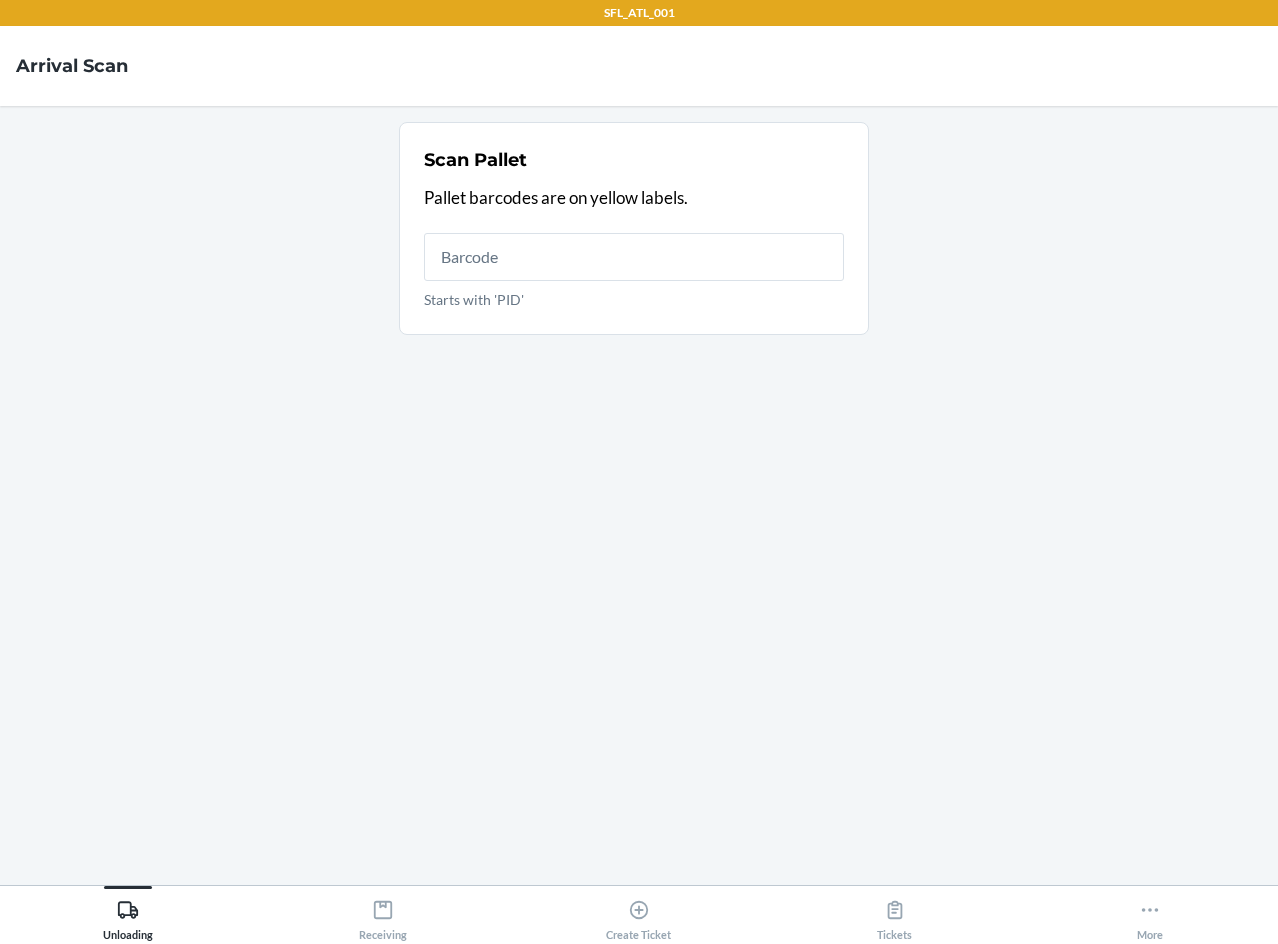 scroll, scrollTop: 0, scrollLeft: 0, axis: both 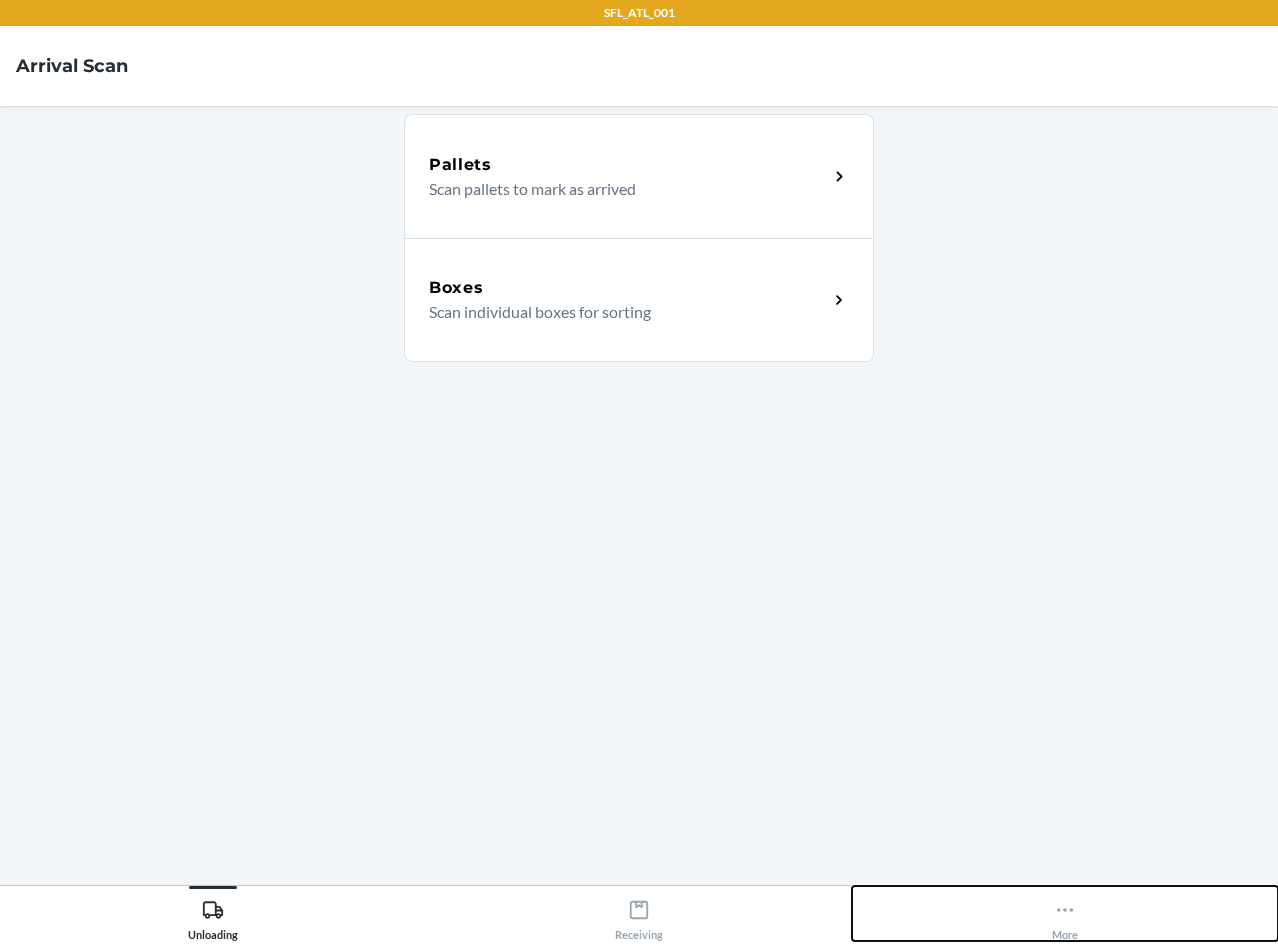 click on "More" at bounding box center (1065, 916) 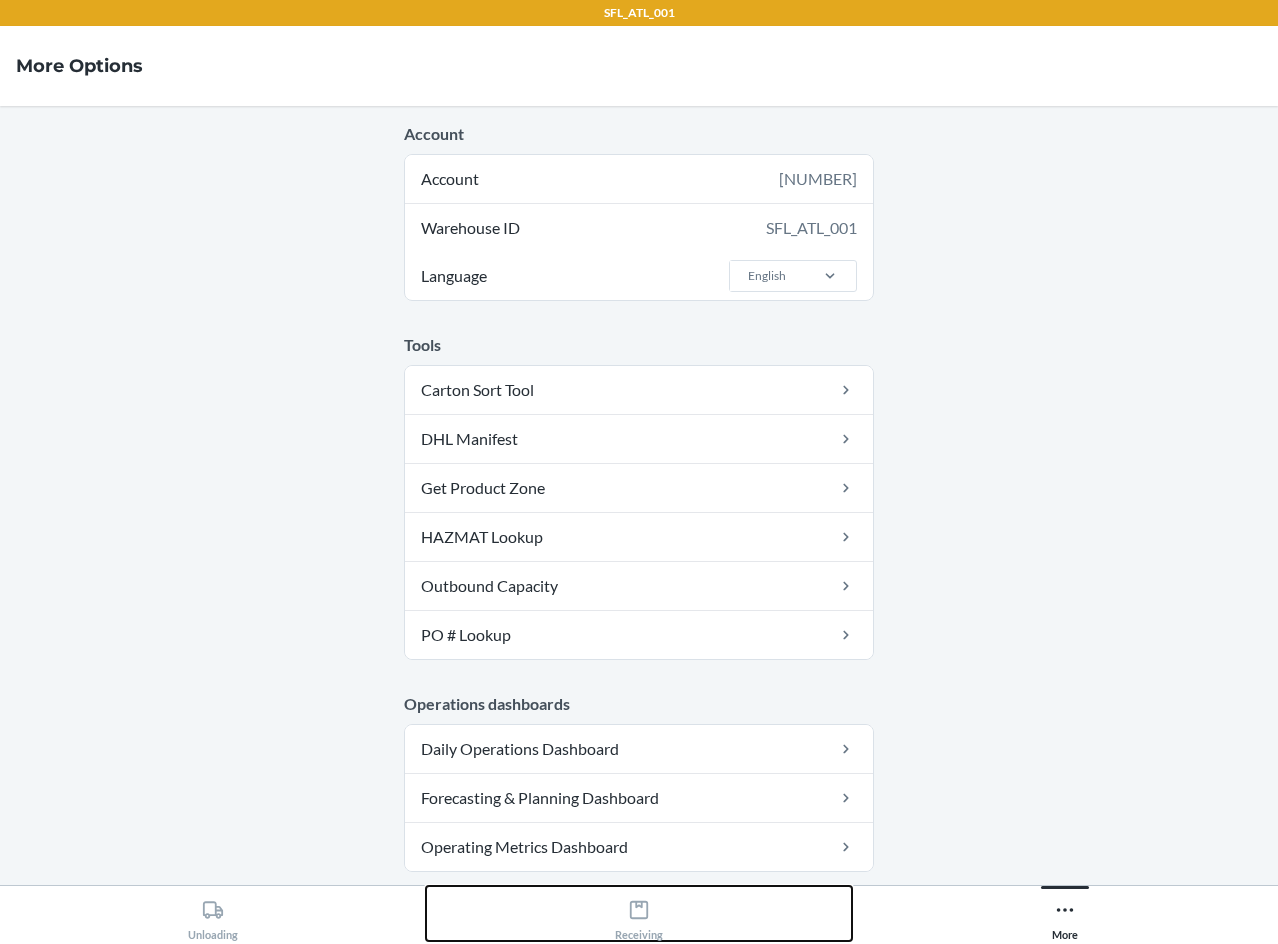 click on "Receiving" at bounding box center (639, 916) 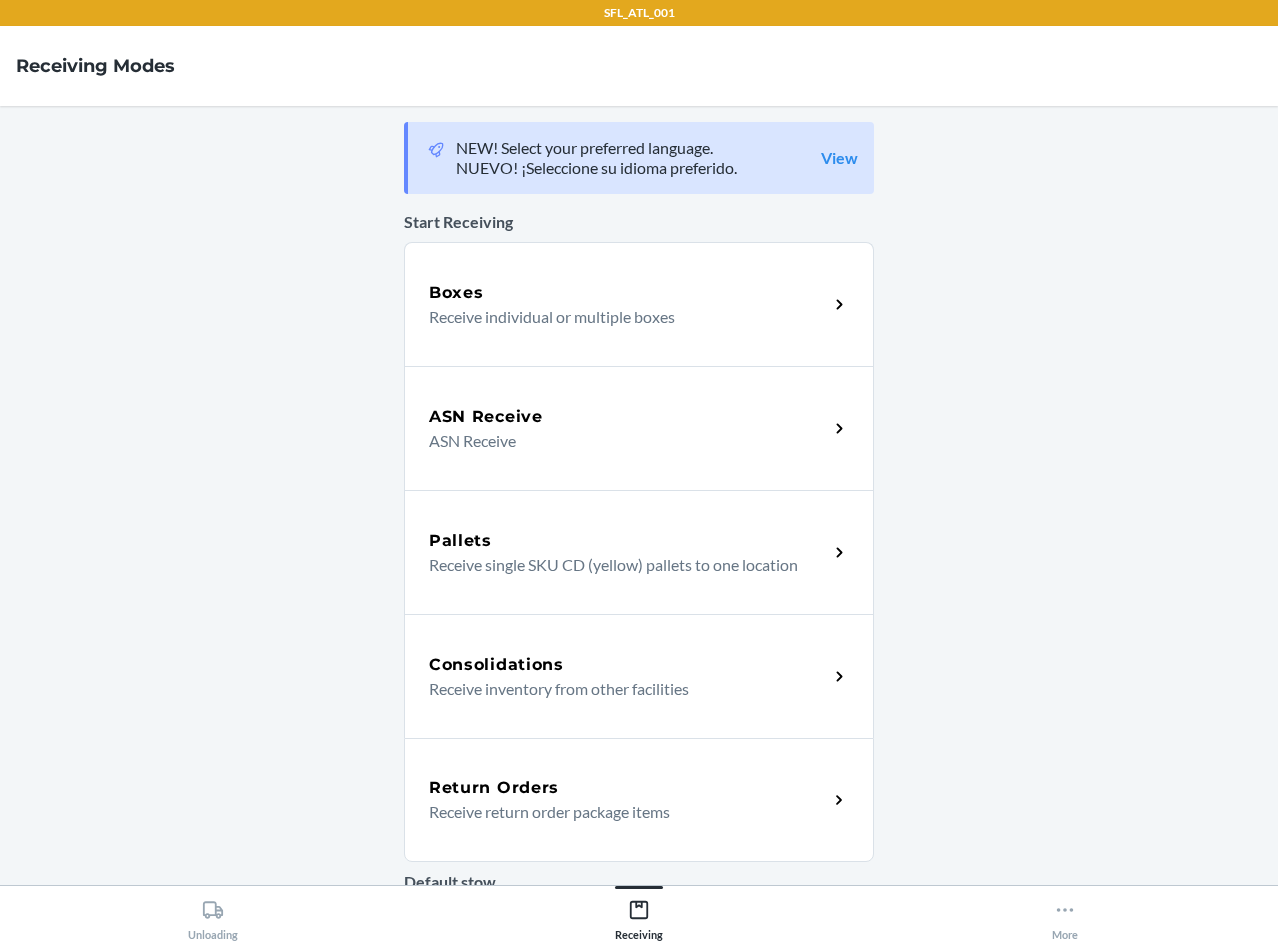 click on "ASN Receive" at bounding box center [620, 441] 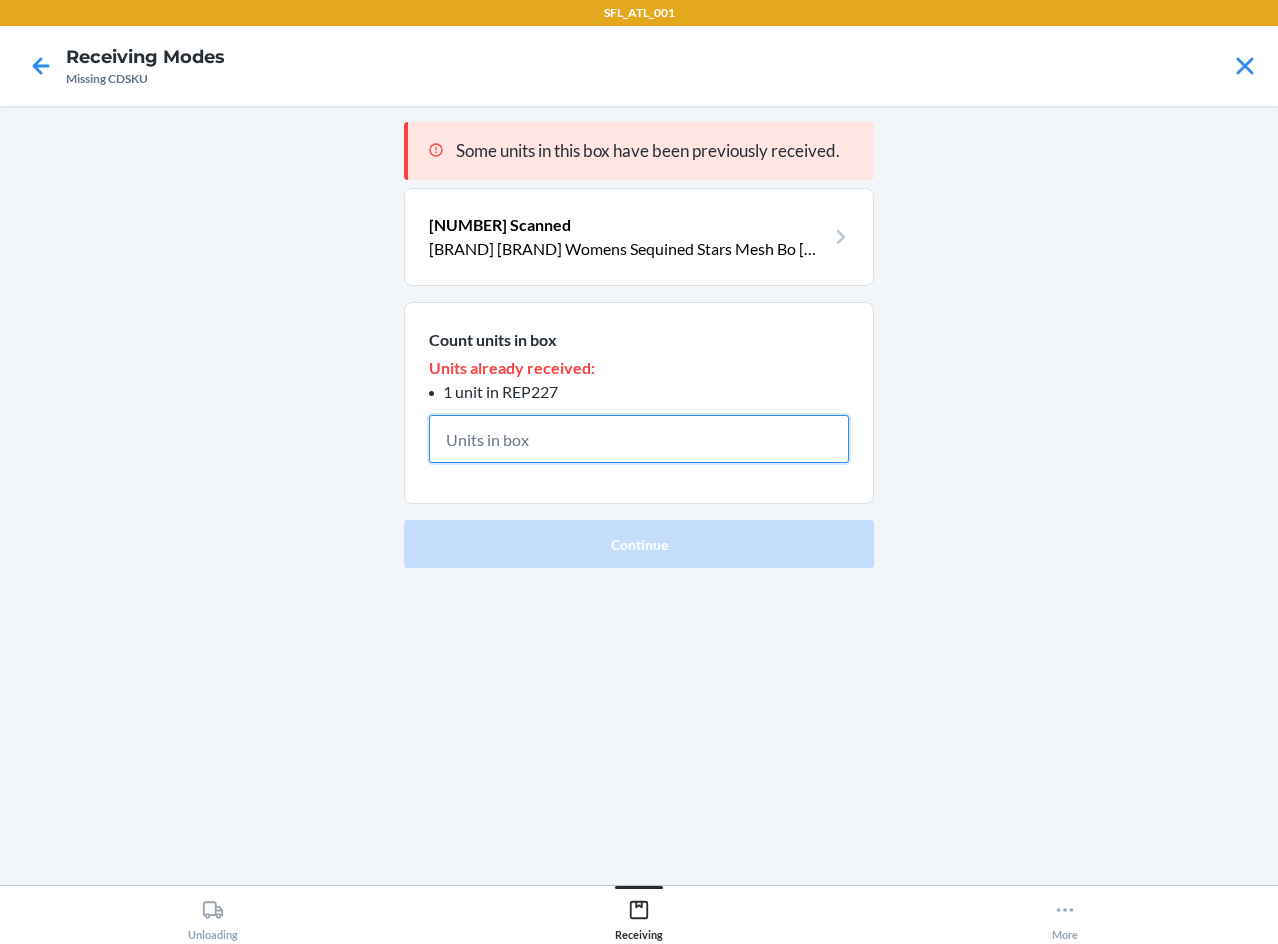 click at bounding box center (639, 439) 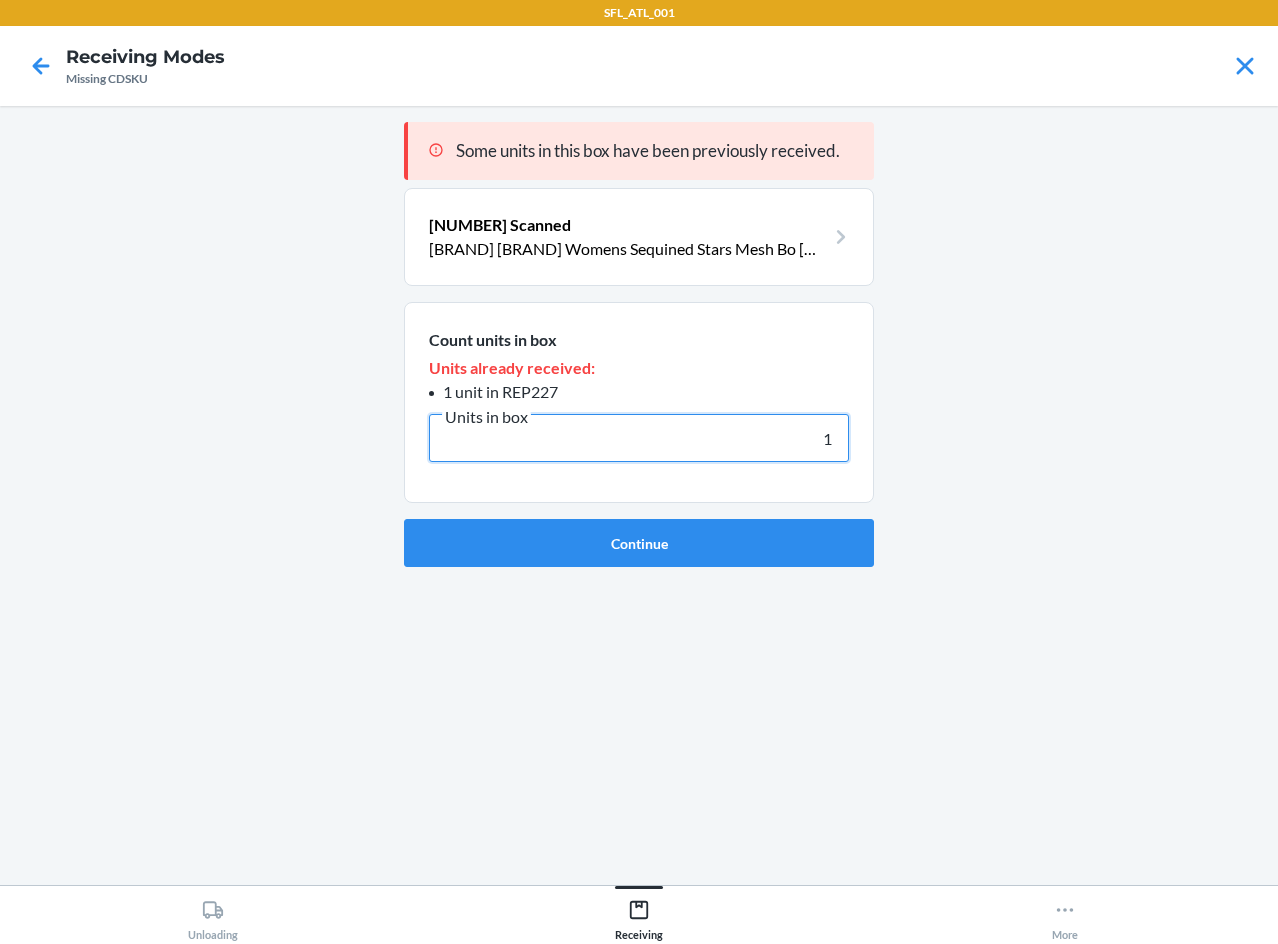click on "Continue" at bounding box center [639, 543] 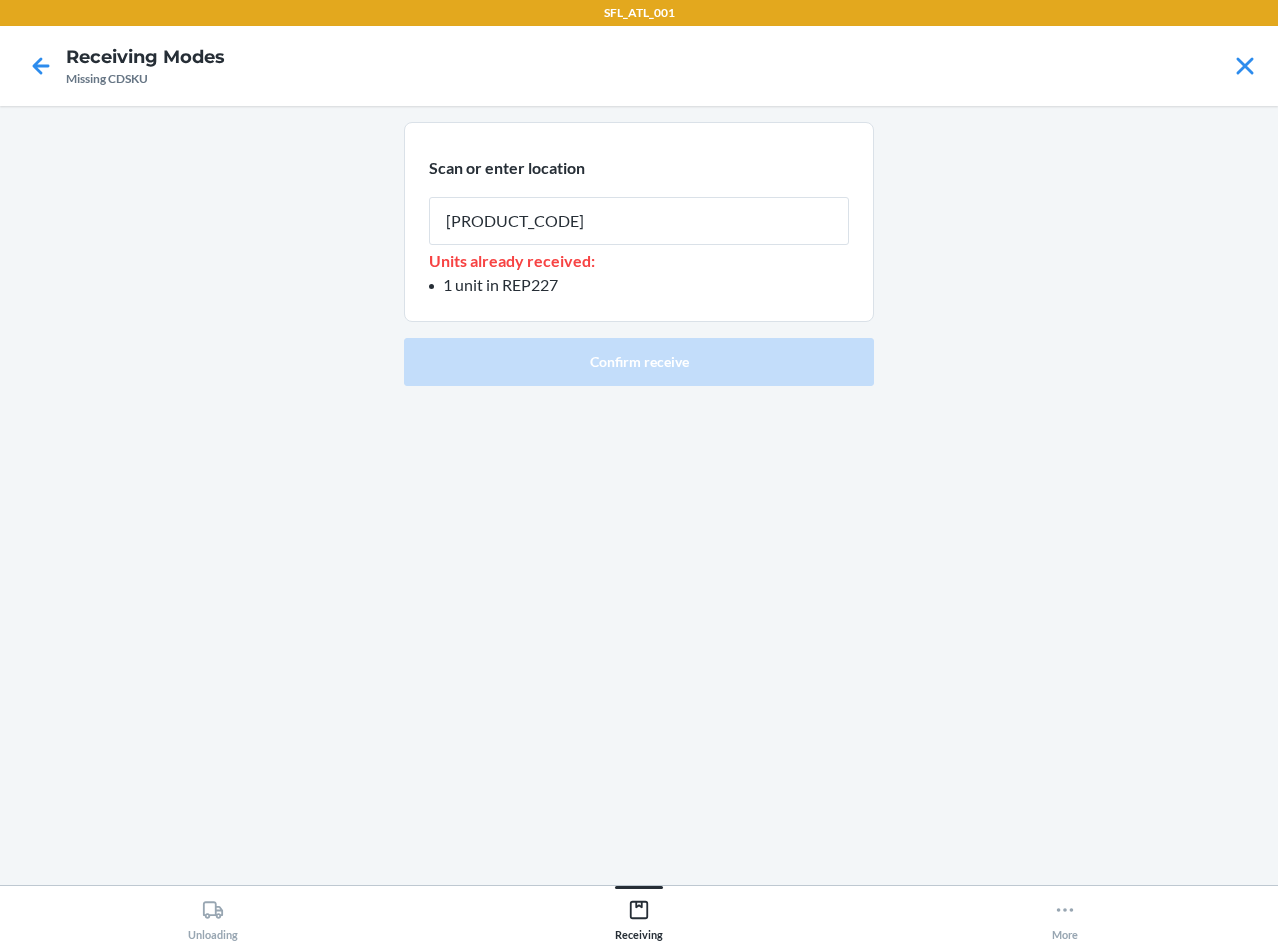 type on "REP227" 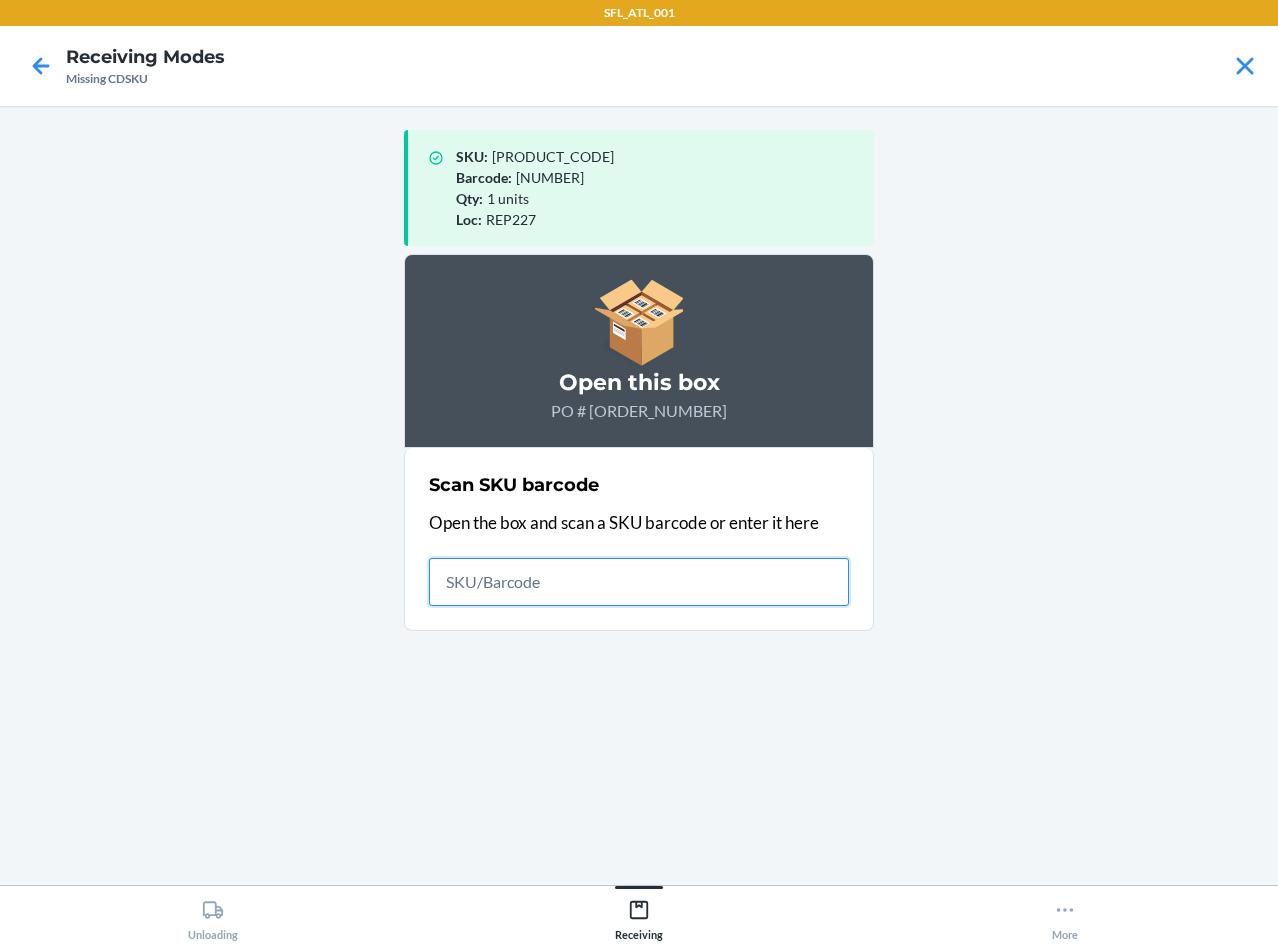click at bounding box center [639, 582] 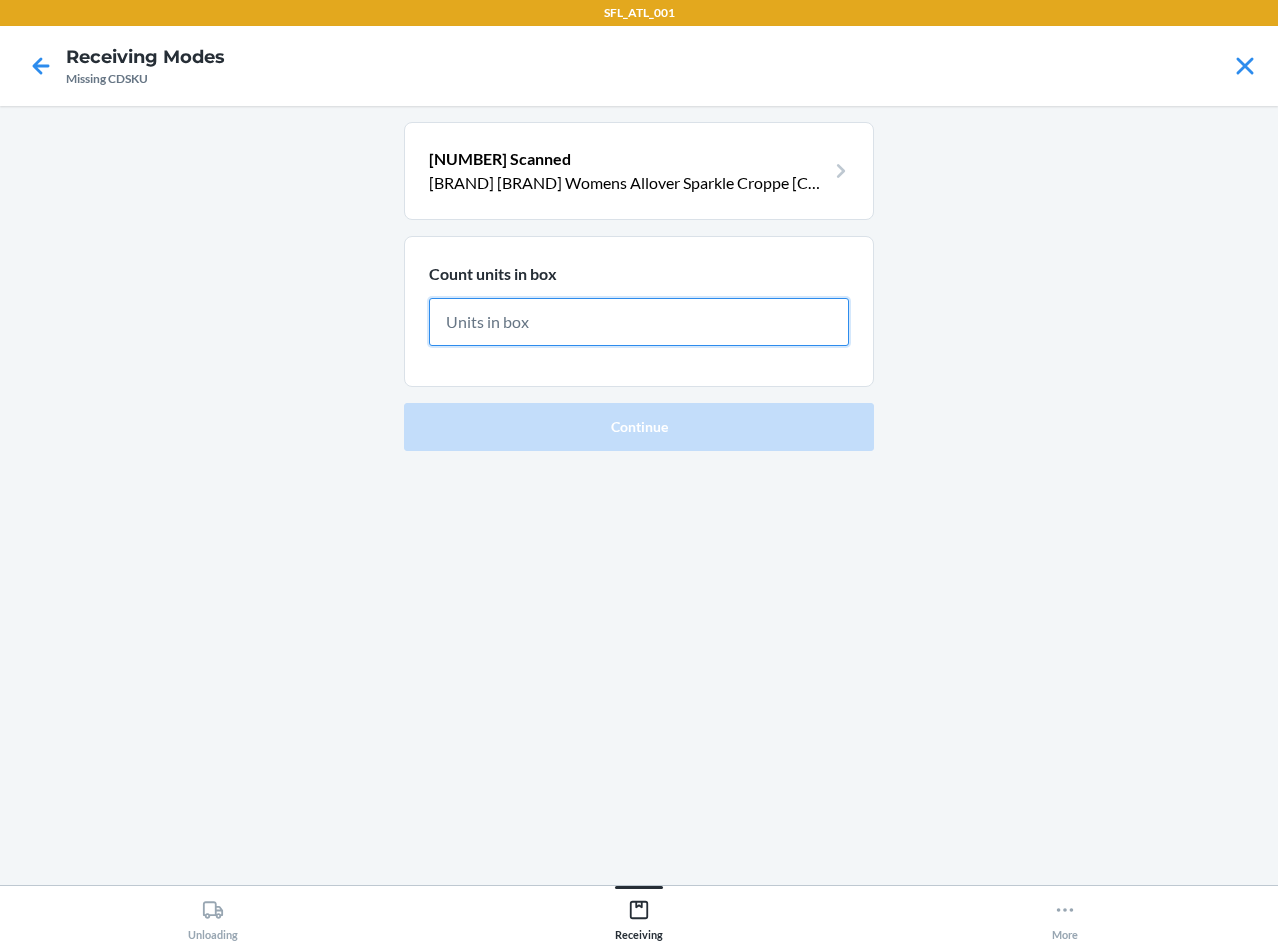 click at bounding box center (639, 322) 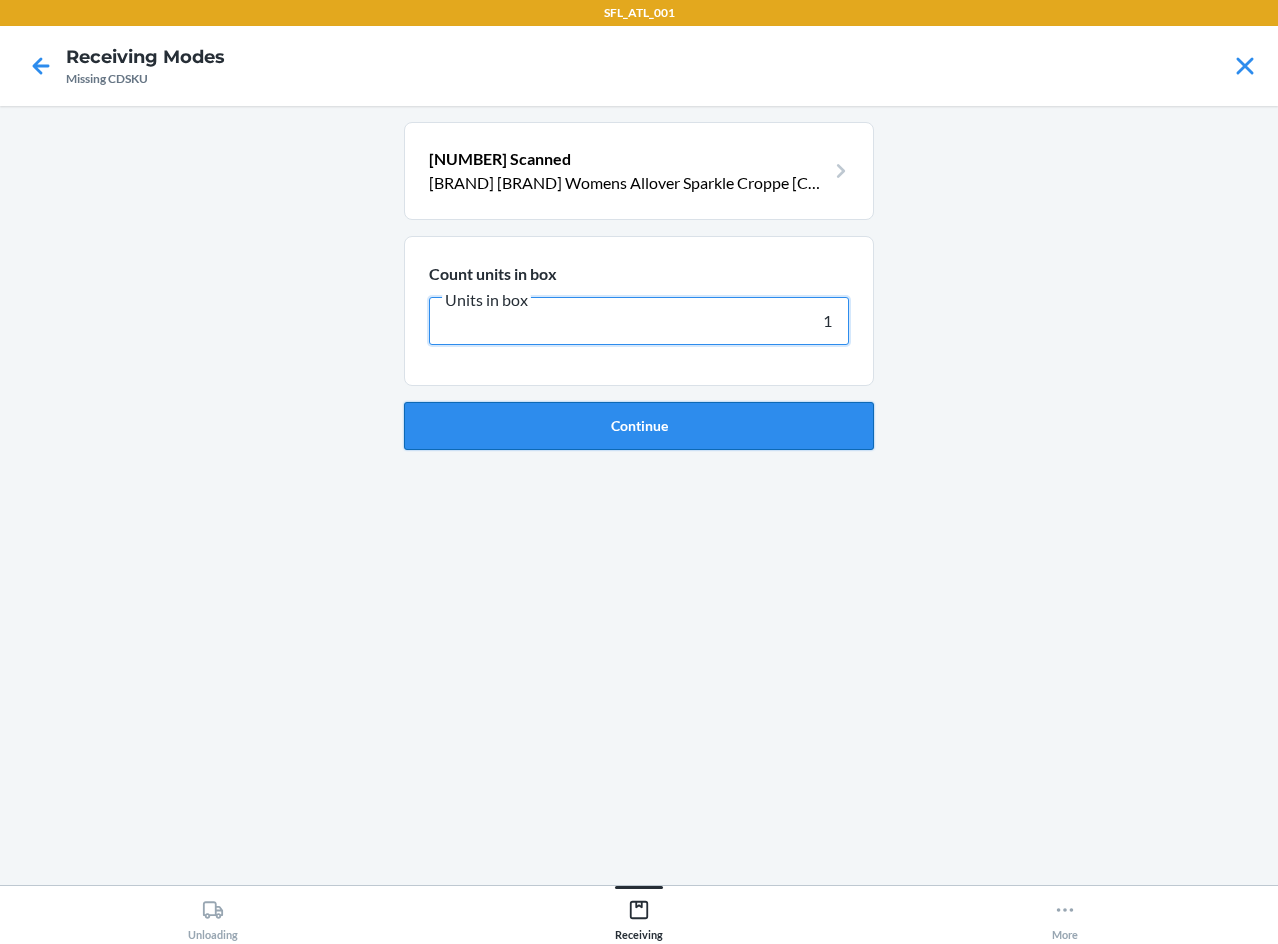 type on "1" 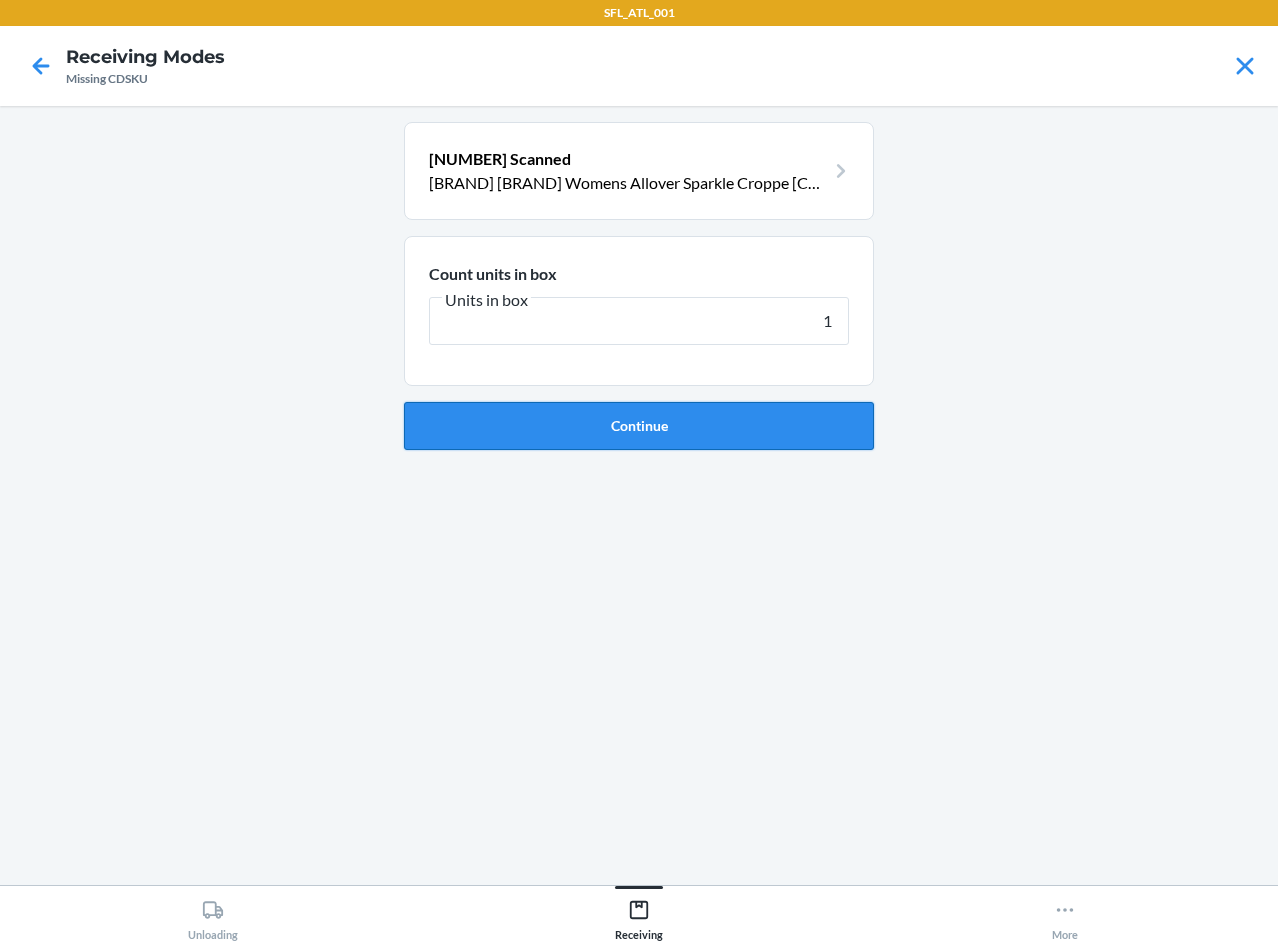 click on "Continue" at bounding box center [639, 426] 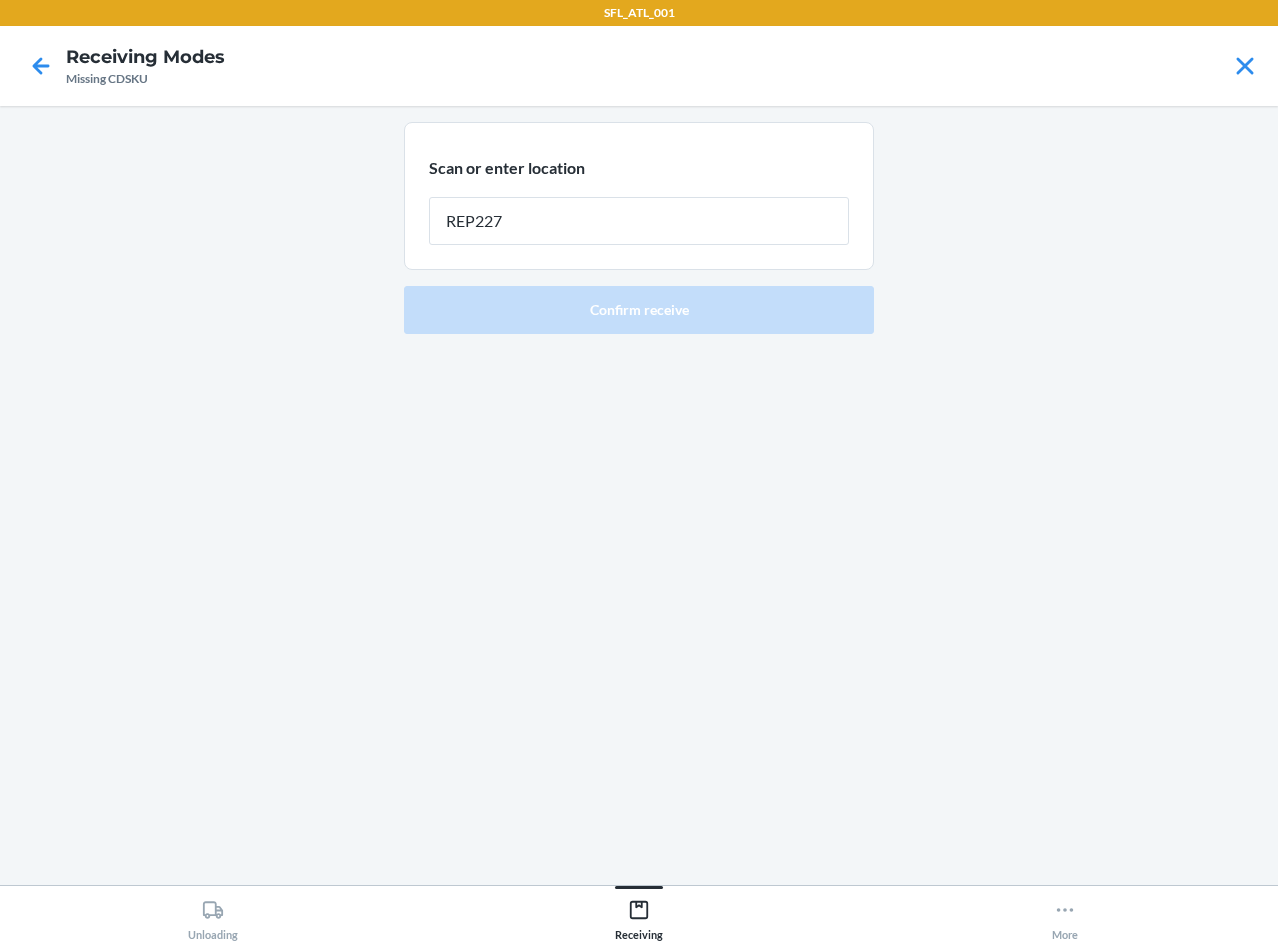 type on "REP227" 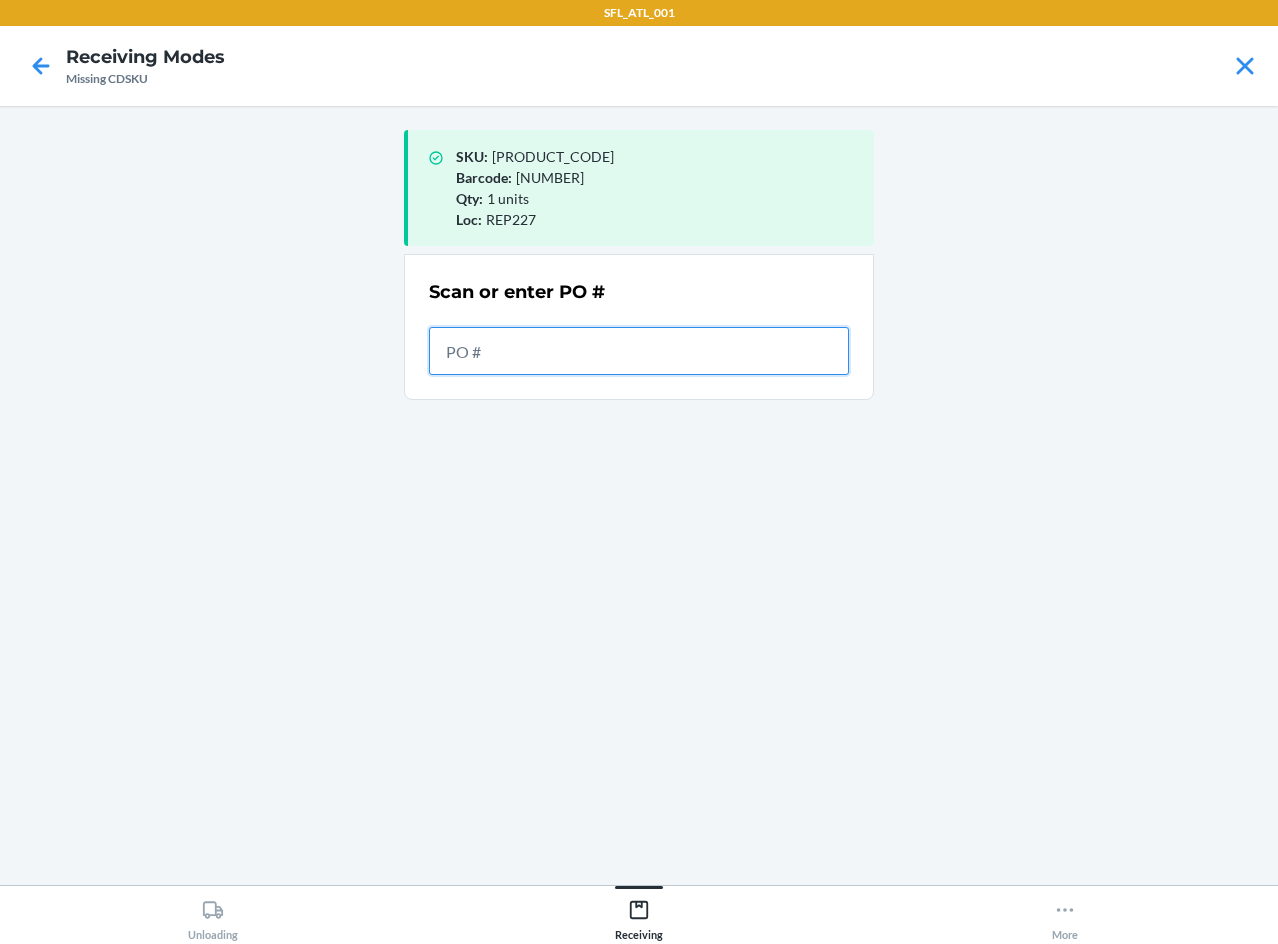 click at bounding box center (639, 351) 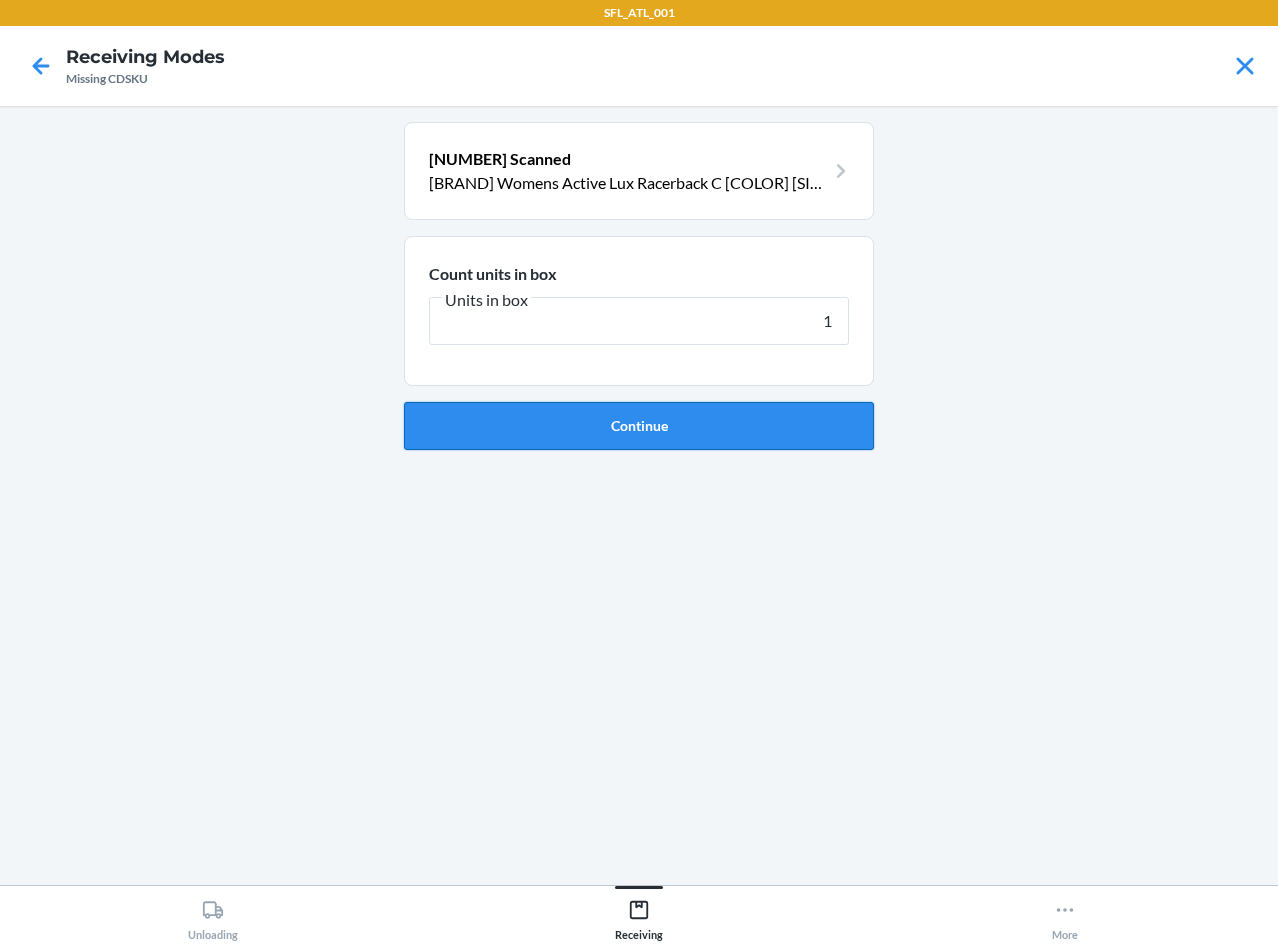 type on "1" 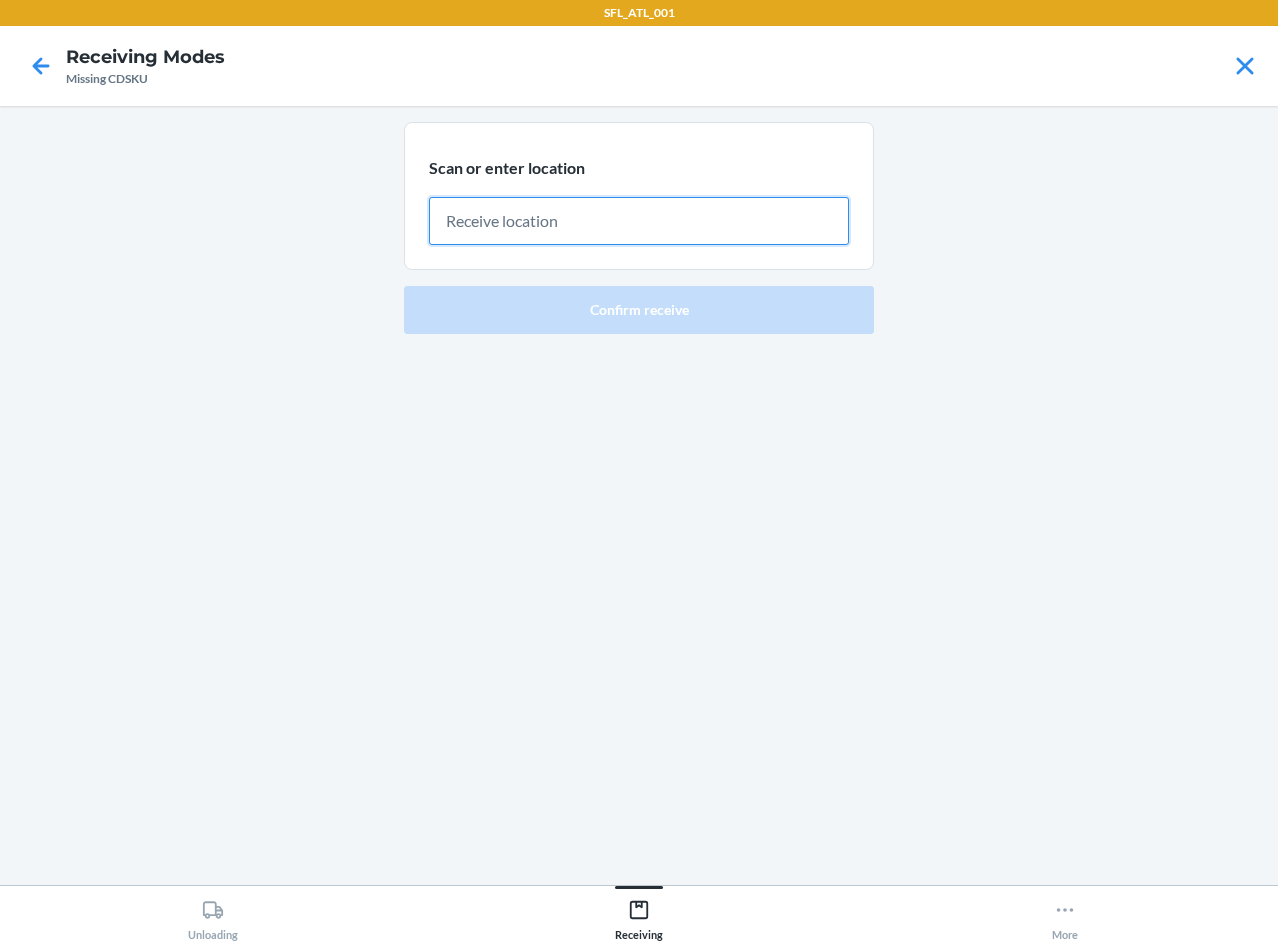 click at bounding box center [639, 221] 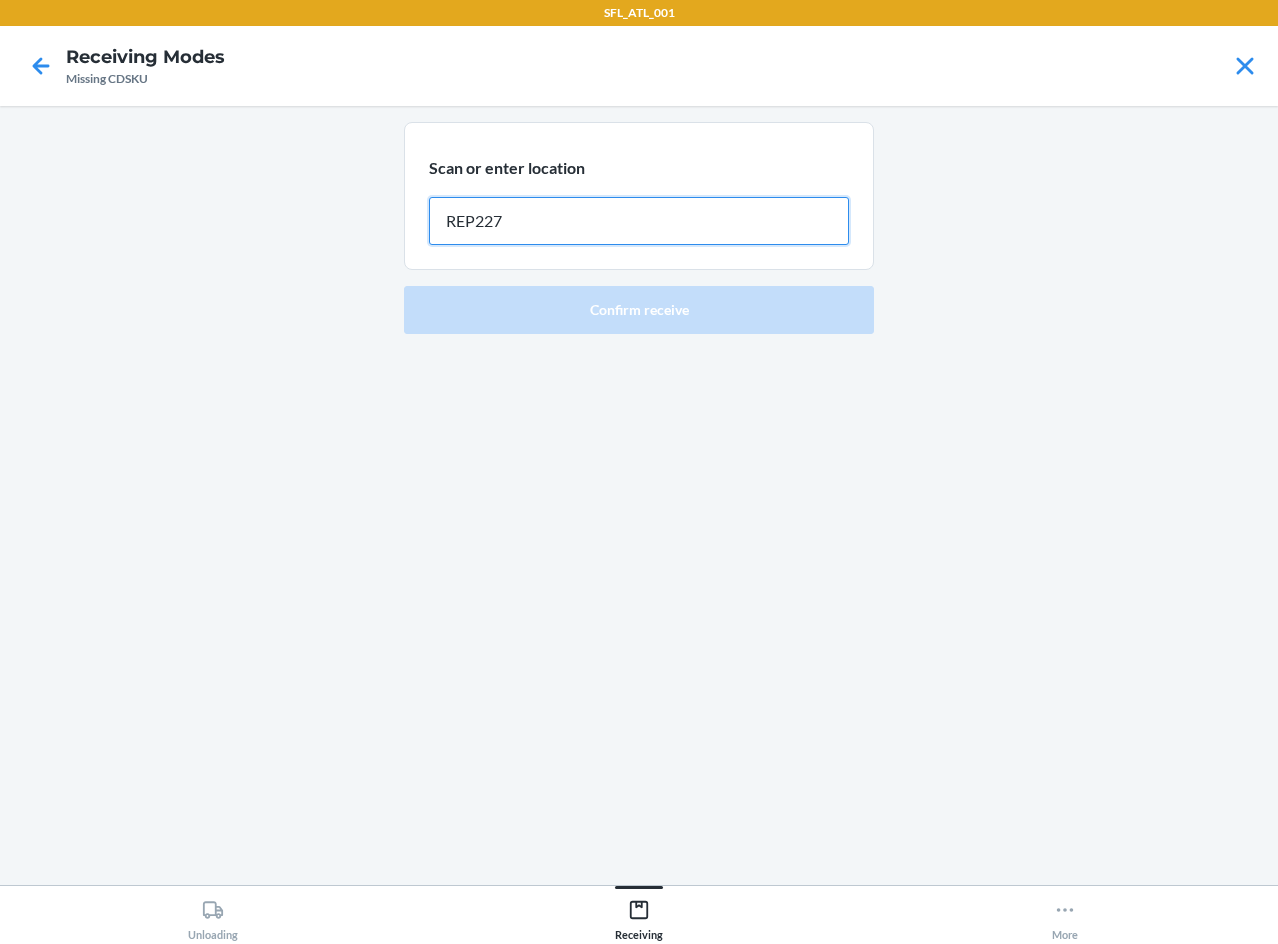type on "REP227" 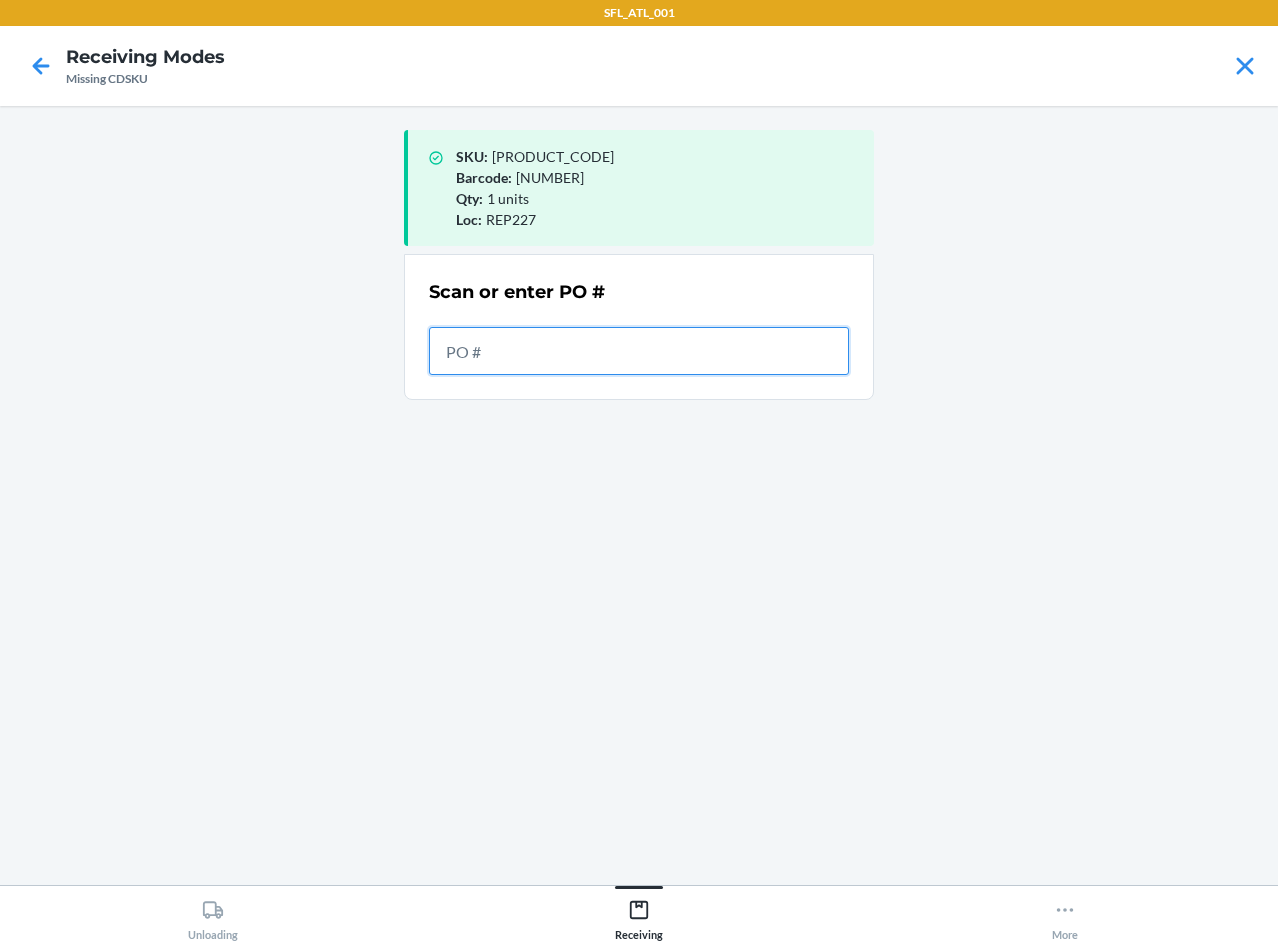 click at bounding box center (639, 351) 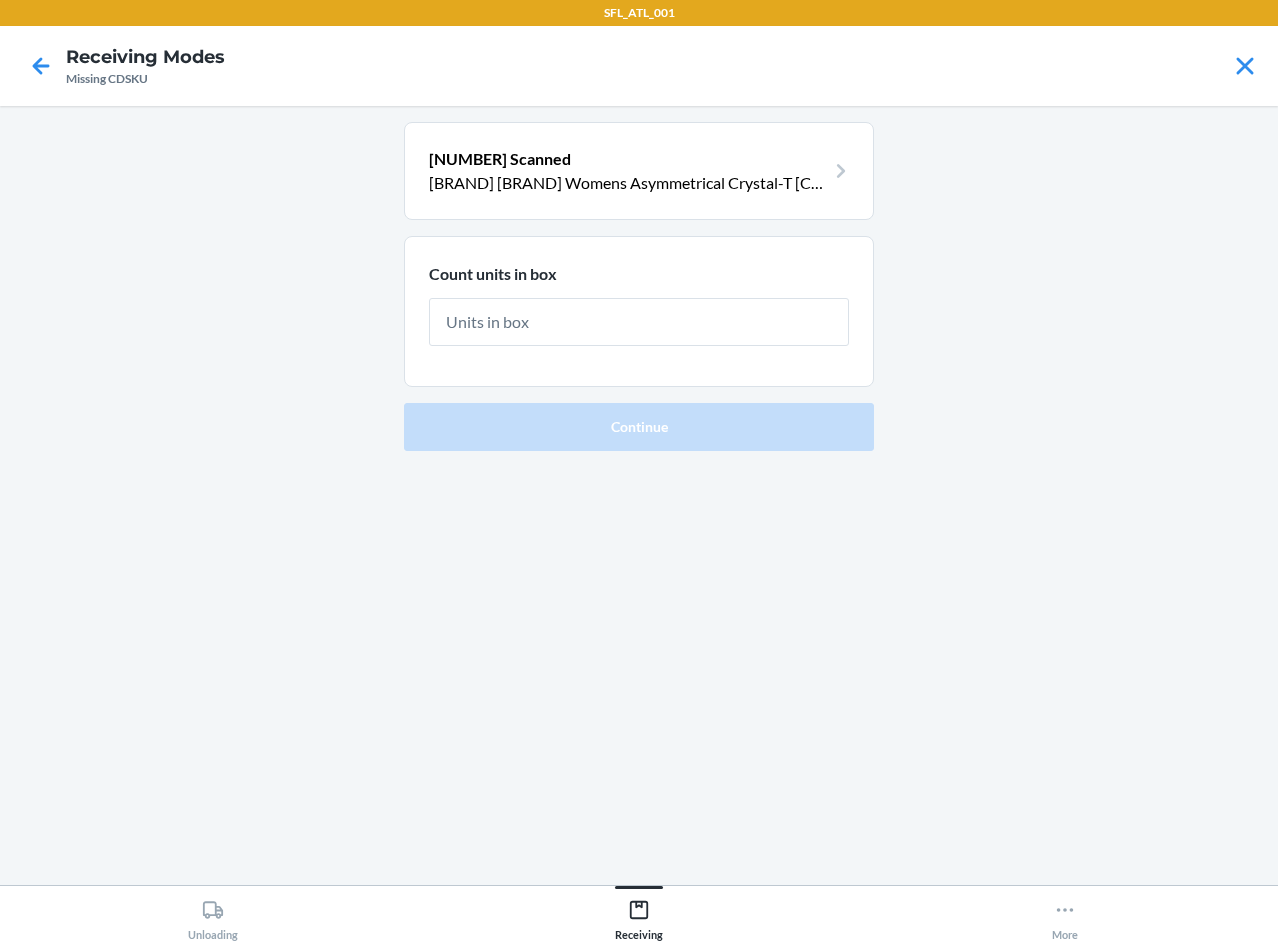 type on "1" 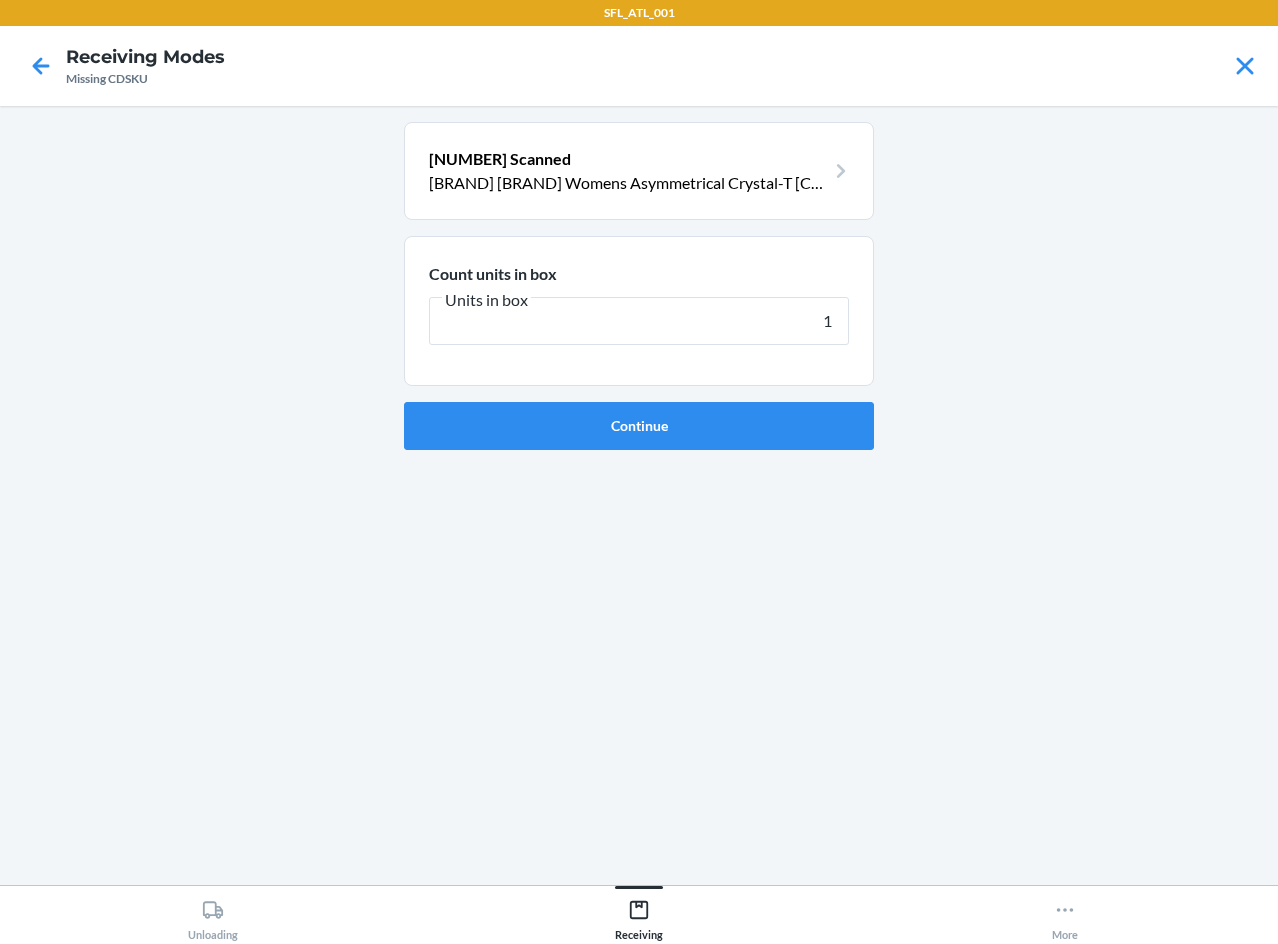 click on "Continue" at bounding box center (639, 426) 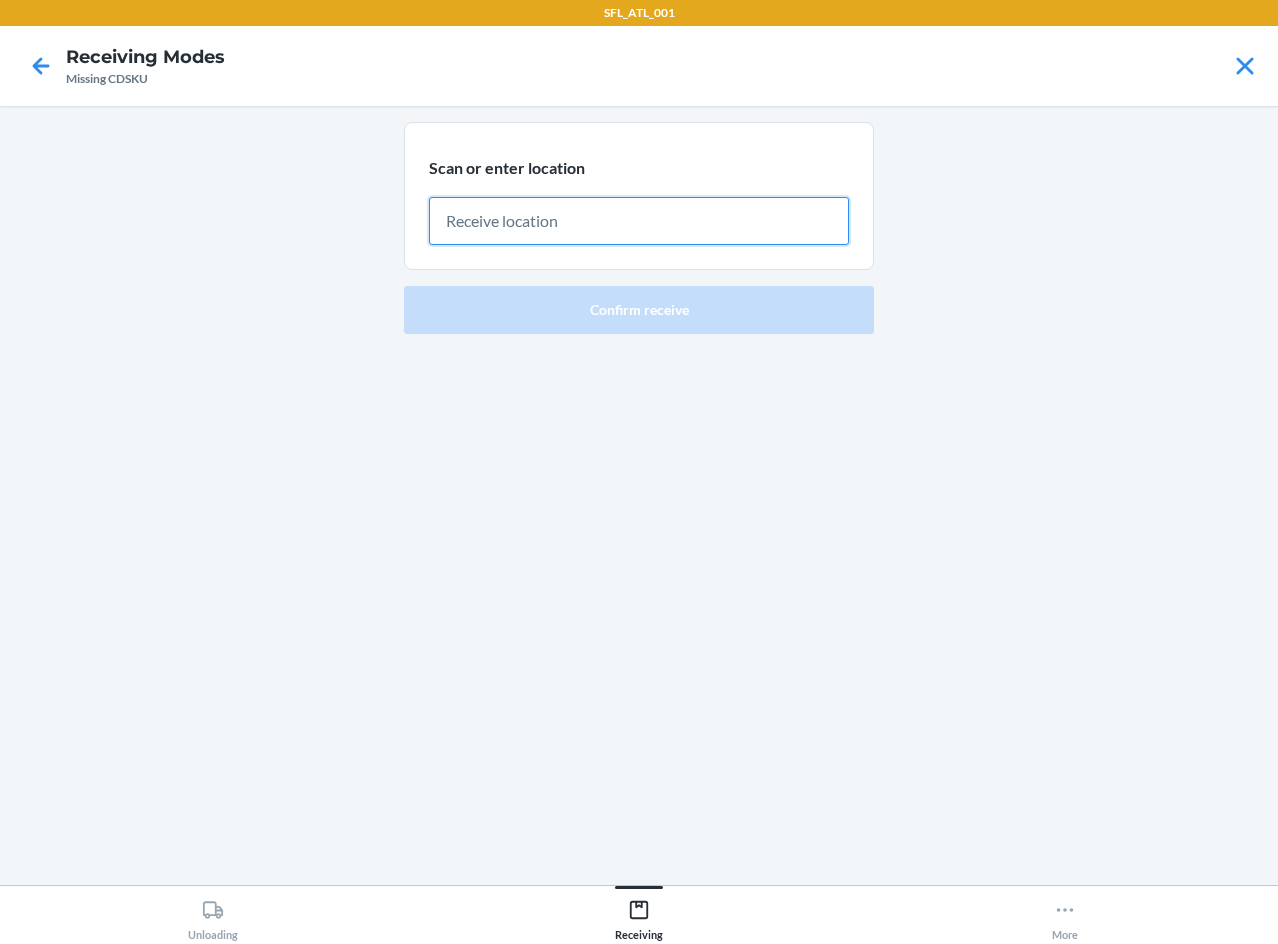 click at bounding box center [639, 221] 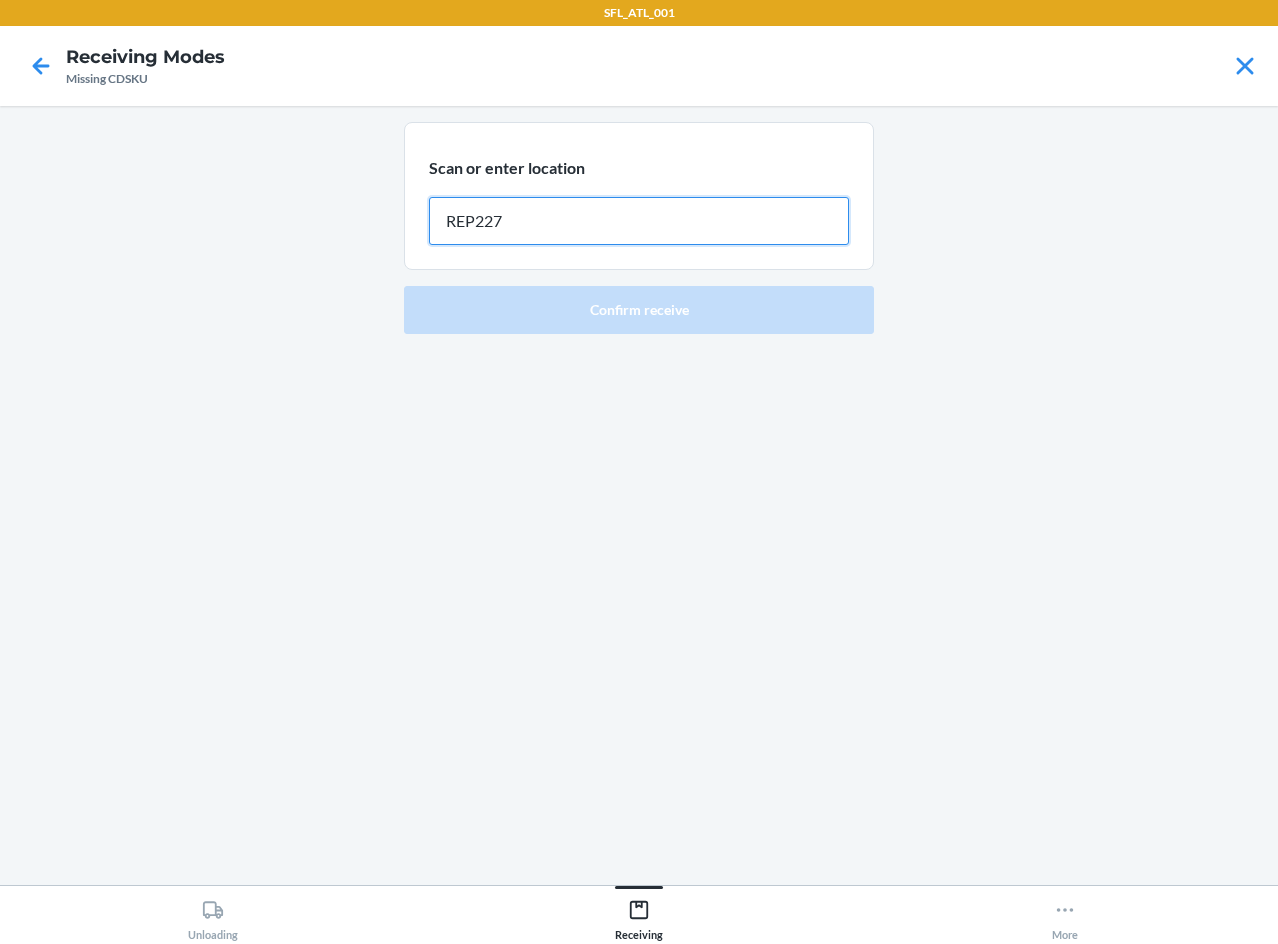 type on "REP227" 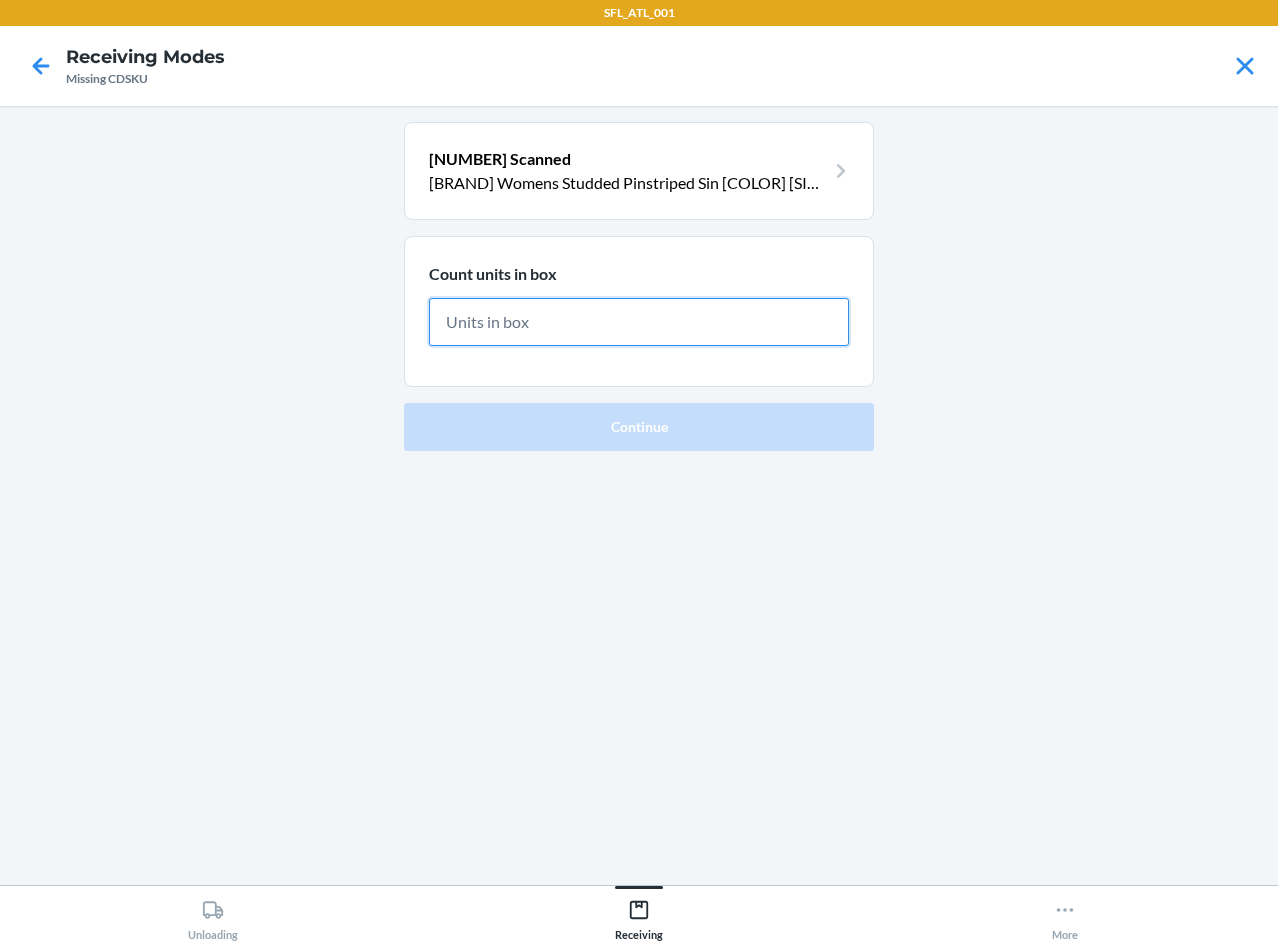 click at bounding box center (639, 322) 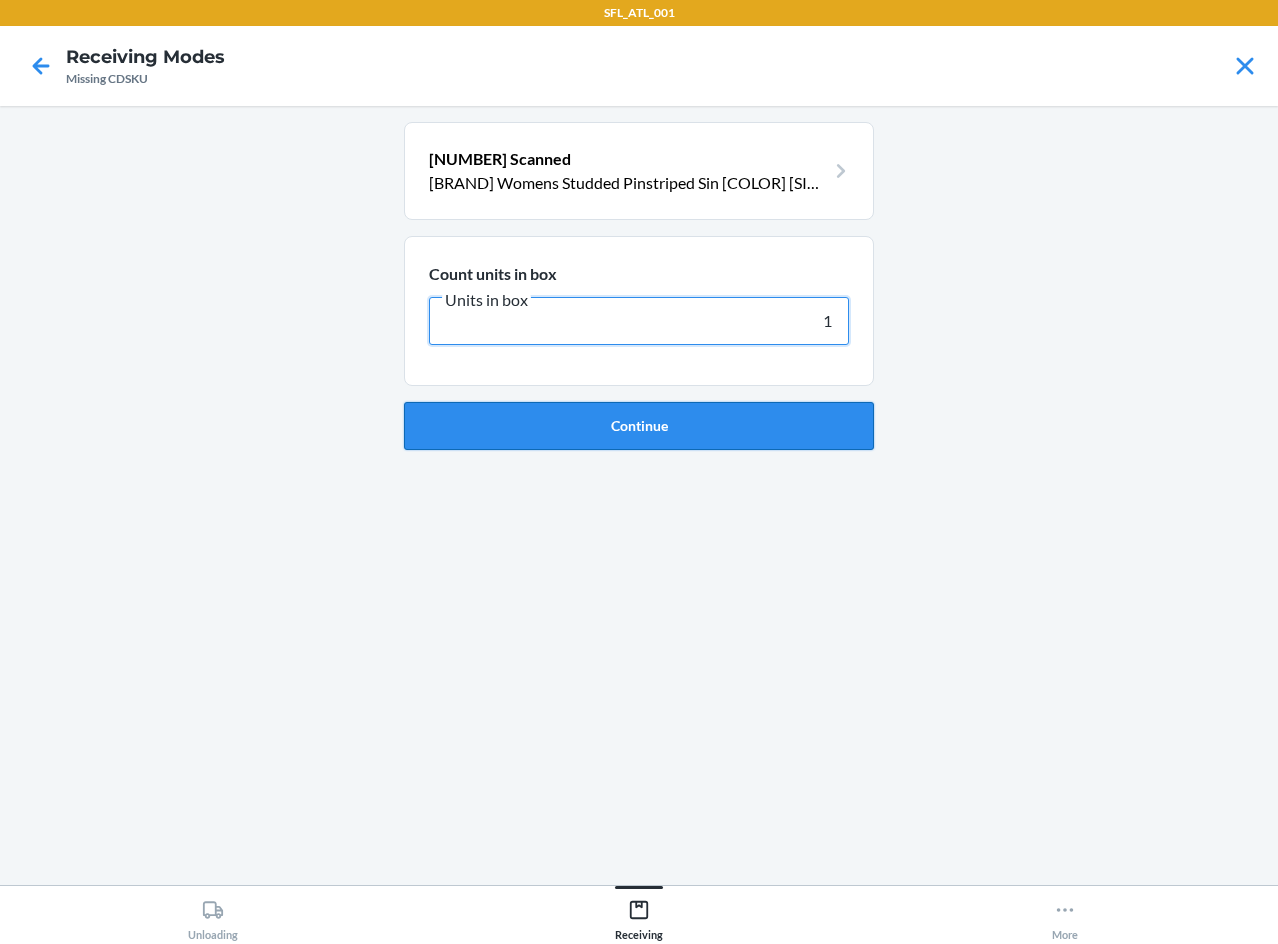 type on "1" 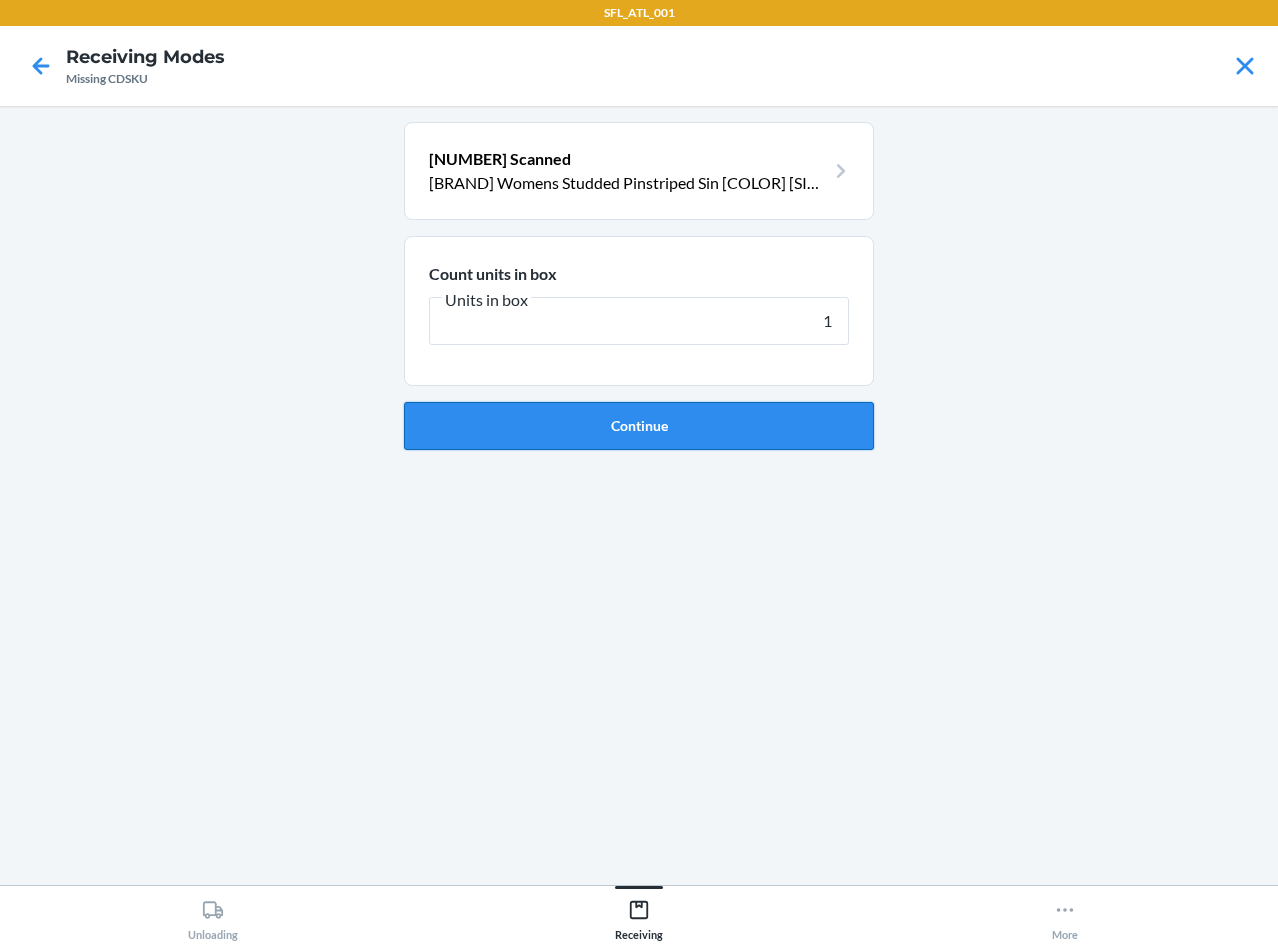 click on "Continue" at bounding box center (639, 426) 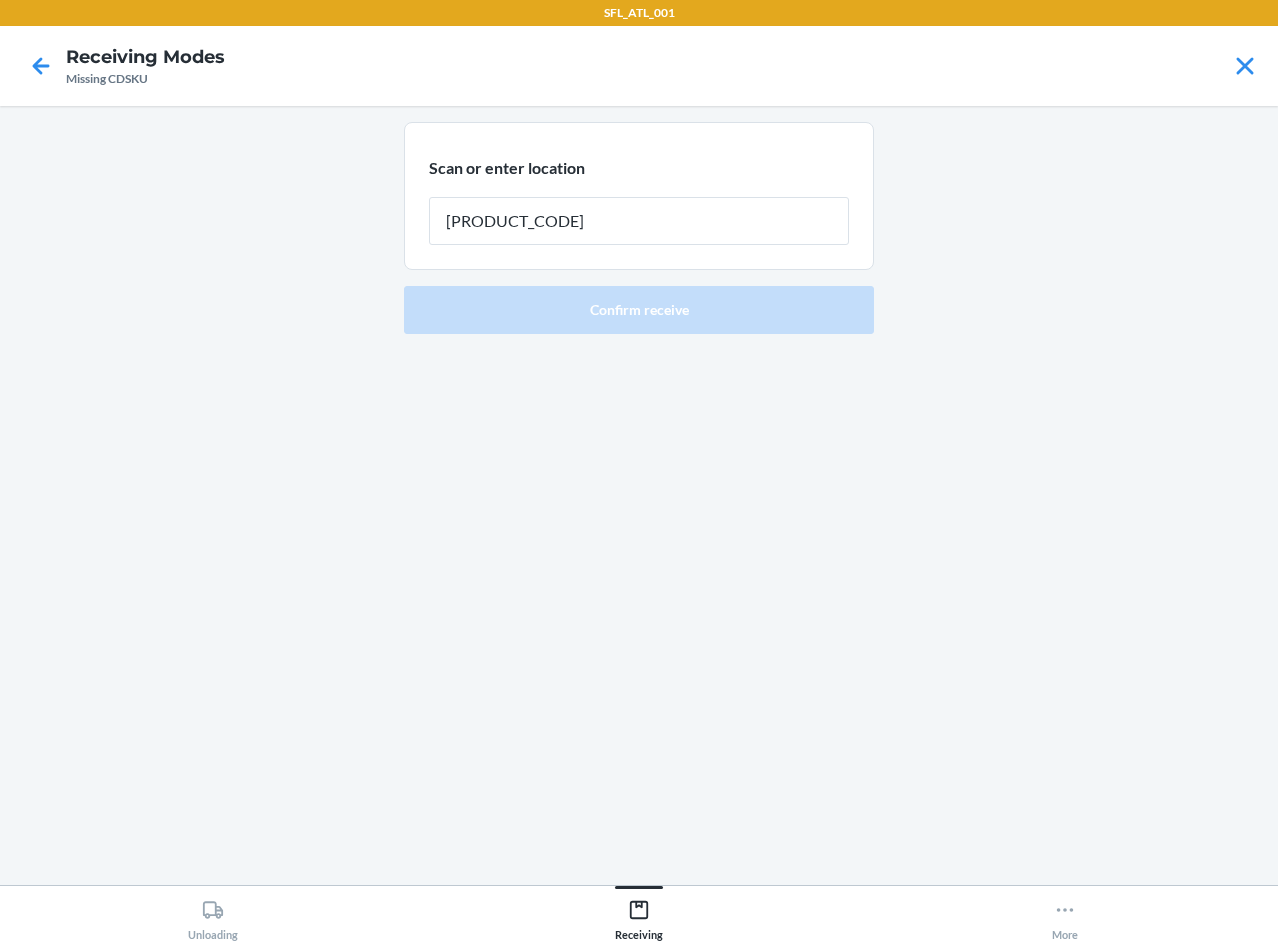 type on "REP227" 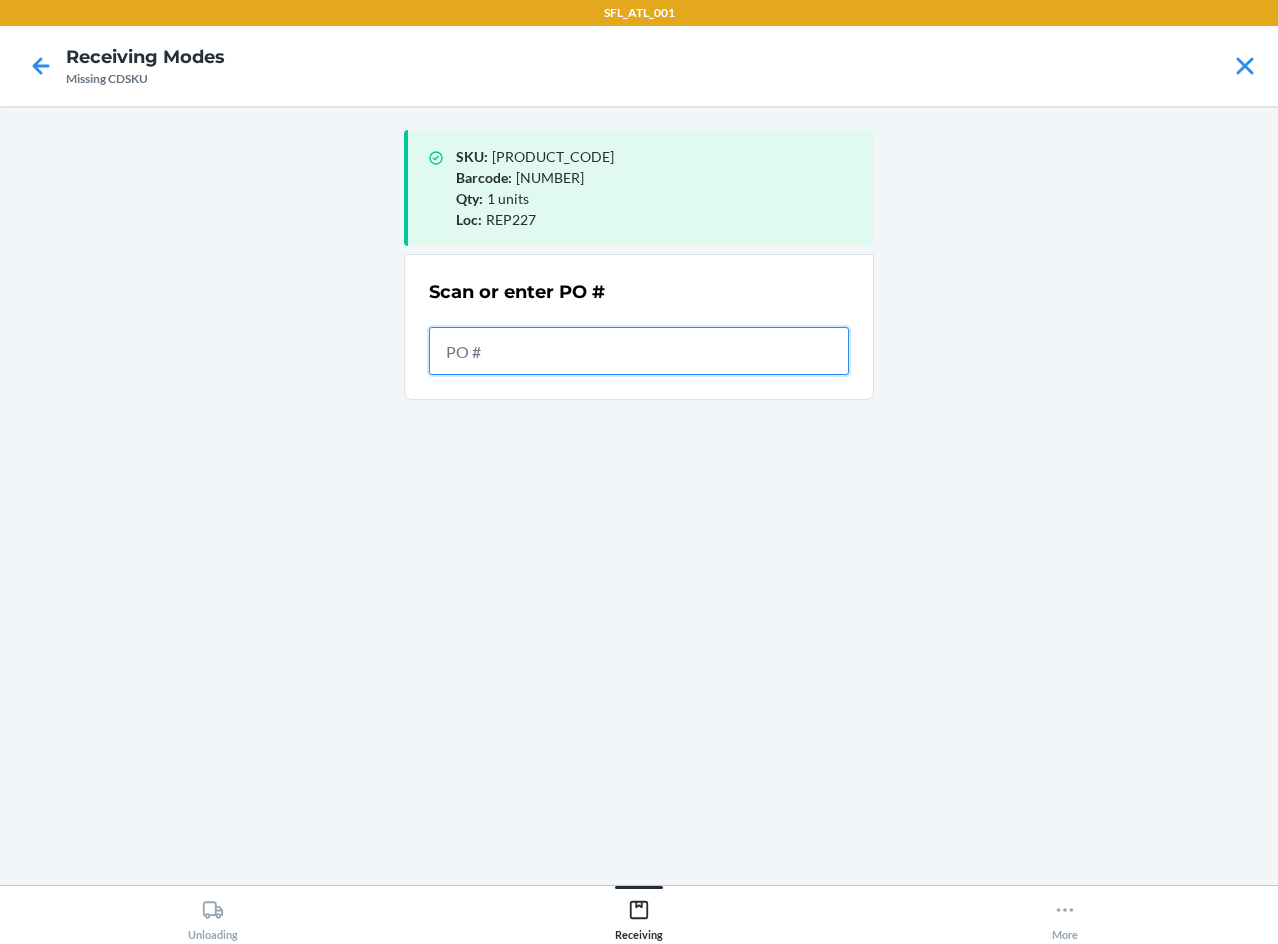 click at bounding box center [639, 351] 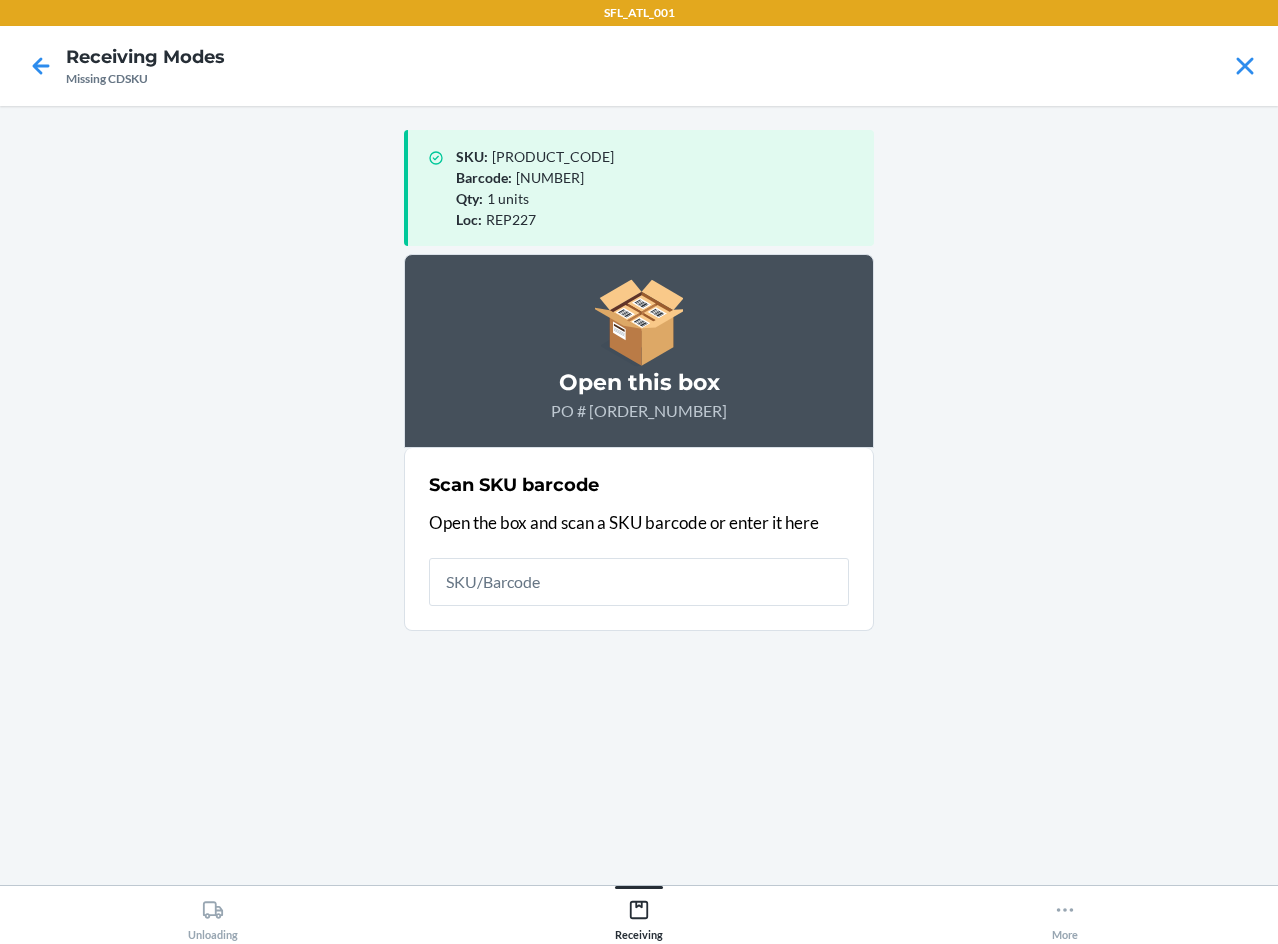 click at bounding box center (639, 582) 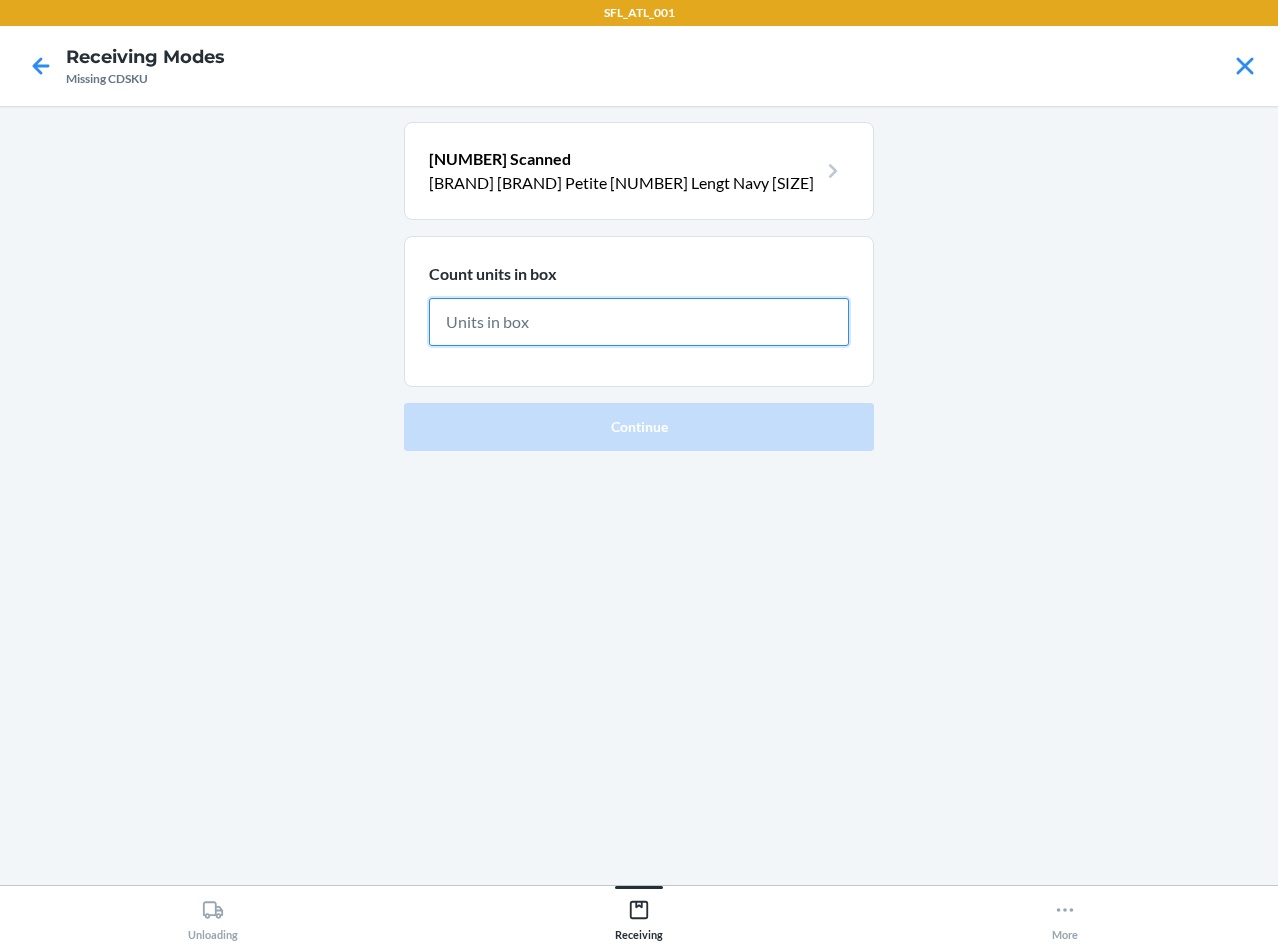 click at bounding box center [639, 322] 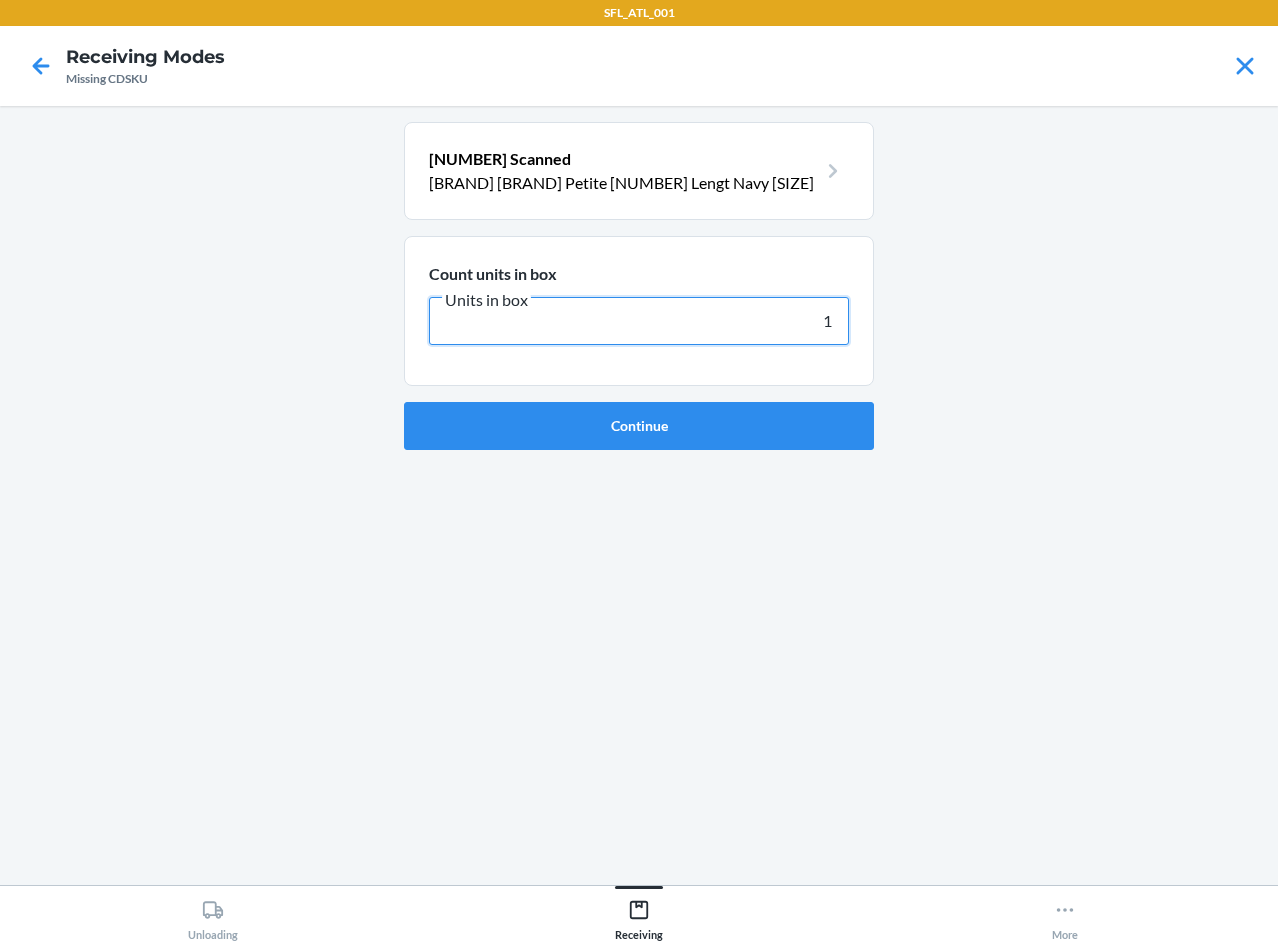 click on "Continue" at bounding box center (639, 426) 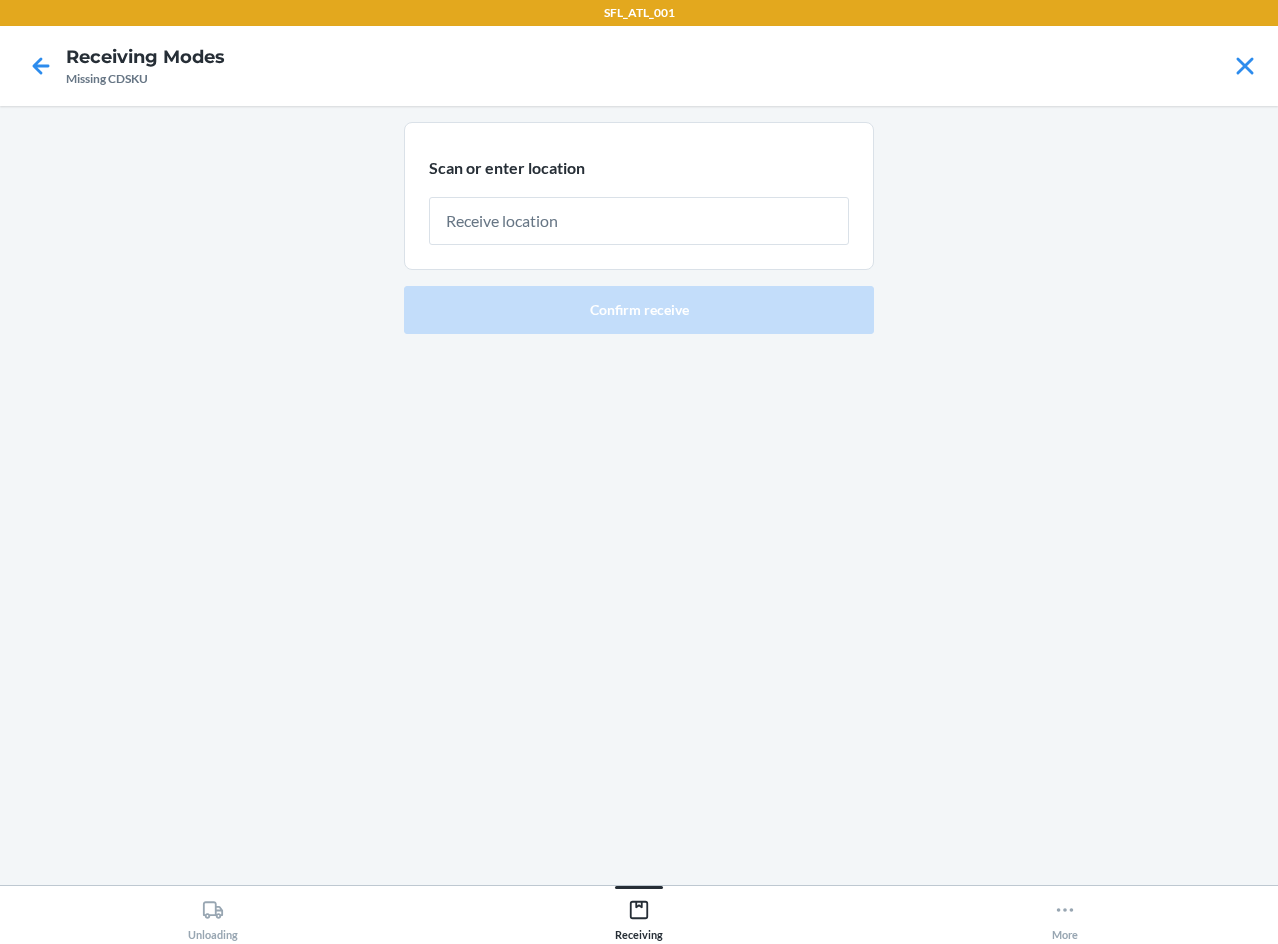 click at bounding box center [639, 221] 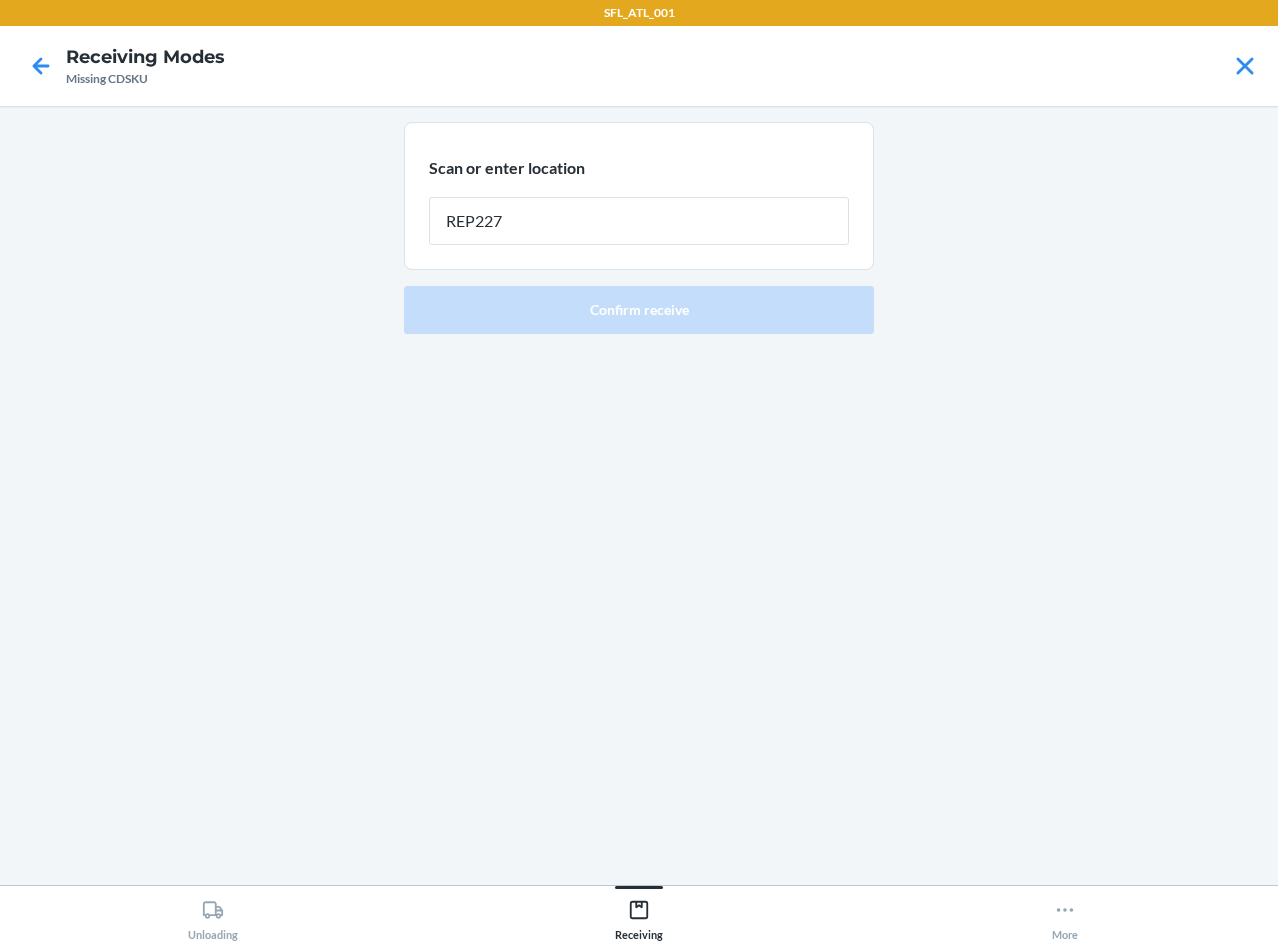 type on "REP227" 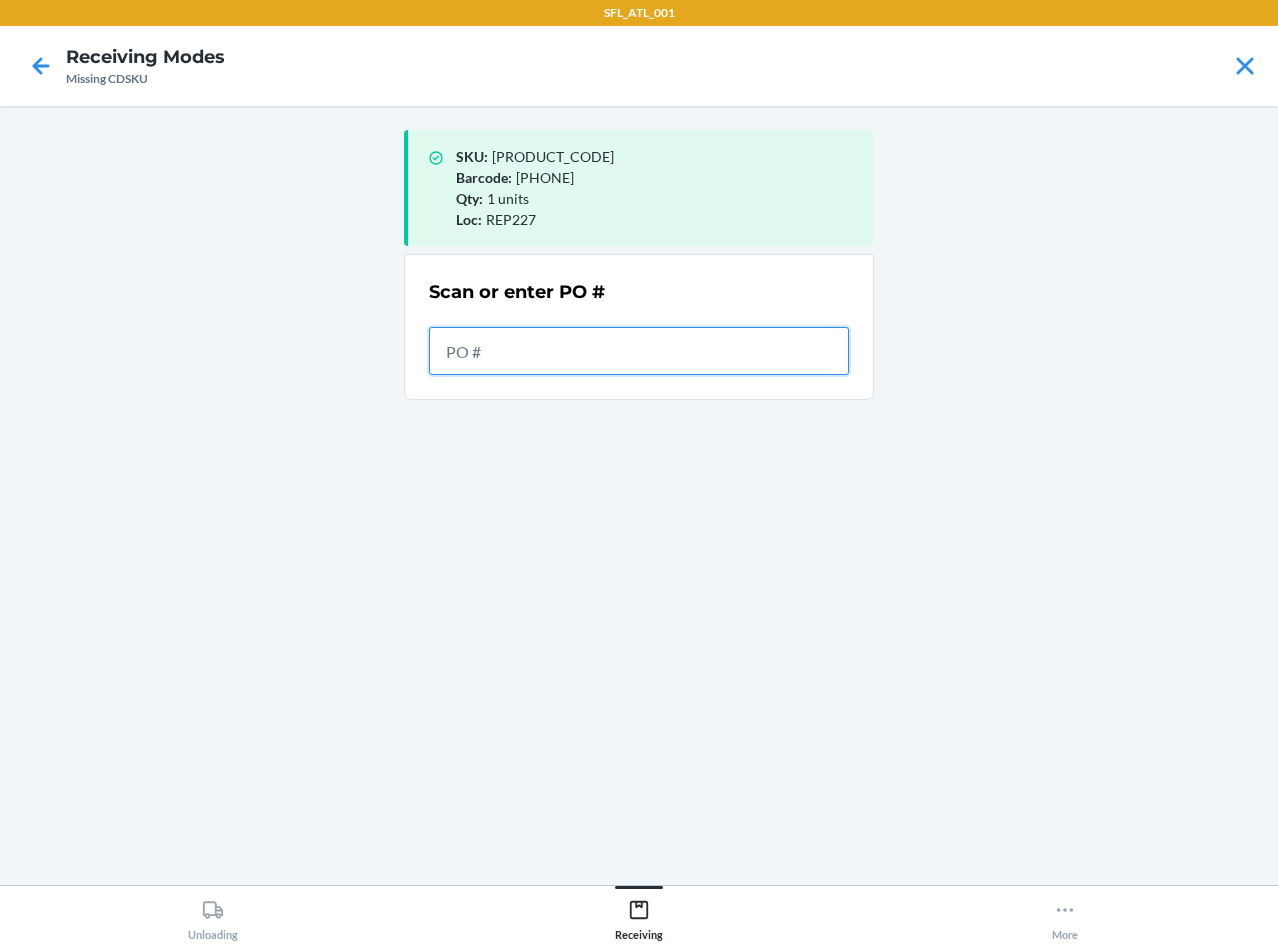 click at bounding box center [639, 351] 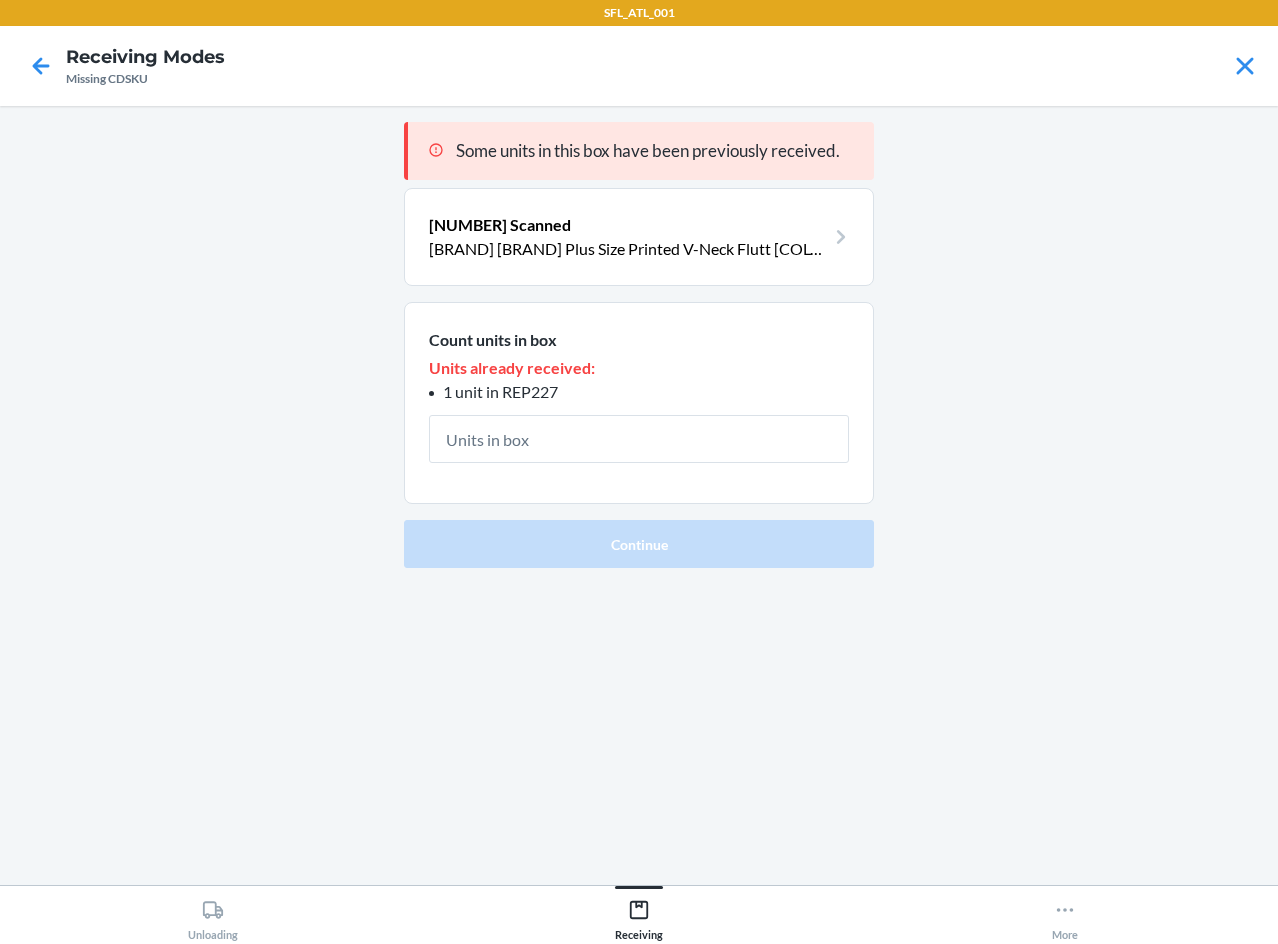 click at bounding box center [639, 439] 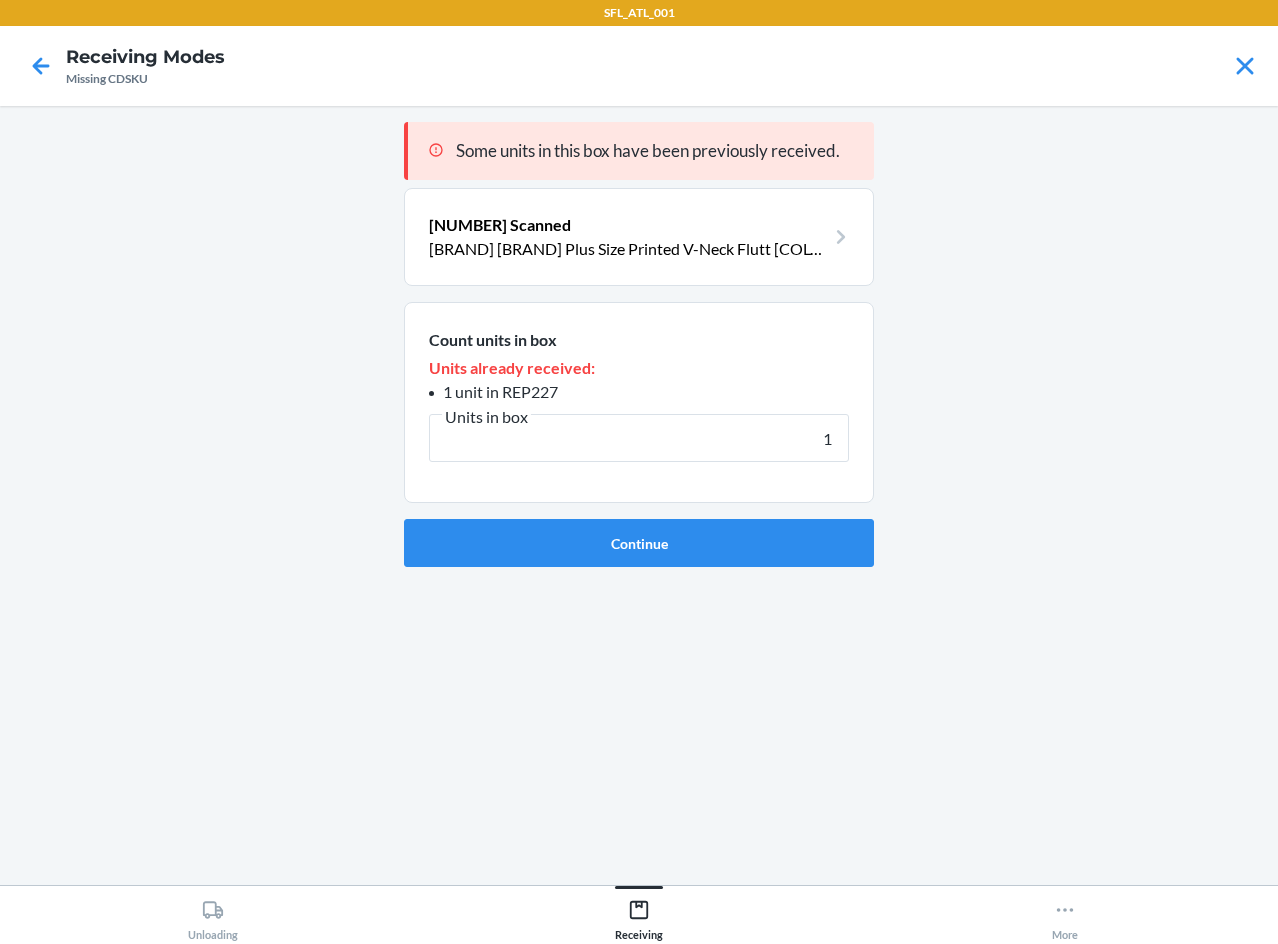 type on "1" 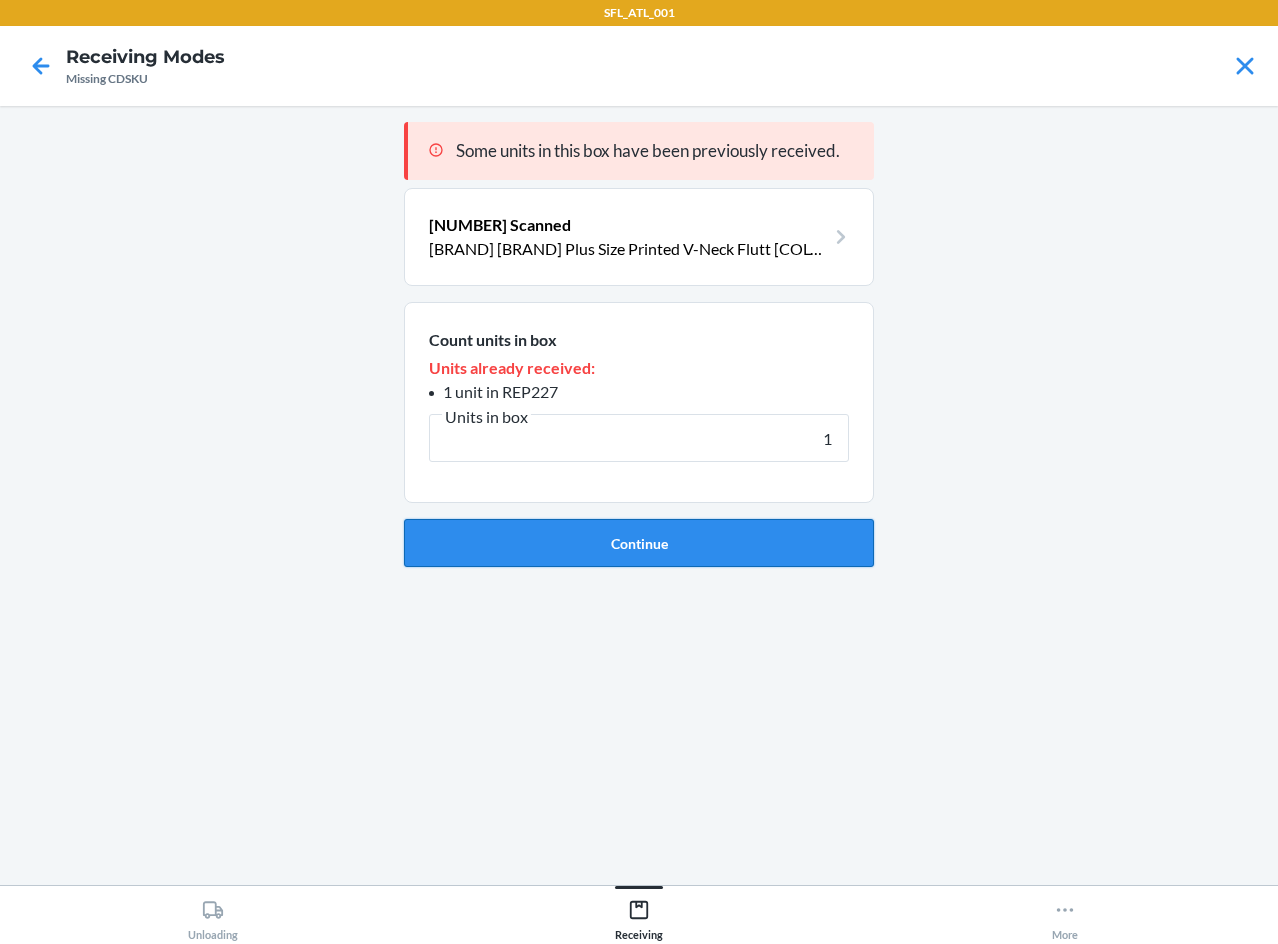 click on "Continue" at bounding box center (639, 543) 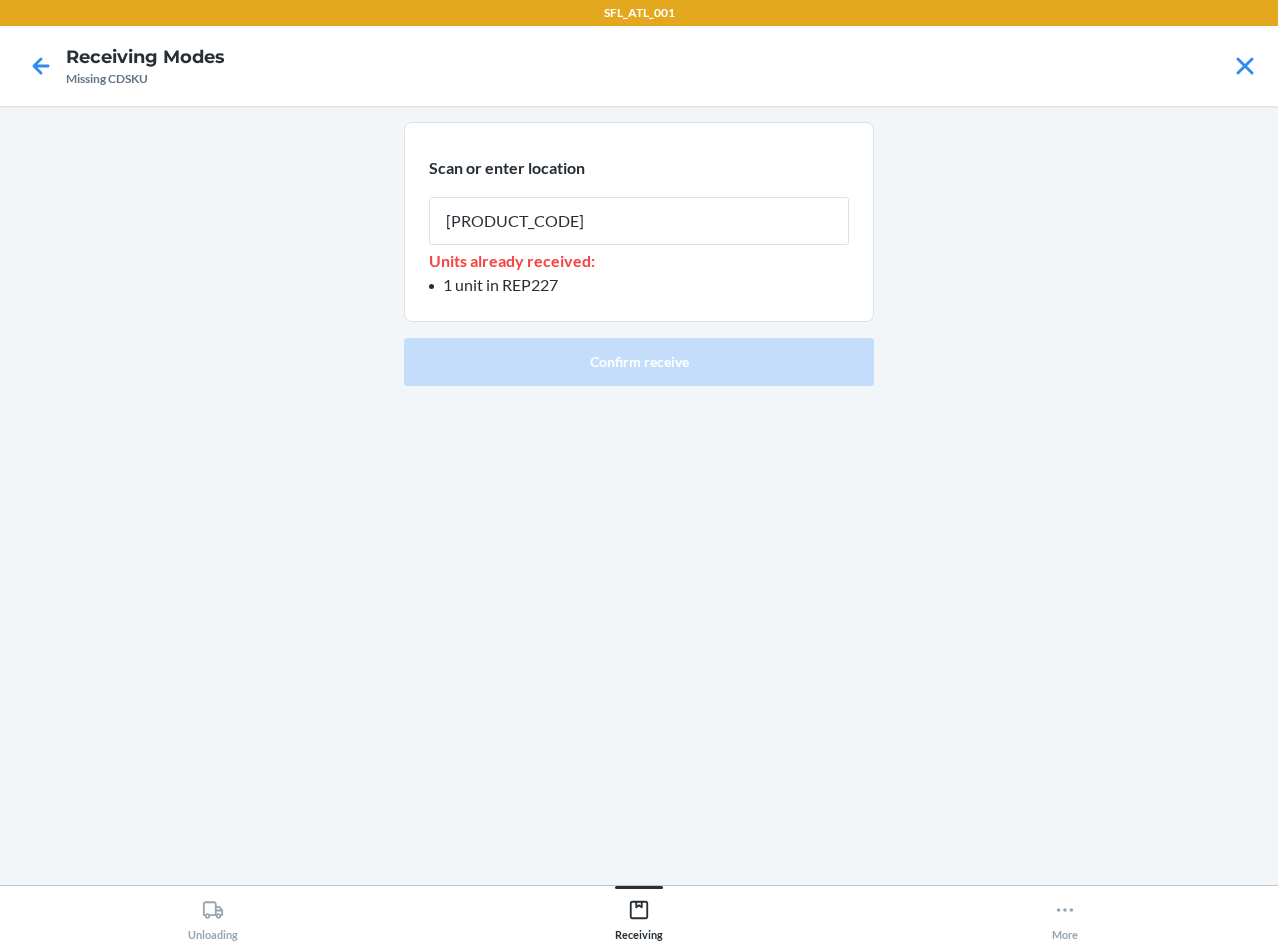 type on "REP227" 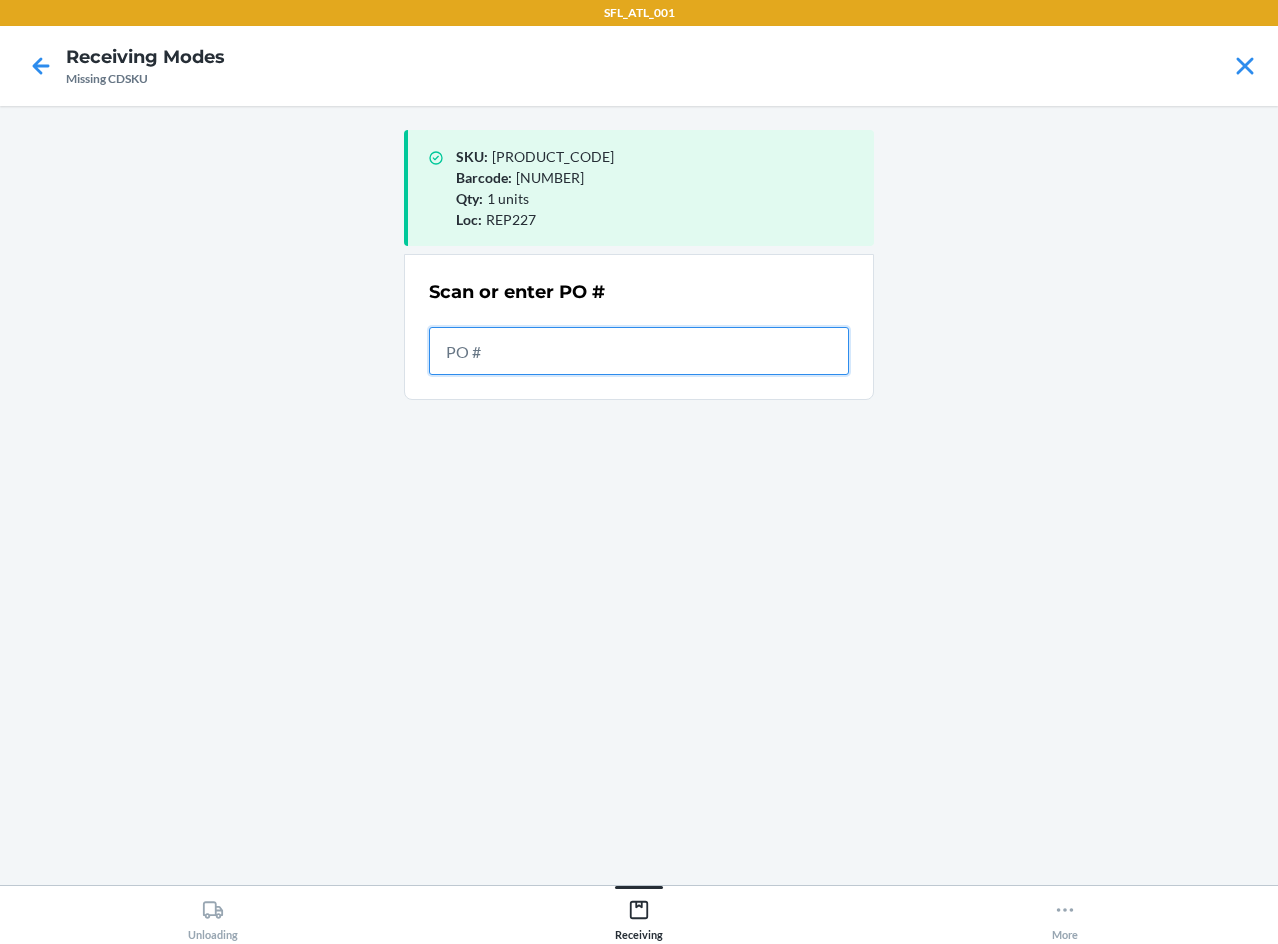 drag, startPoint x: 866, startPoint y: 5, endPoint x: 532, endPoint y: 348, distance: 478.7536 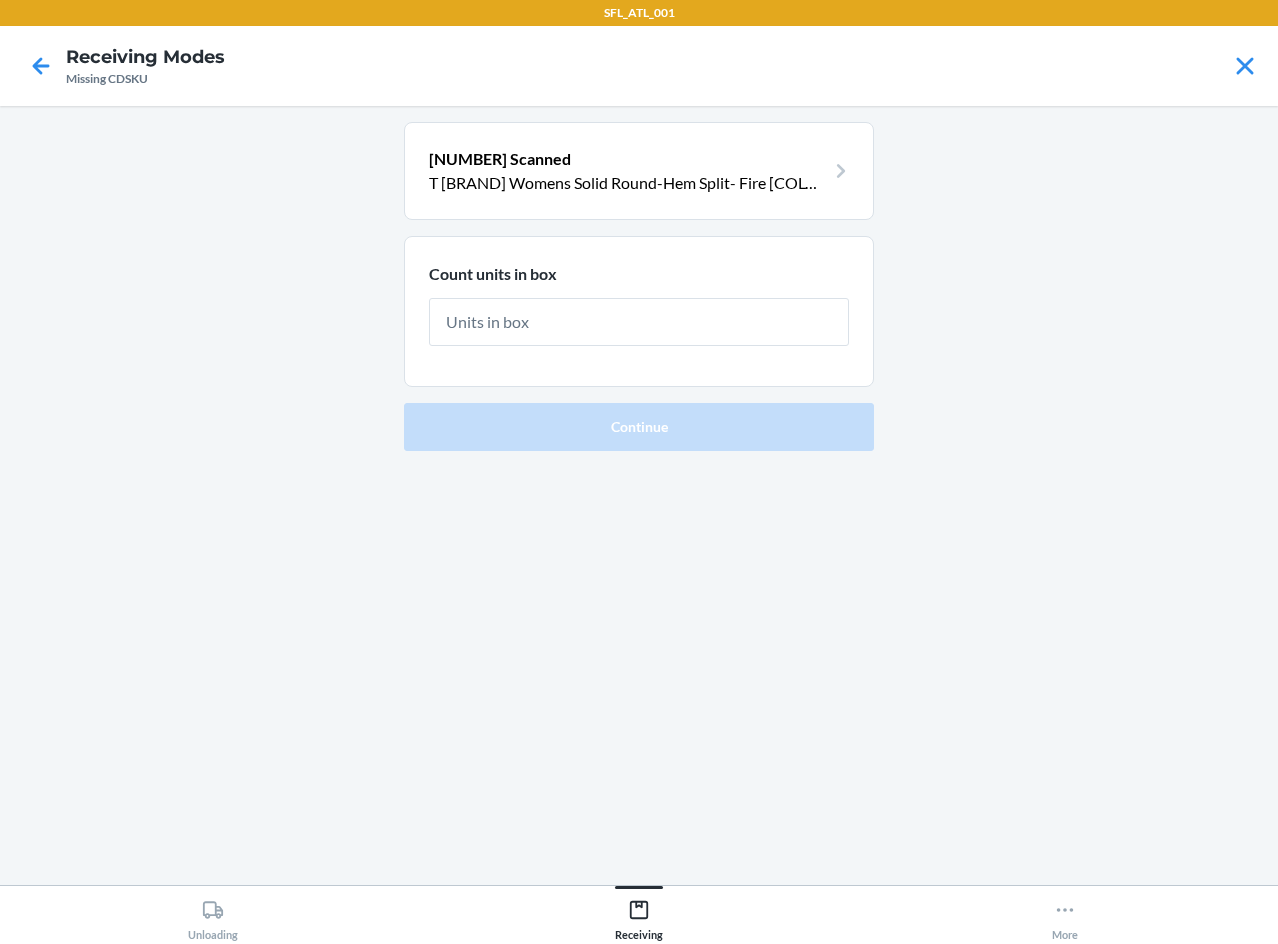 type on "1" 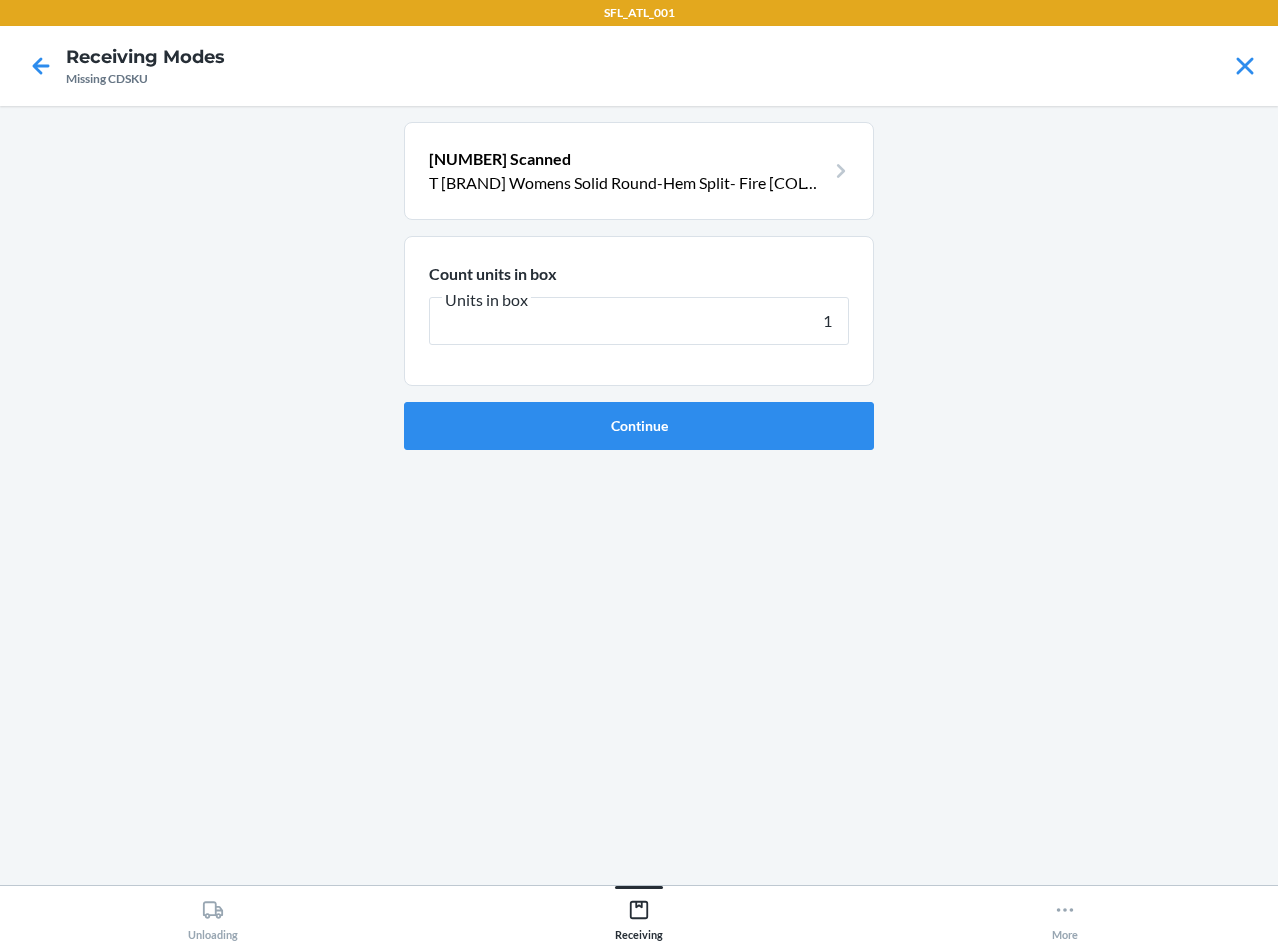 click on "Continue" at bounding box center (639, 426) 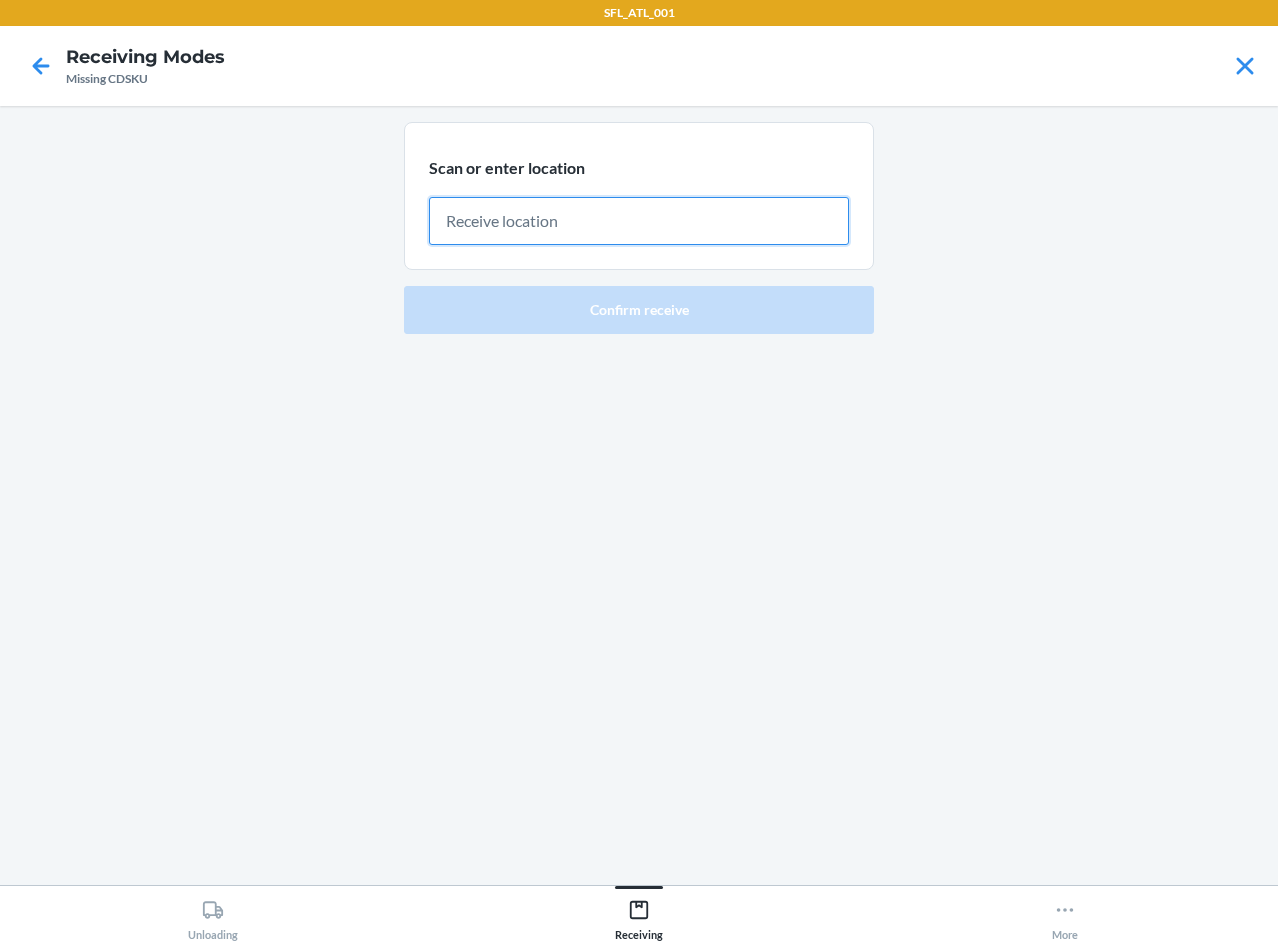 click at bounding box center (639, 221) 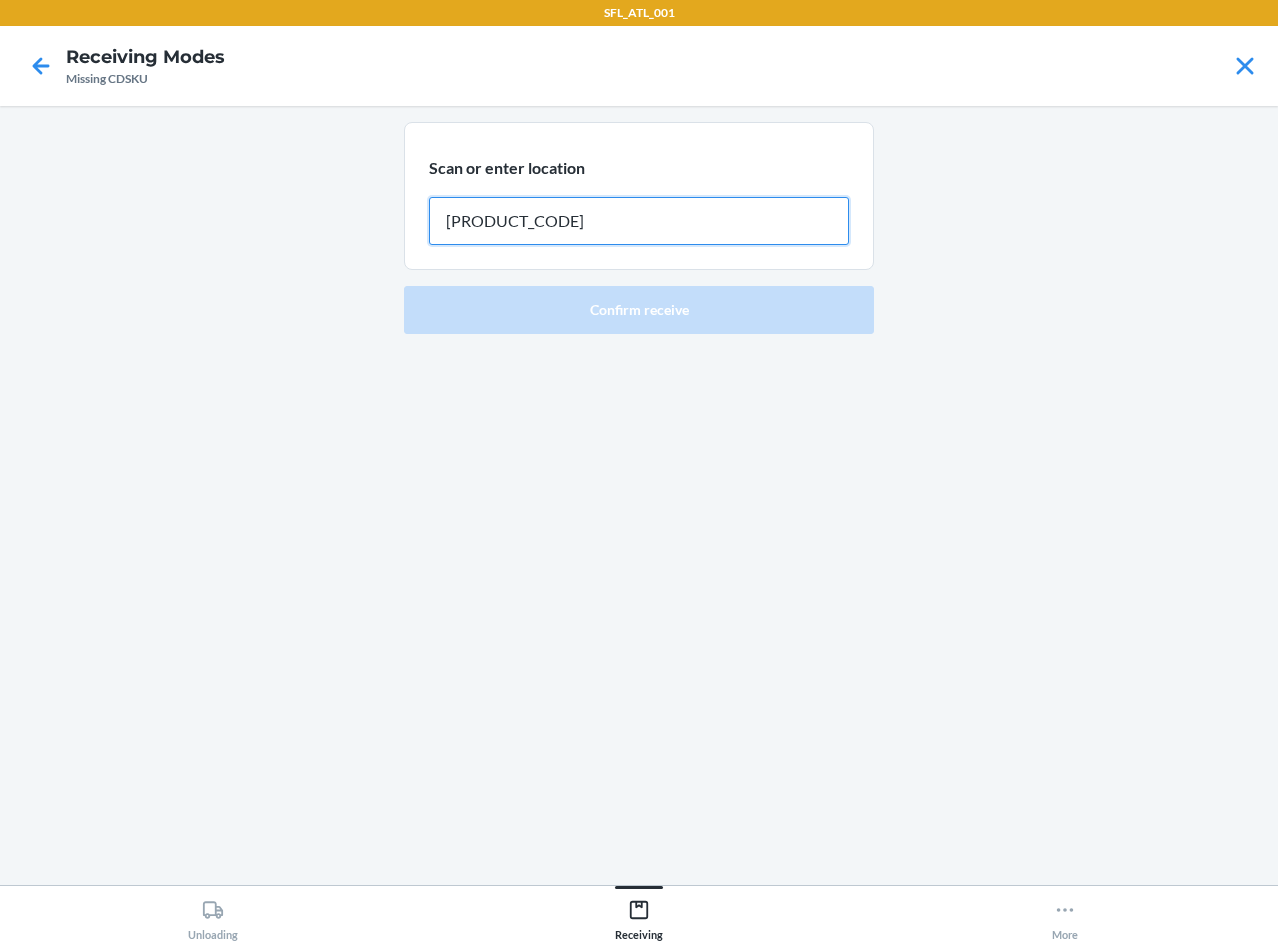 type on "REP227" 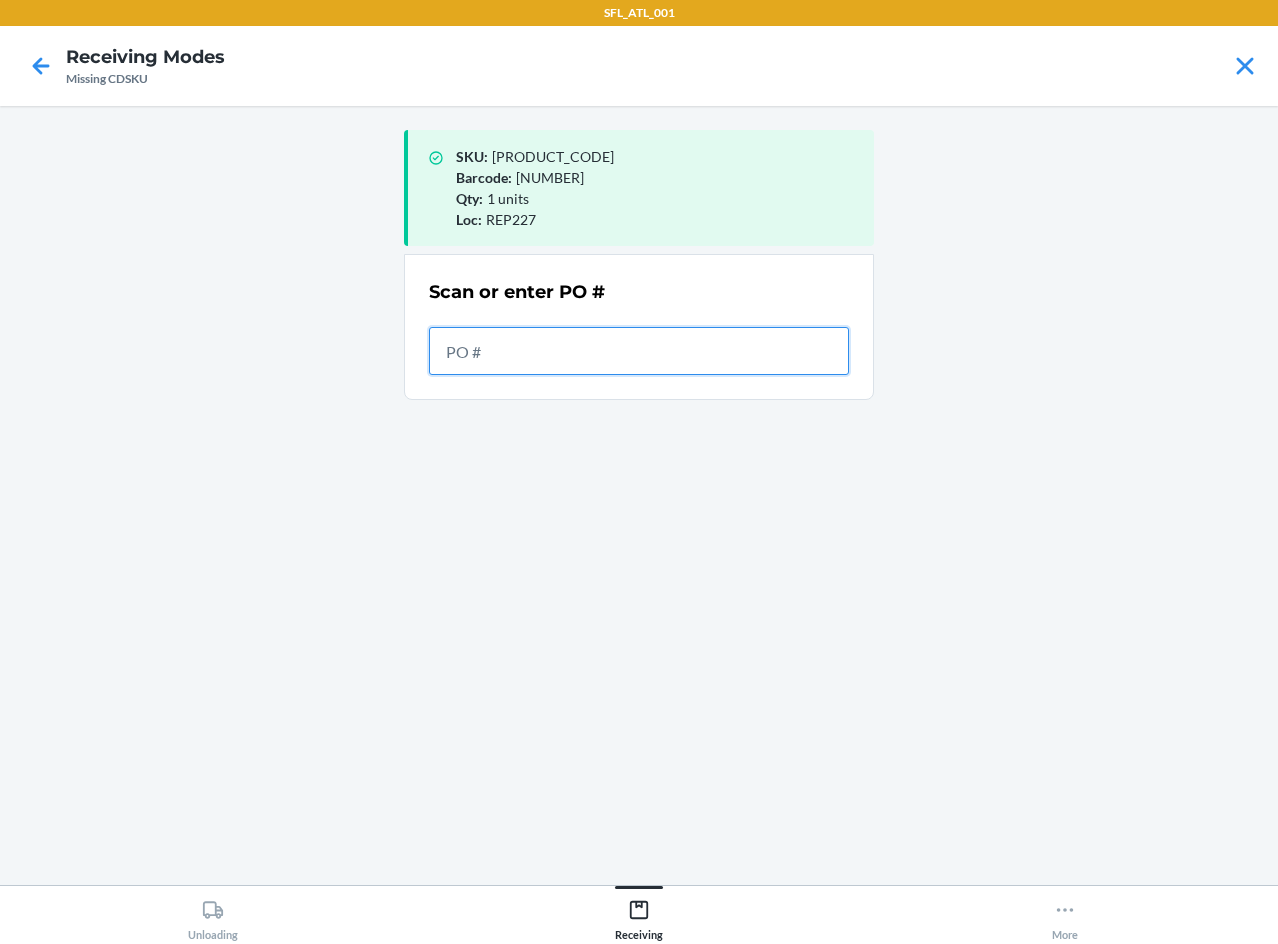 click at bounding box center (639, 351) 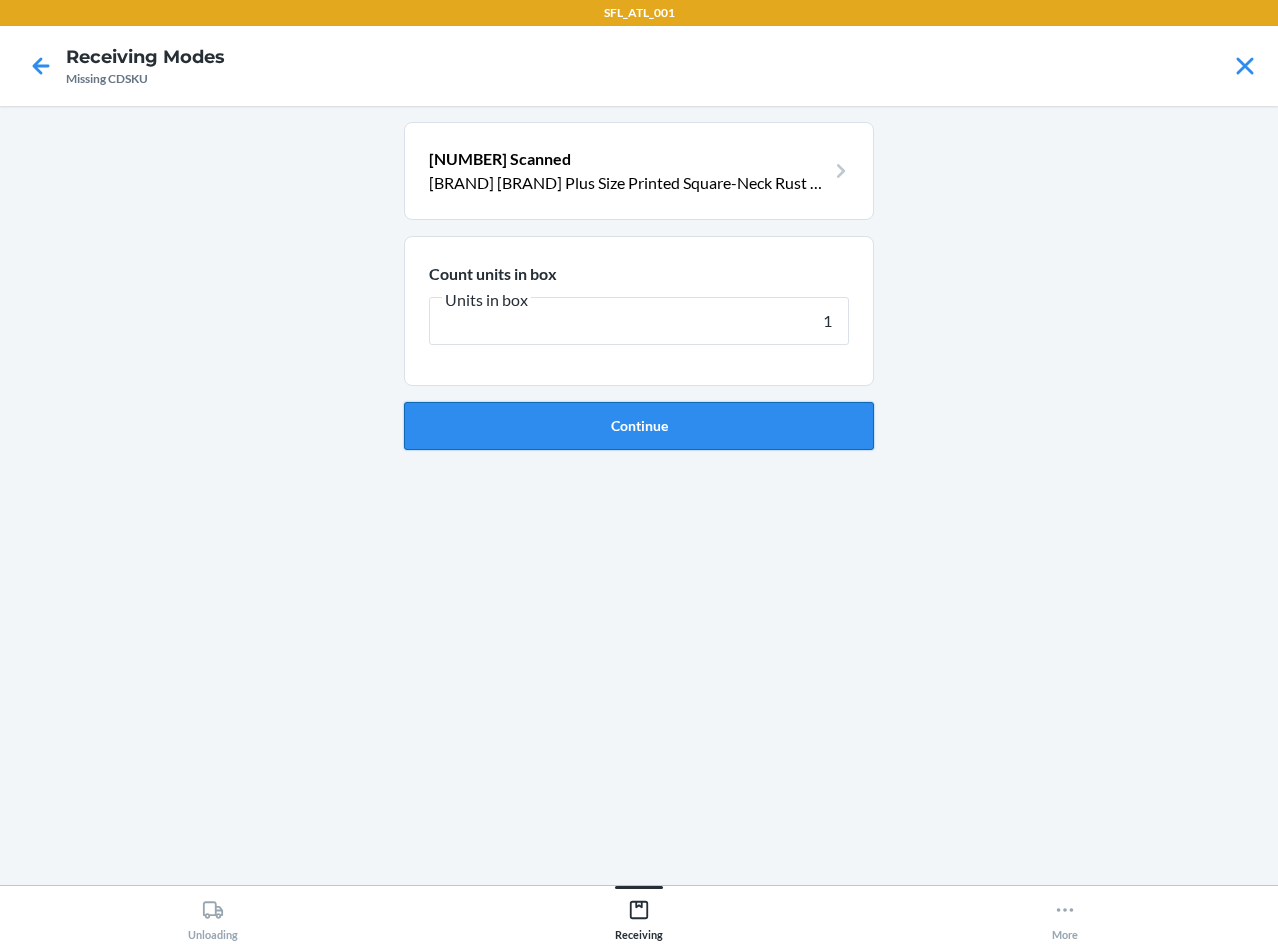 type on "1" 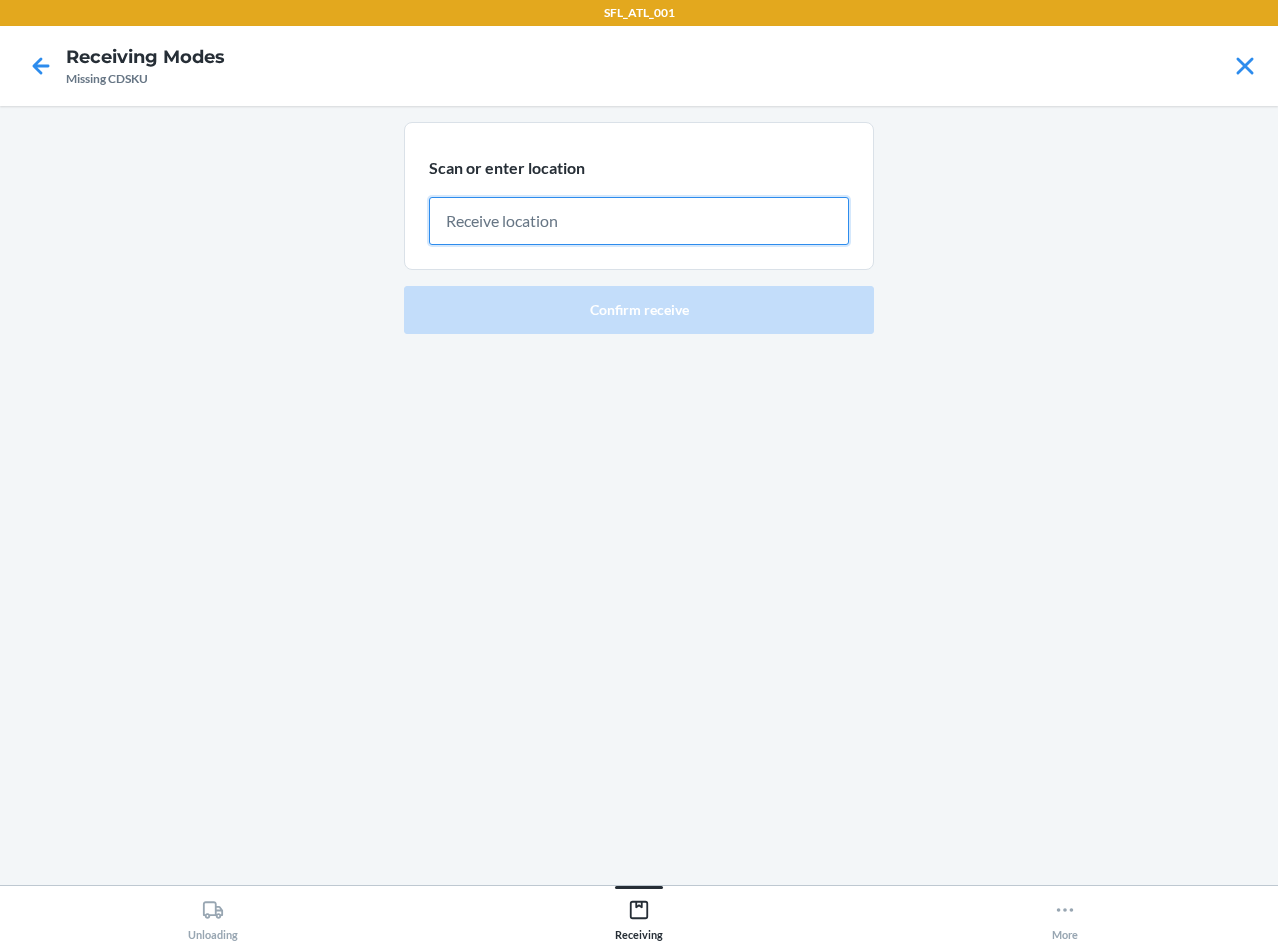 click at bounding box center [639, 221] 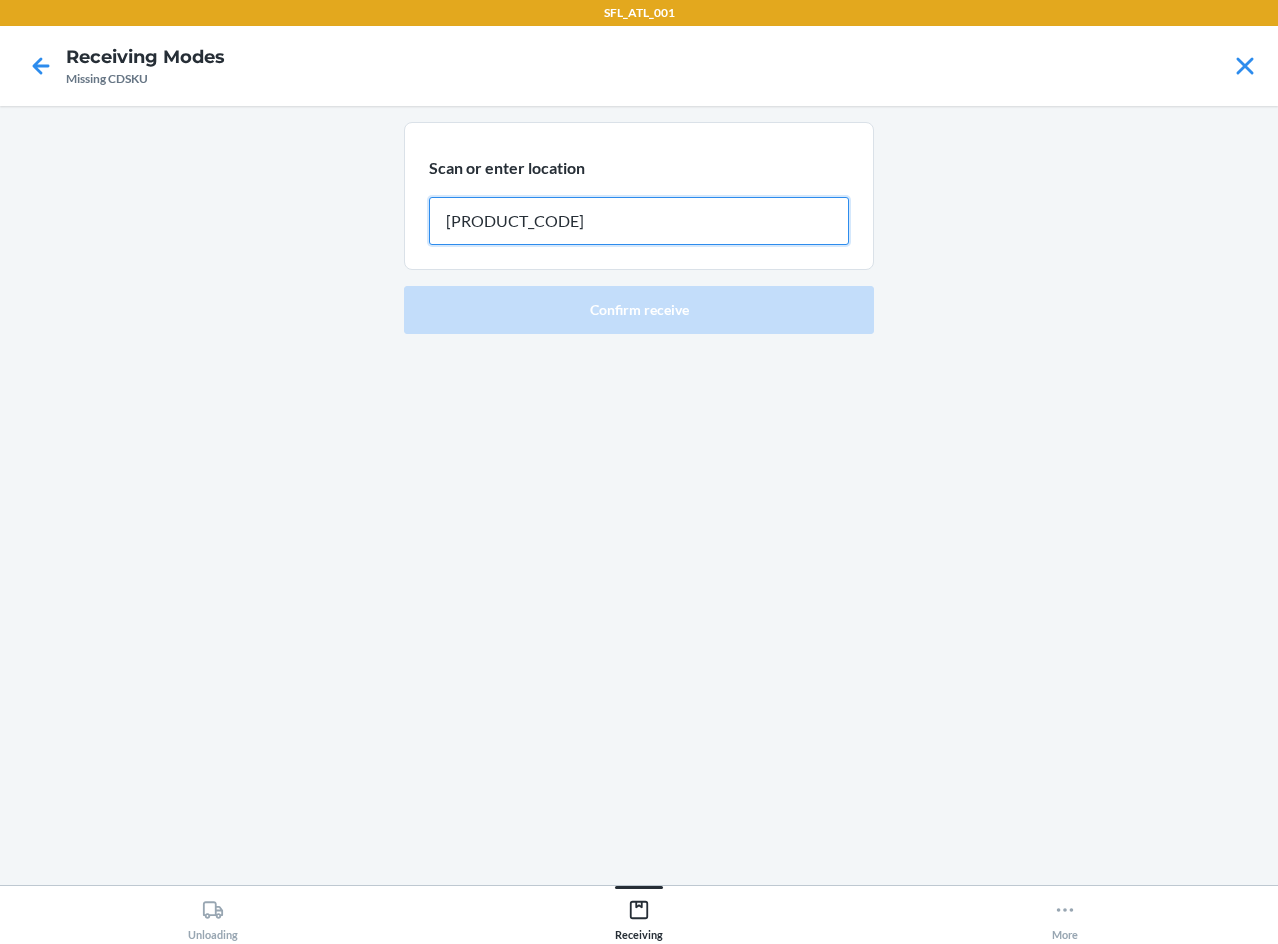 type on "REP227" 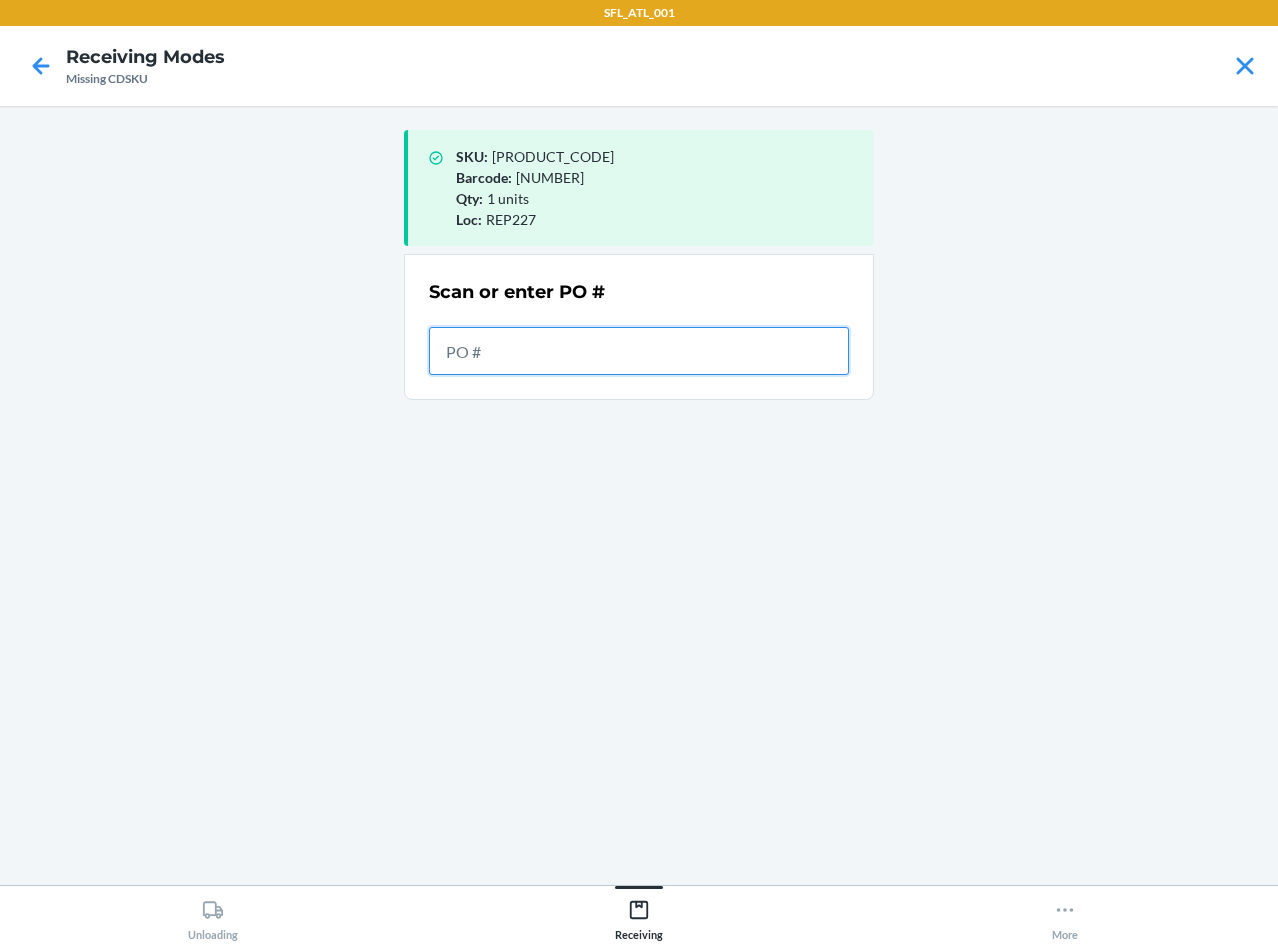 click at bounding box center (639, 351) 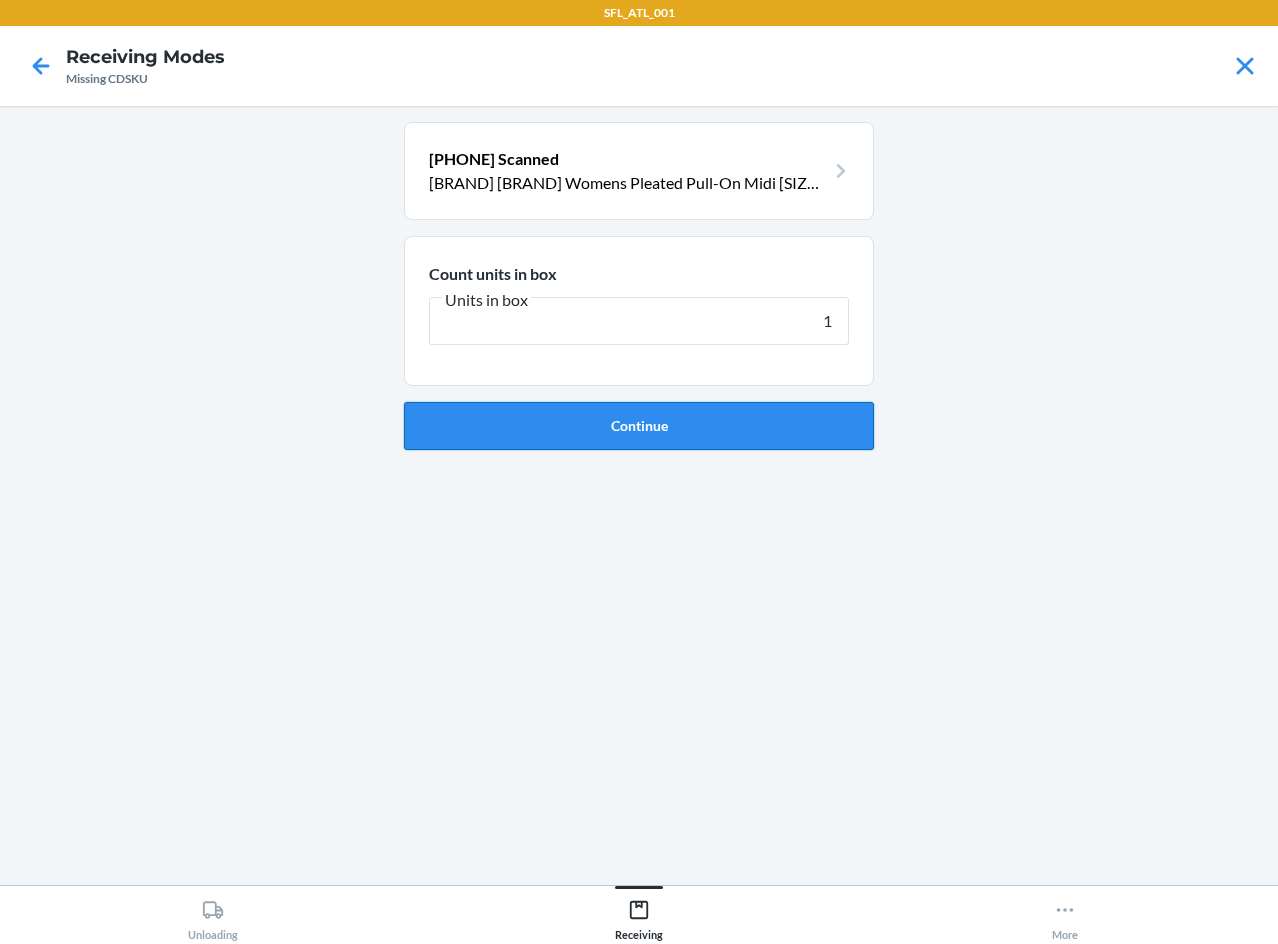 type on "1" 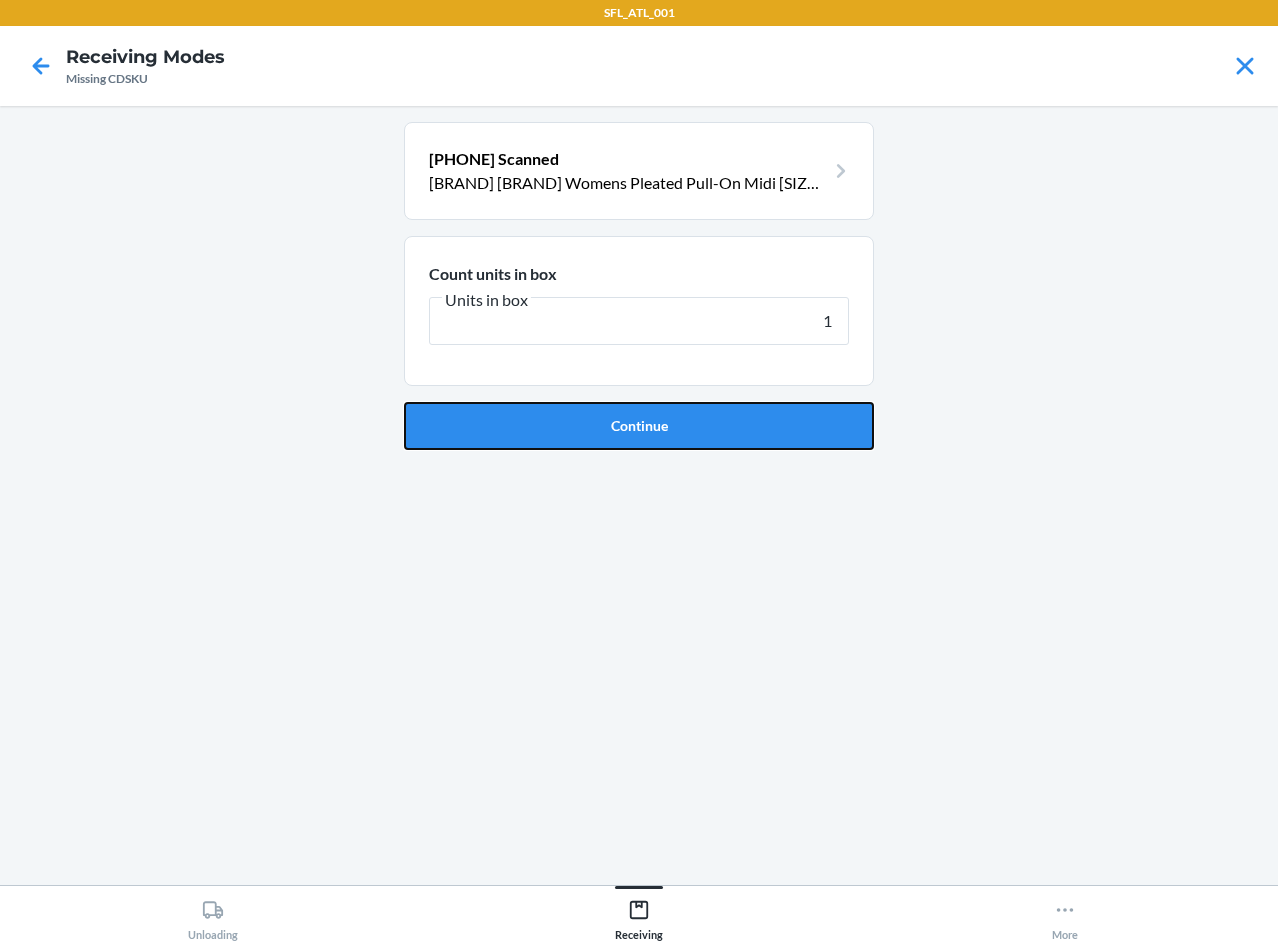 click on "Continue" at bounding box center (639, 426) 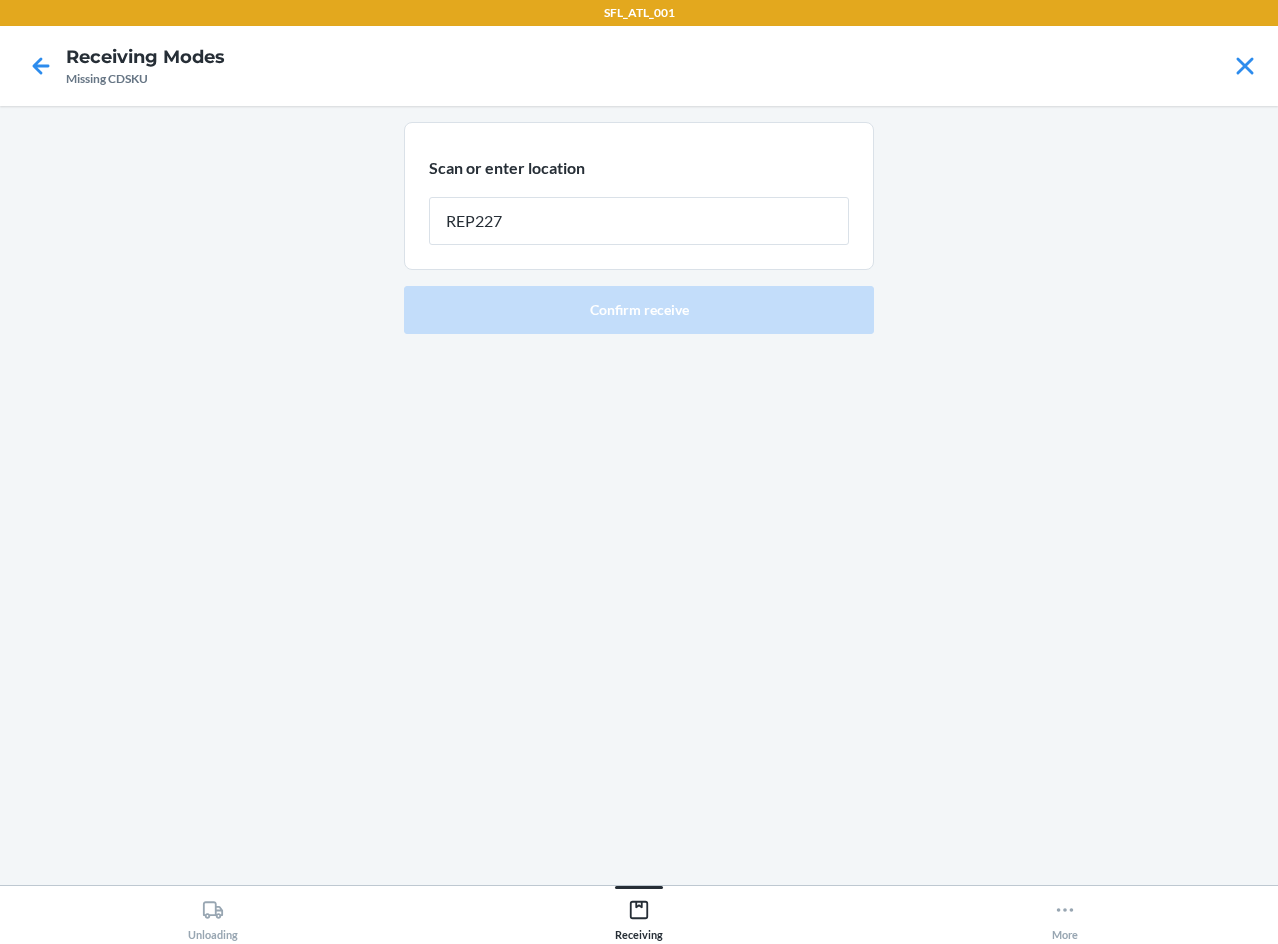 type on "REP227" 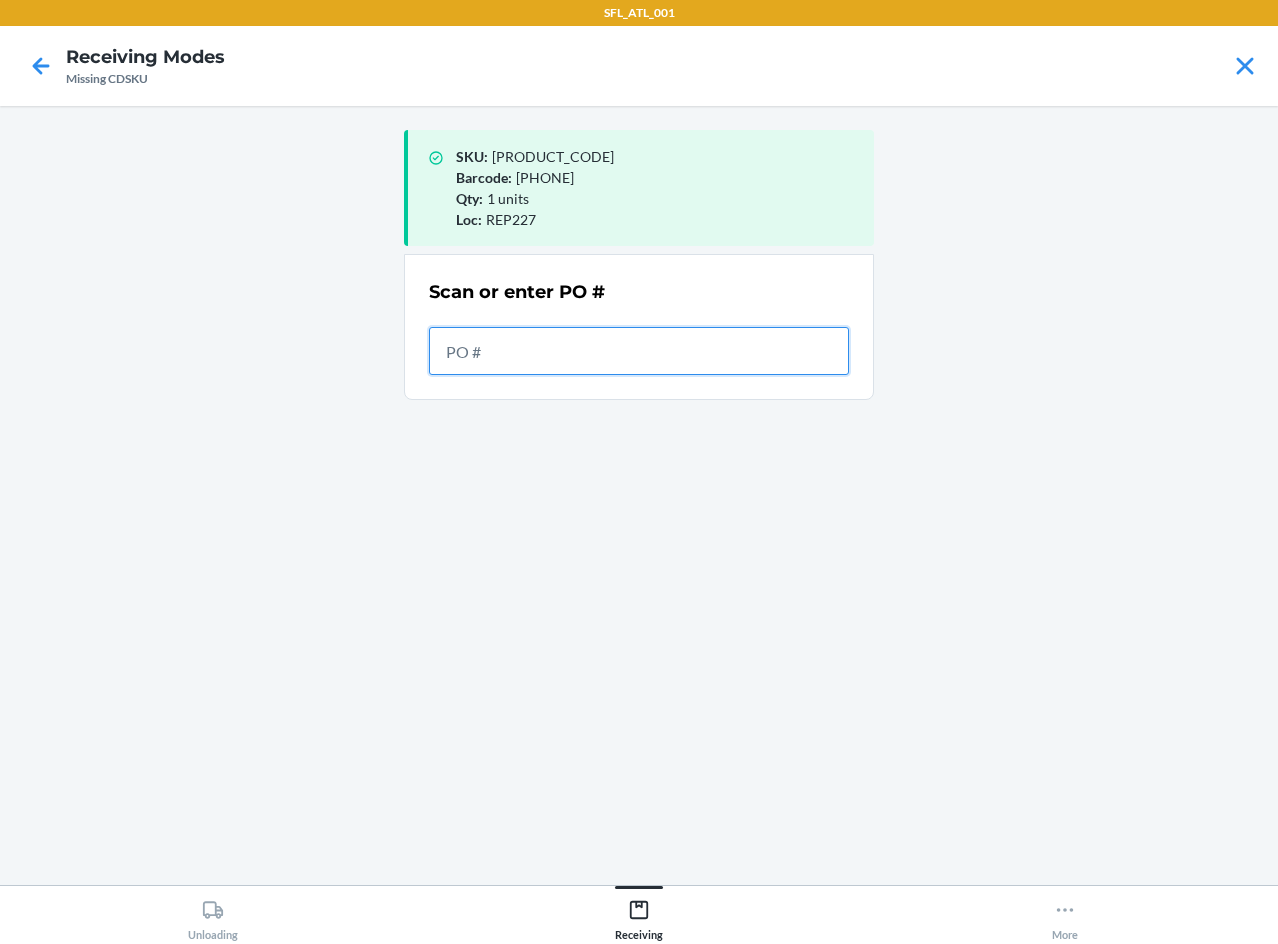 click at bounding box center [639, 351] 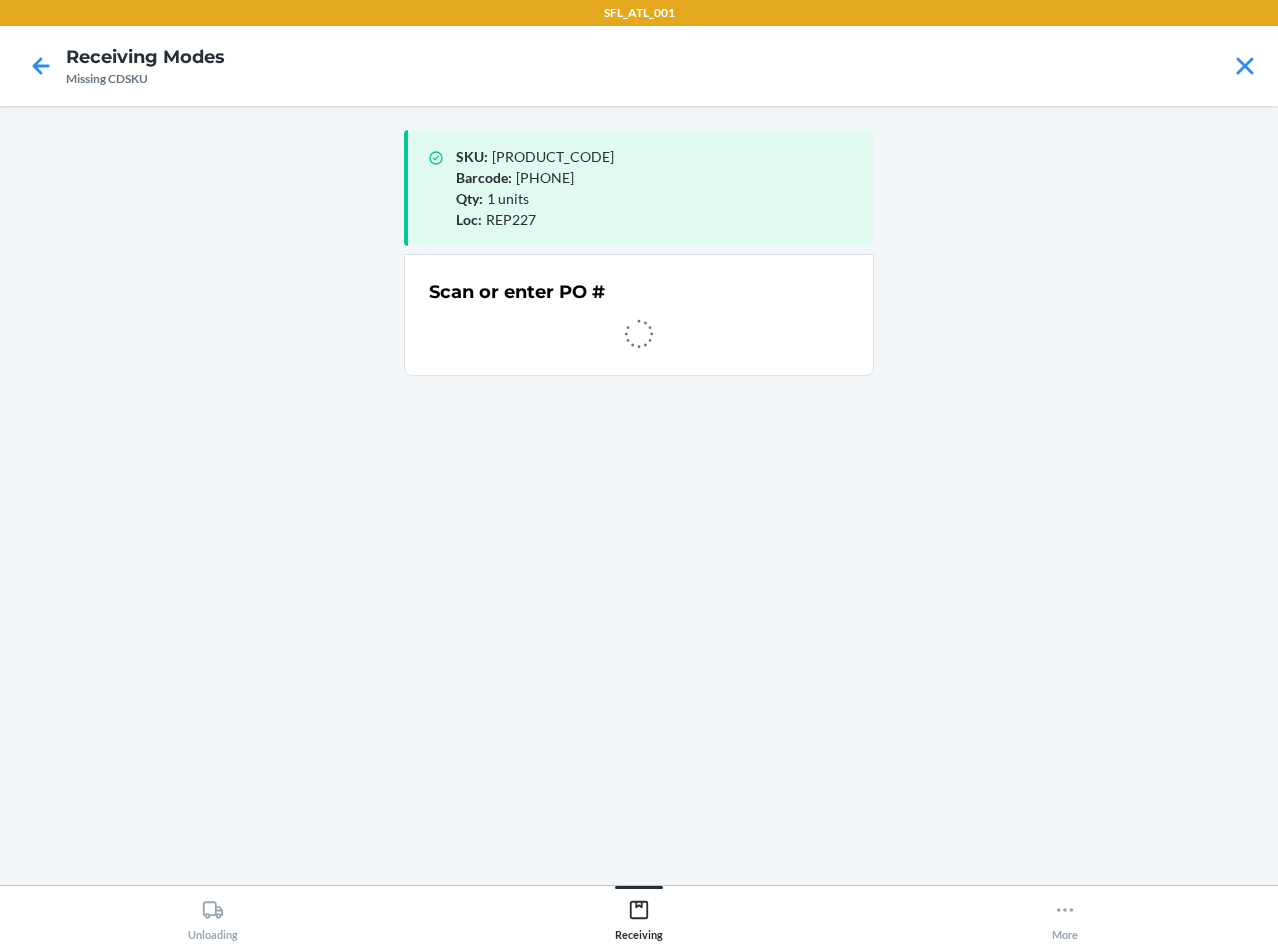 drag, startPoint x: 704, startPoint y: 357, endPoint x: 687, endPoint y: 379, distance: 27.802877 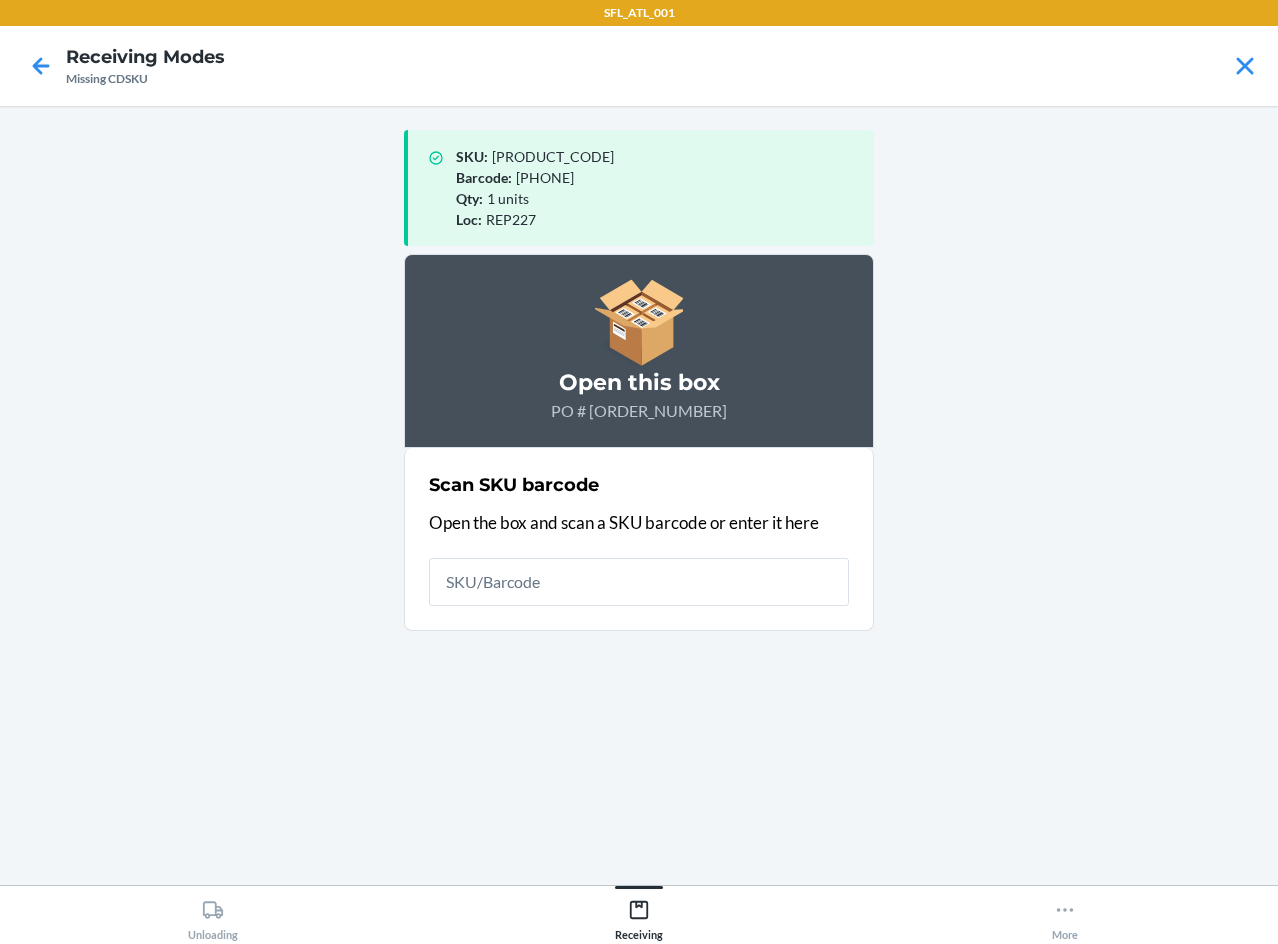 drag, startPoint x: 687, startPoint y: 379, endPoint x: 1009, endPoint y: 229, distance: 355.22388 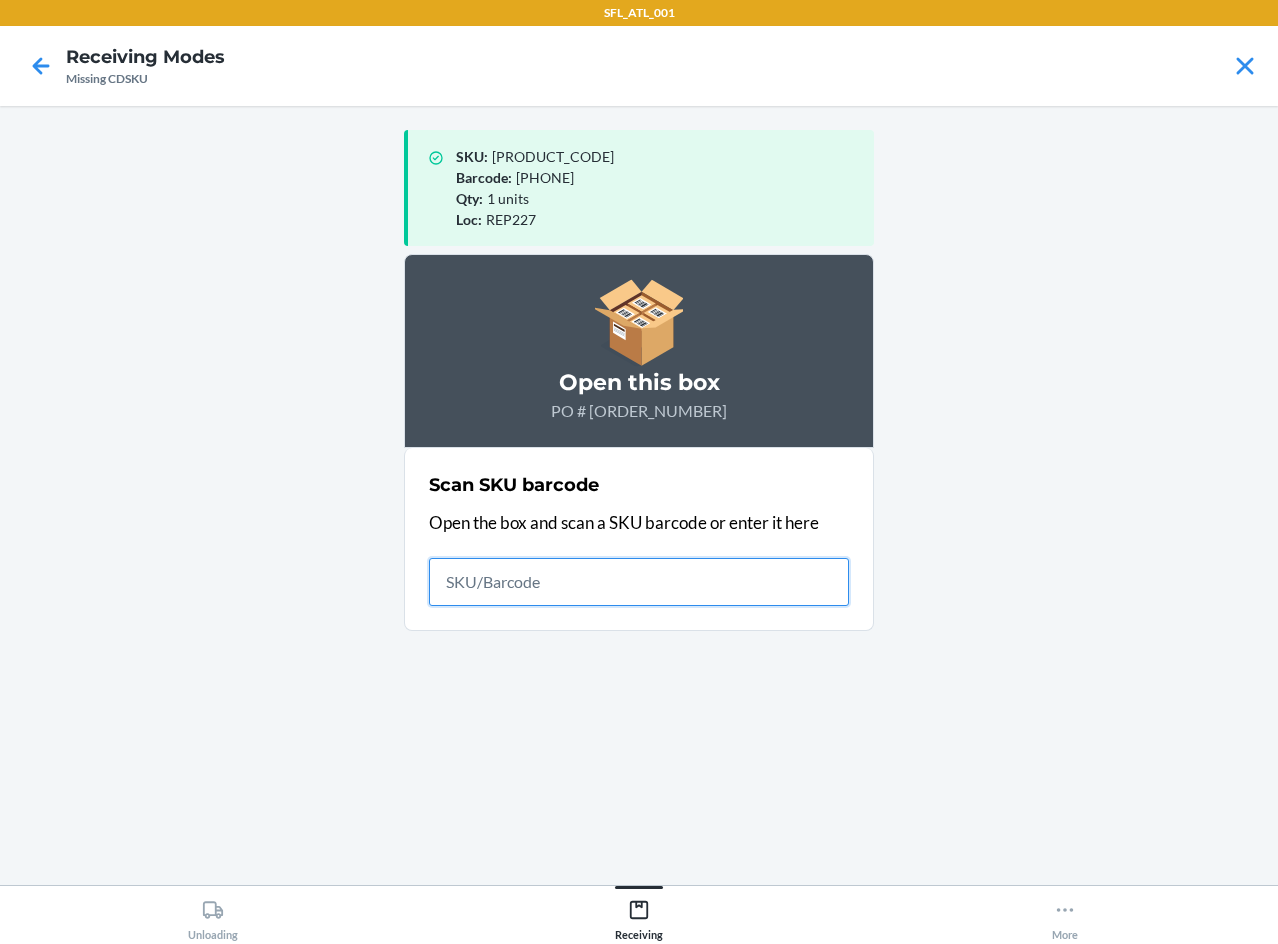 click at bounding box center (639, 582) 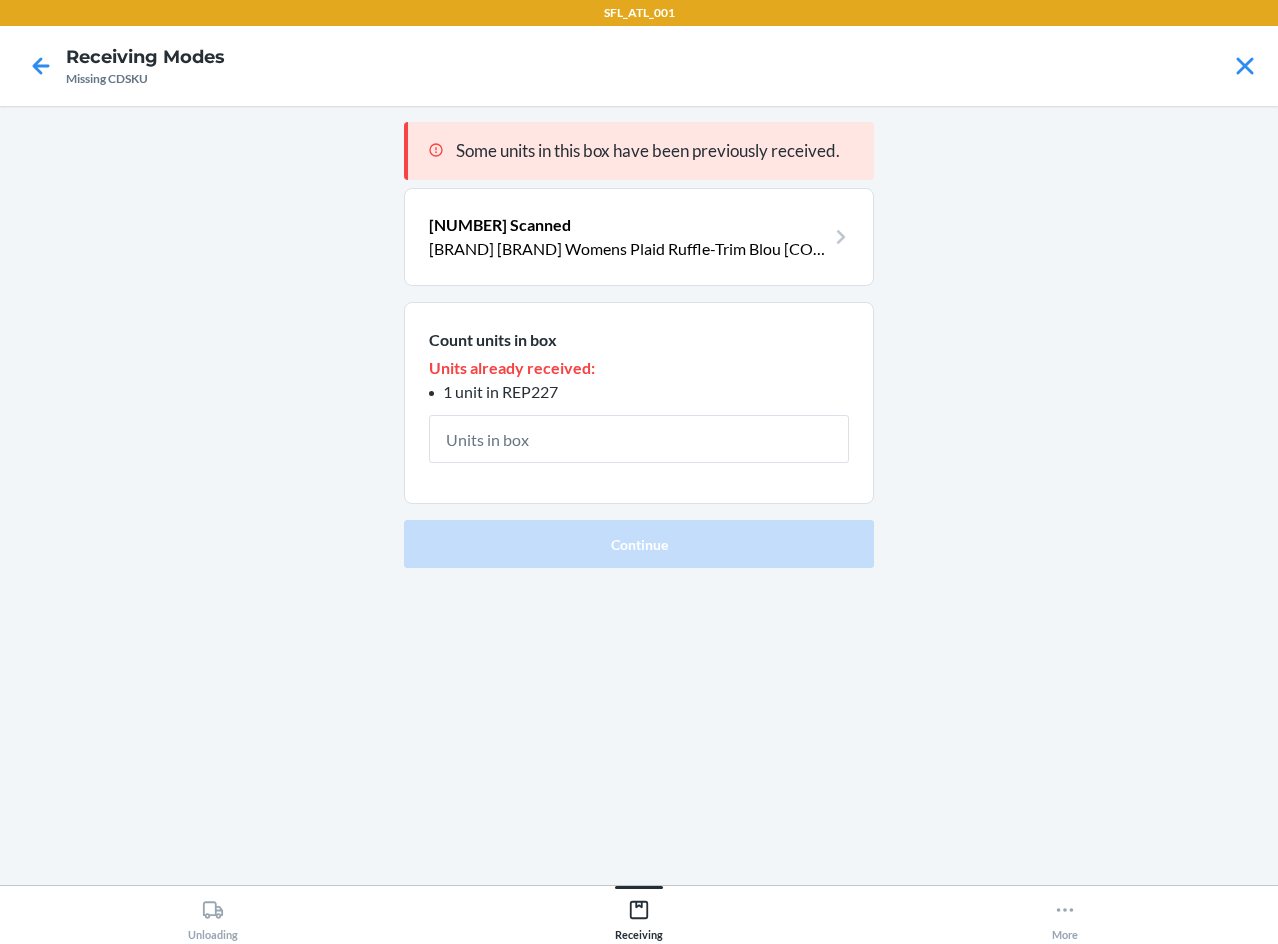 type on "1" 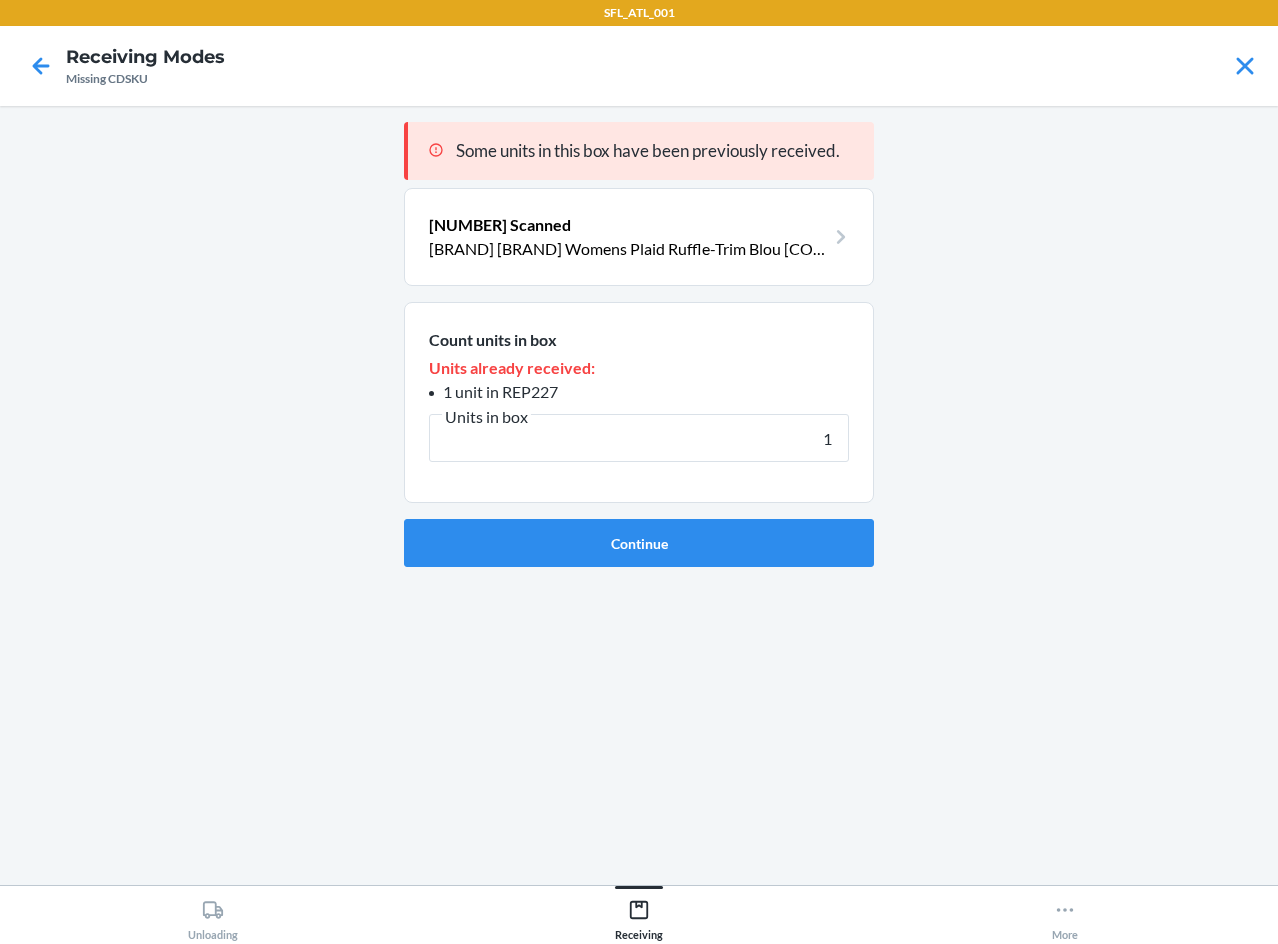 click on "Continue" at bounding box center (639, 543) 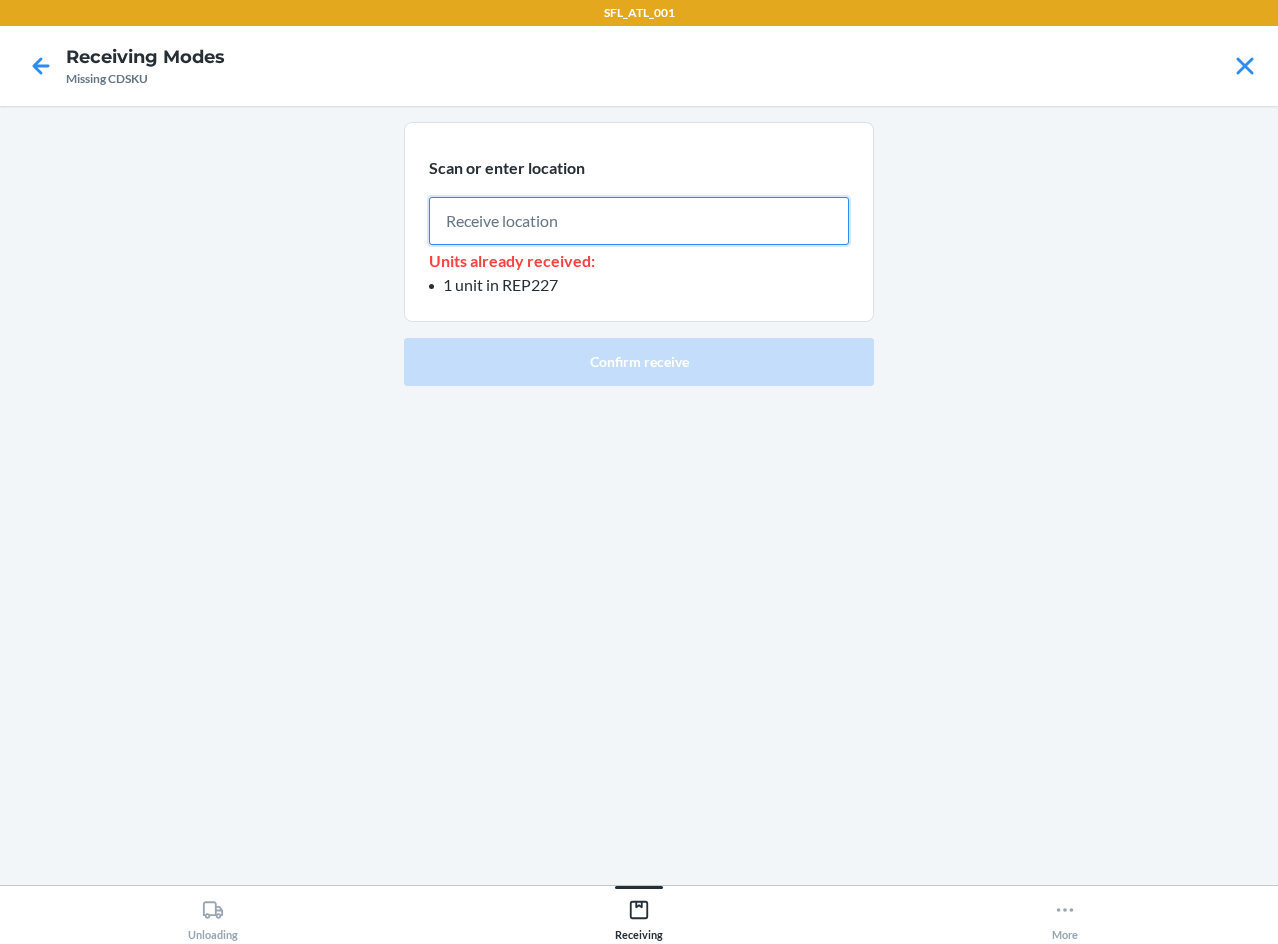 click at bounding box center (639, 221) 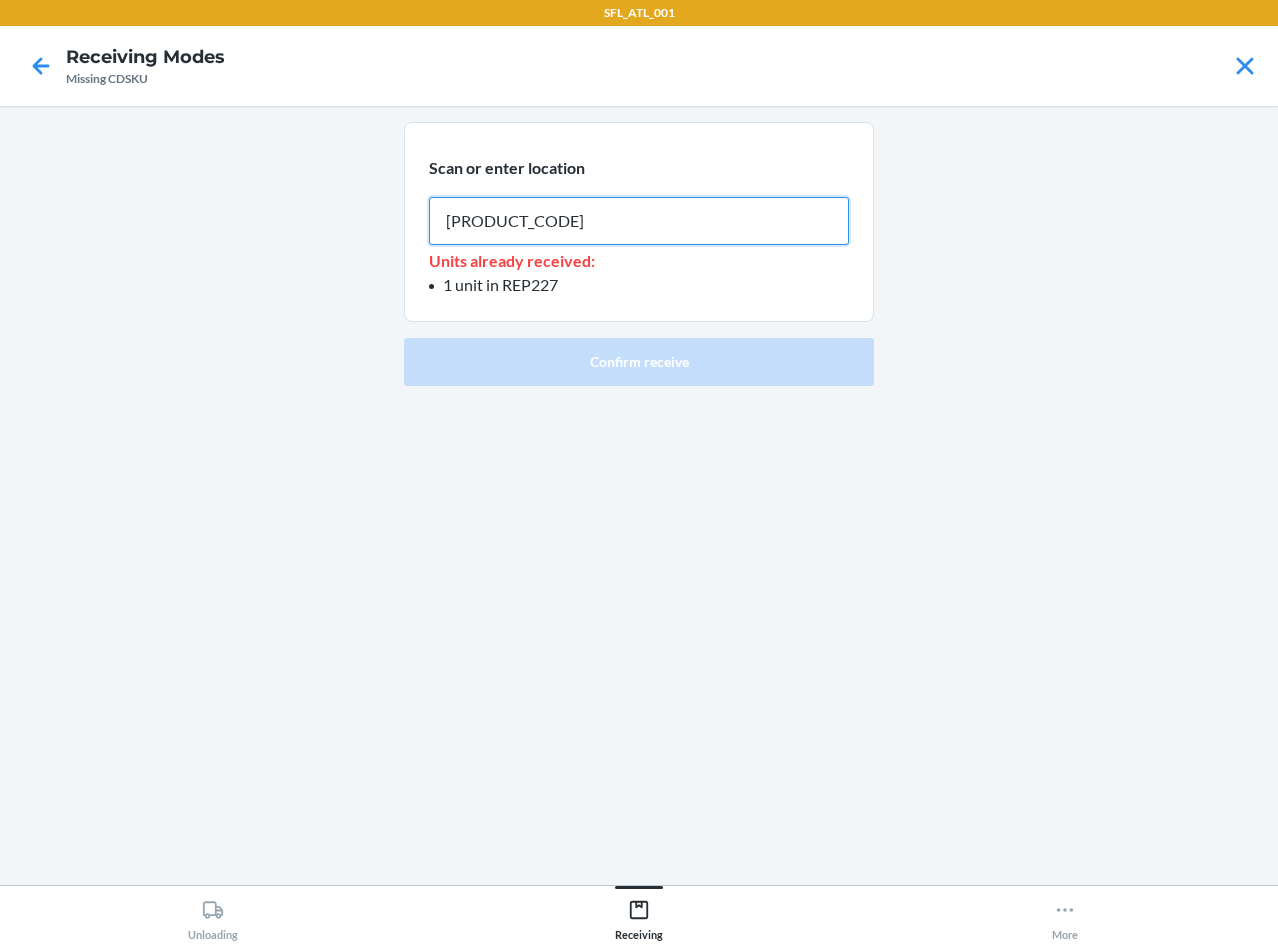 type on "REP227" 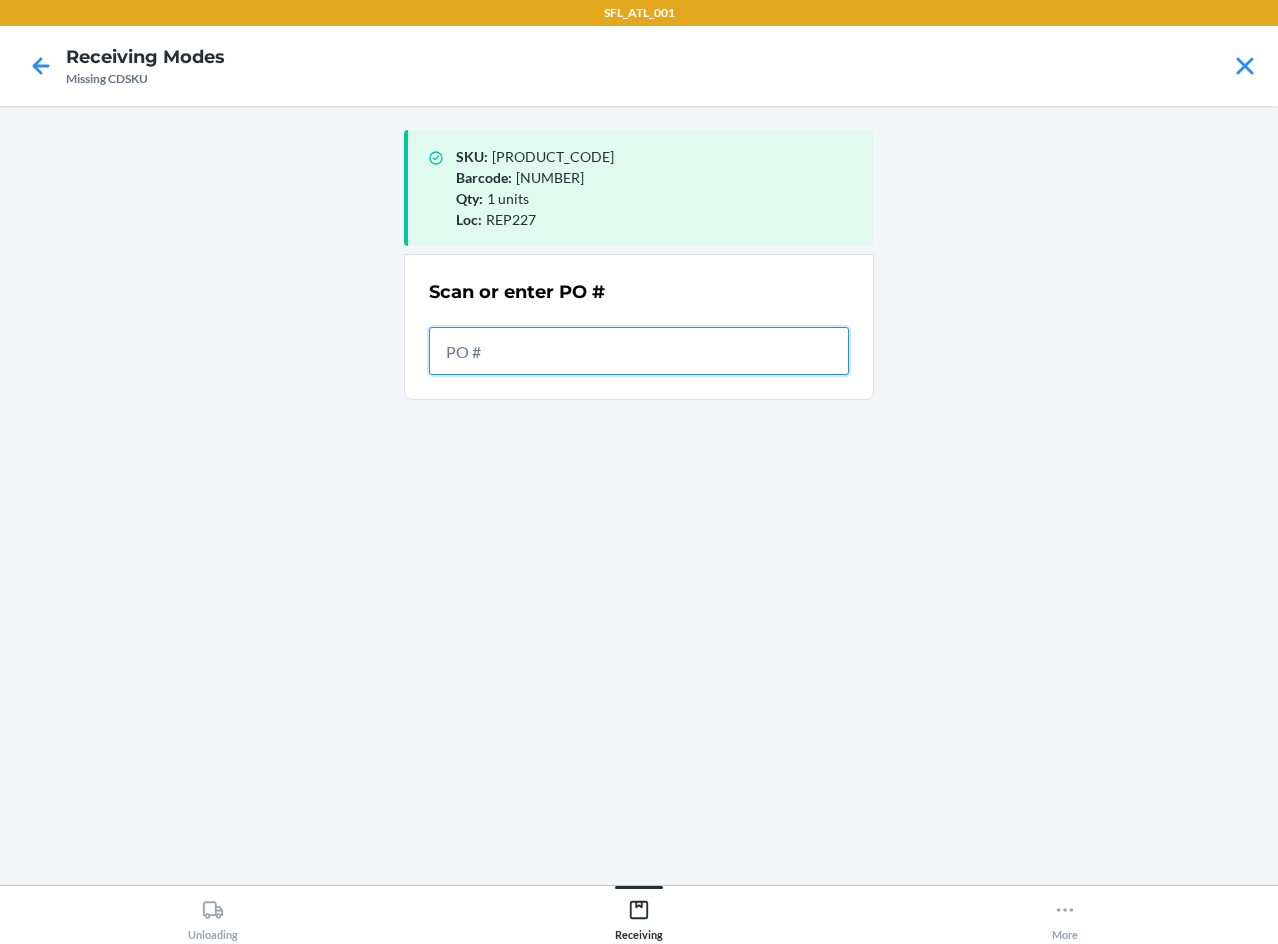 click at bounding box center (639, 351) 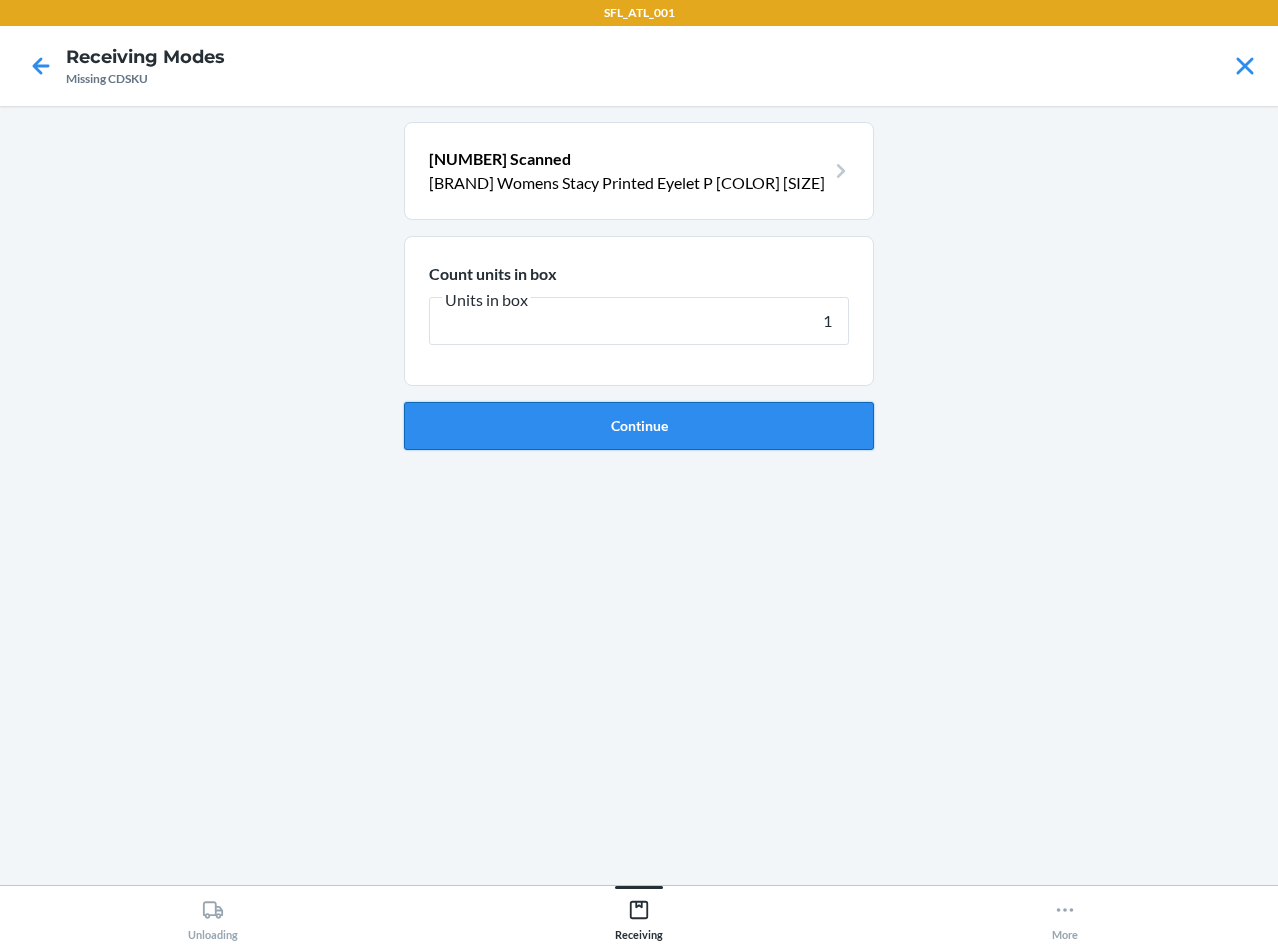 type on "1" 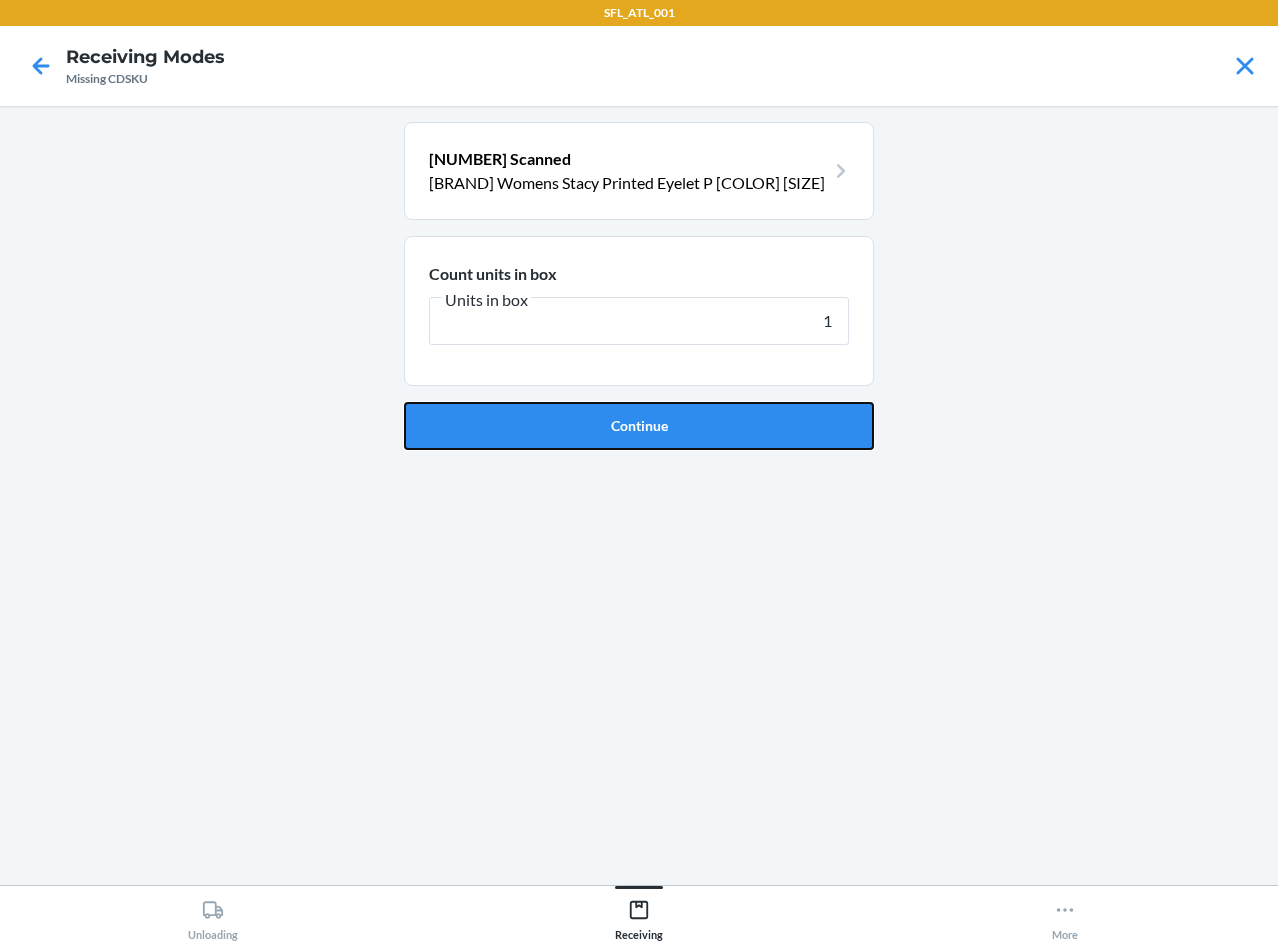 click on "Continue" at bounding box center (639, 426) 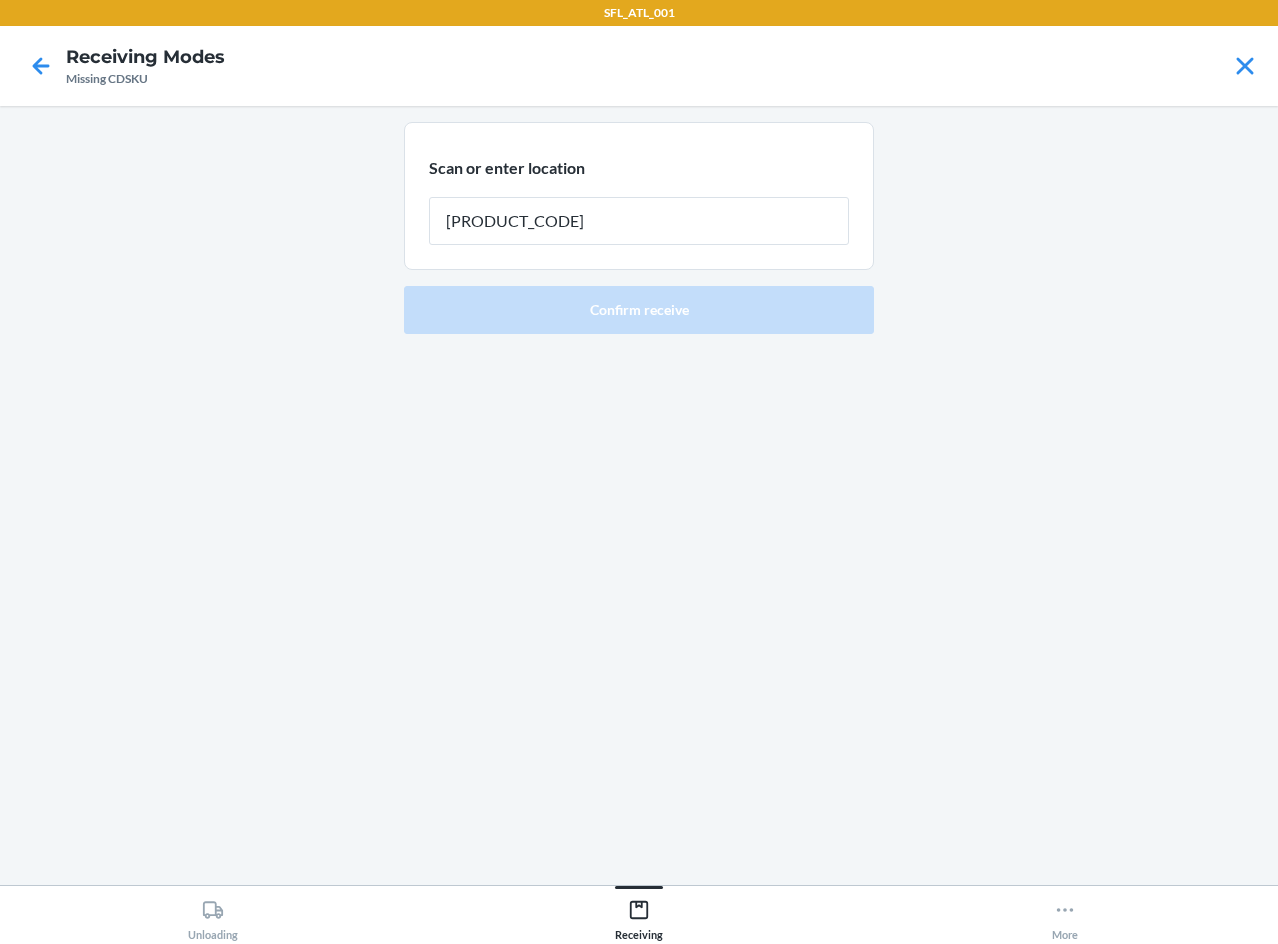 type on "REP227" 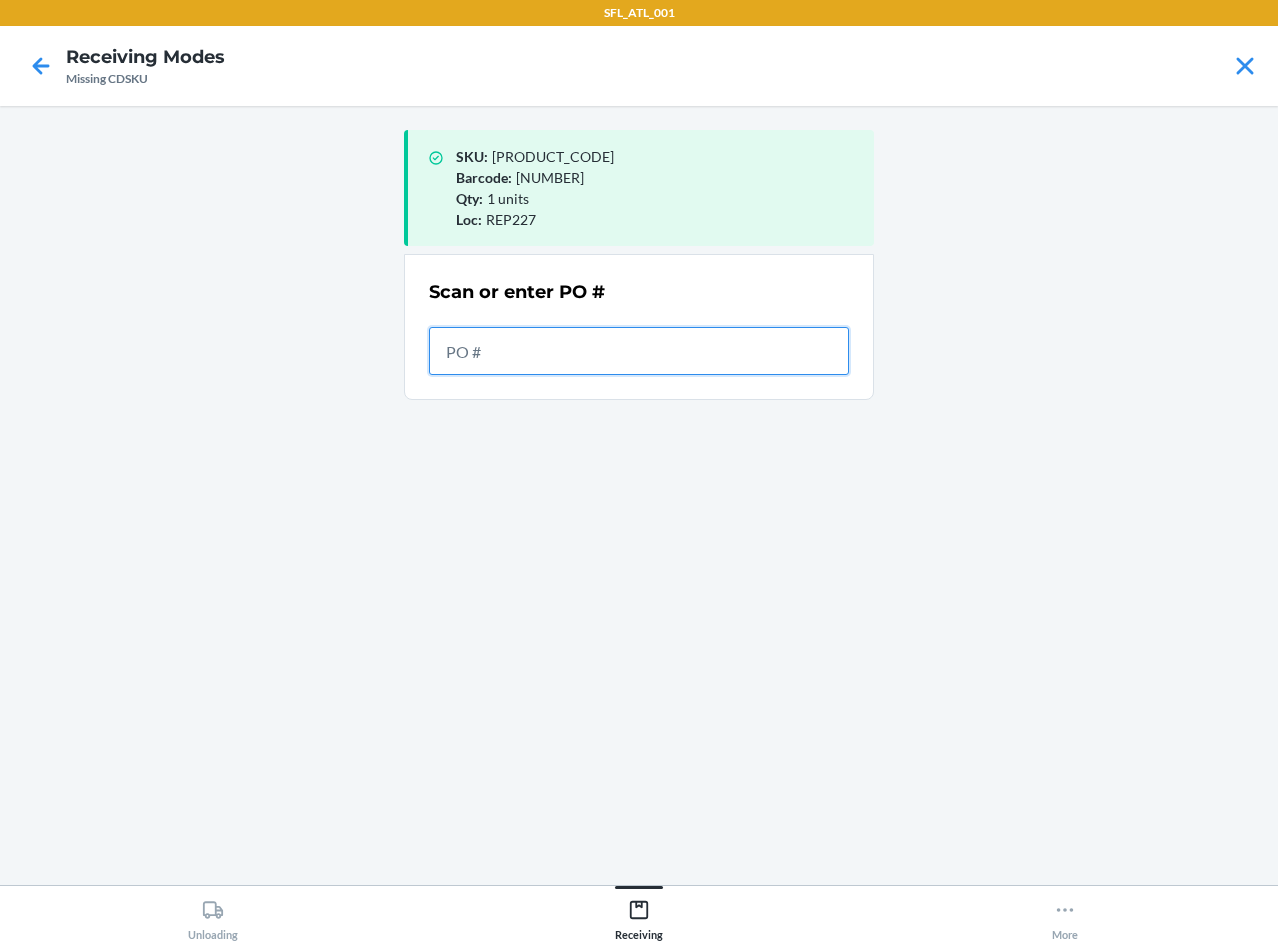 click at bounding box center [639, 351] 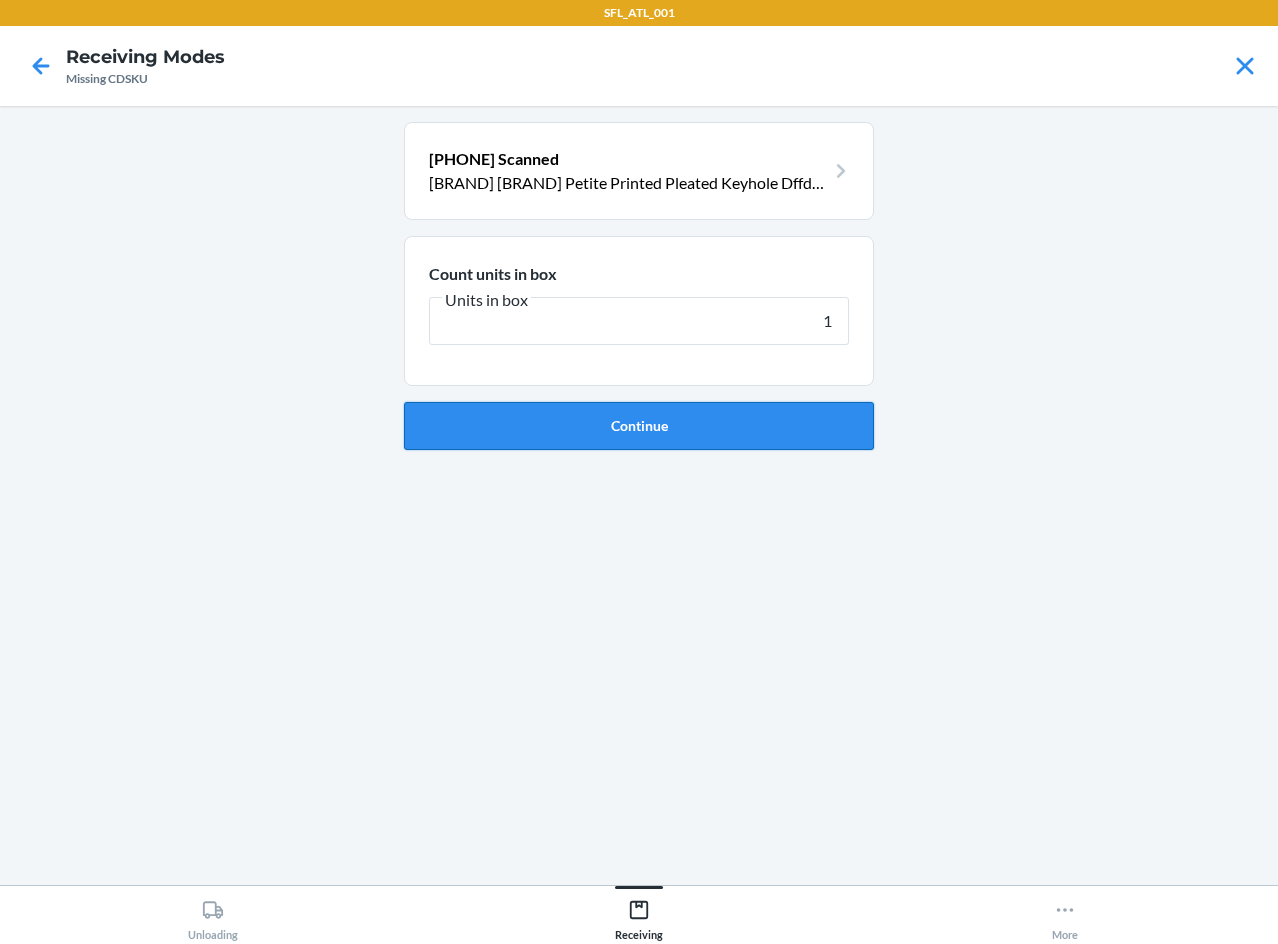 type on "1" 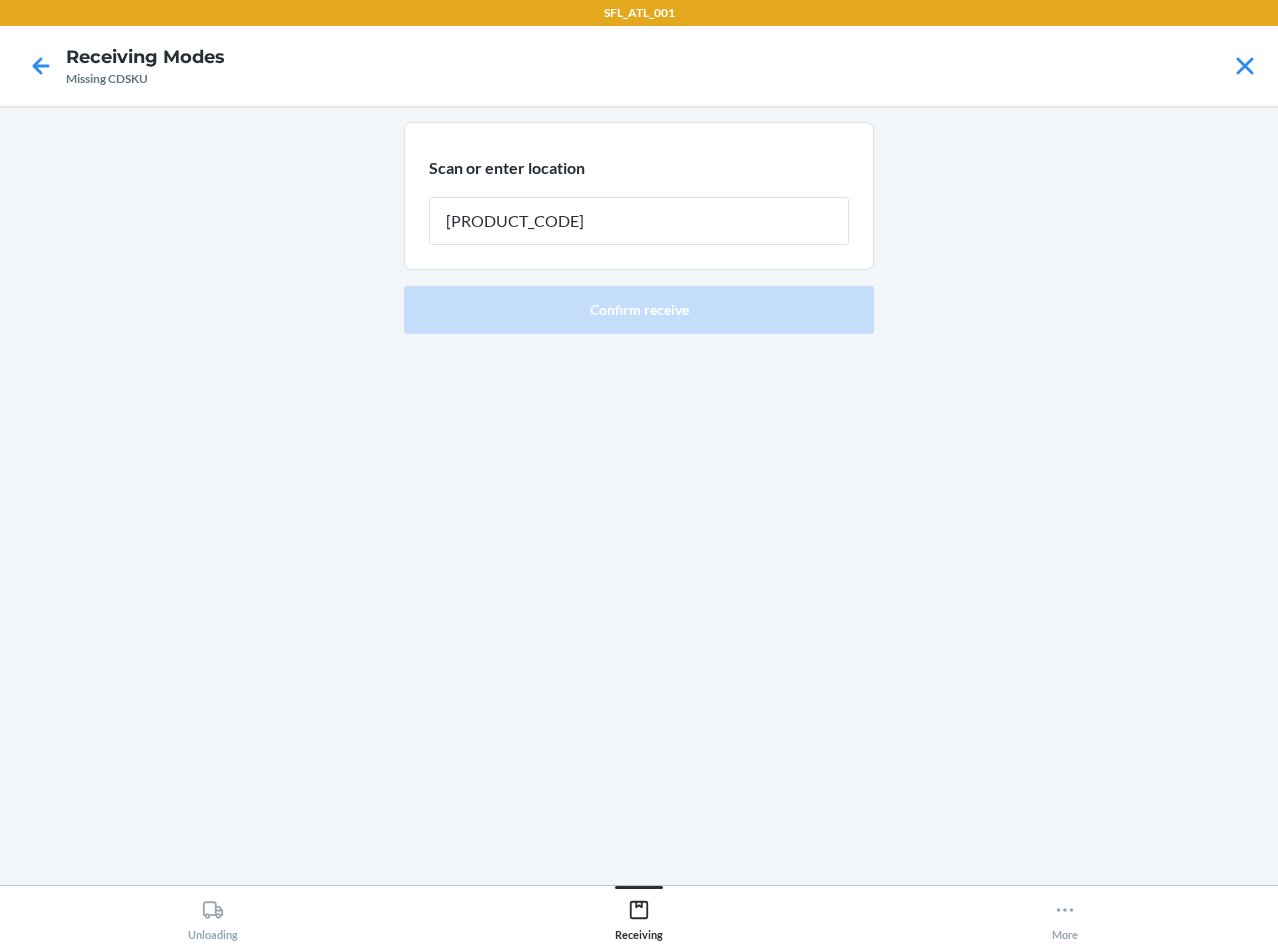 type on "REP227" 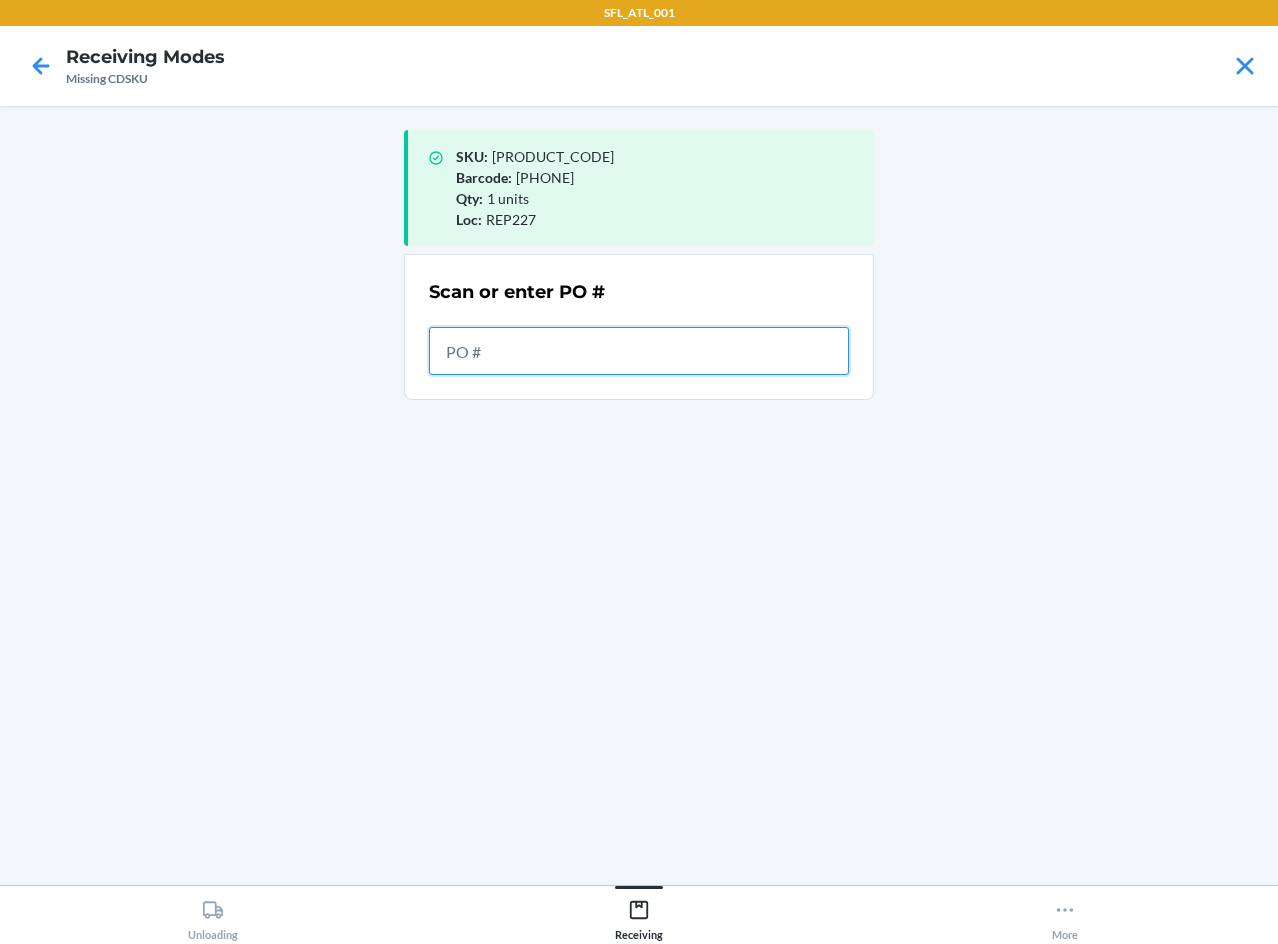 click at bounding box center [639, 351] 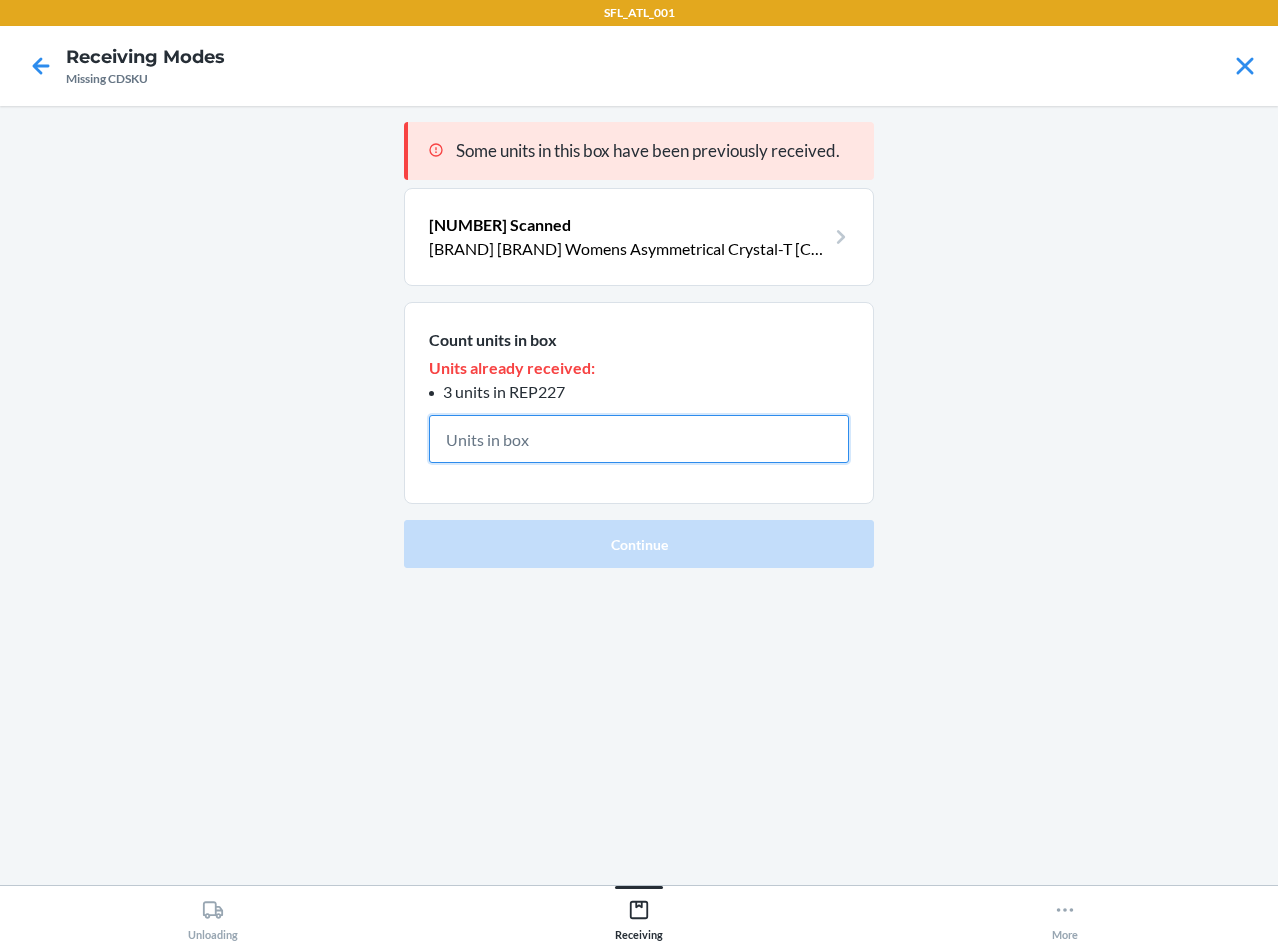 click at bounding box center [639, 439] 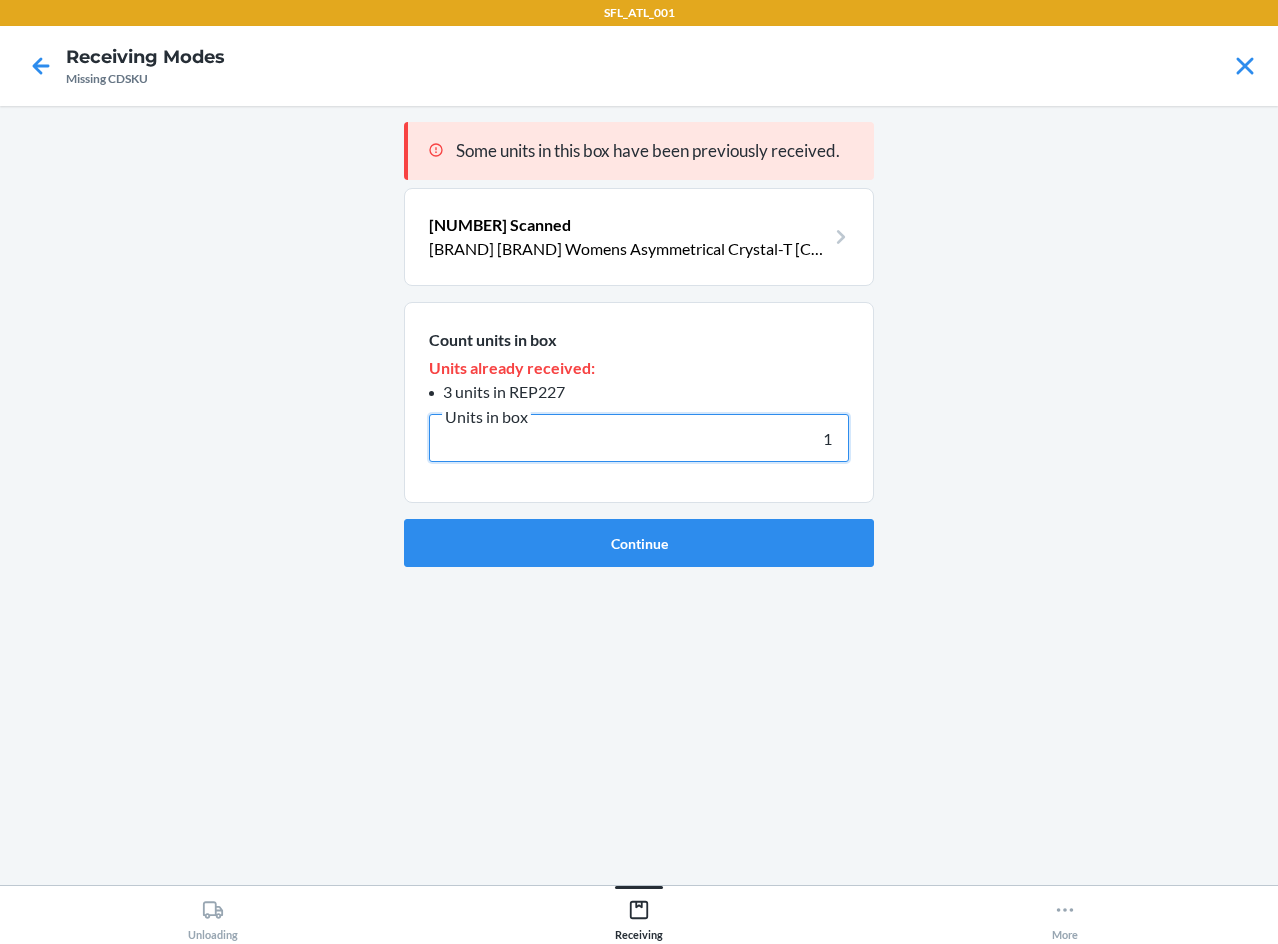 type on "1" 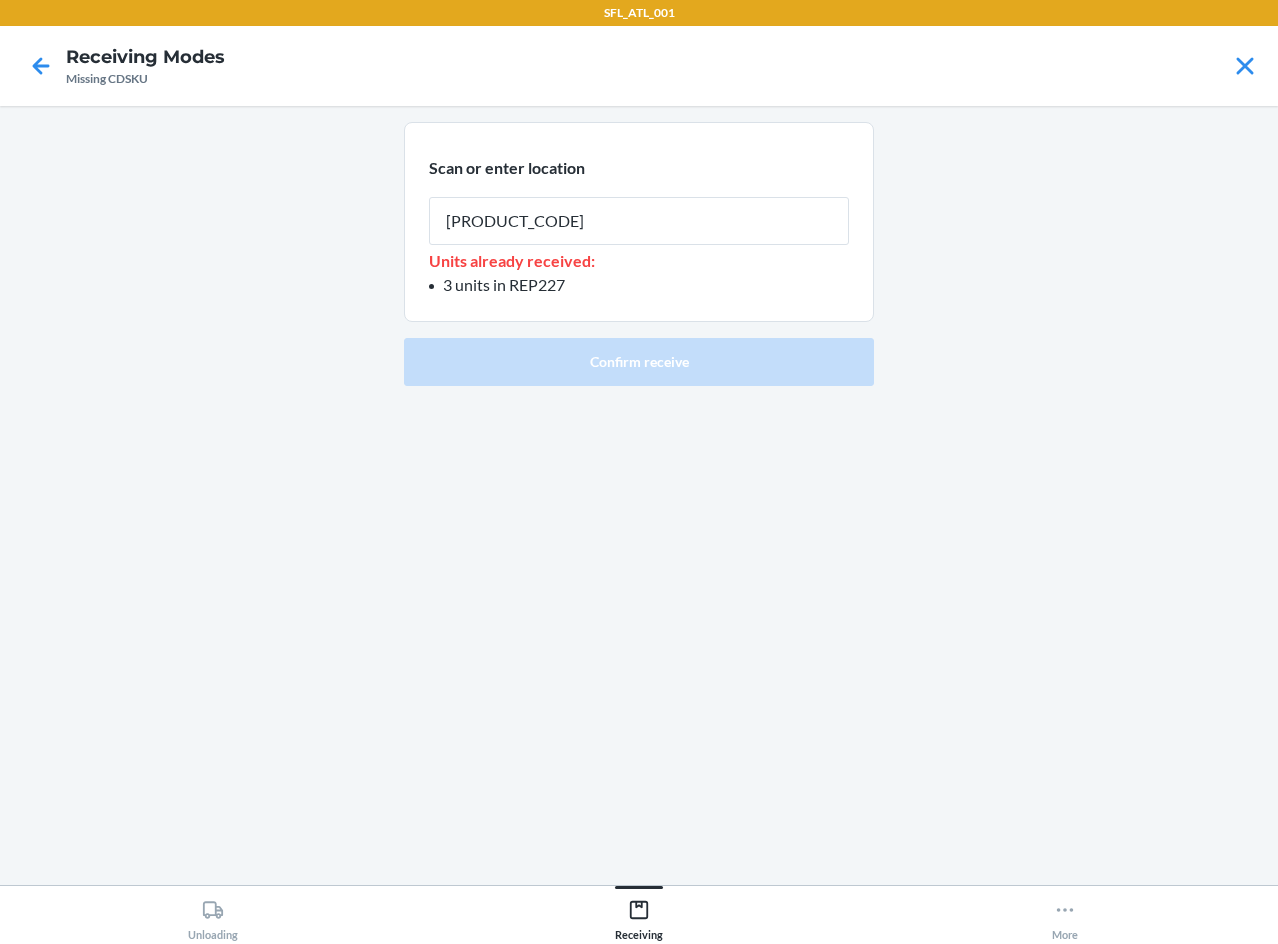 type on "REP227" 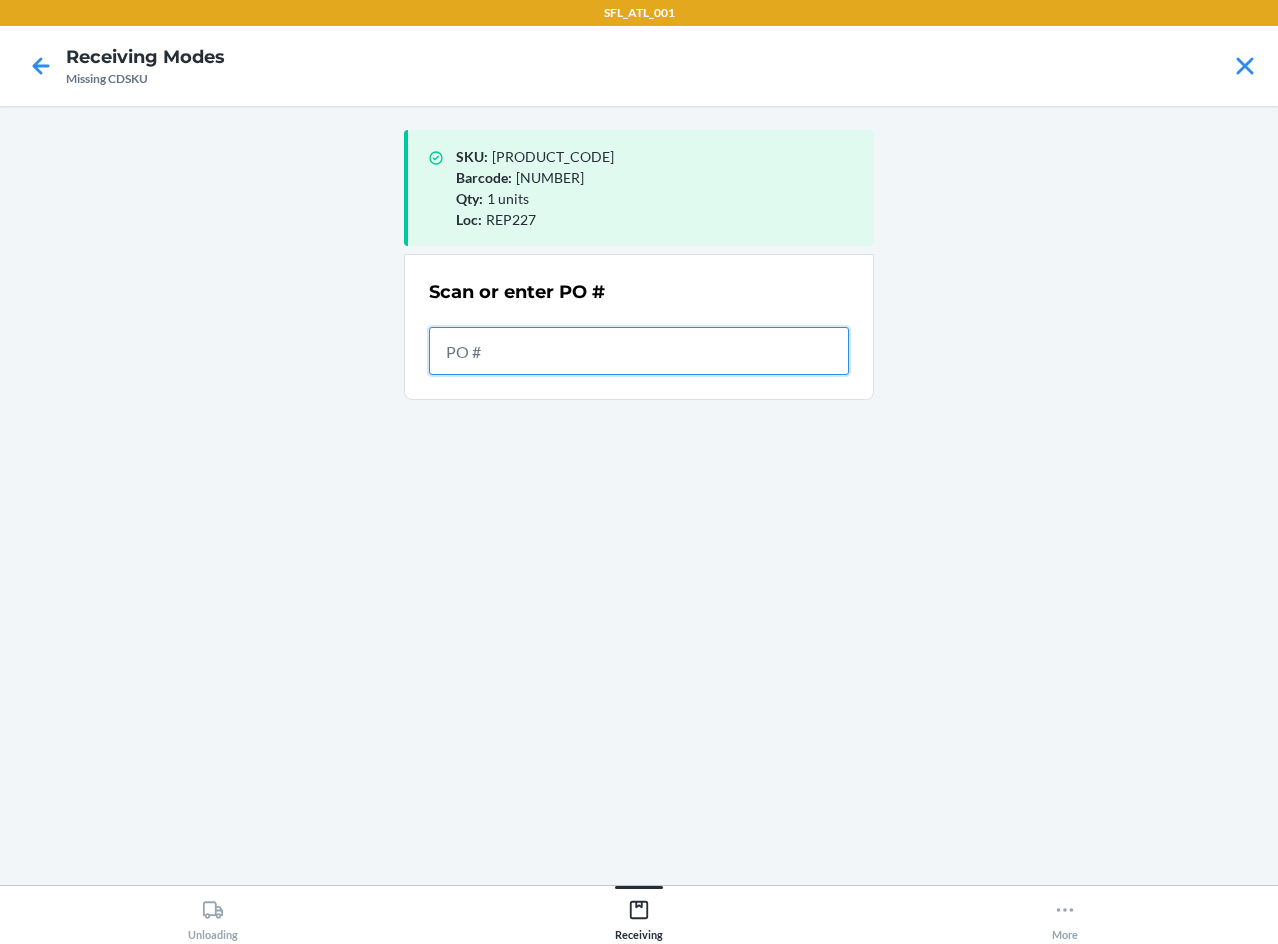 click at bounding box center [639, 351] 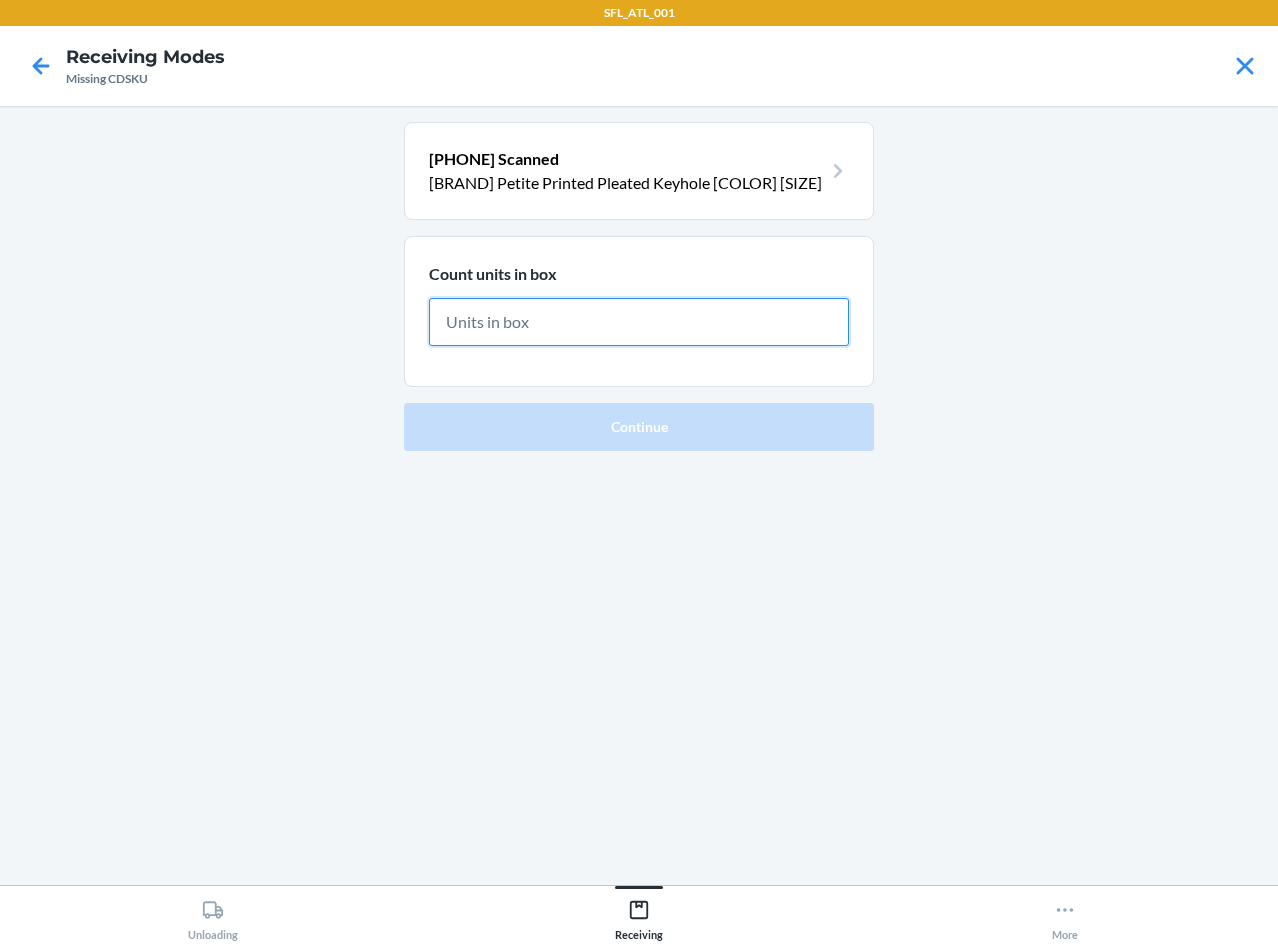 click at bounding box center [639, 322] 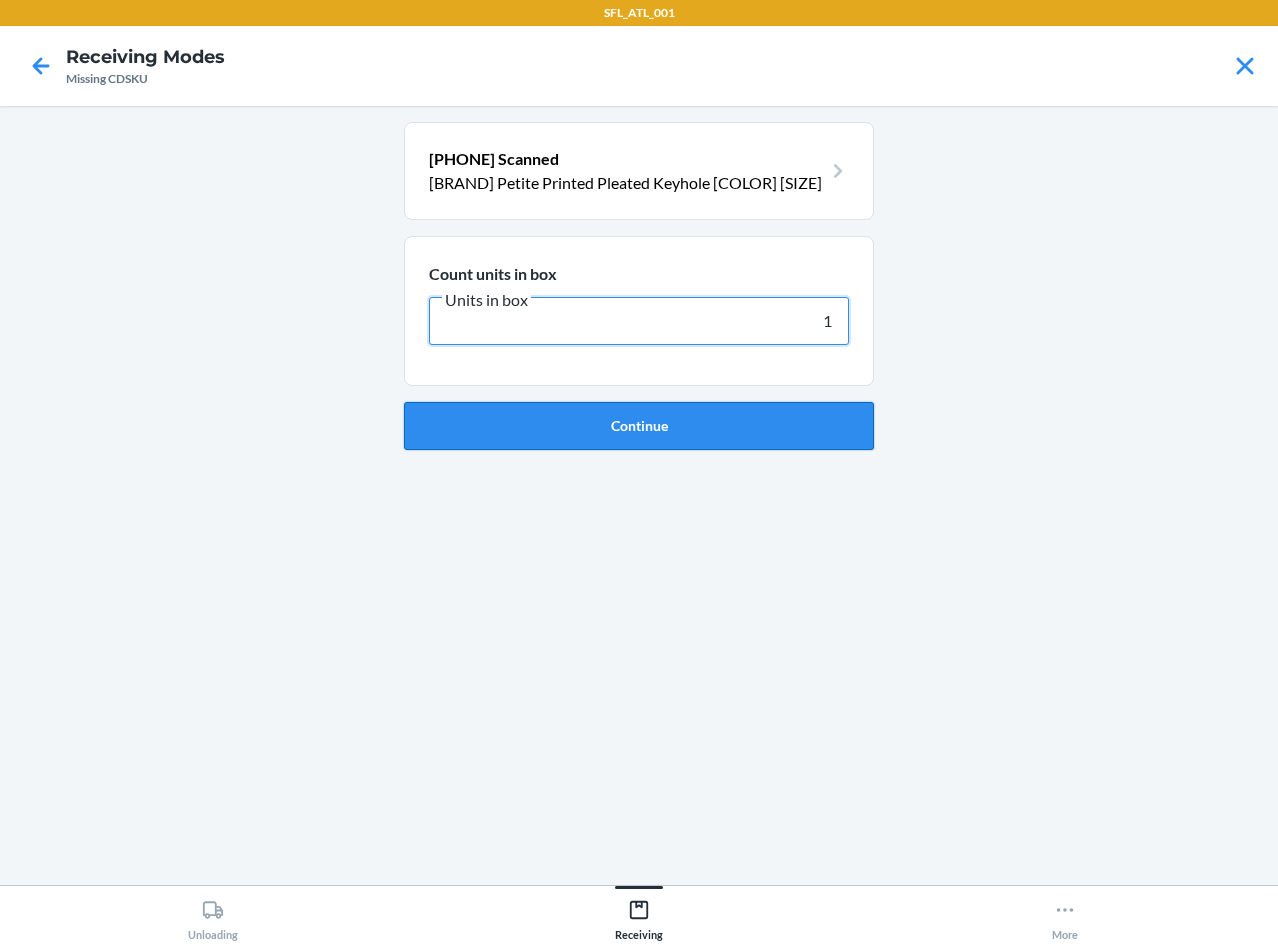 type on "1" 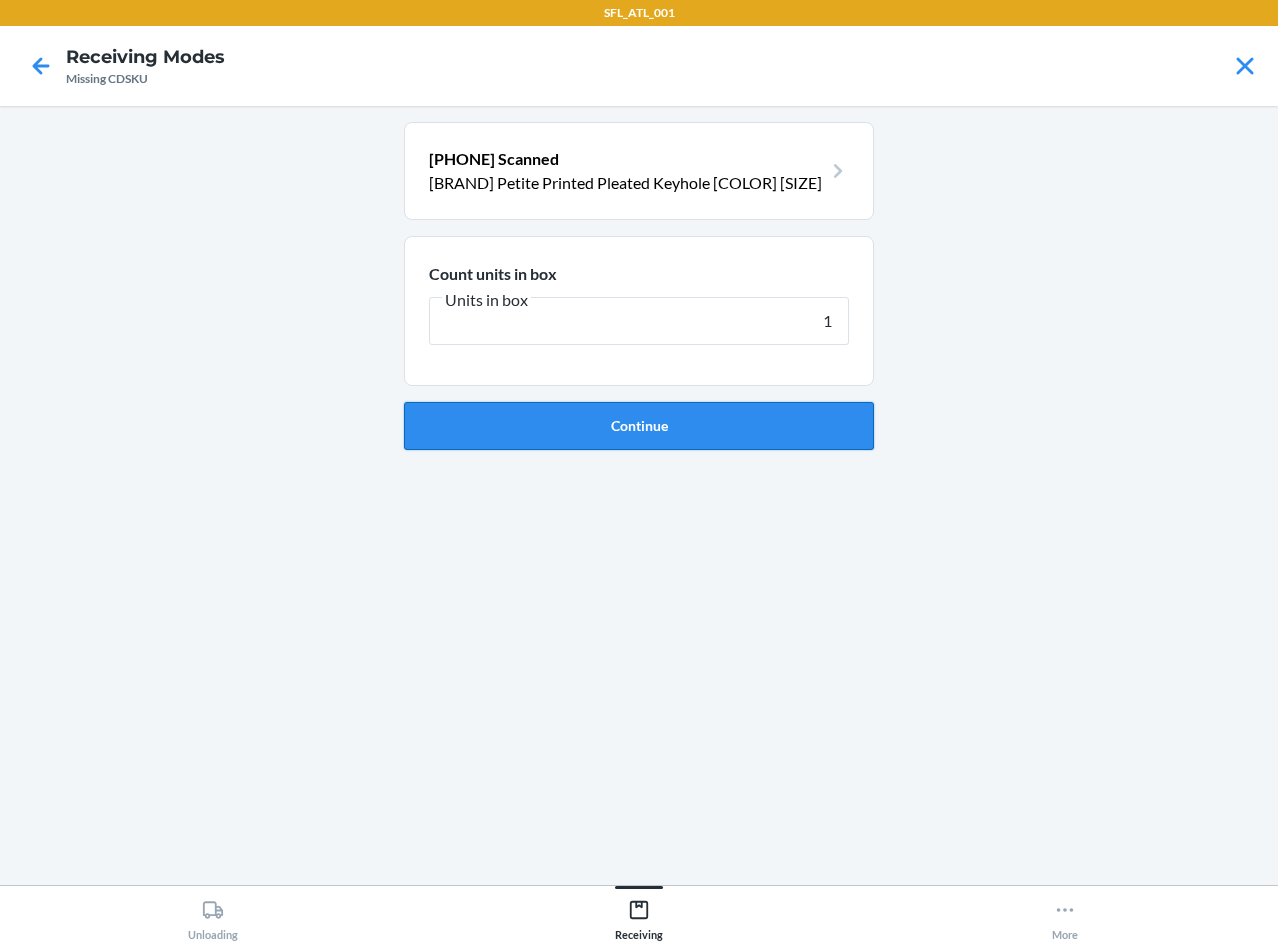 click on "Continue" at bounding box center (639, 426) 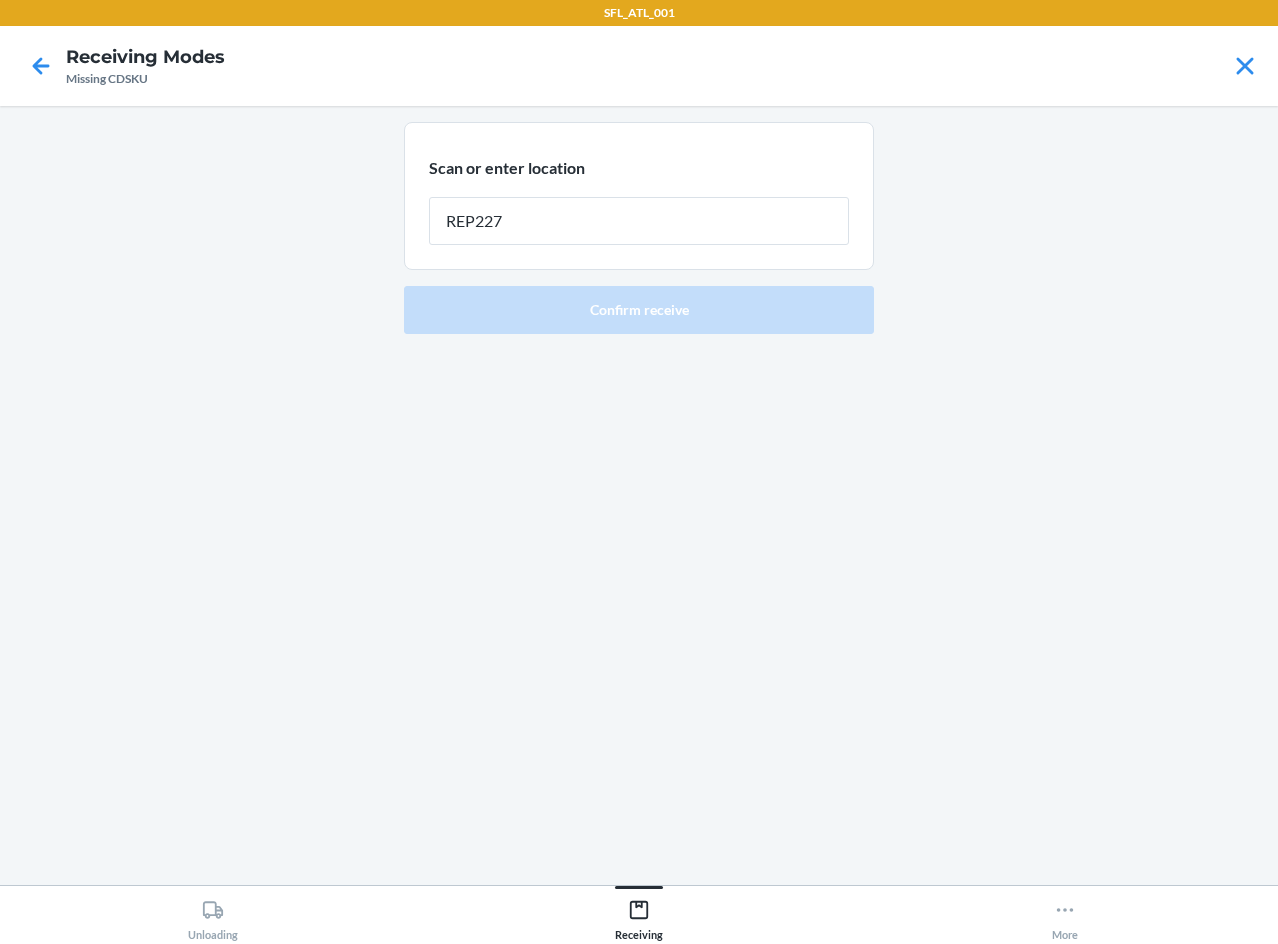 type on "REP227" 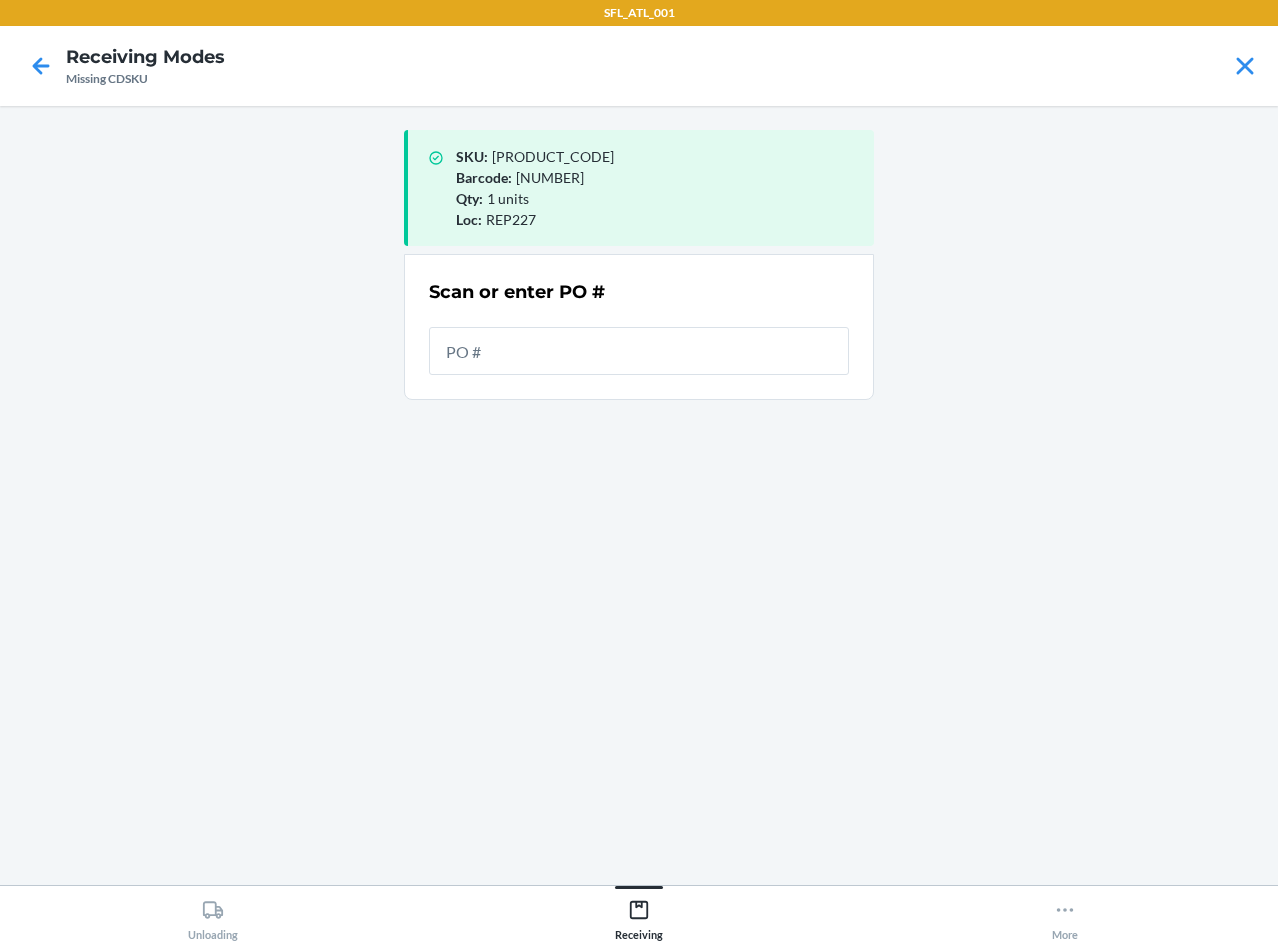 click on "SKU : [PRODUCT_CODE] Barcode : [PHONE] Qty : [QUANTITY] units Loc : REP227 Scan or enter PO #" at bounding box center [639, 495] 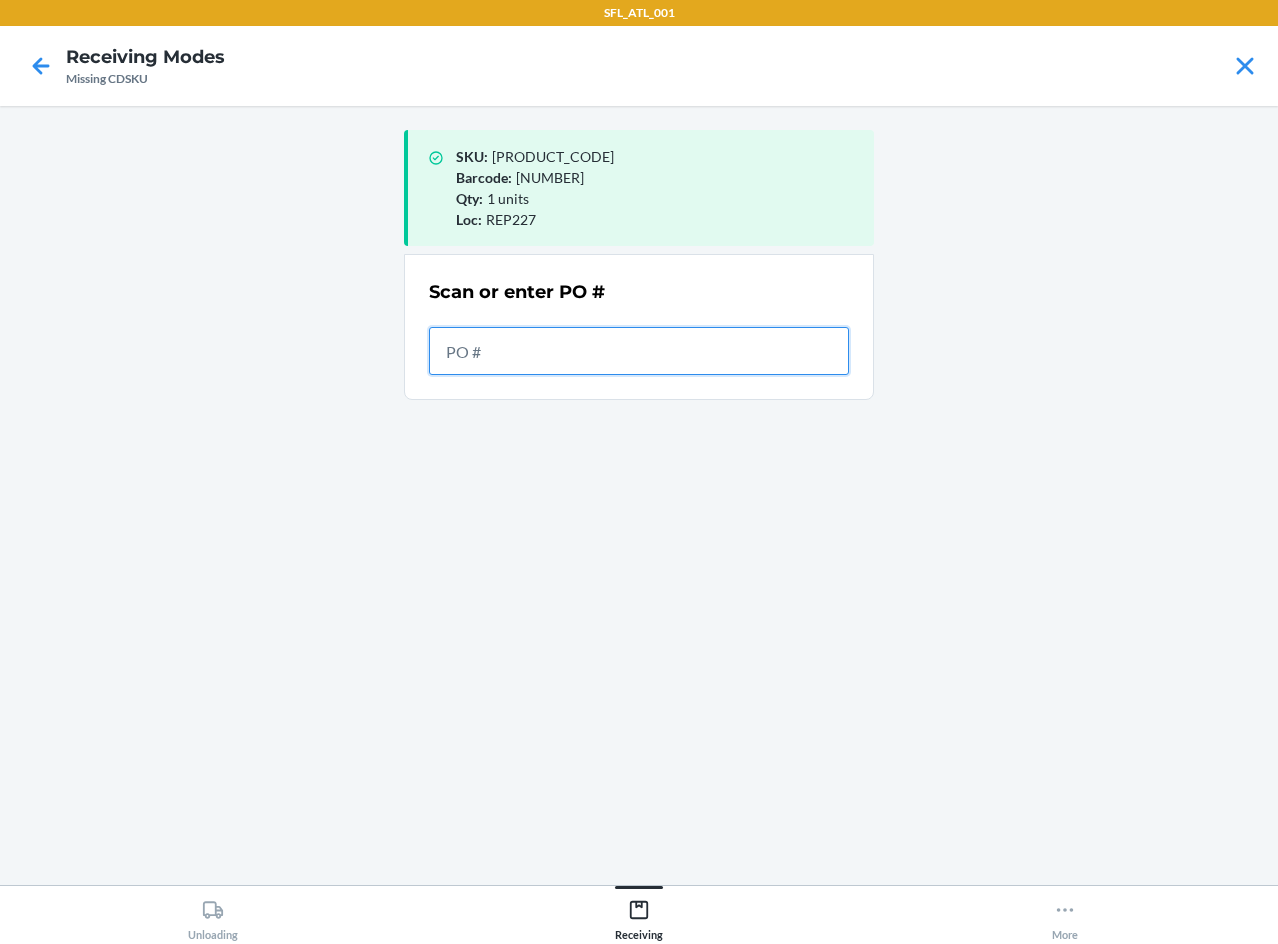 click at bounding box center (639, 351) 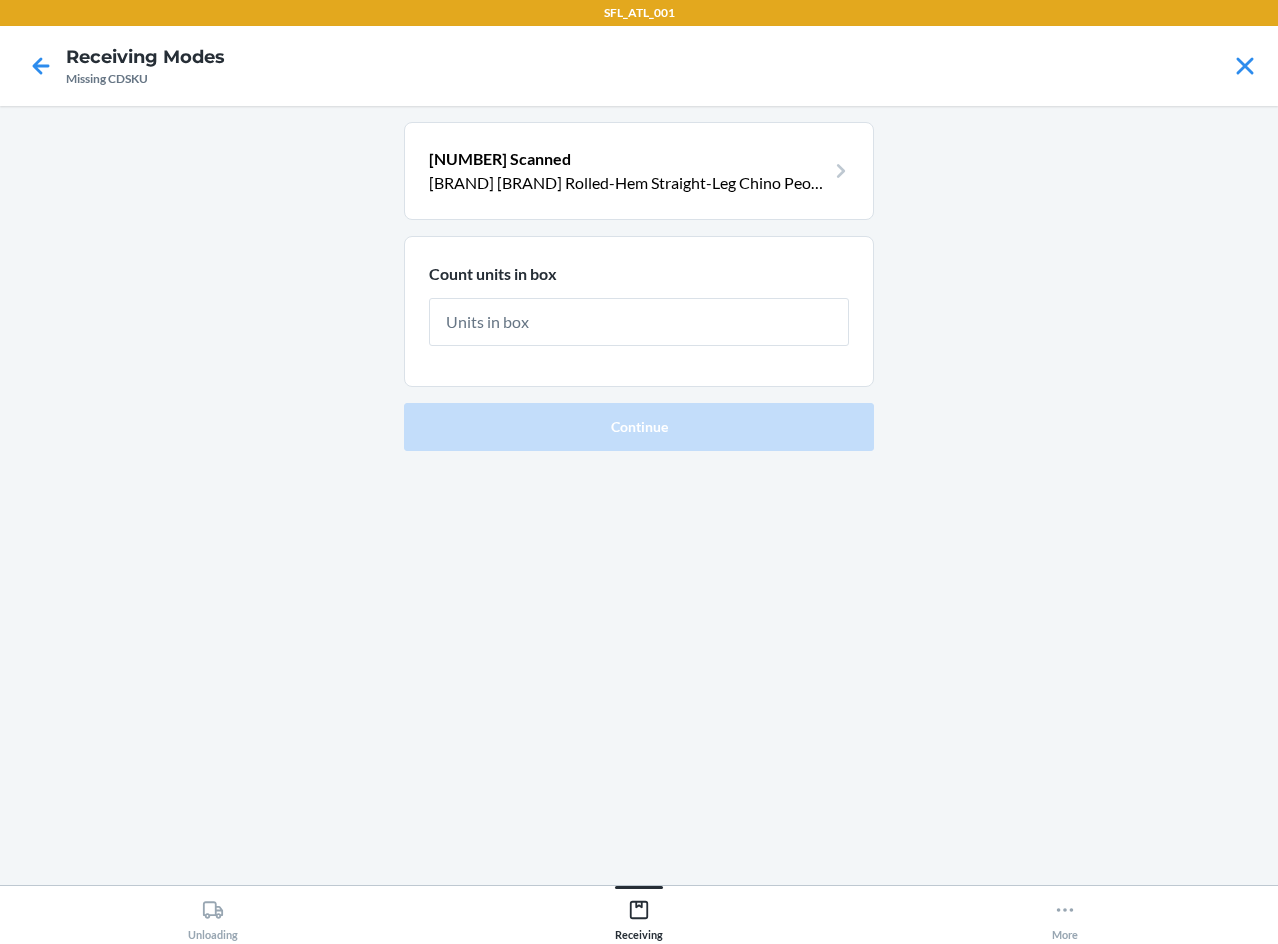 click on "Count units in box" at bounding box center (639, 311) 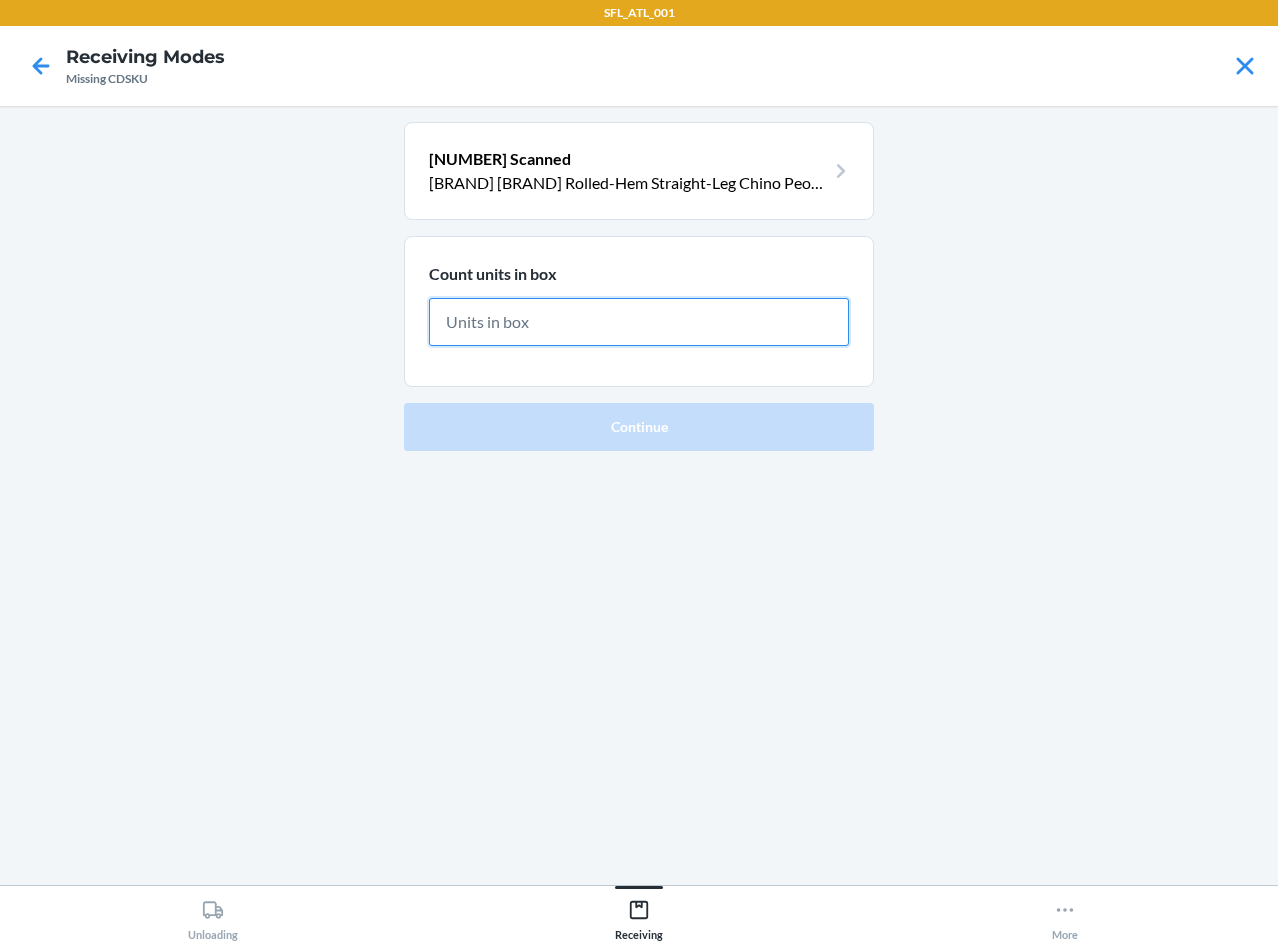 click at bounding box center [639, 322] 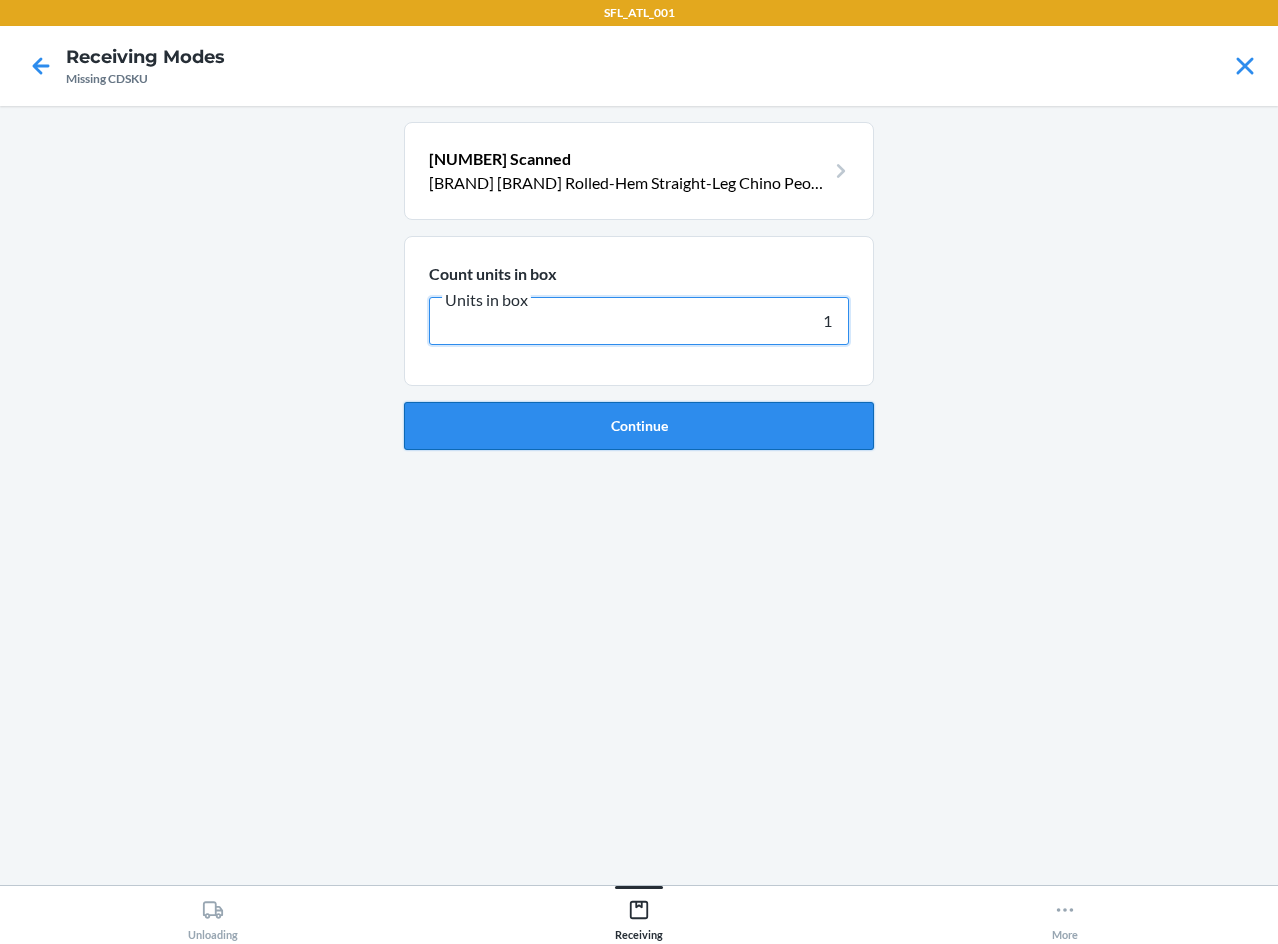 type on "1" 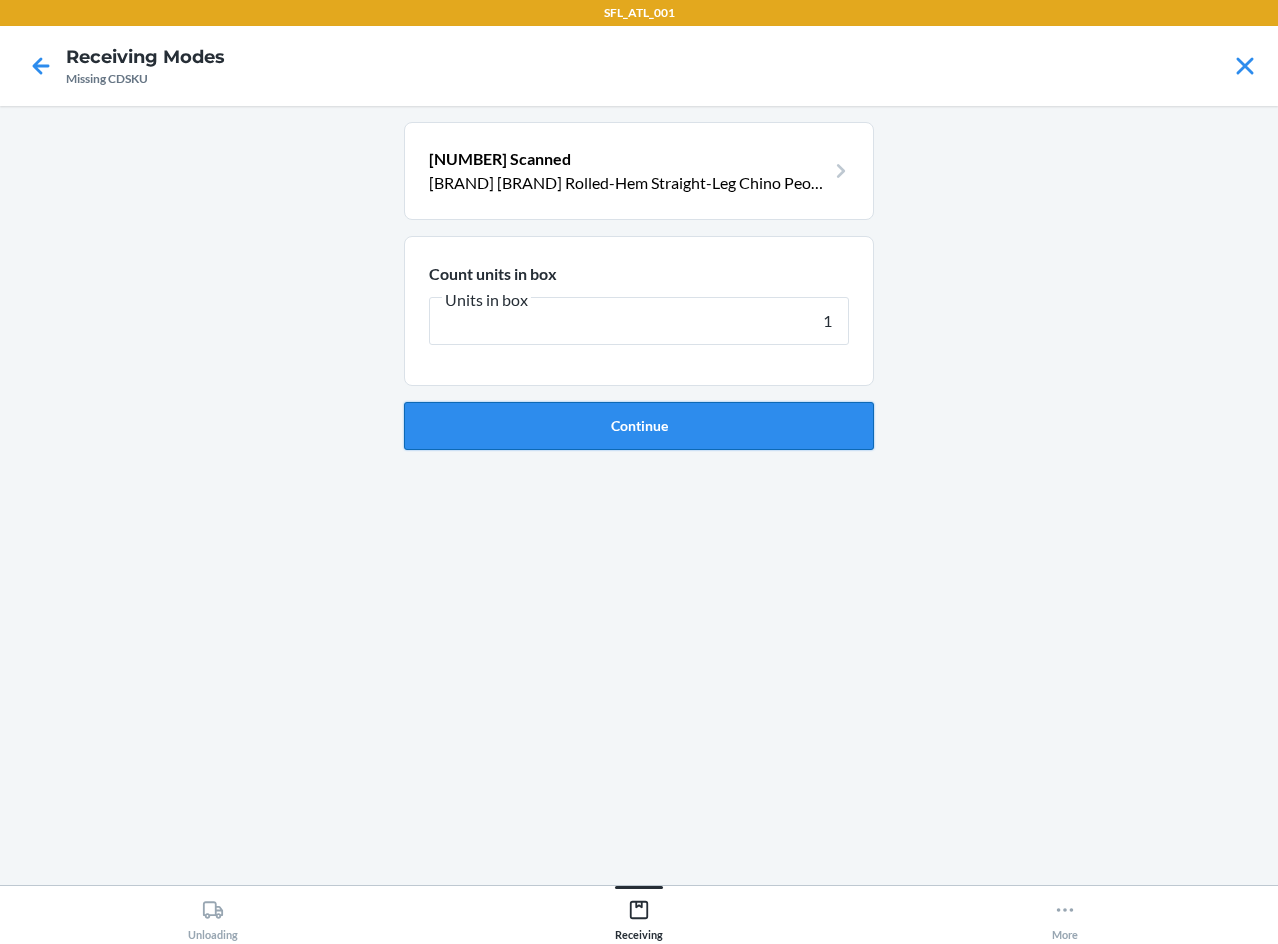 click on "Continue" at bounding box center (639, 426) 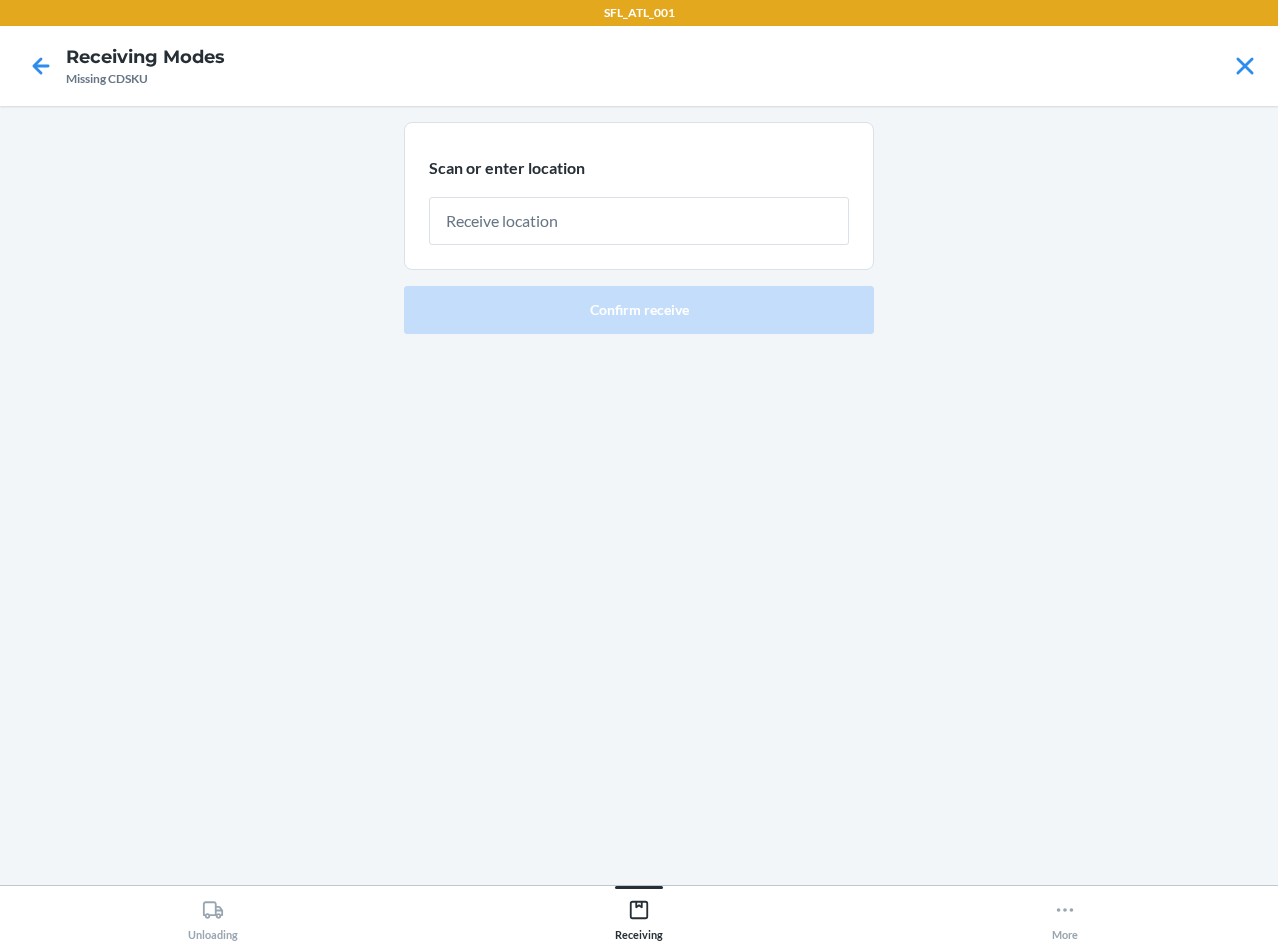 click at bounding box center (639, 221) 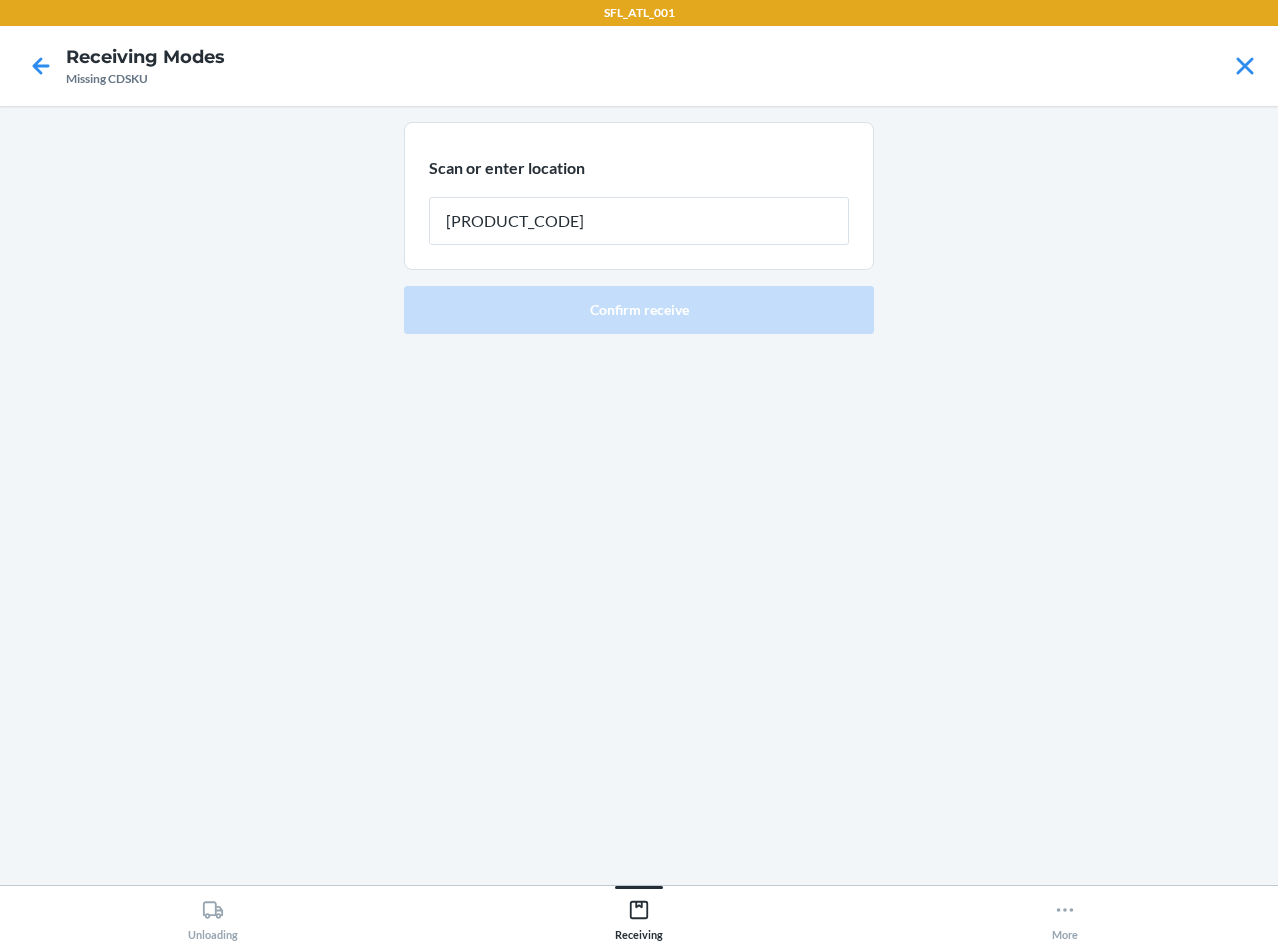 type on "REP227" 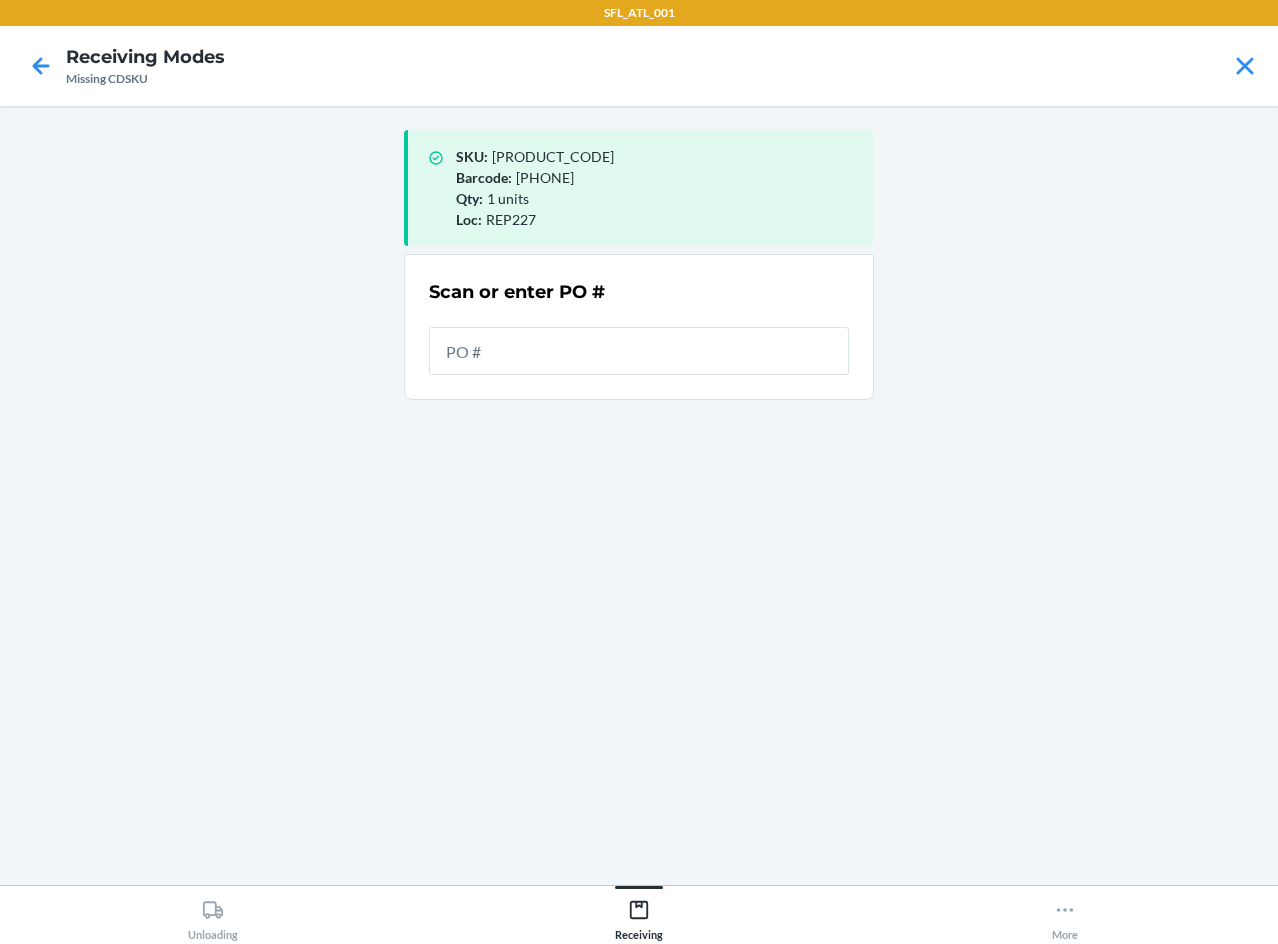 click at bounding box center (639, 351) 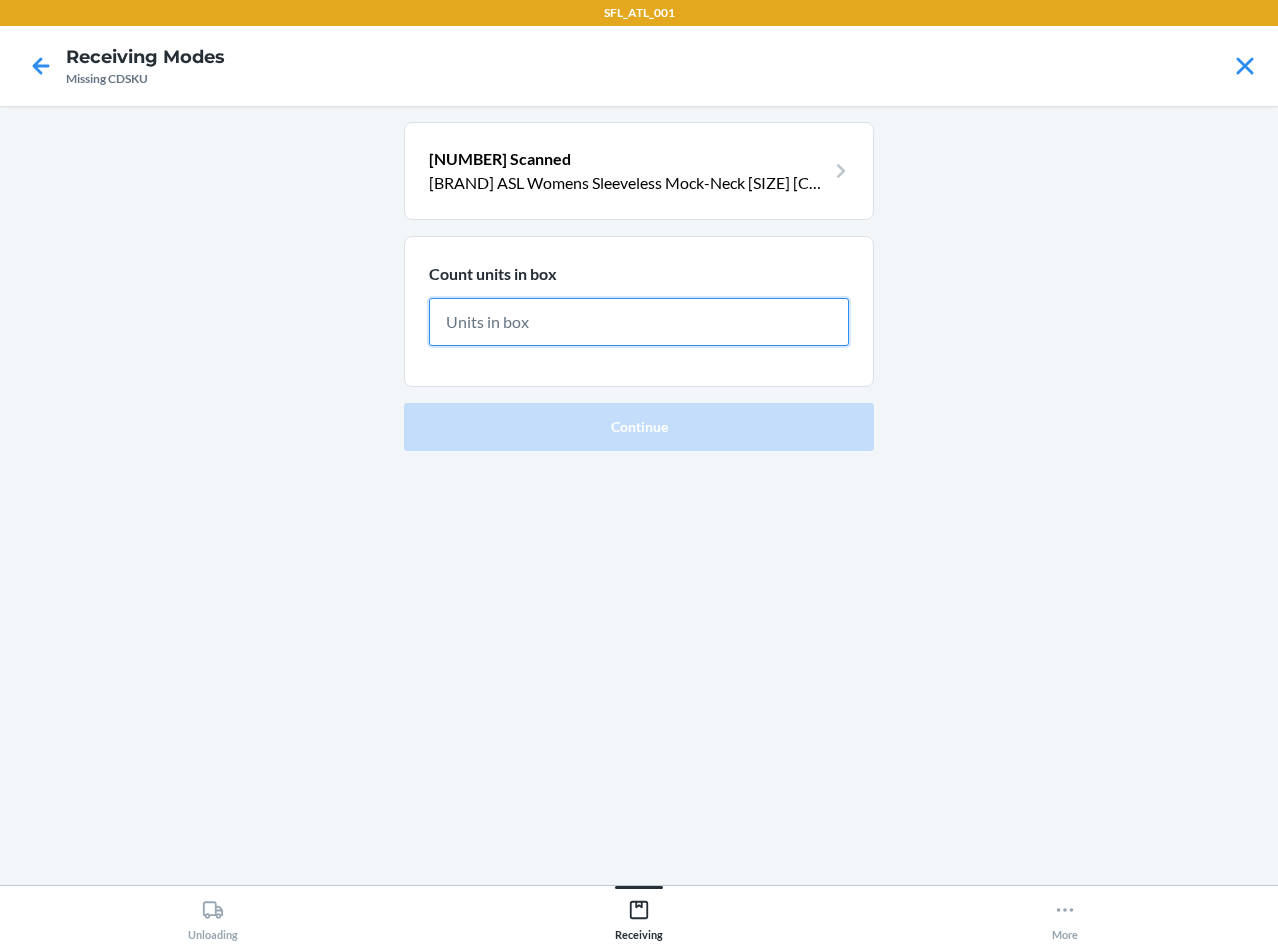 click at bounding box center (639, 322) 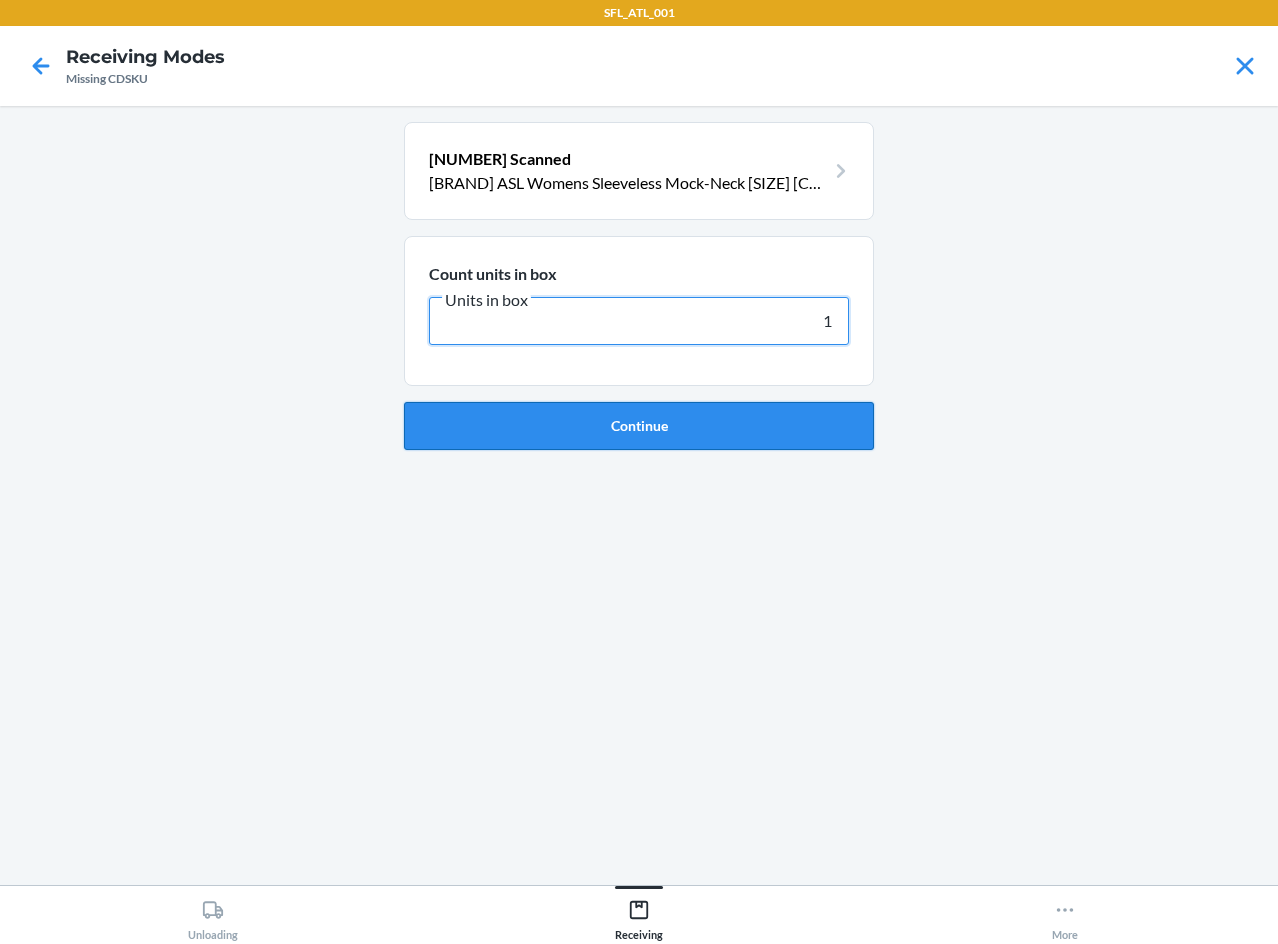 type on "1" 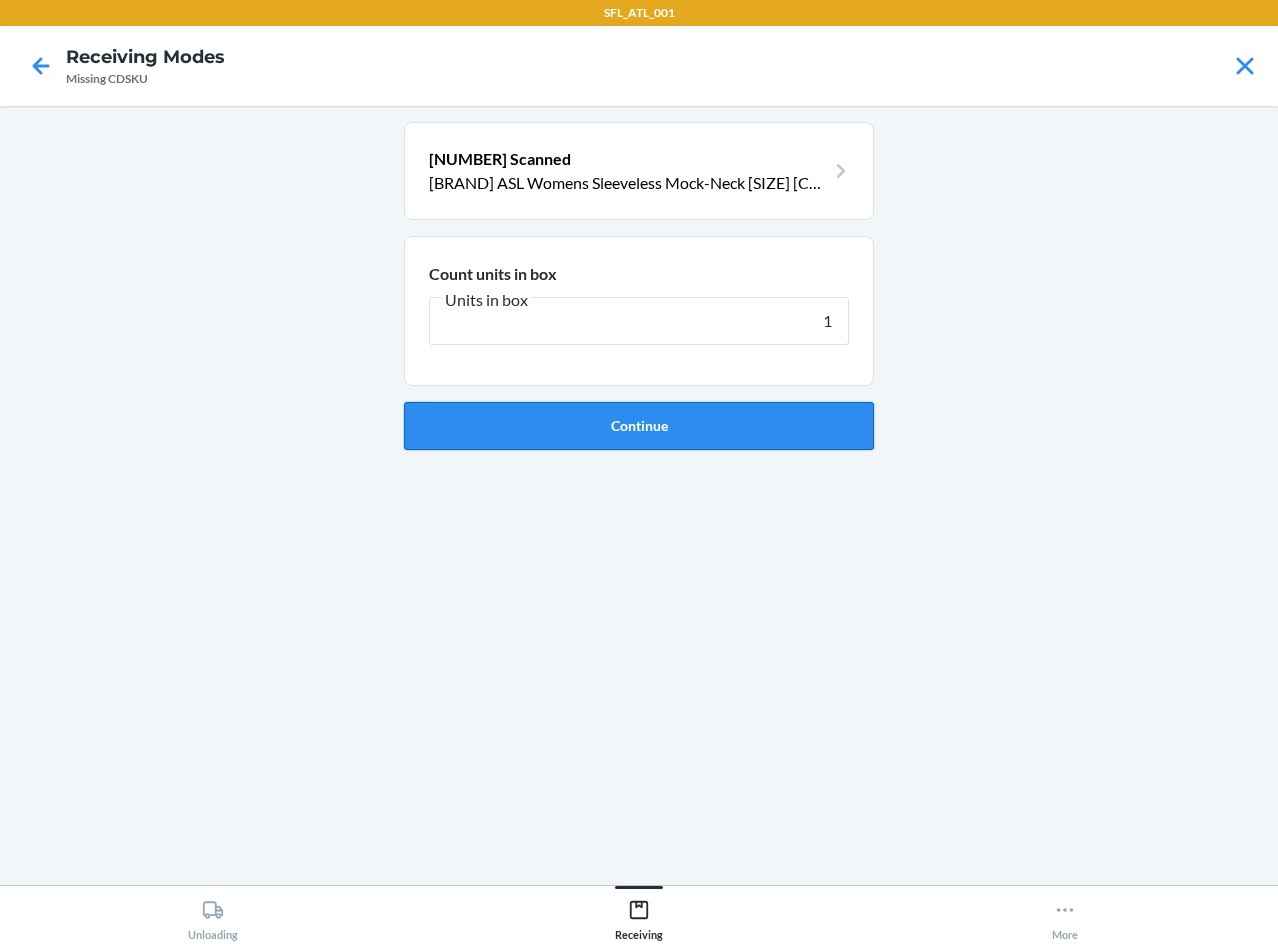 click on "Continue" at bounding box center (639, 426) 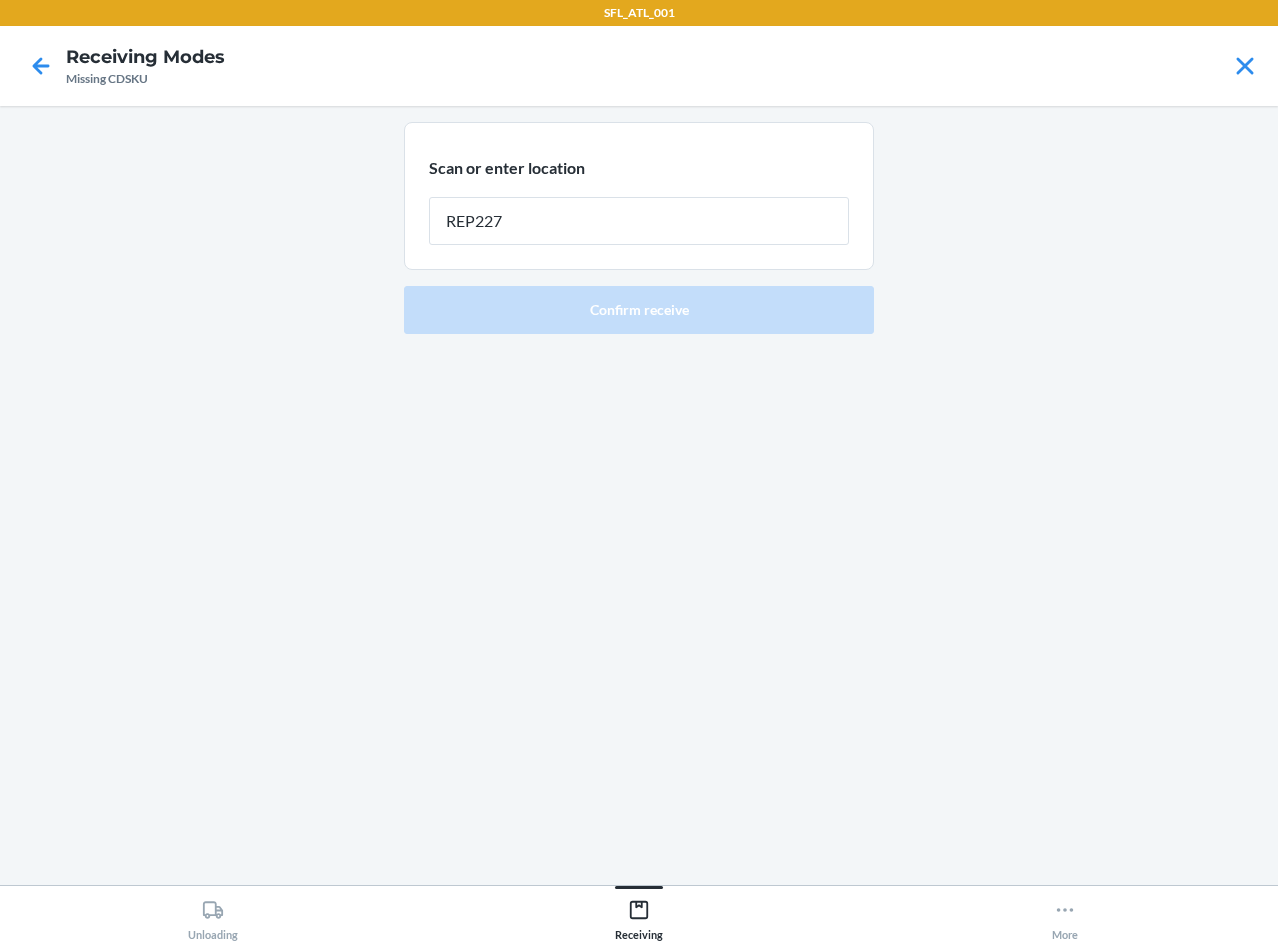 type on "REP227" 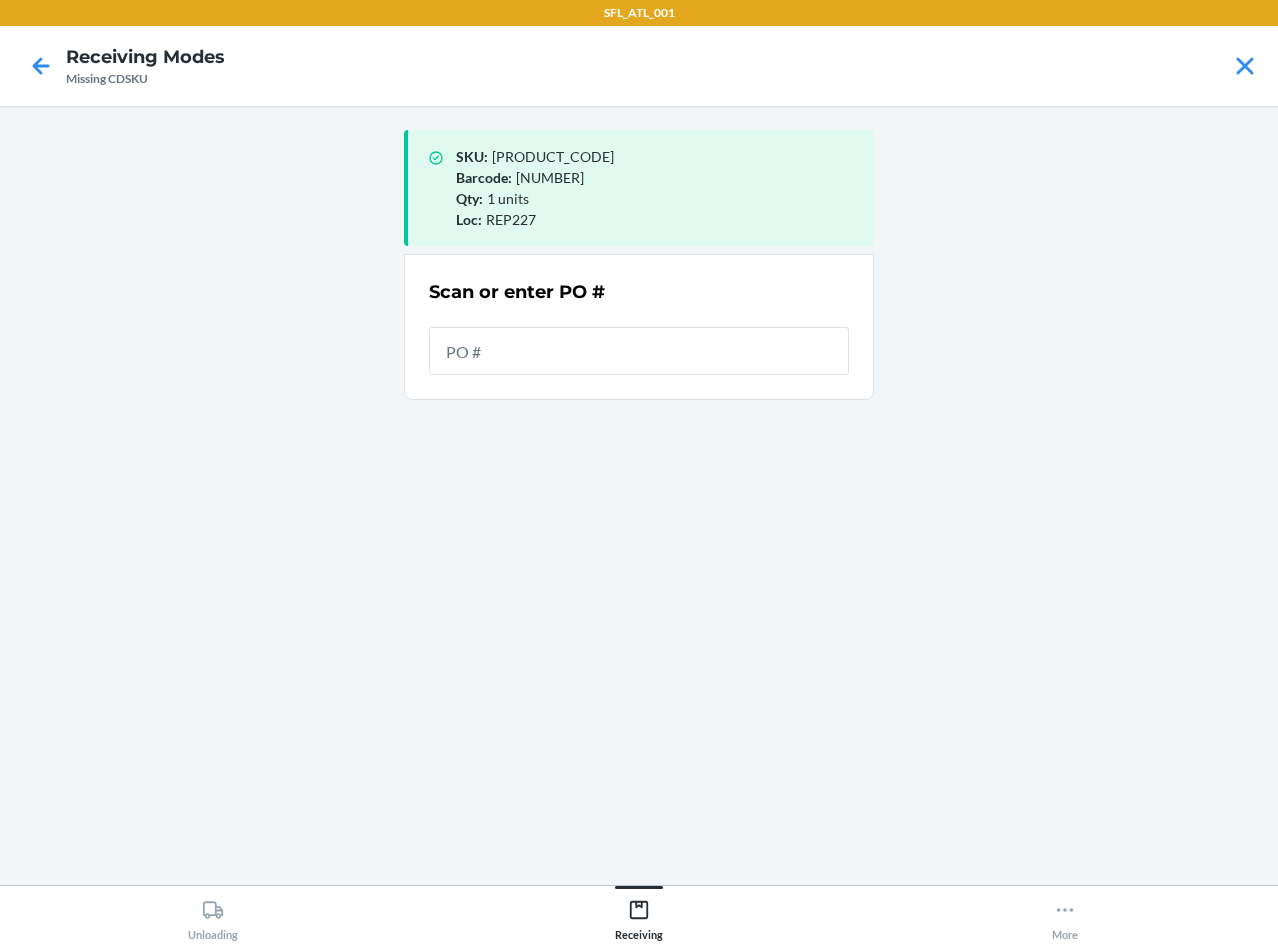 click at bounding box center [639, 351] 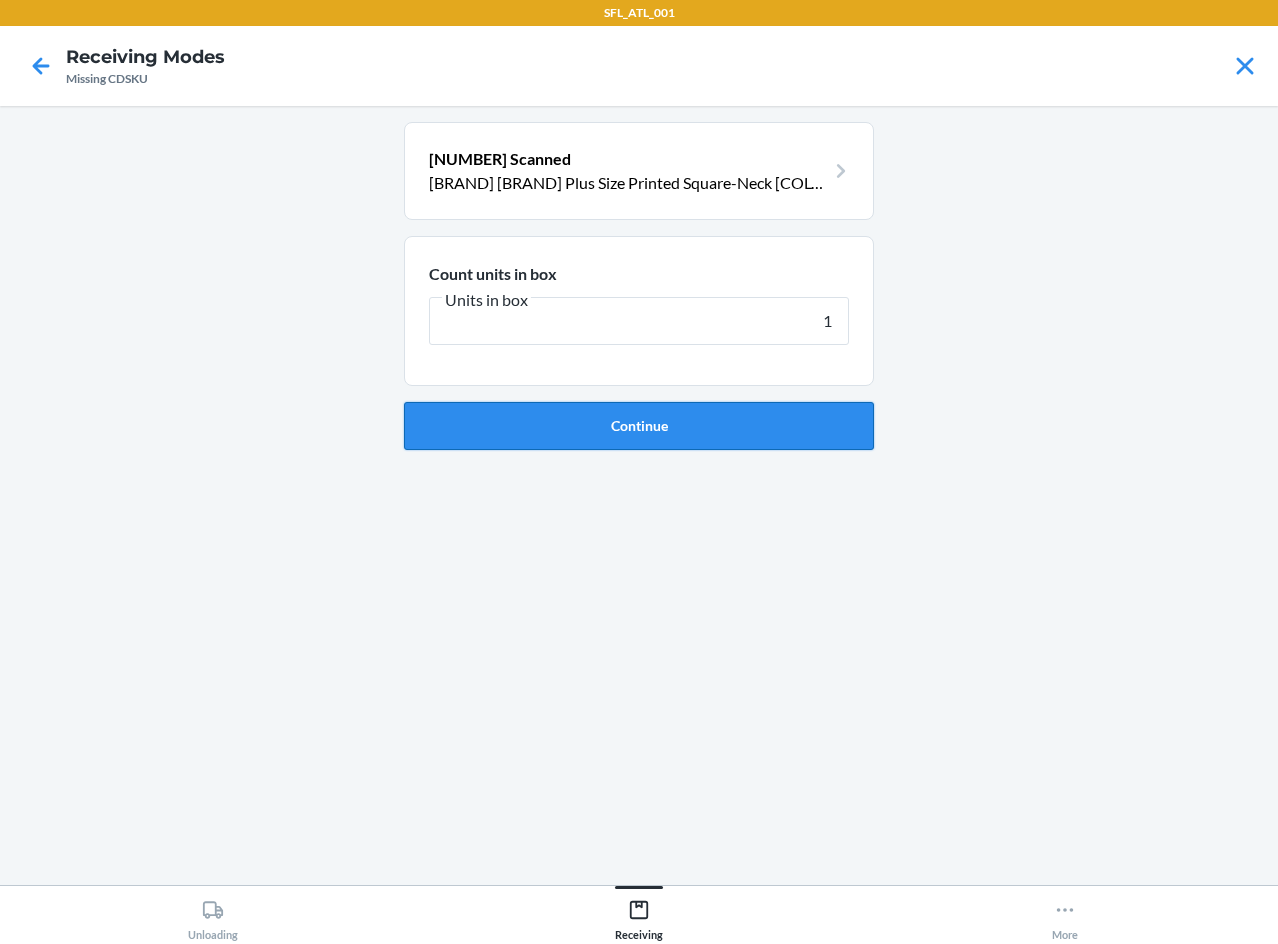 type on "1" 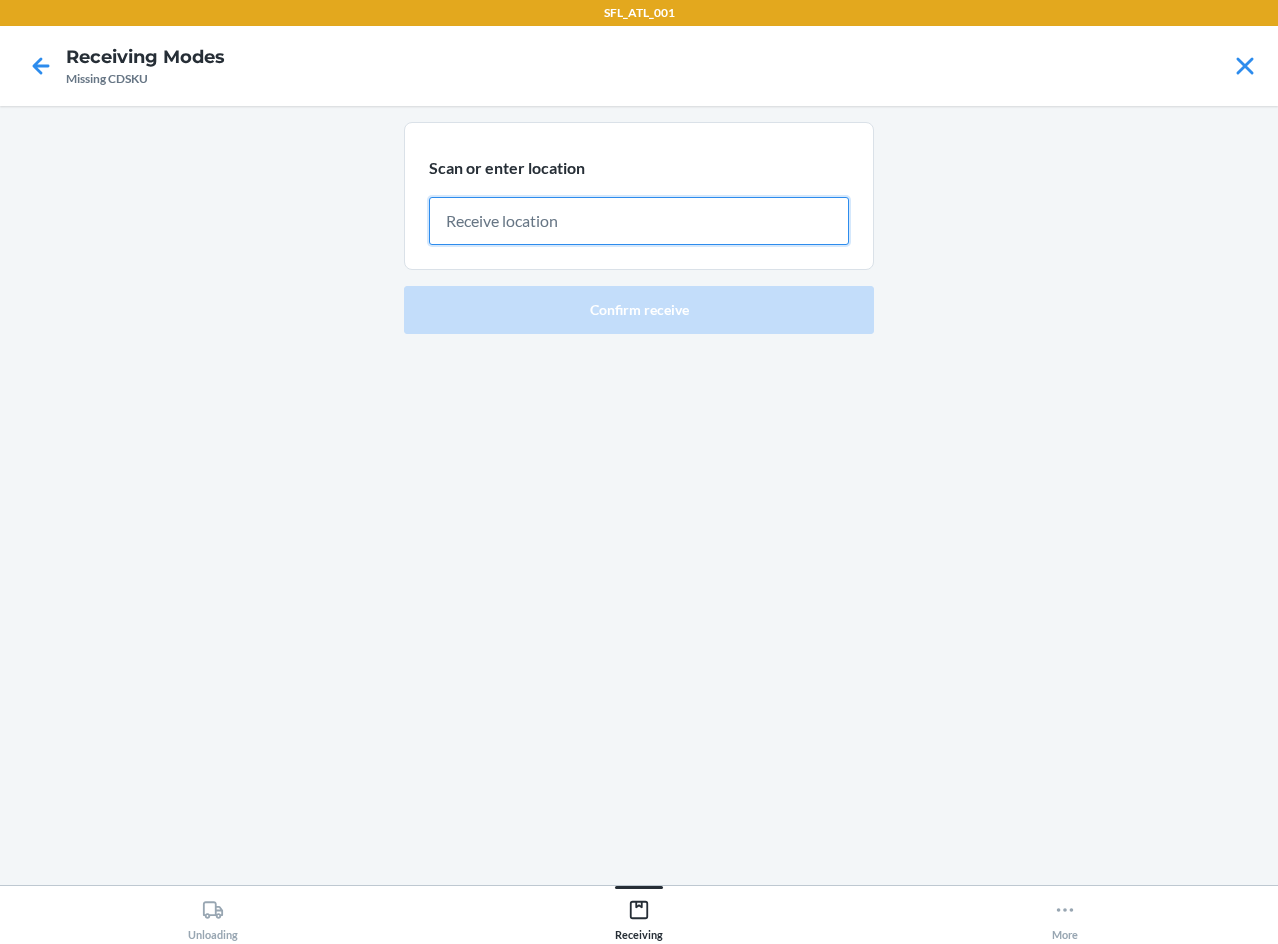 click at bounding box center [639, 221] 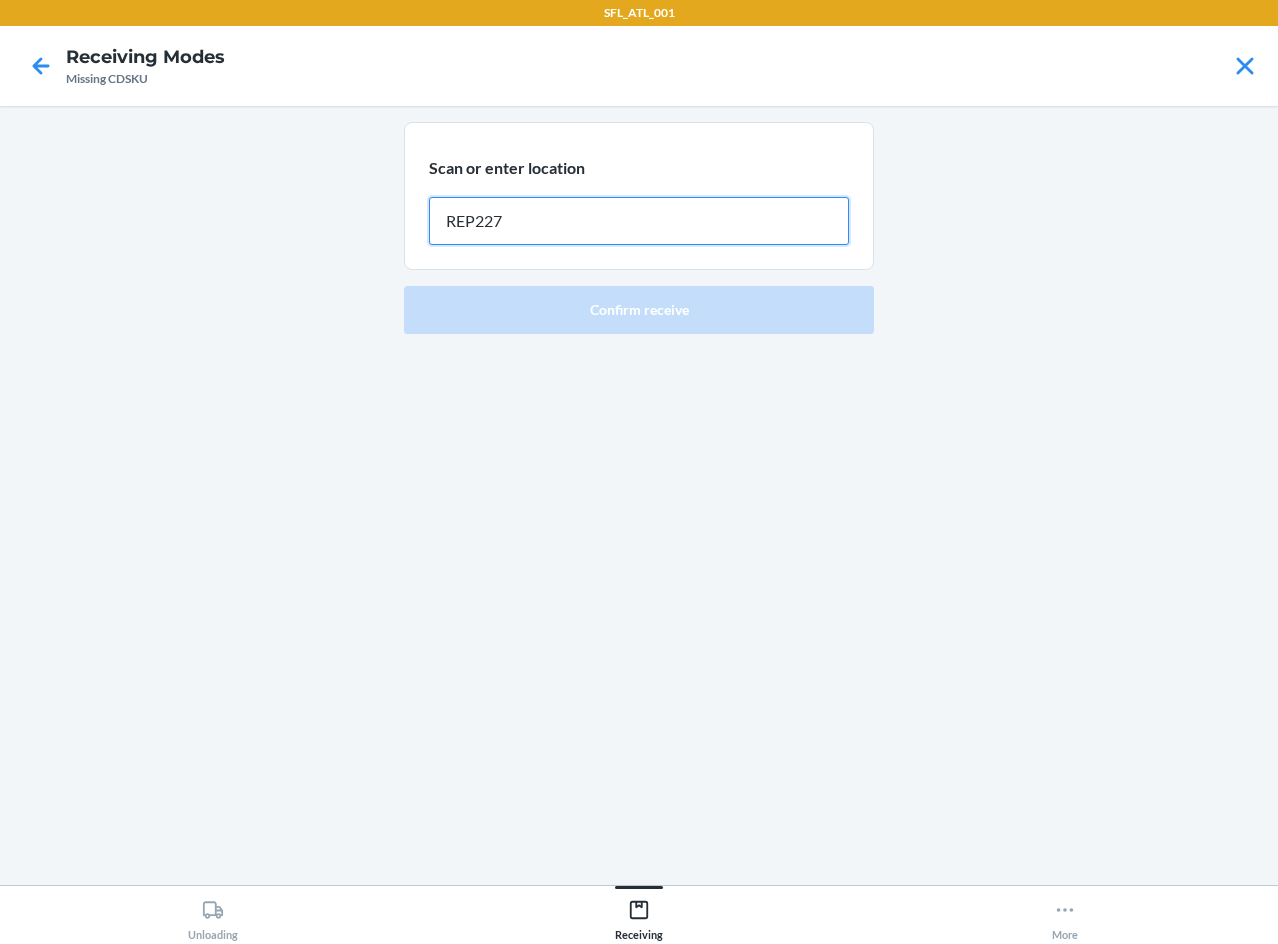 type on "REP227" 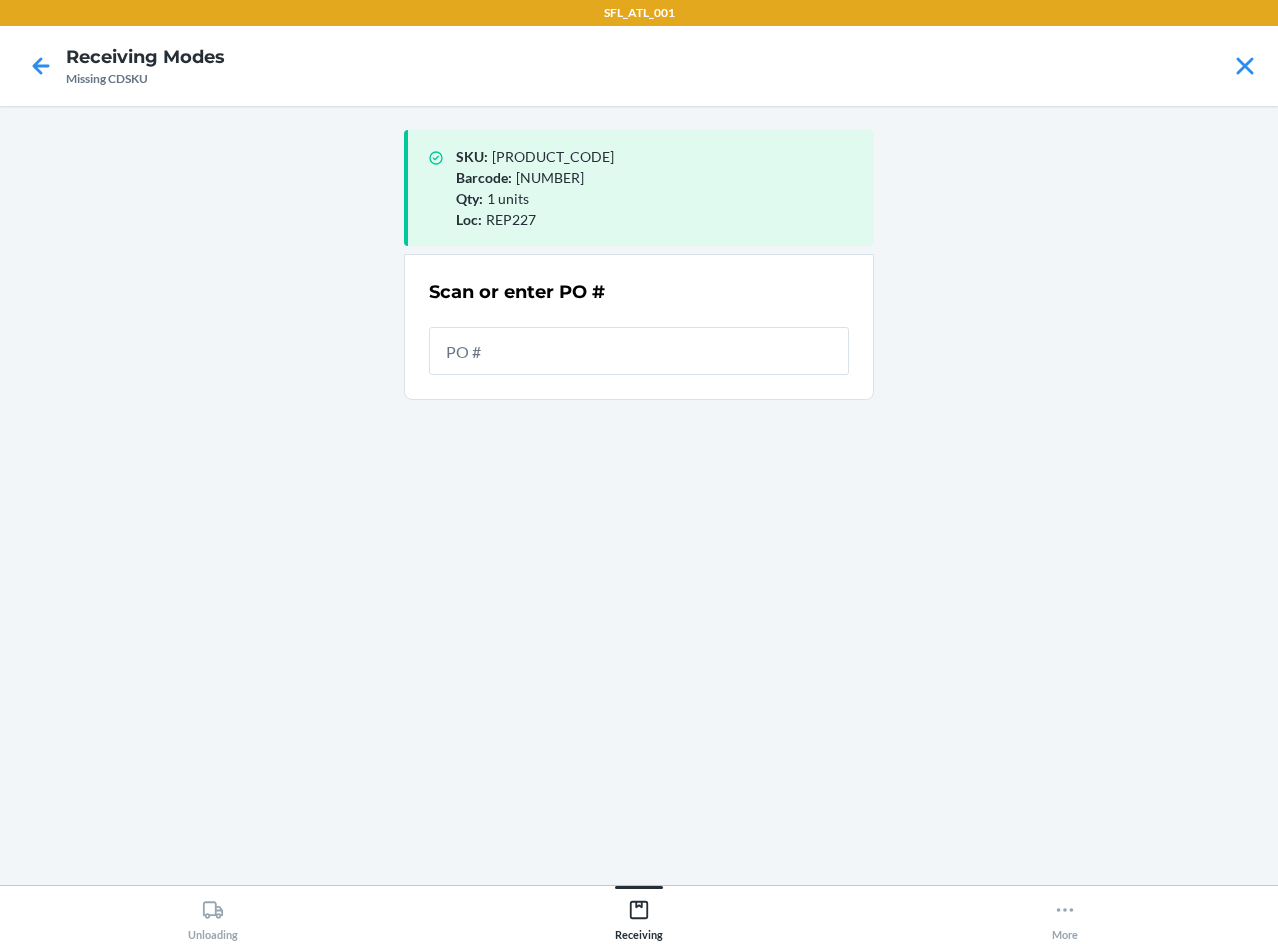click on "Scan or enter PO #" at bounding box center (639, 327) 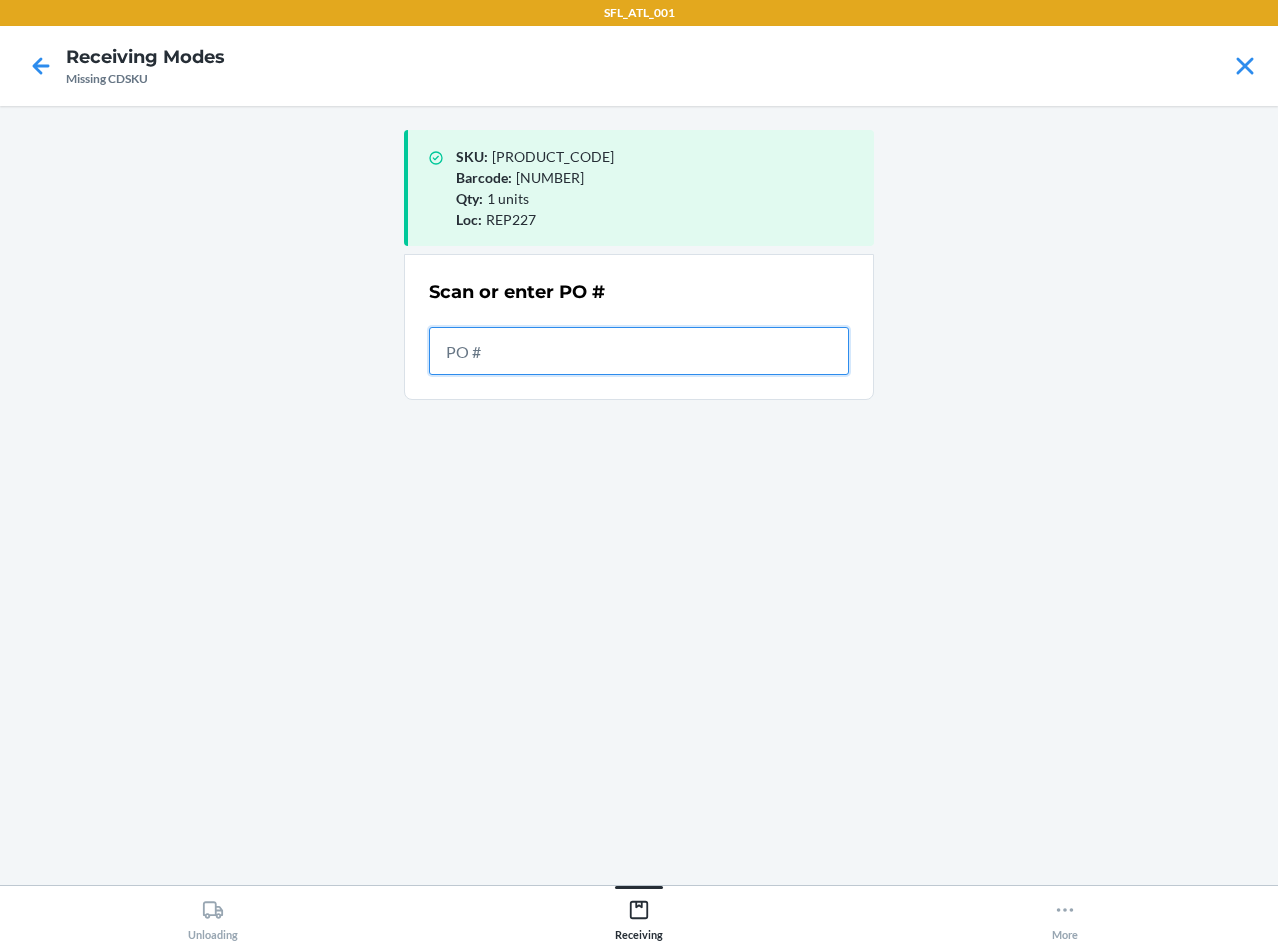 click at bounding box center [639, 351] 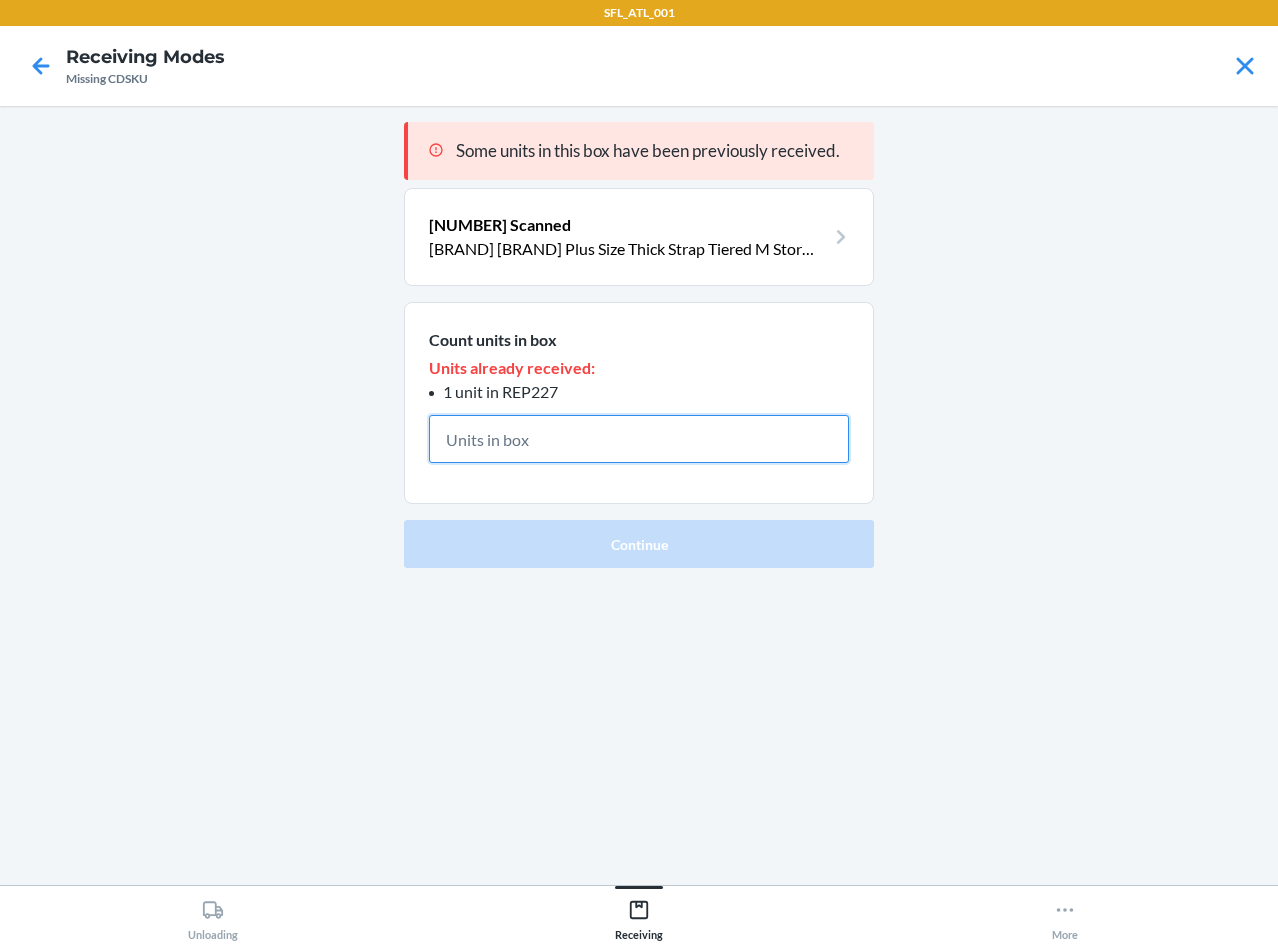 click at bounding box center (639, 439) 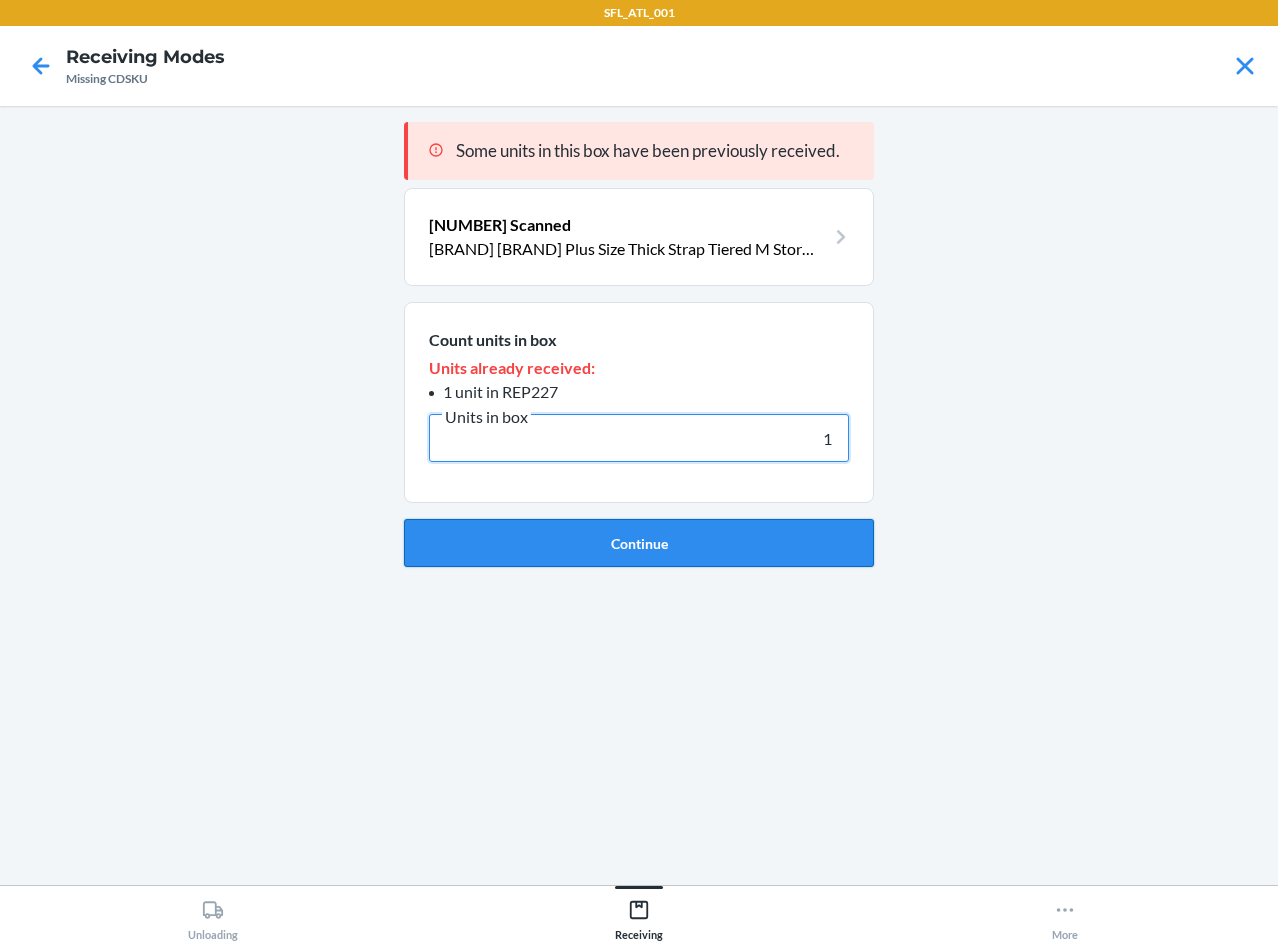 type on "1" 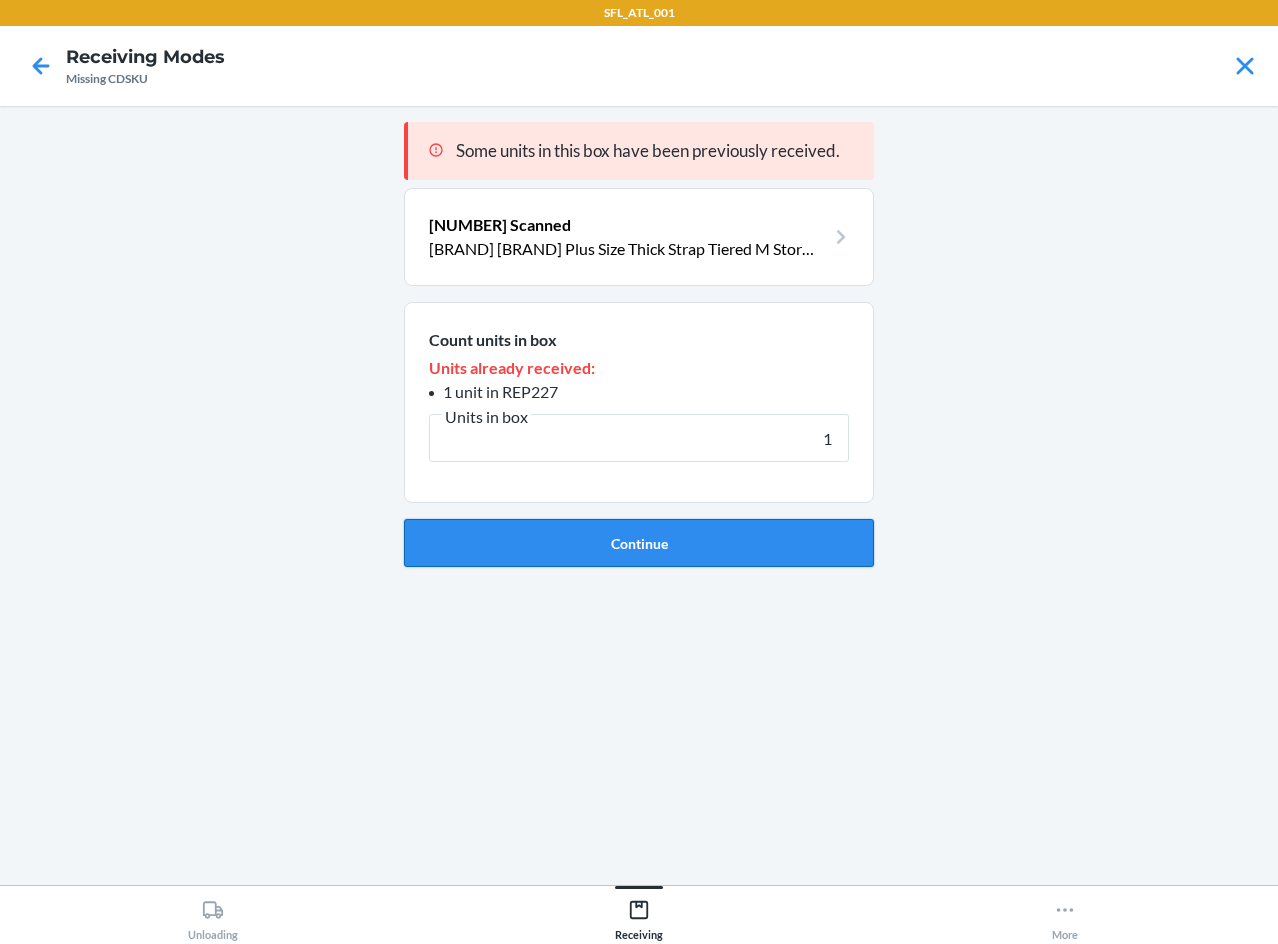 click on "Continue" at bounding box center [639, 543] 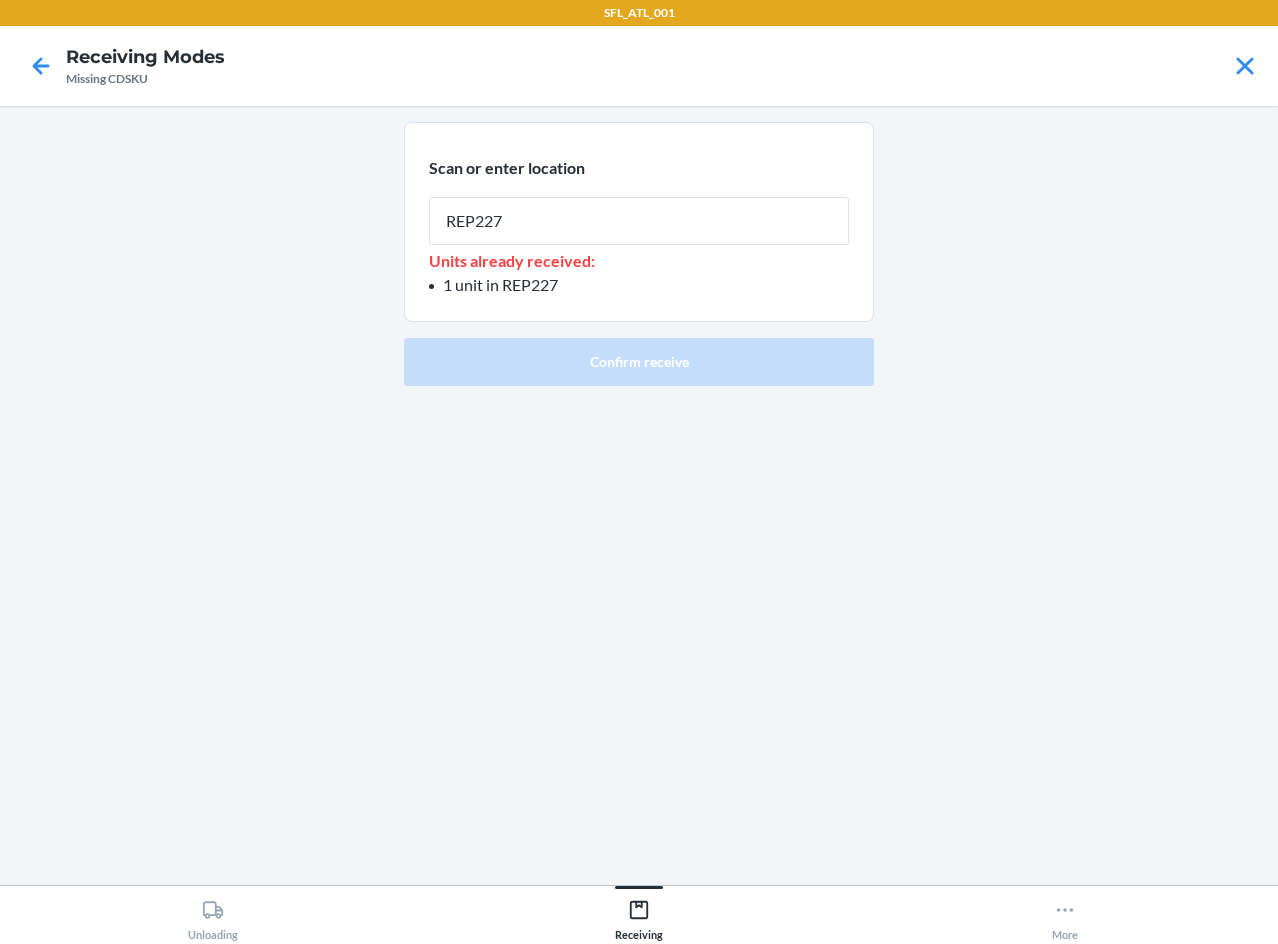 type on "REP227" 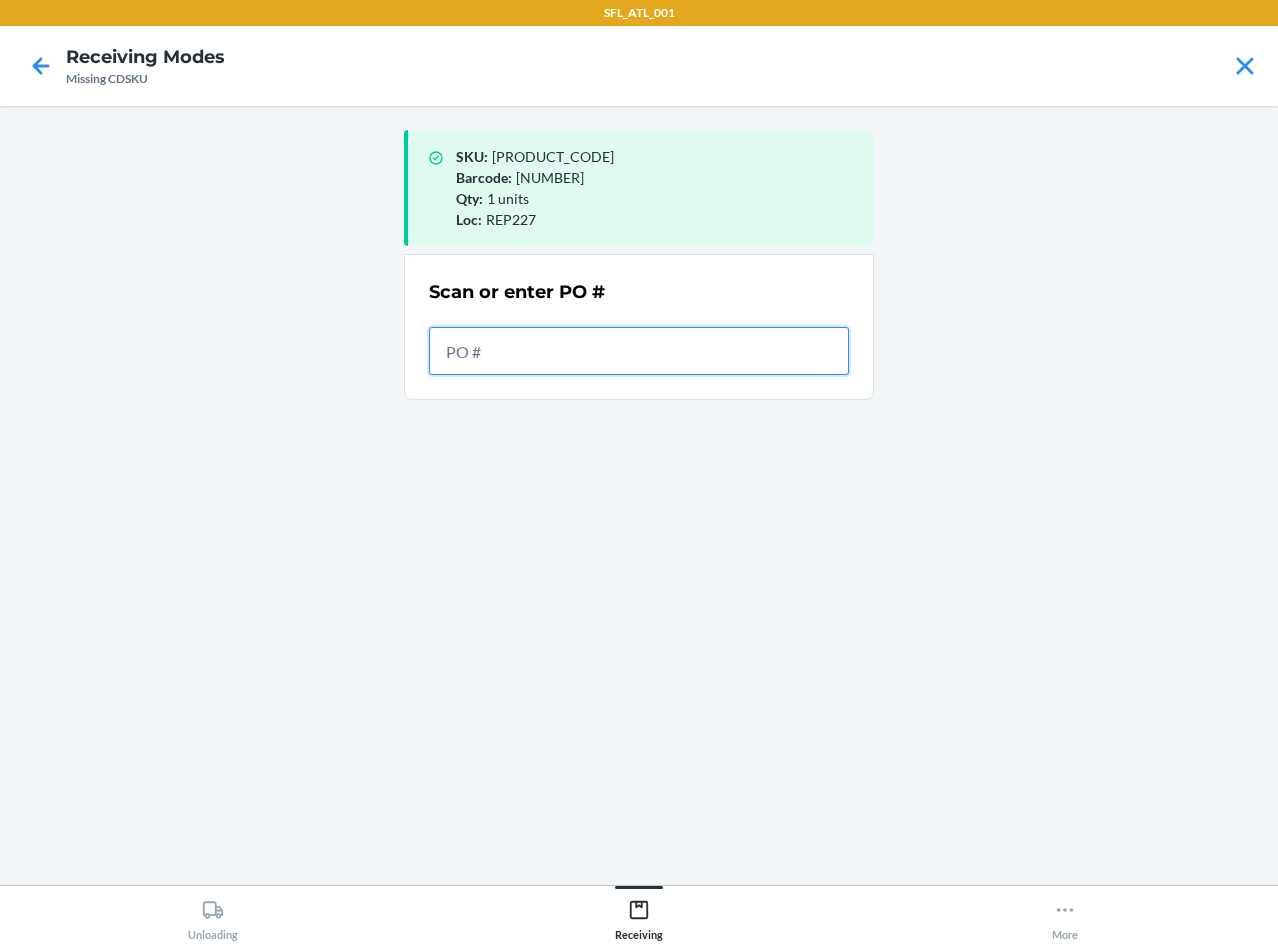 click at bounding box center [639, 351] 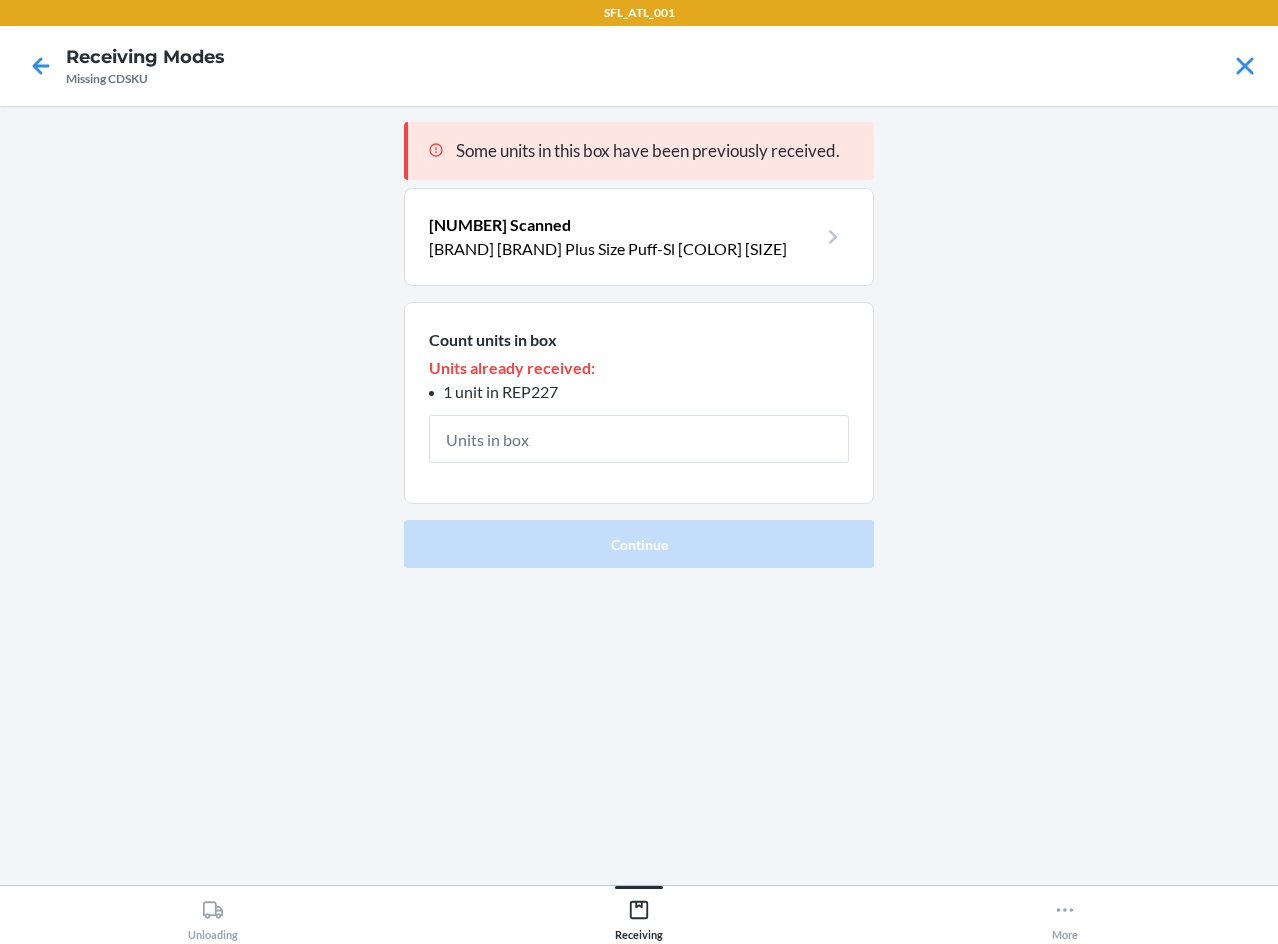type on "1" 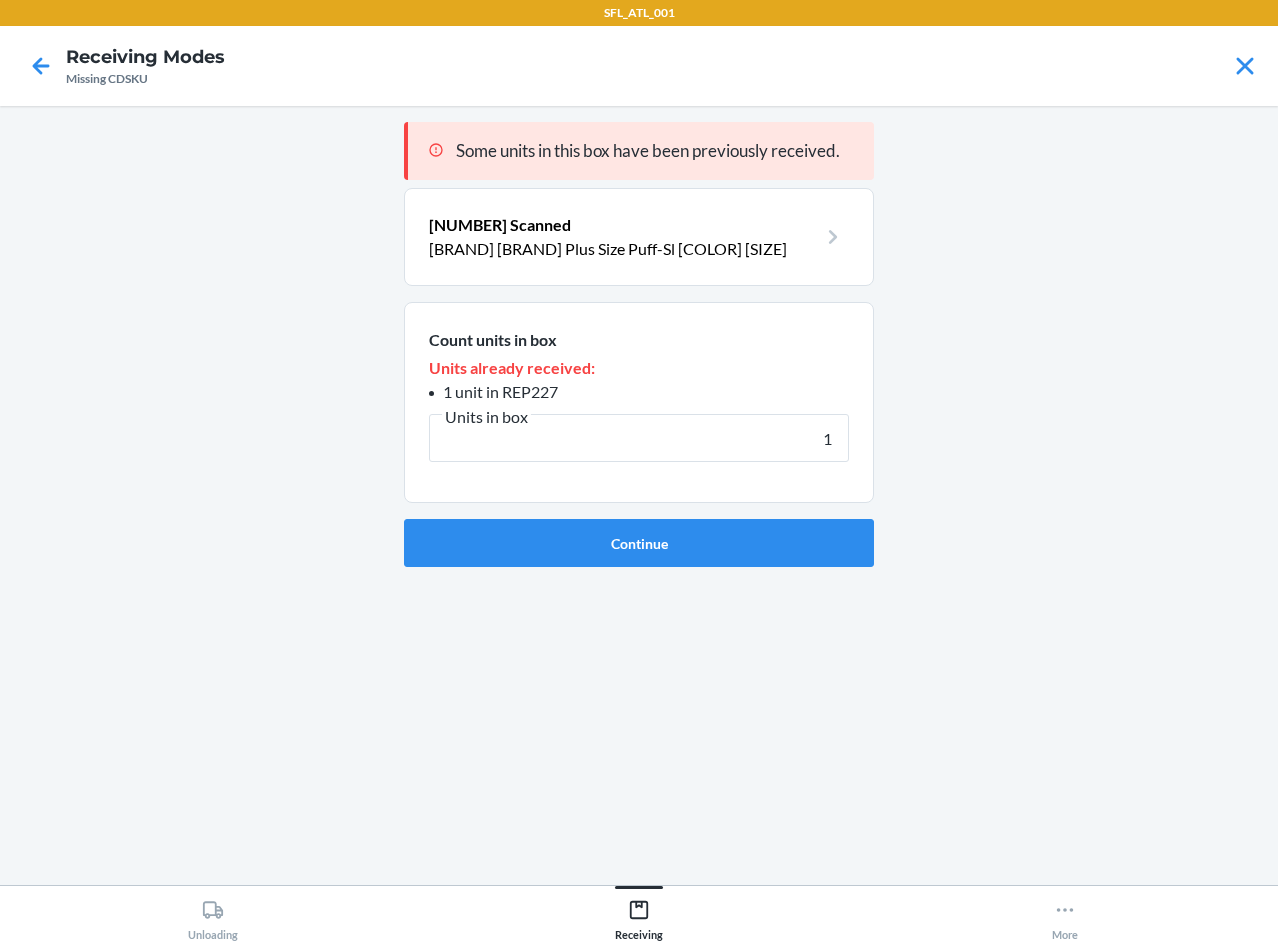 click on "Continue" at bounding box center [639, 543] 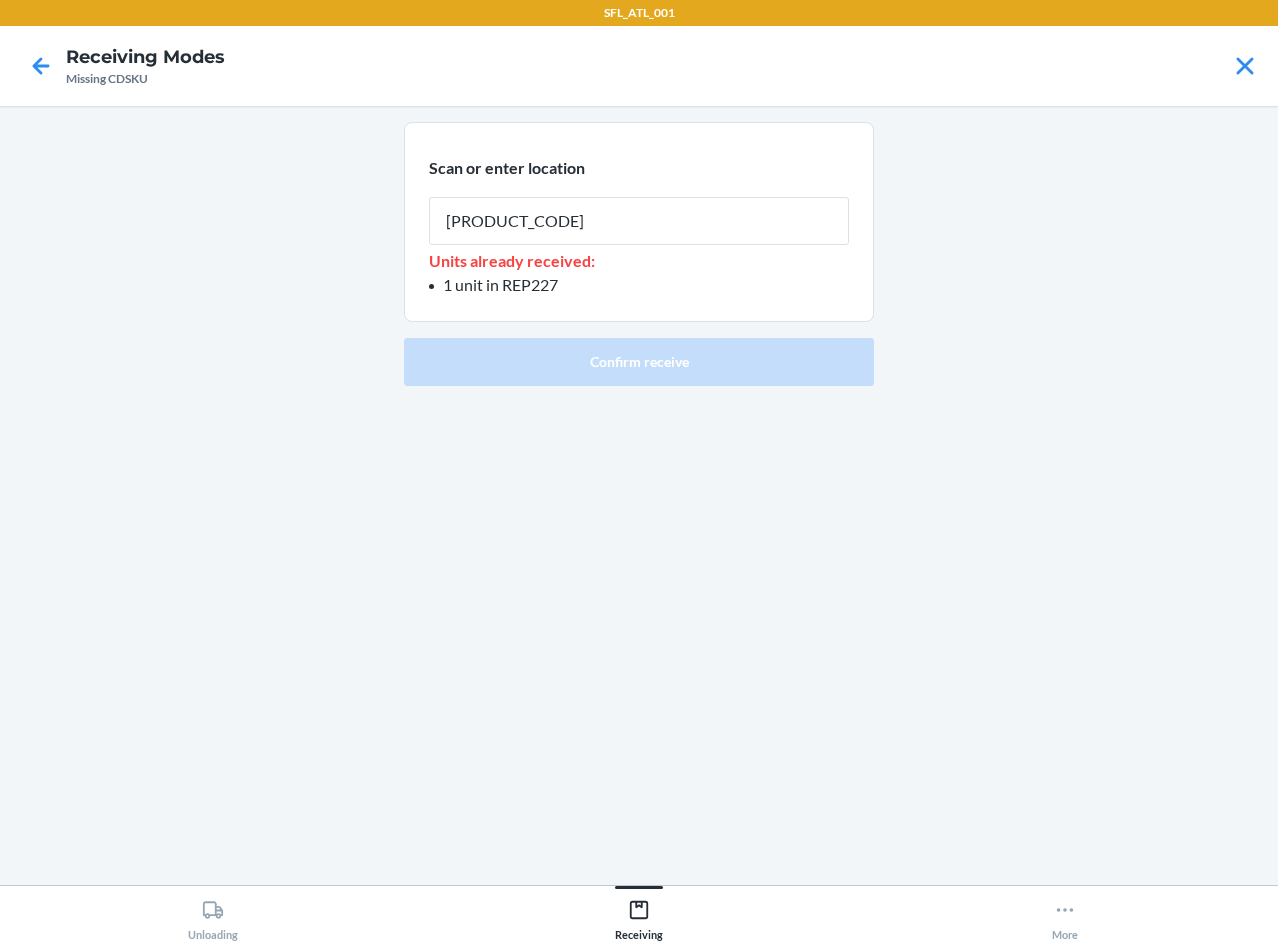 type on "REP227" 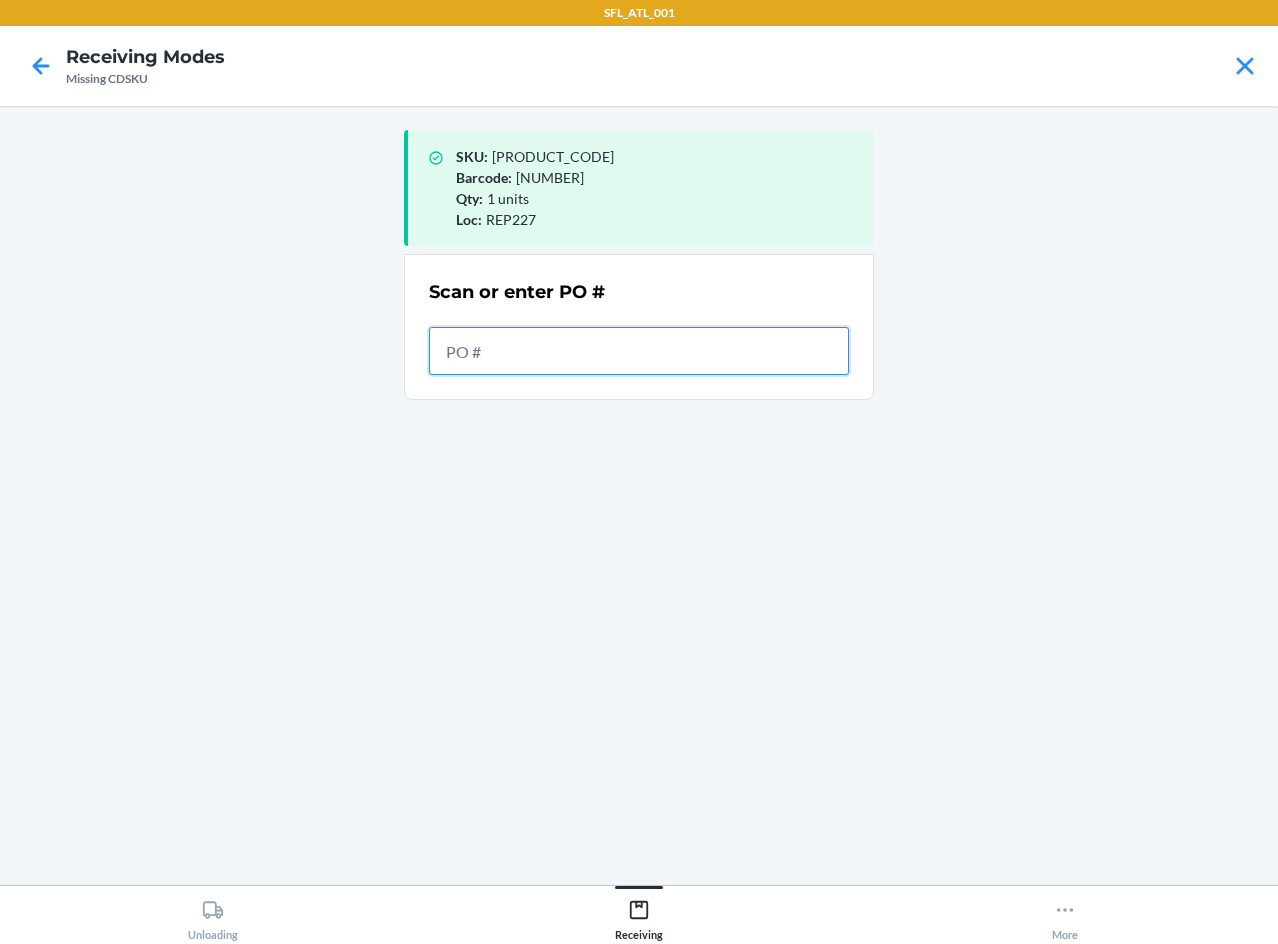 click at bounding box center (639, 351) 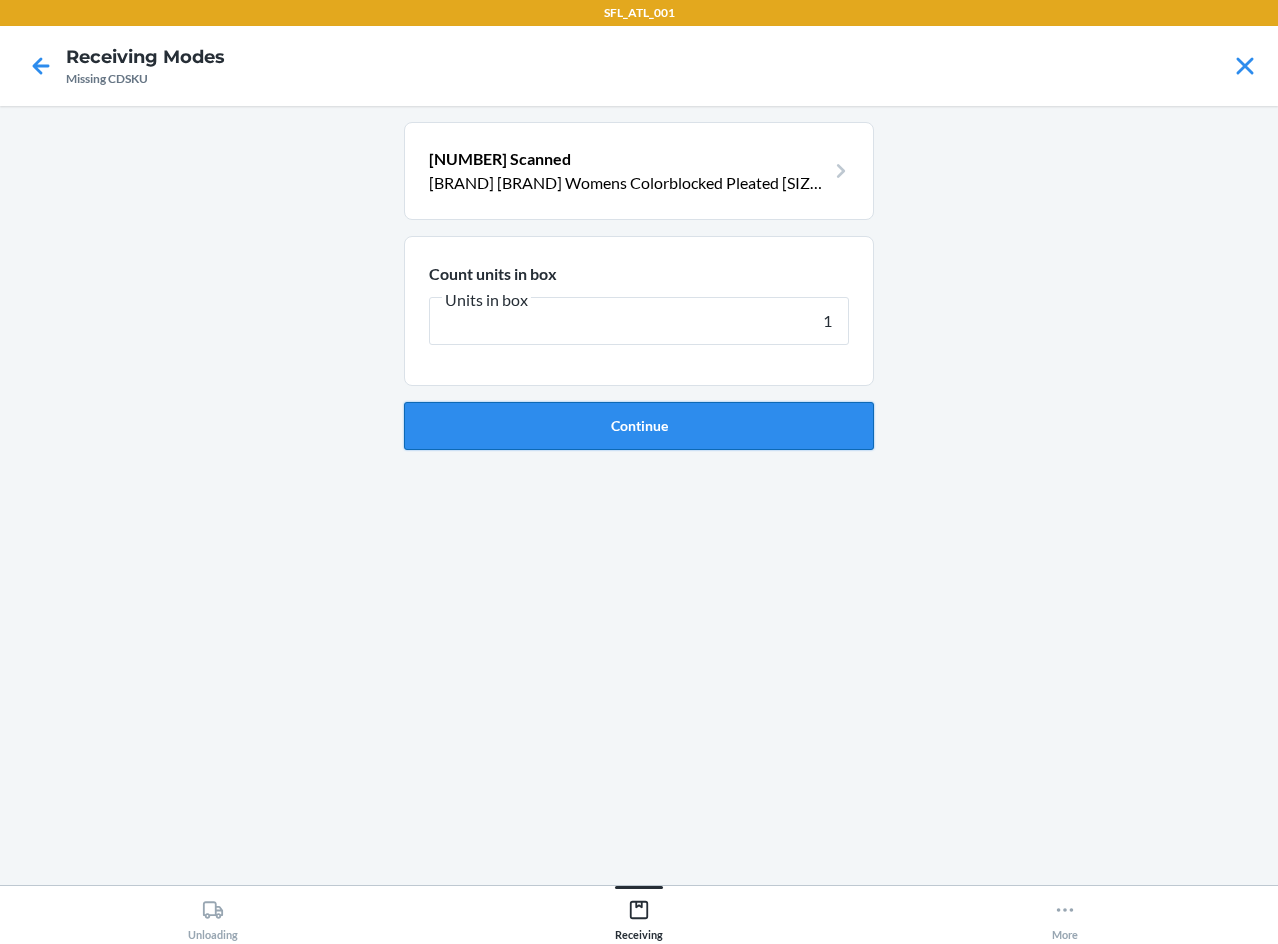 type on "1" 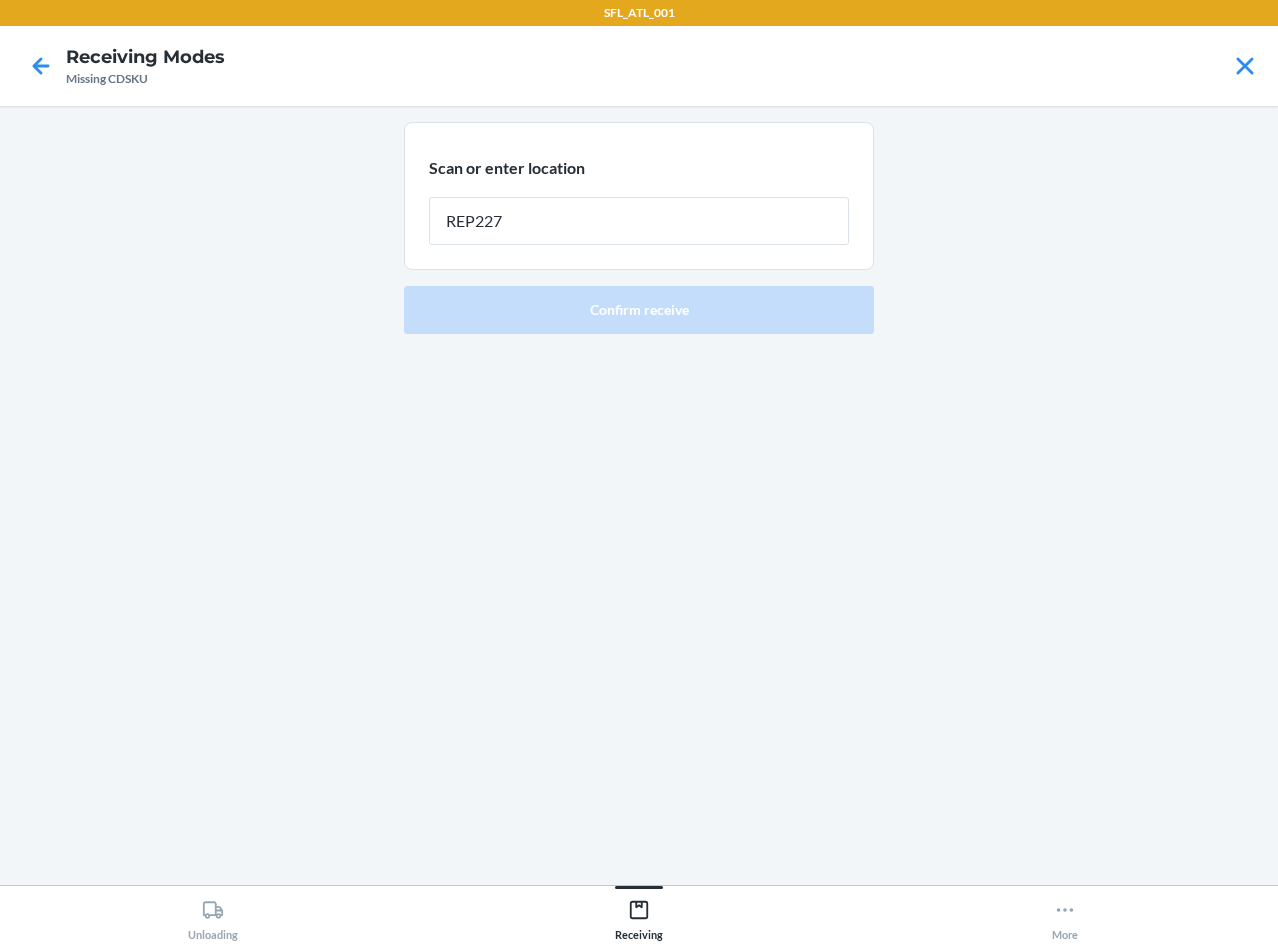 type on "REP227" 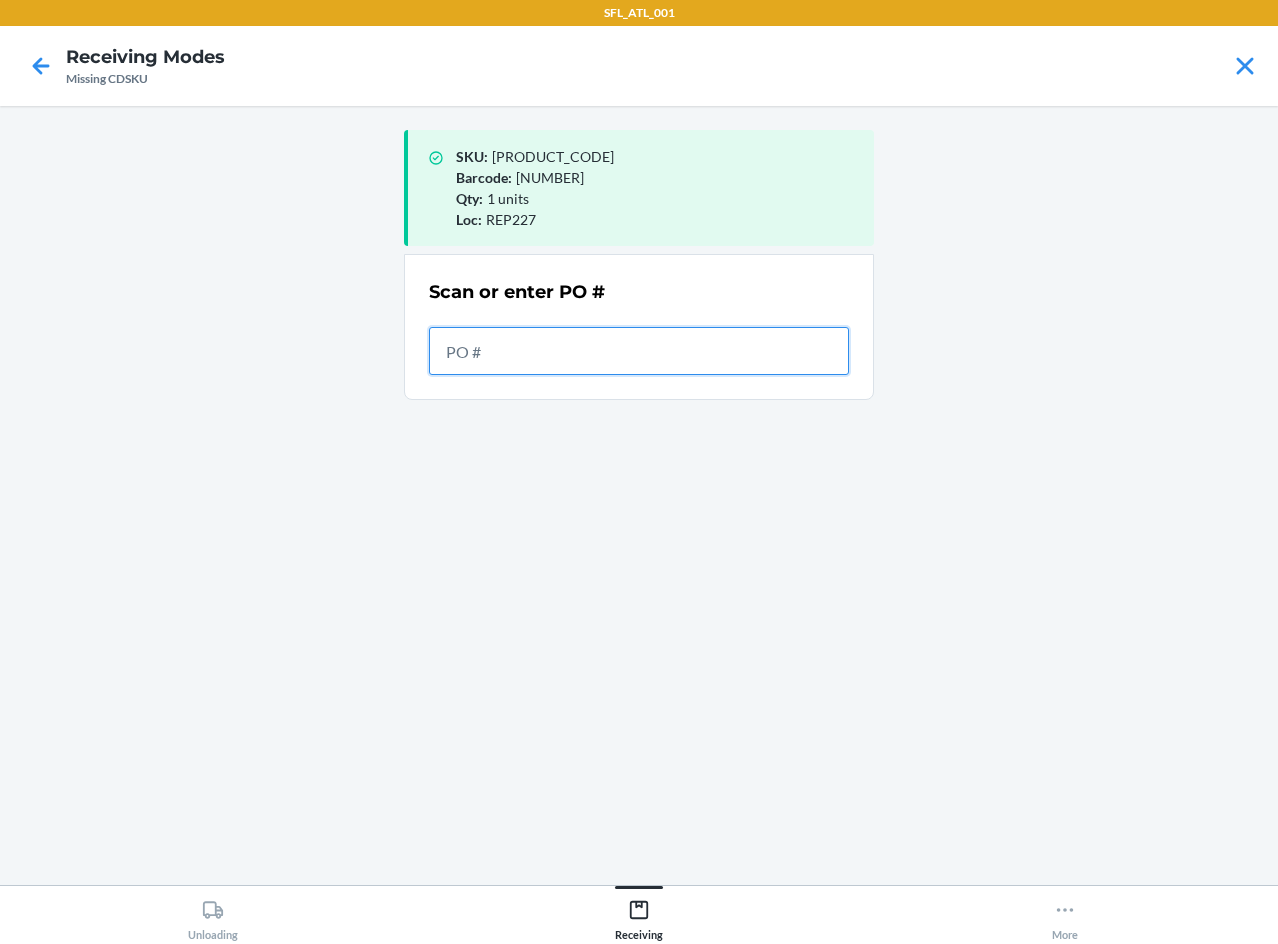 click at bounding box center [639, 351] 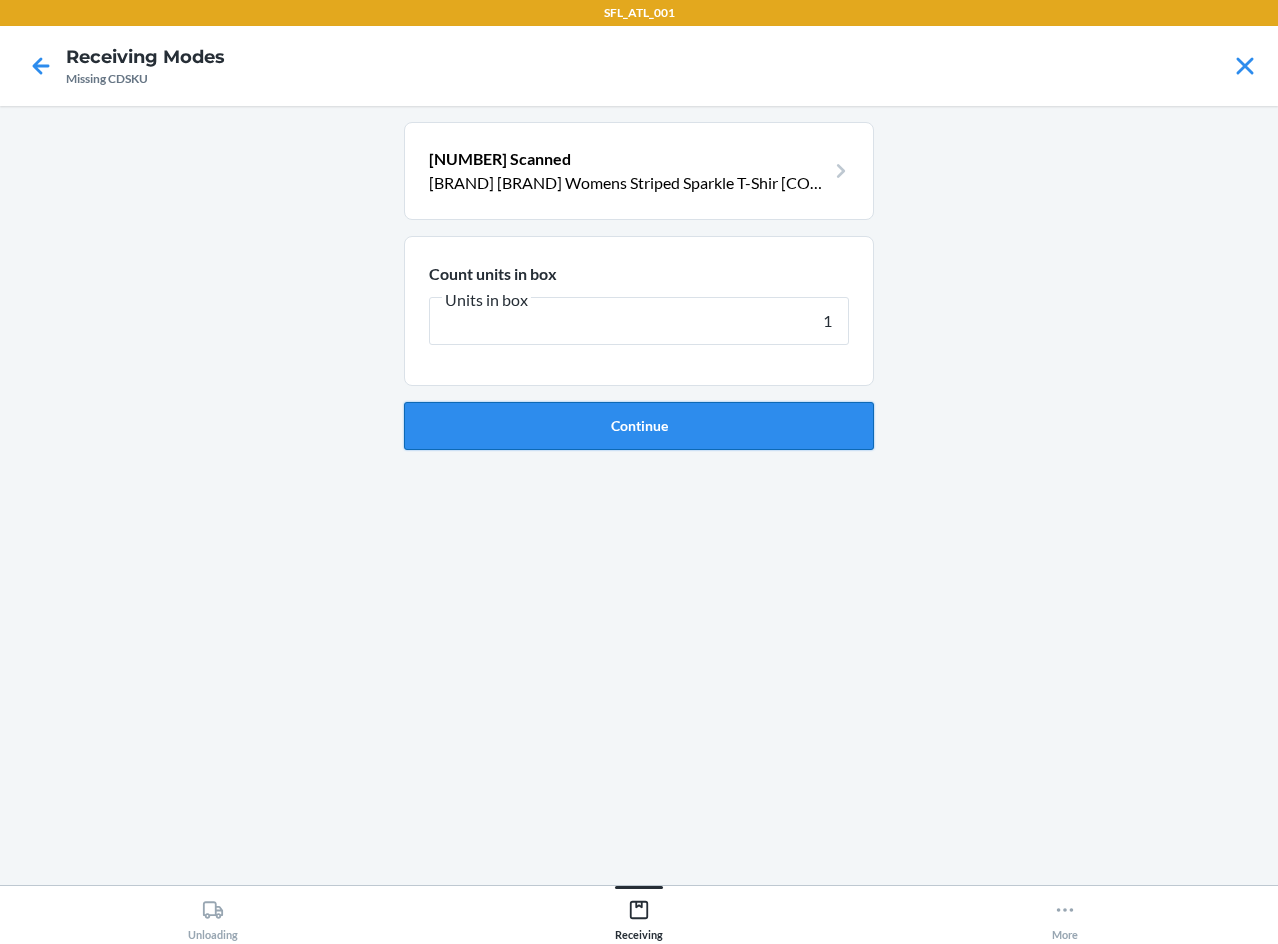 type on "1" 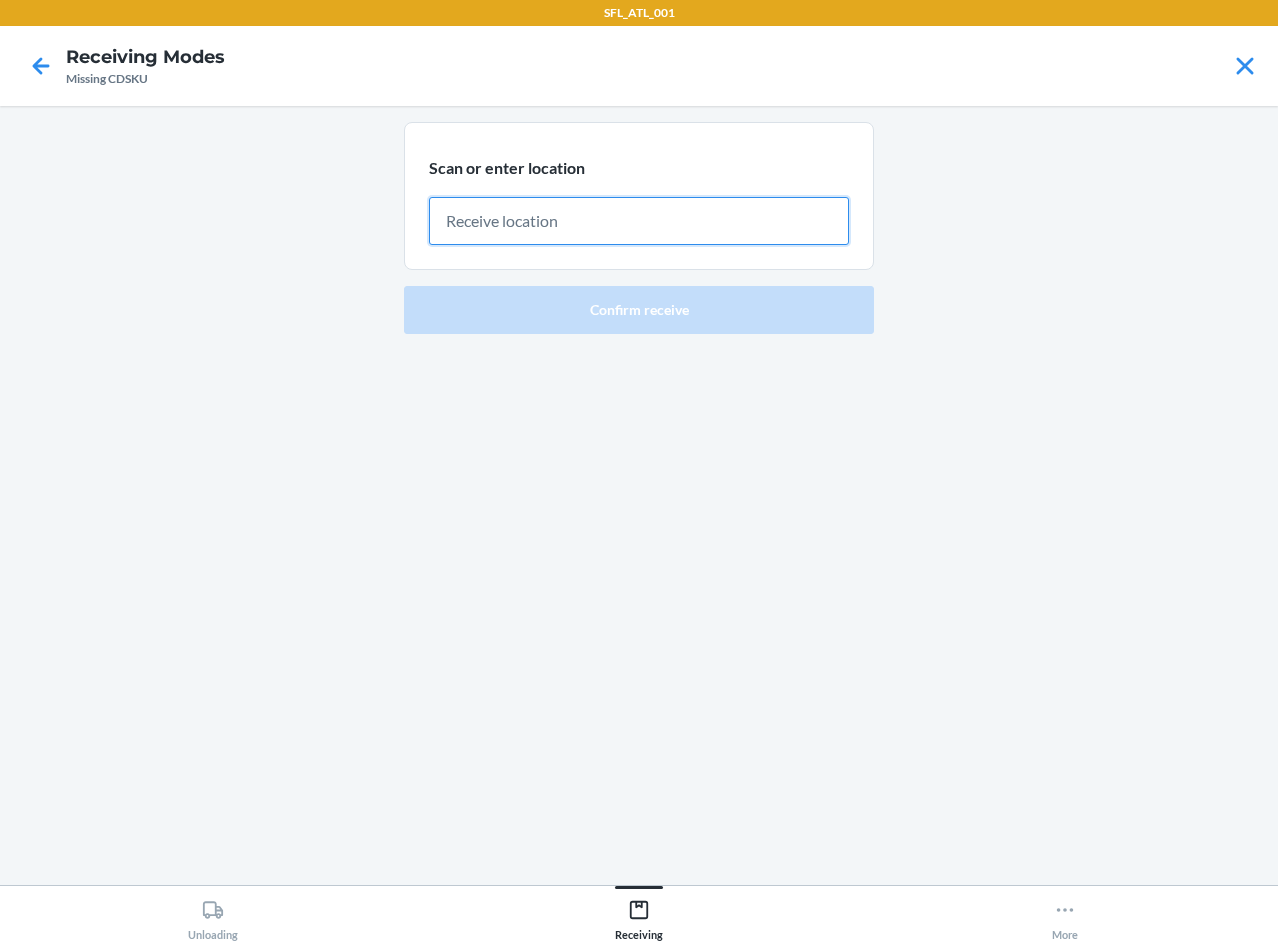 click at bounding box center (639, 221) 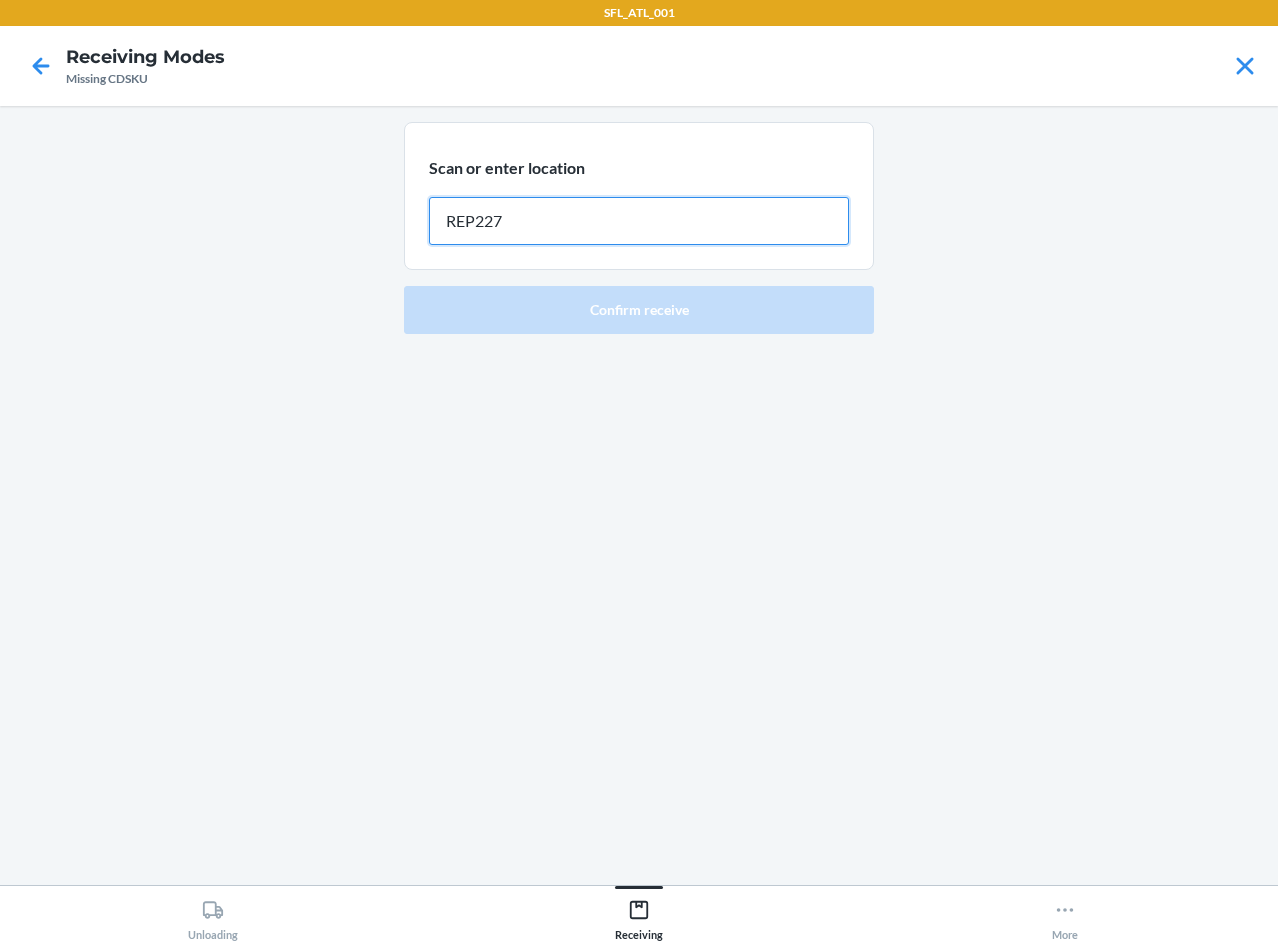 type on "REP227" 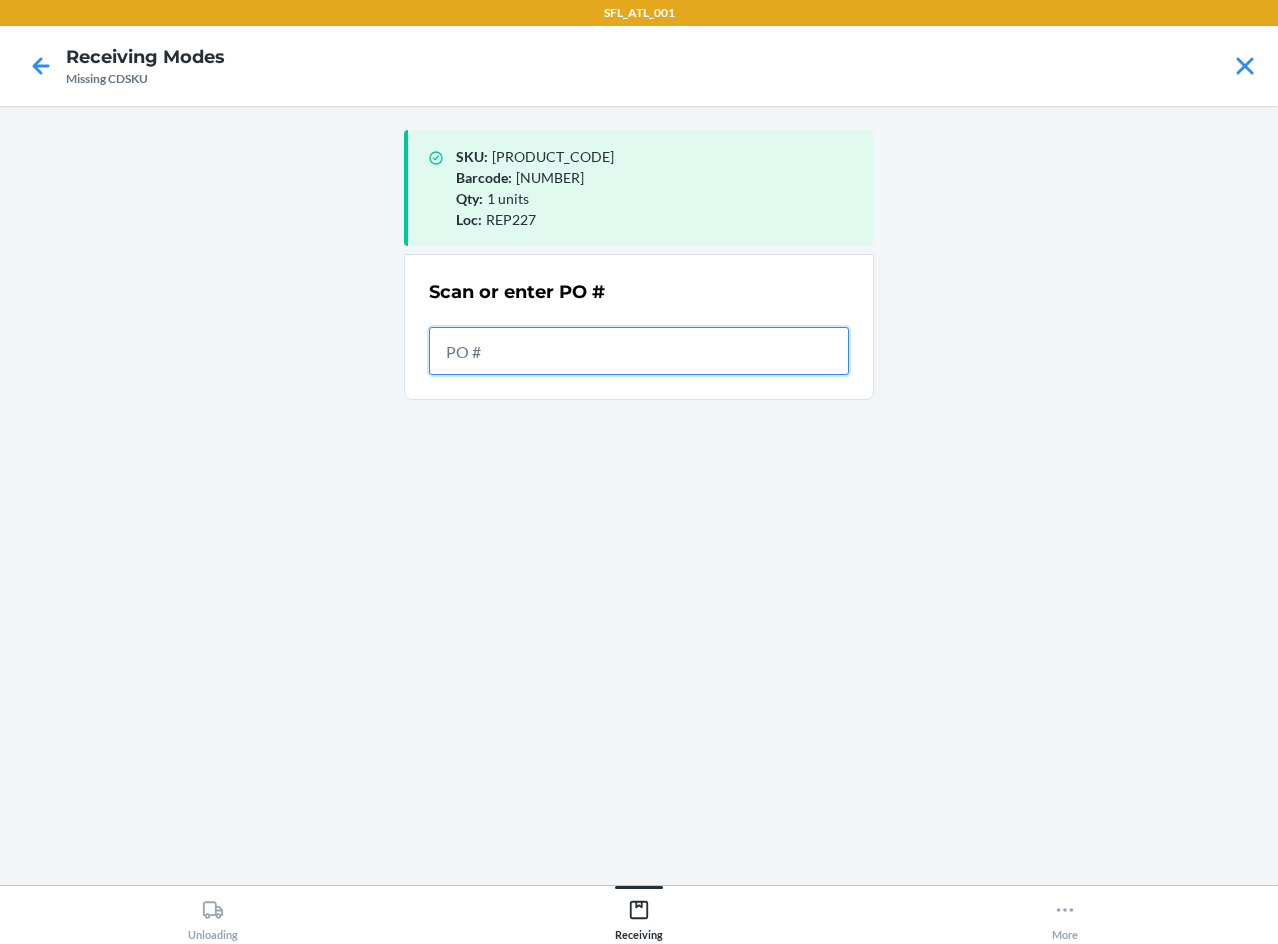 click at bounding box center [639, 351] 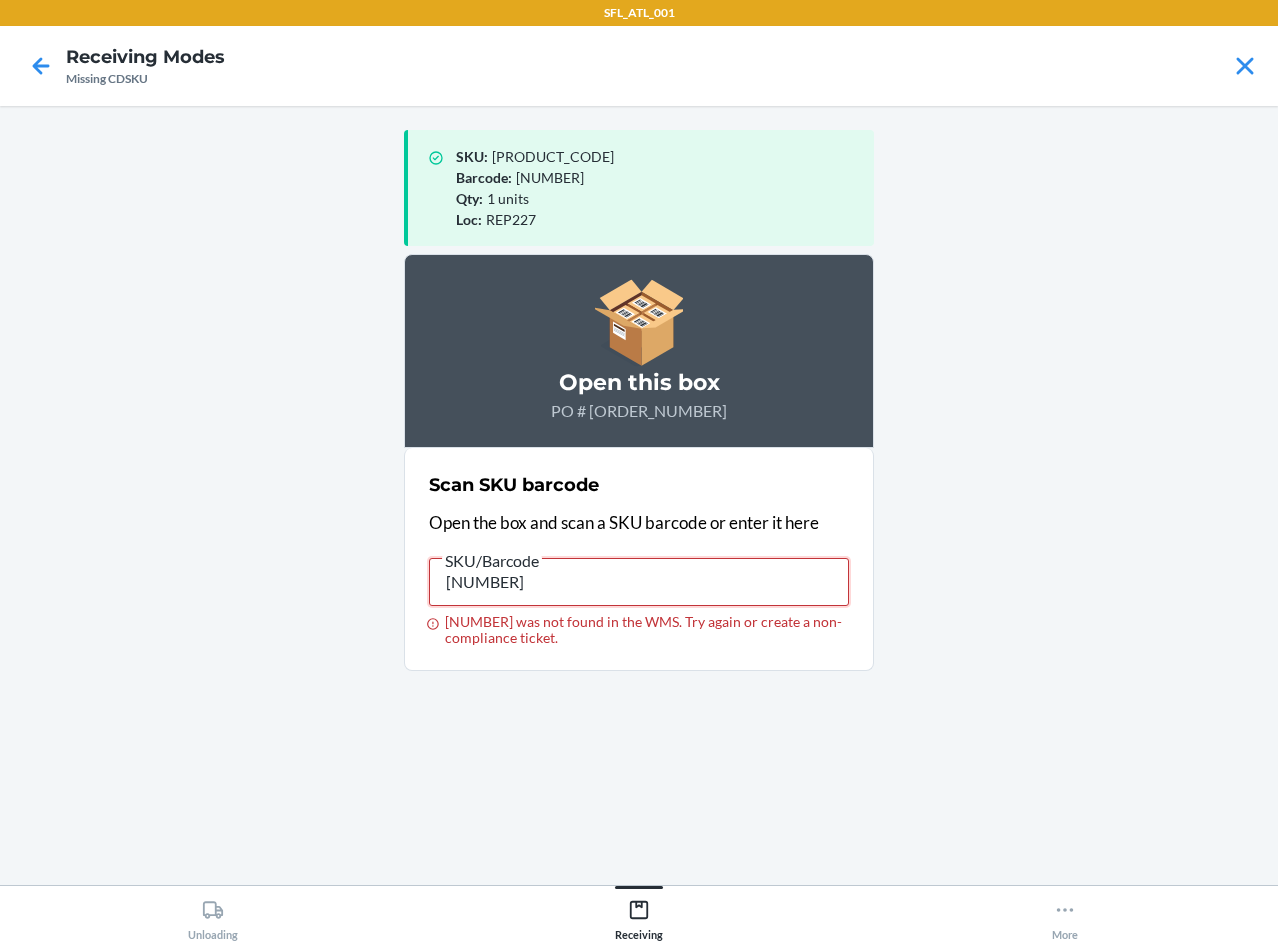 click on "[NUMBER]" at bounding box center (639, 582) 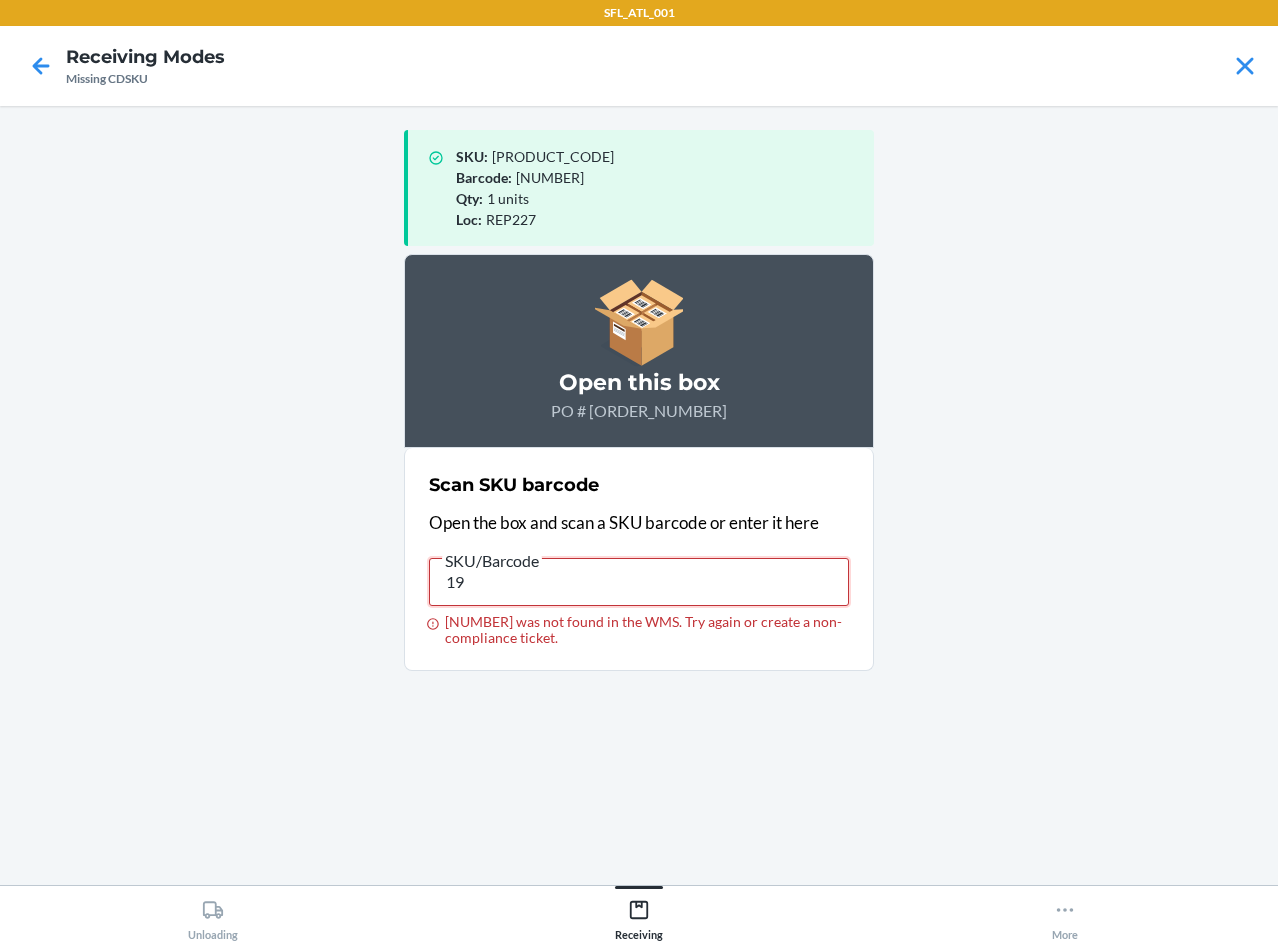 type on "1" 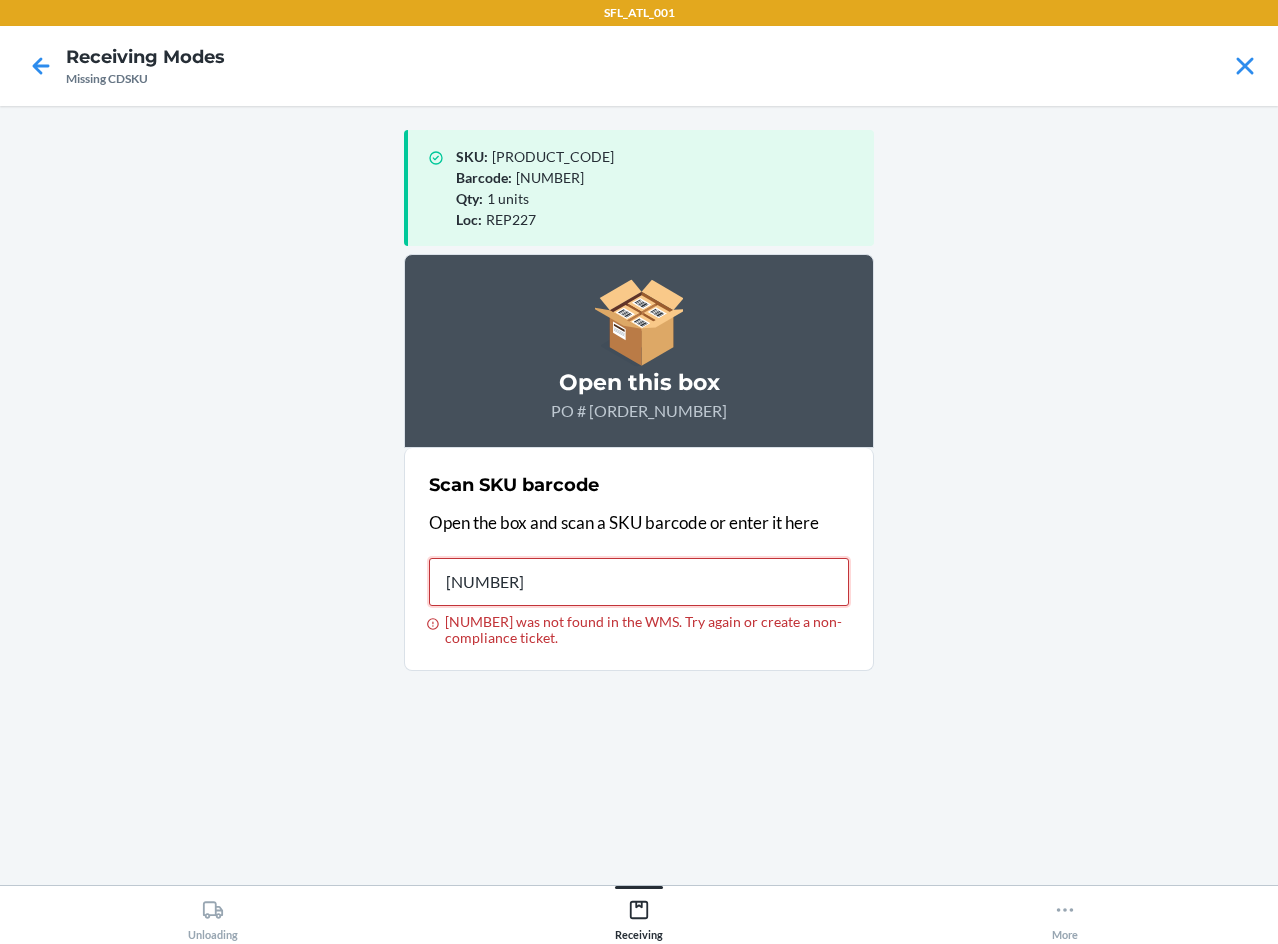 type on "[NUMBER]" 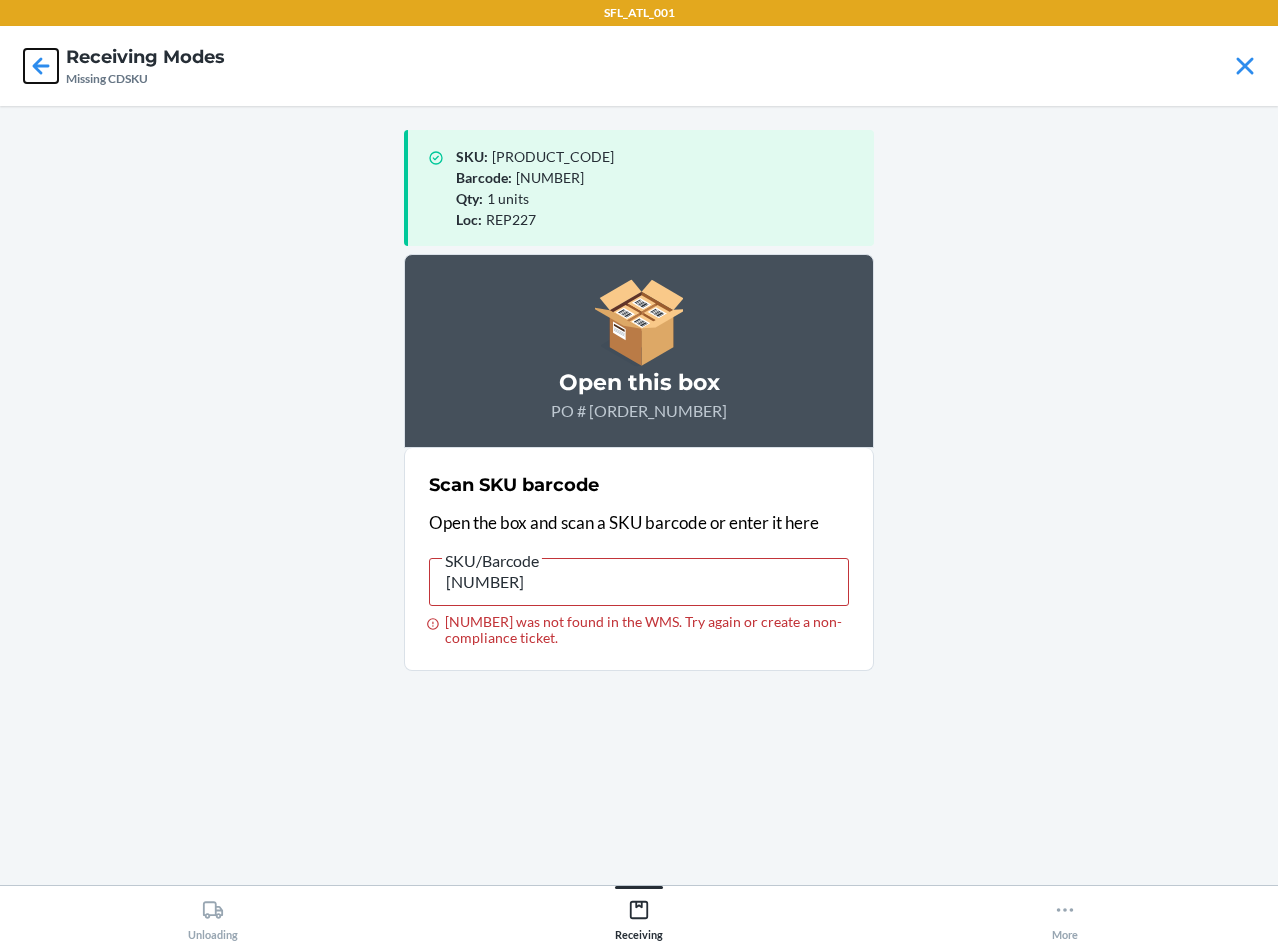 click 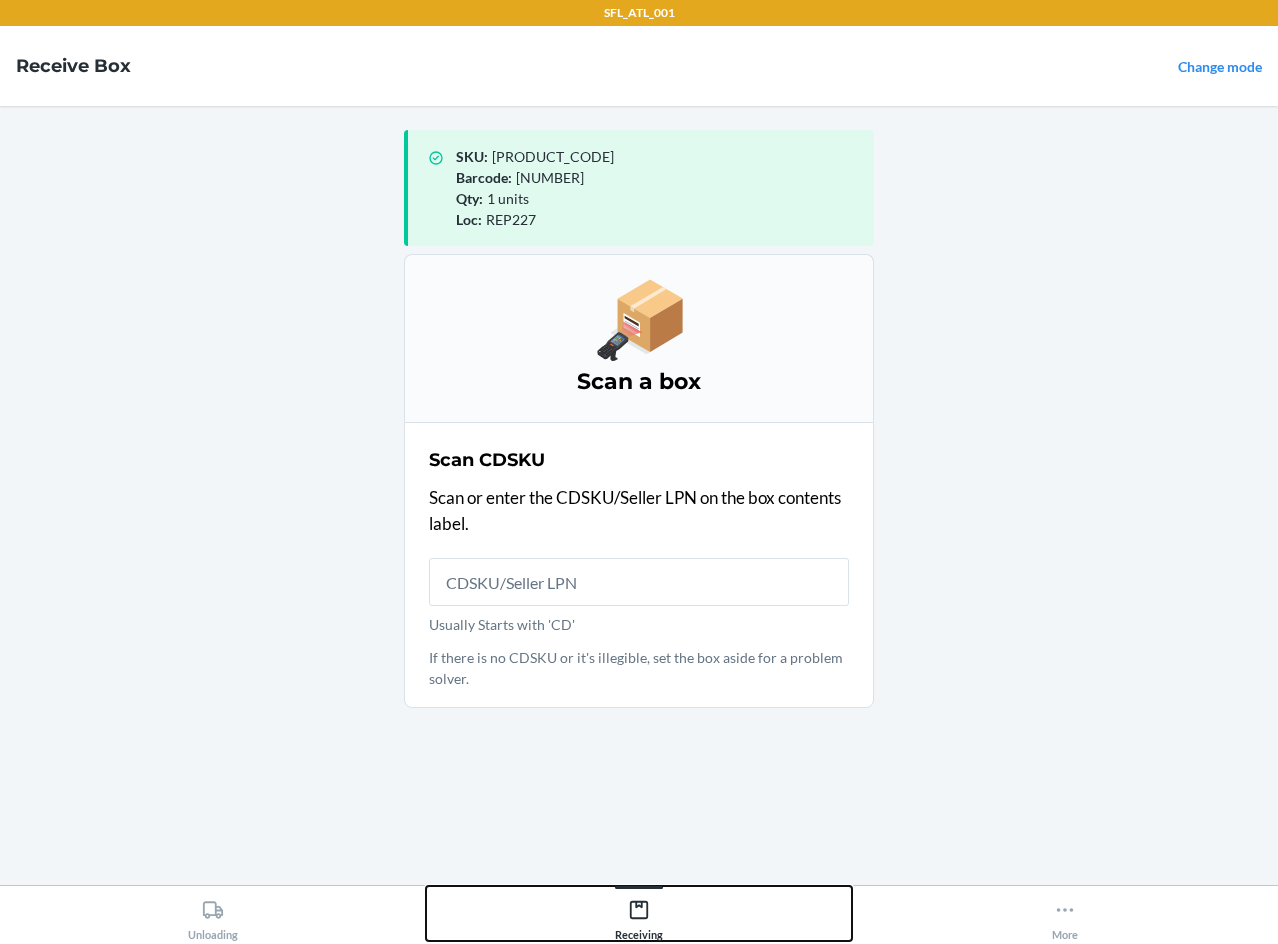 click on "Receiving" at bounding box center [639, 916] 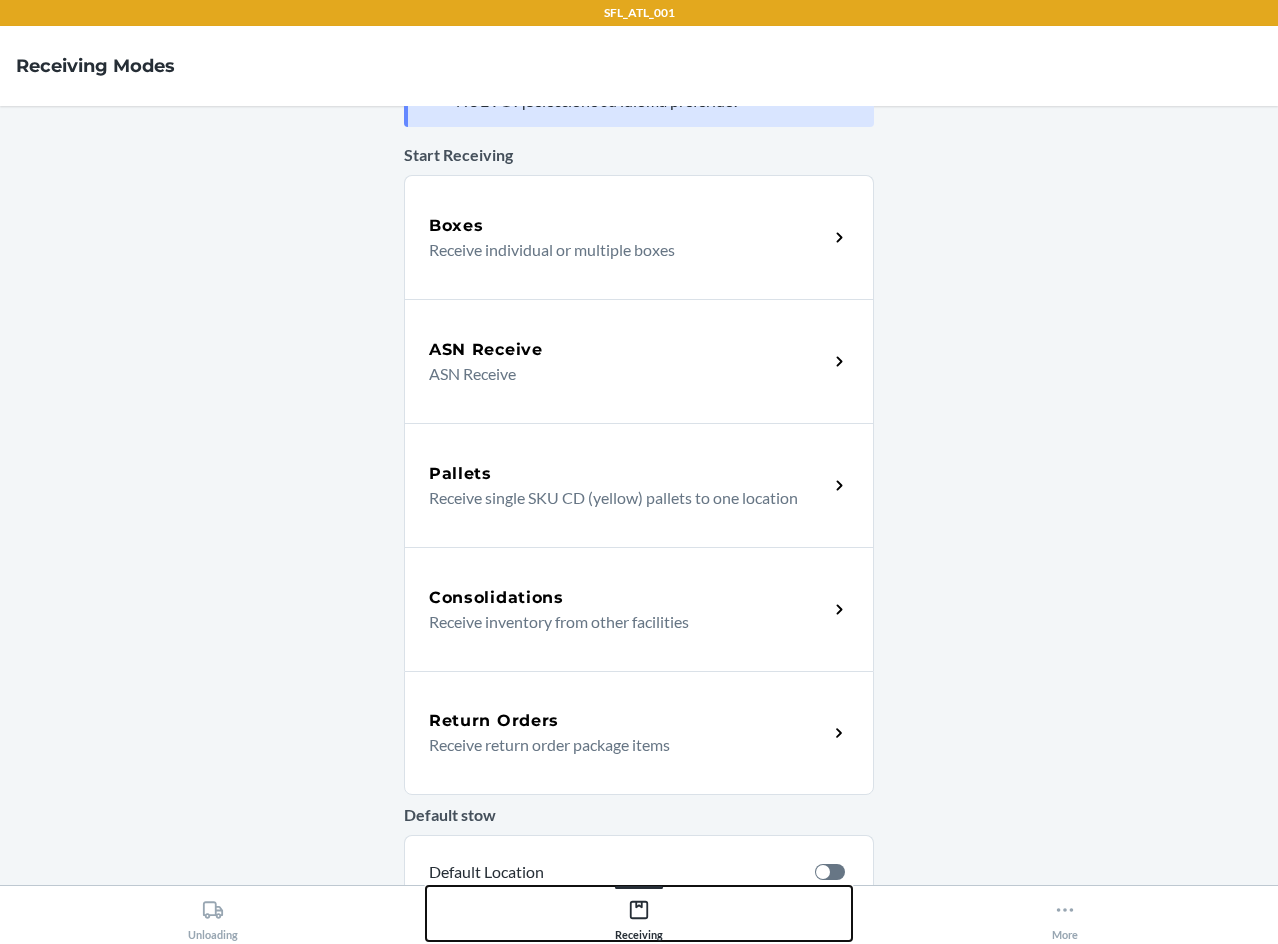 scroll, scrollTop: 100, scrollLeft: 0, axis: vertical 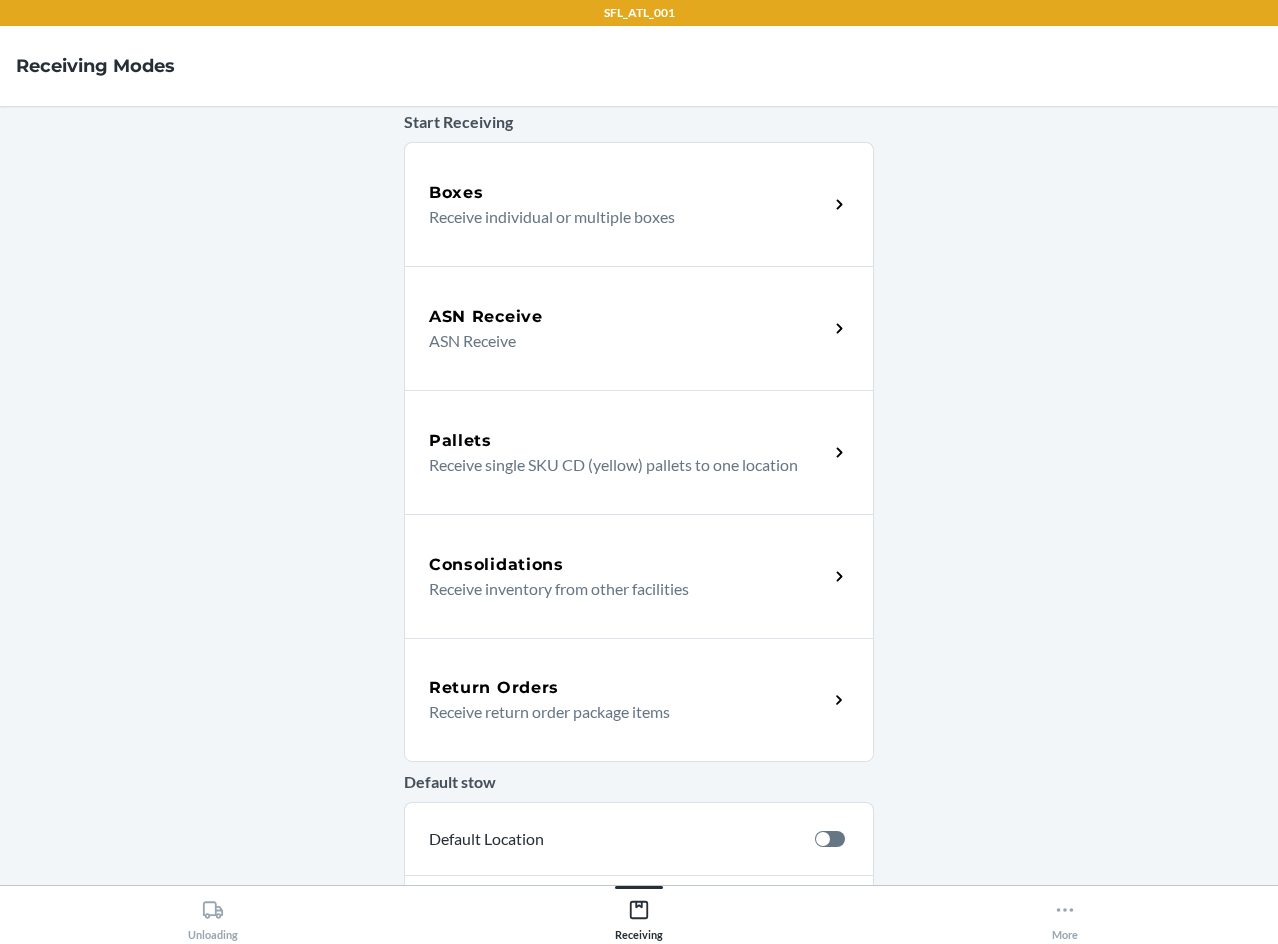 click on "ASN Receive" at bounding box center [620, 341] 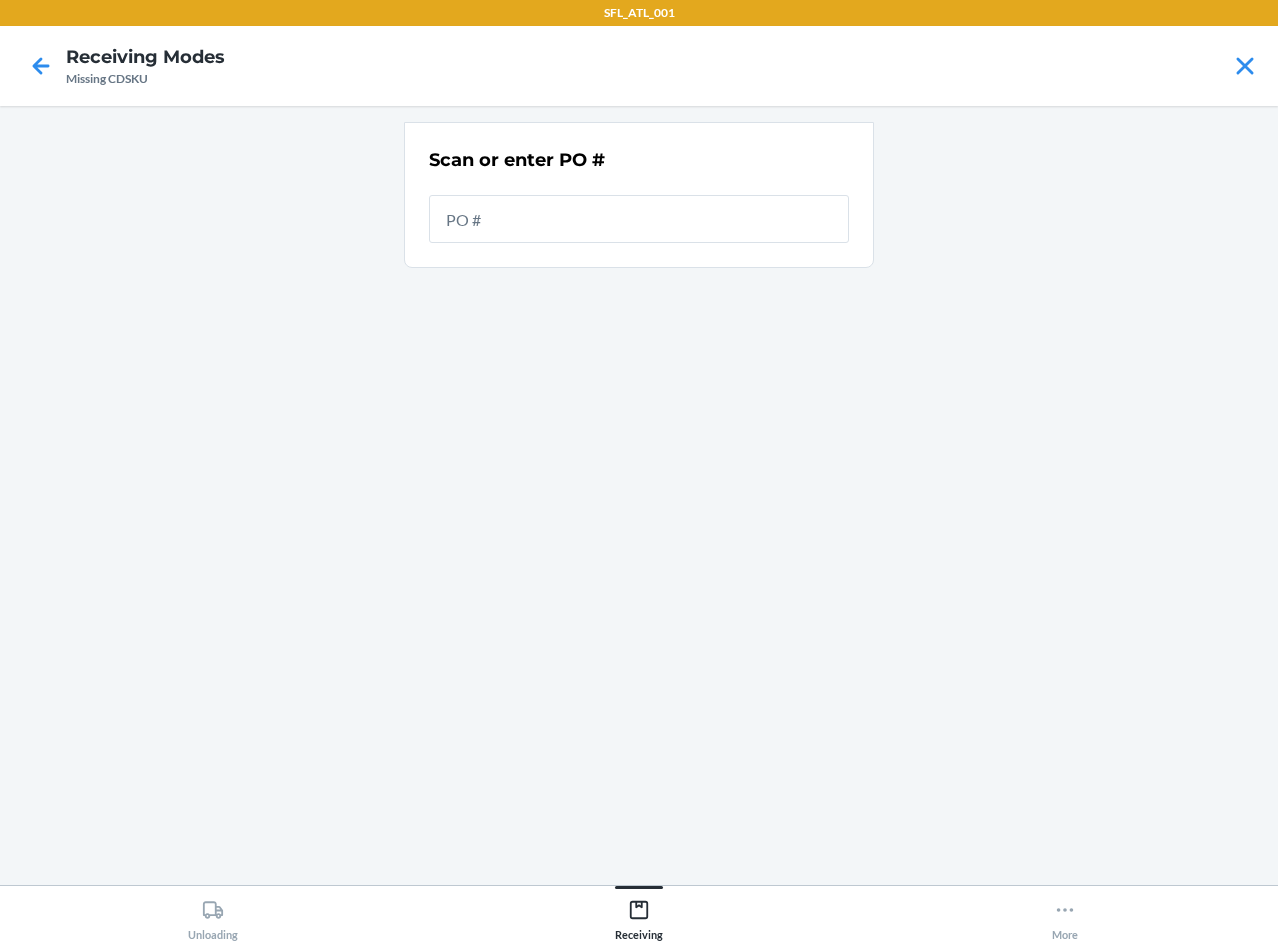 click at bounding box center (639, 219) 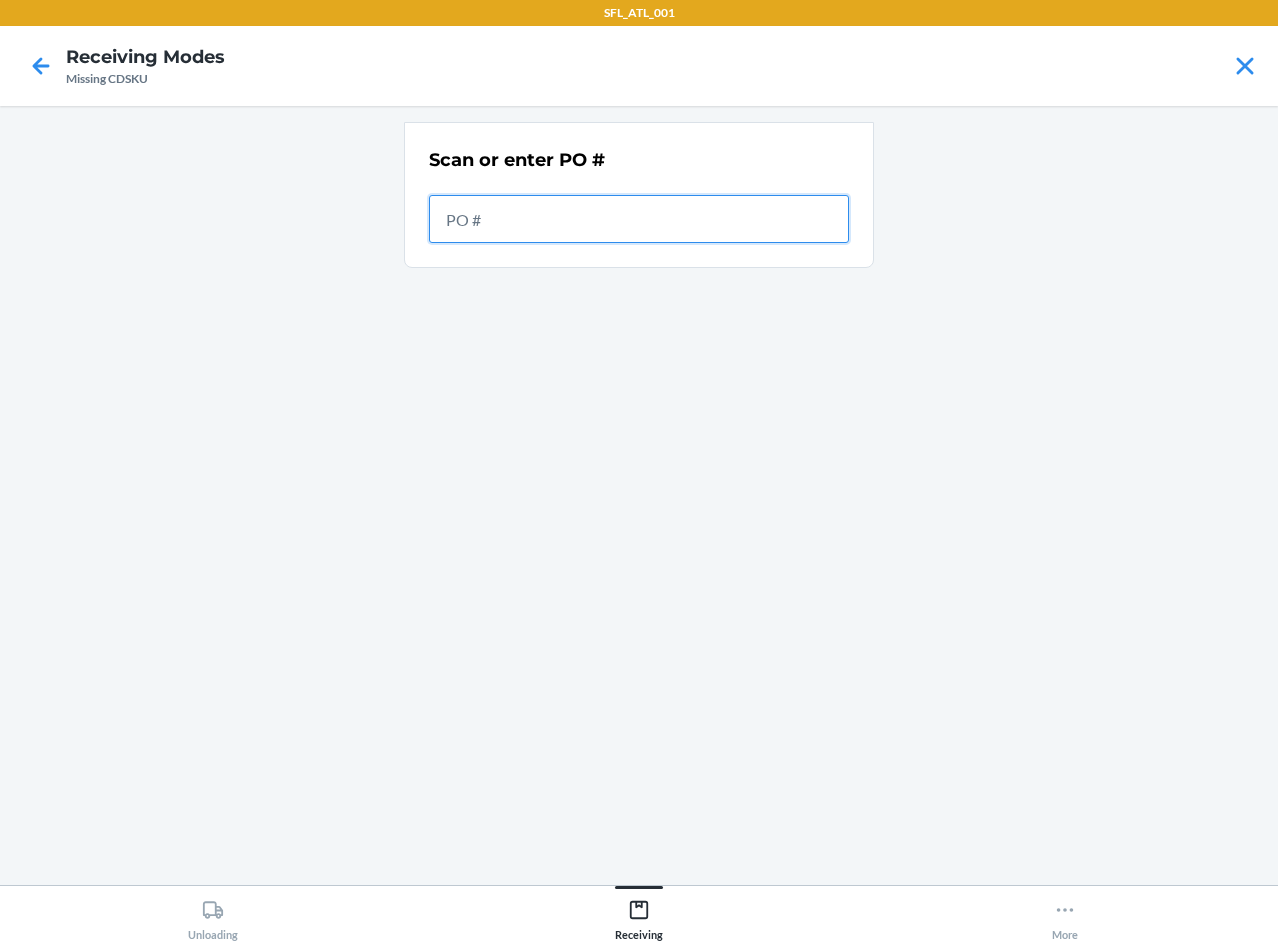 click at bounding box center [639, 219] 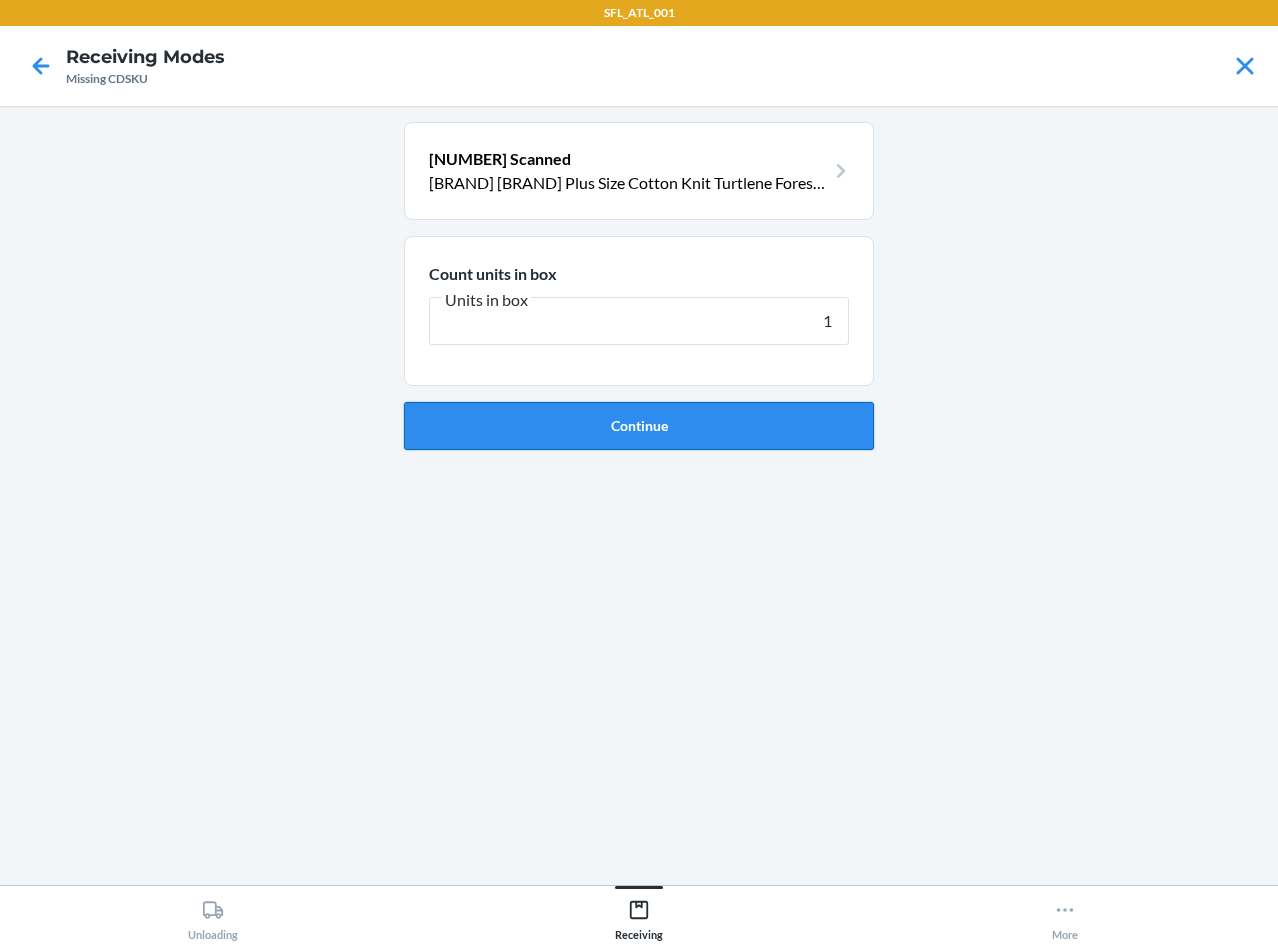 type on "1" 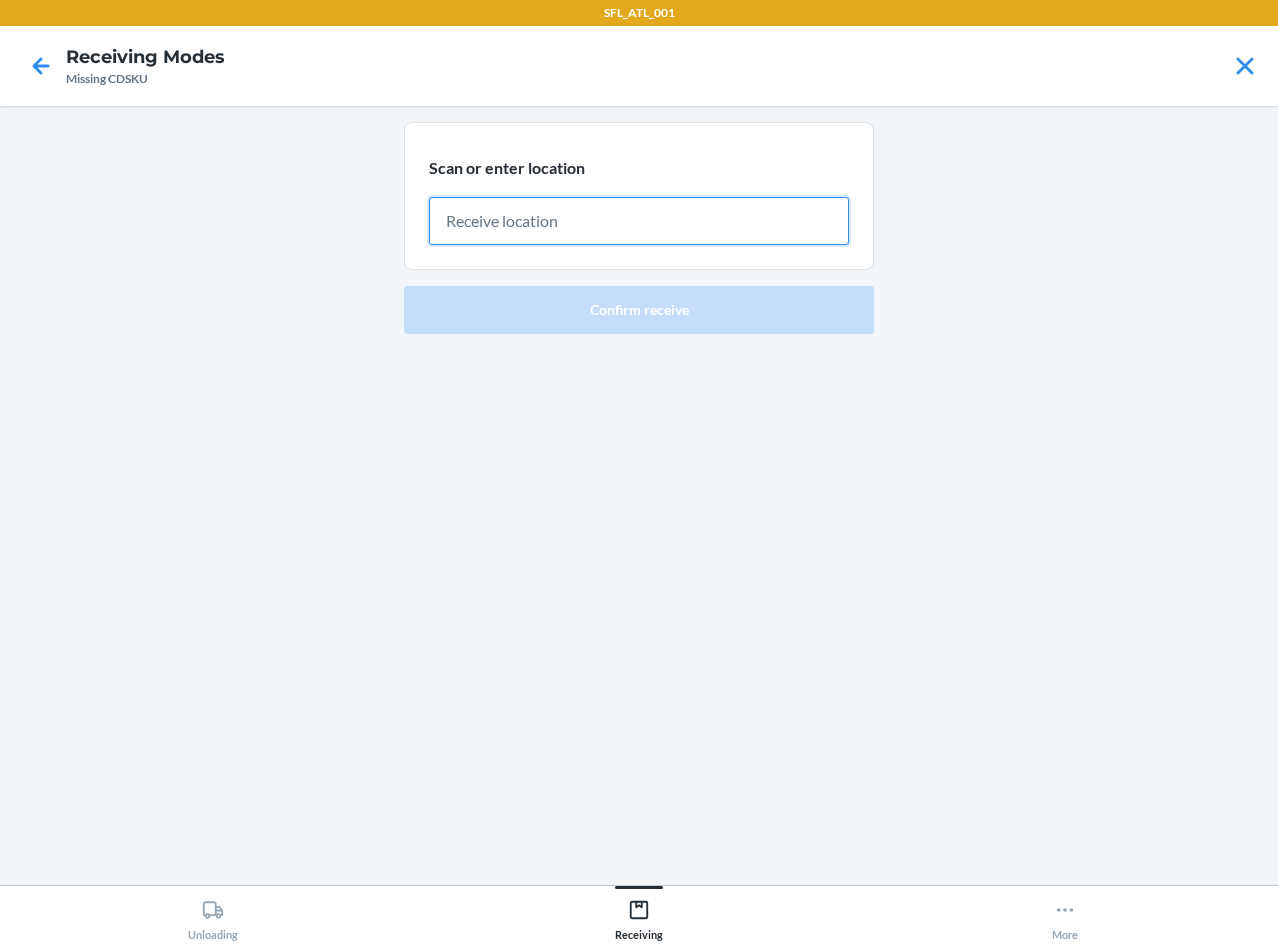 click at bounding box center [639, 221] 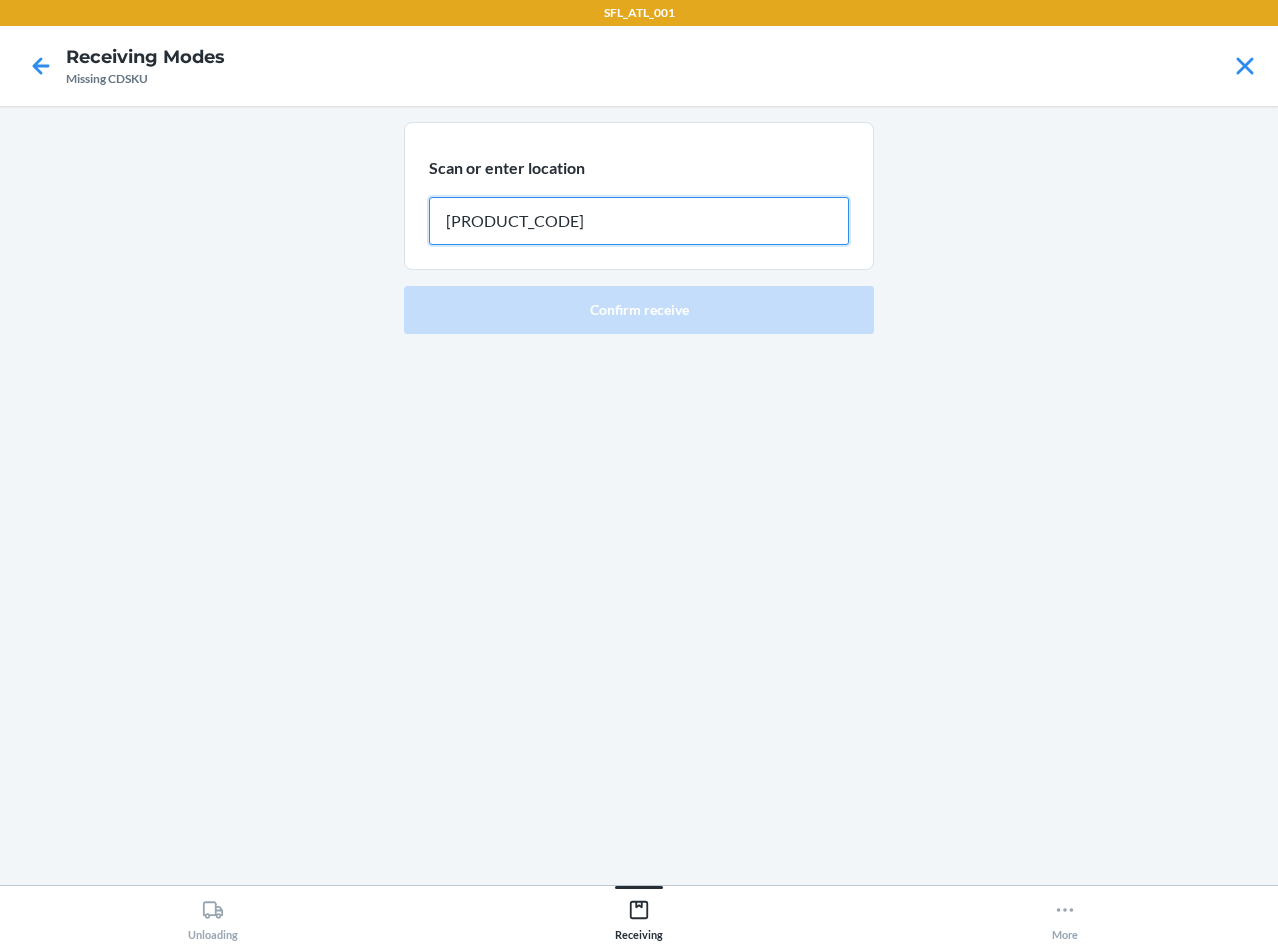 type on "REP227" 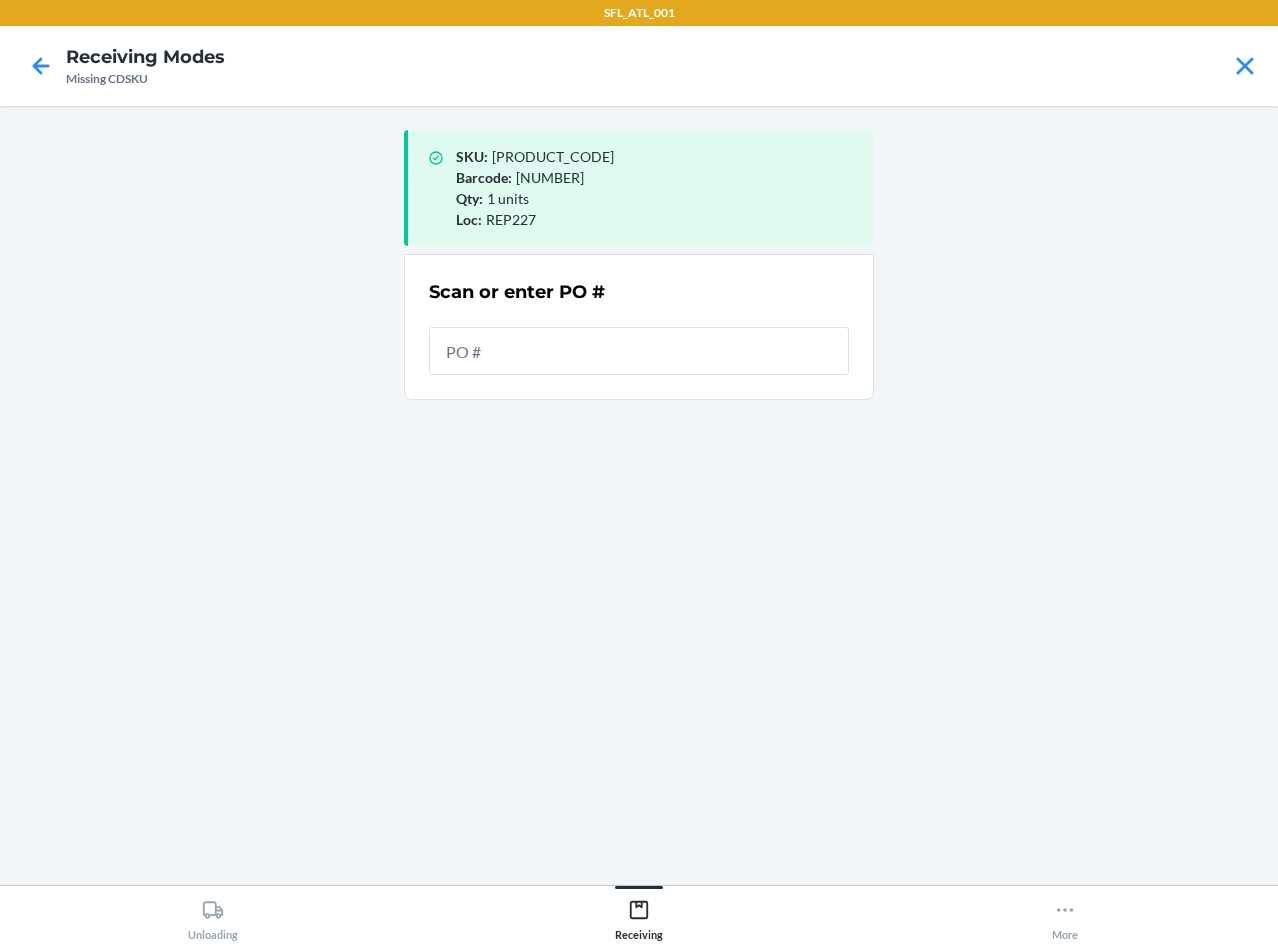 click at bounding box center (639, 351) 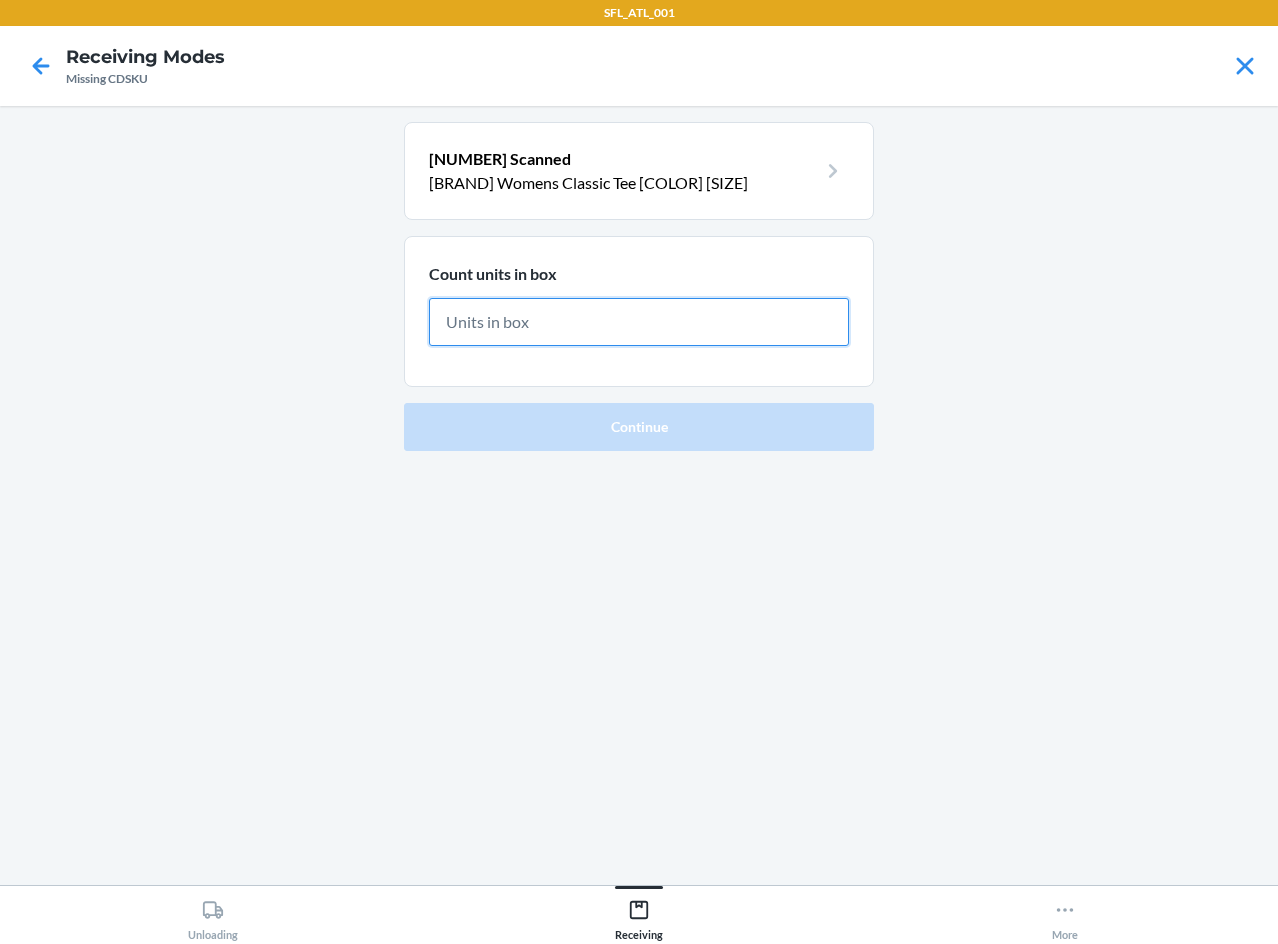 click at bounding box center [639, 322] 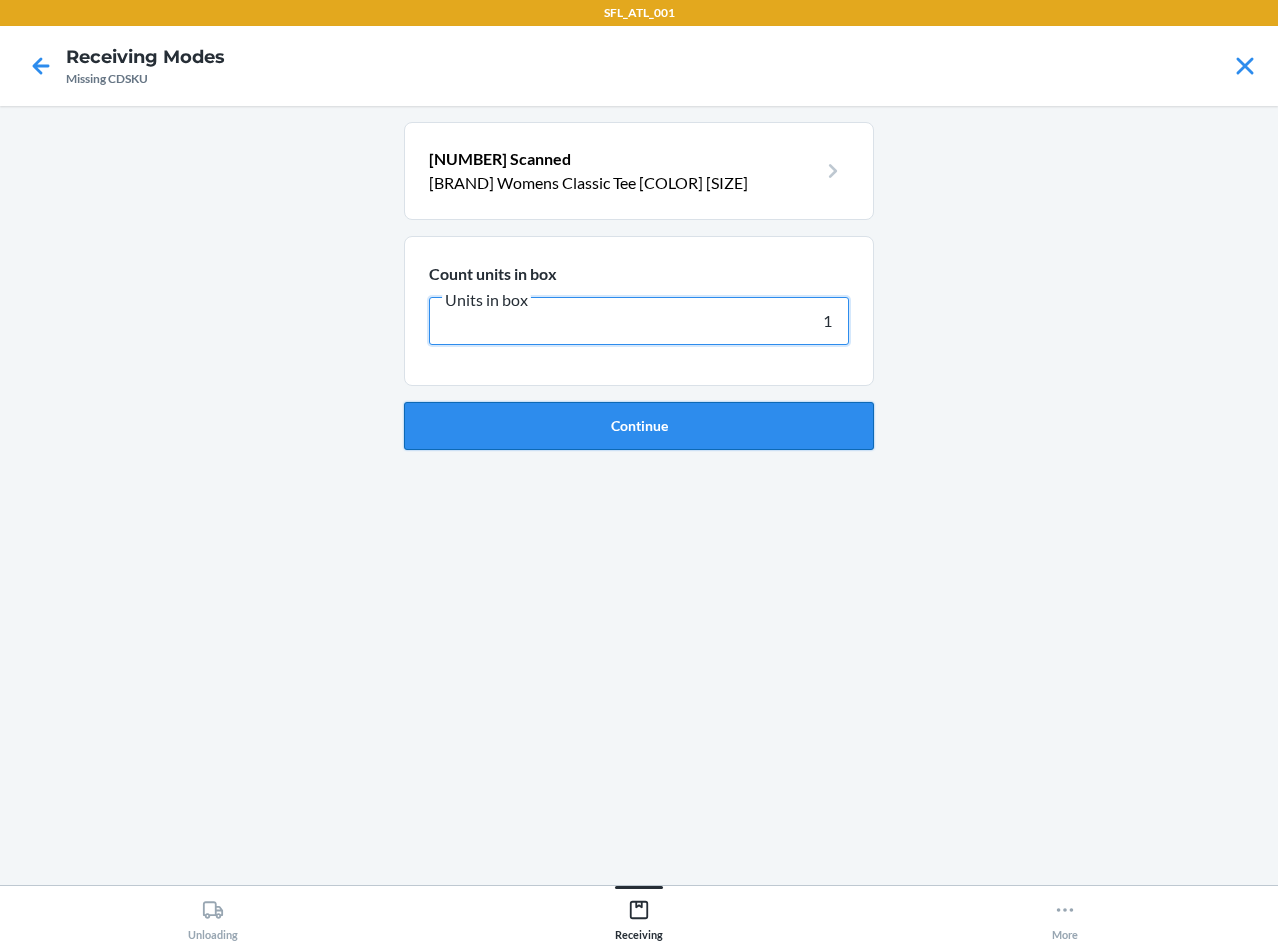 type on "1" 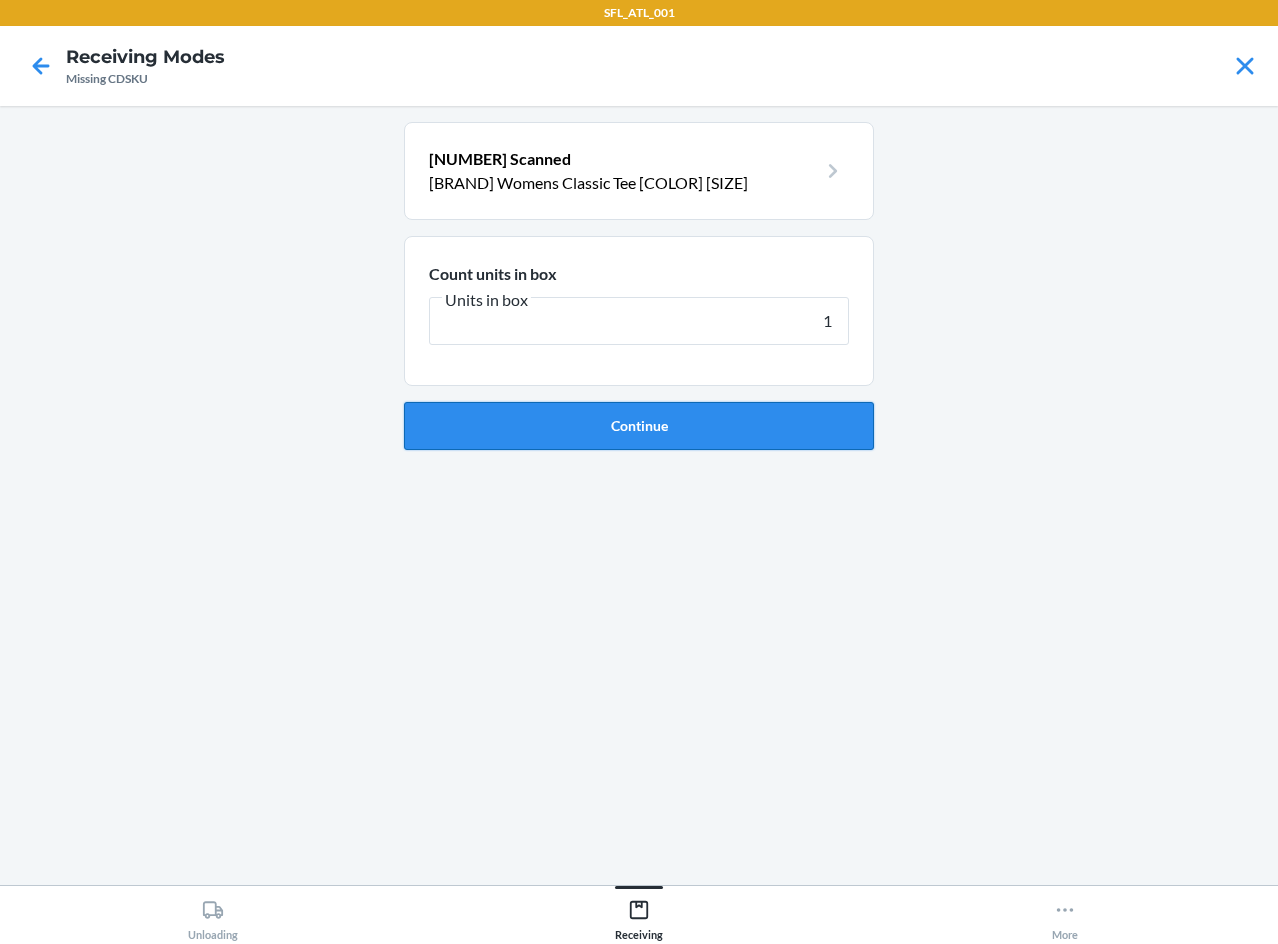 click on "Continue" at bounding box center [639, 426] 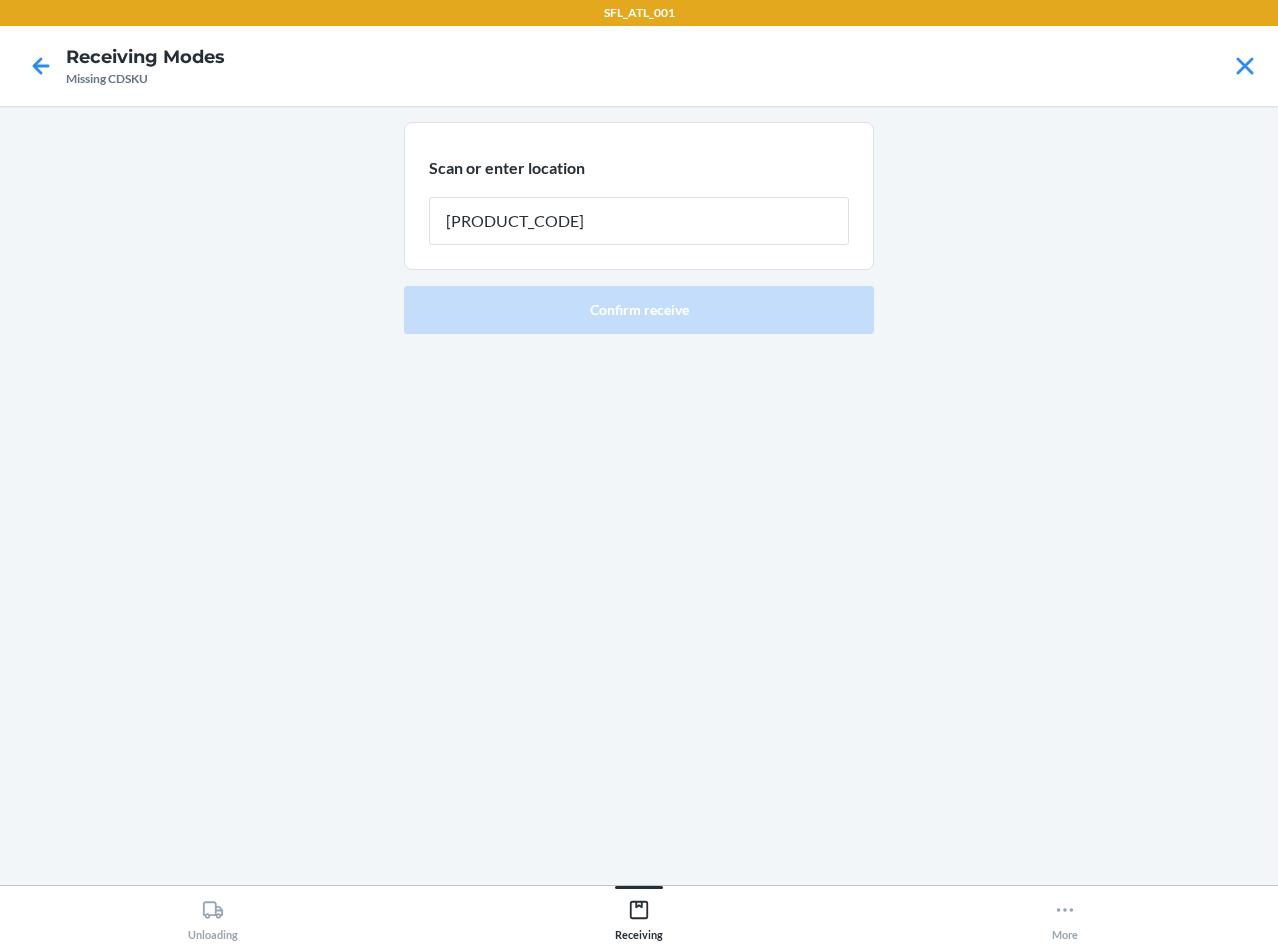 type on "REP227" 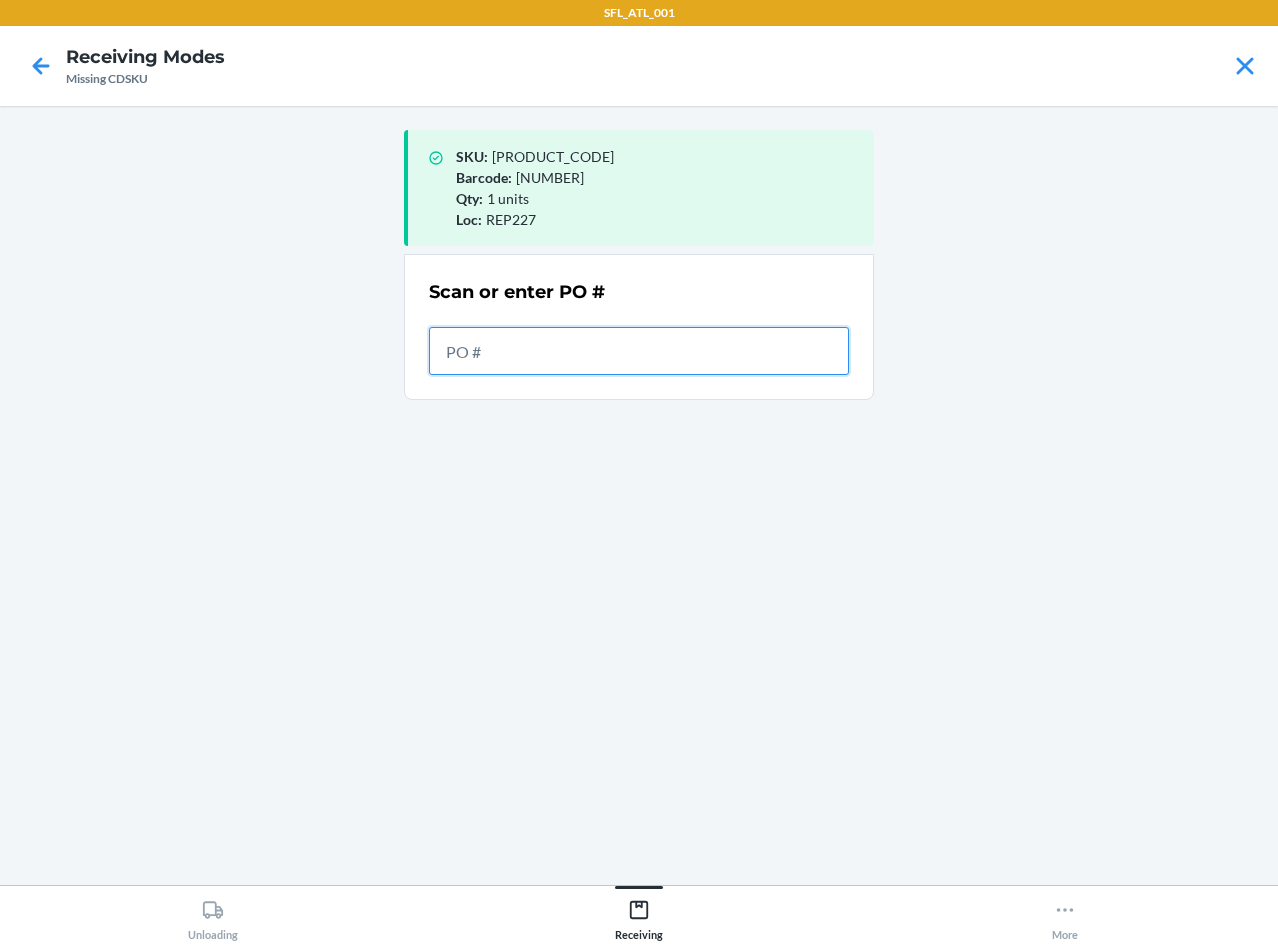 click at bounding box center (639, 351) 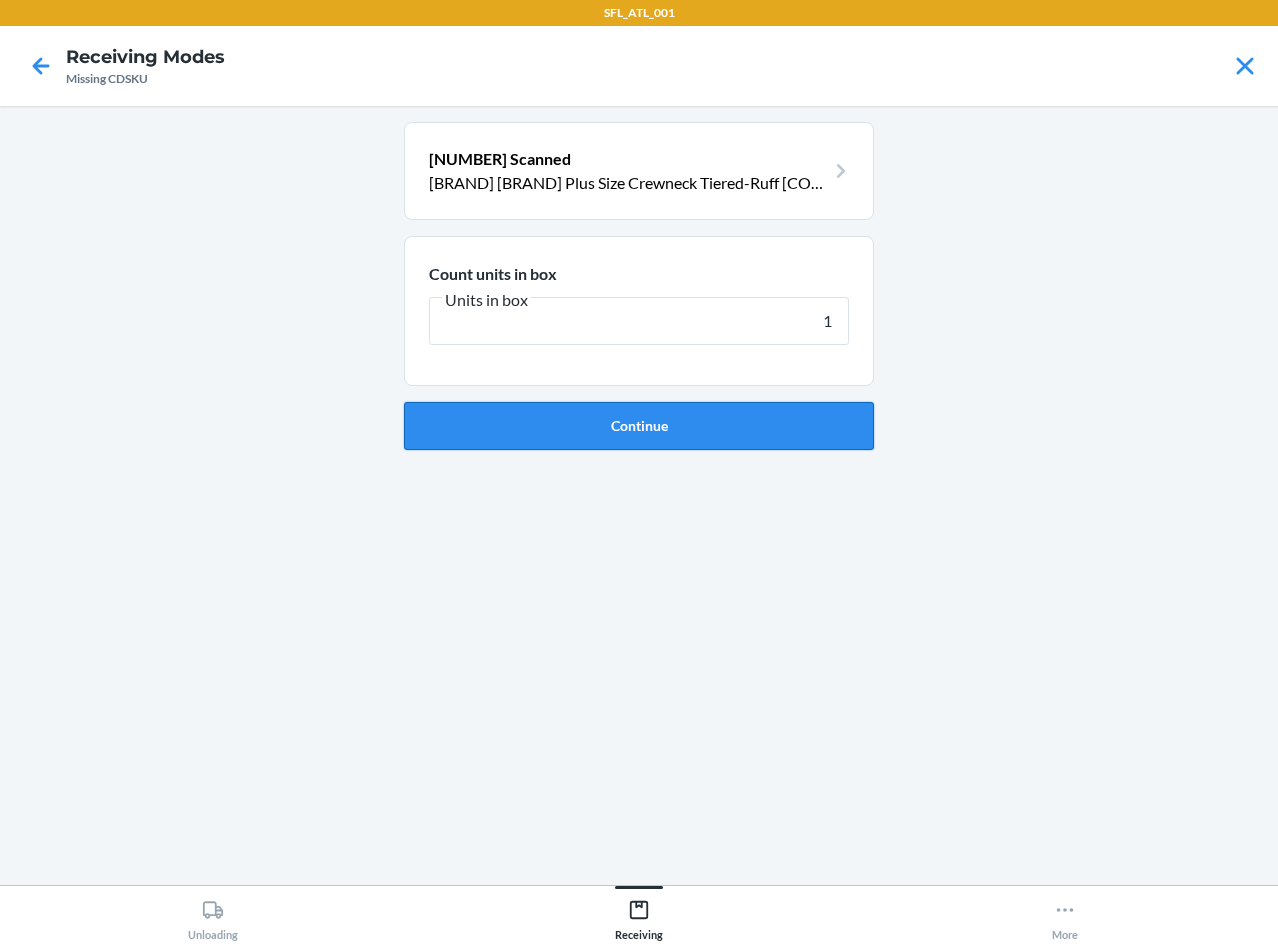 type on "1" 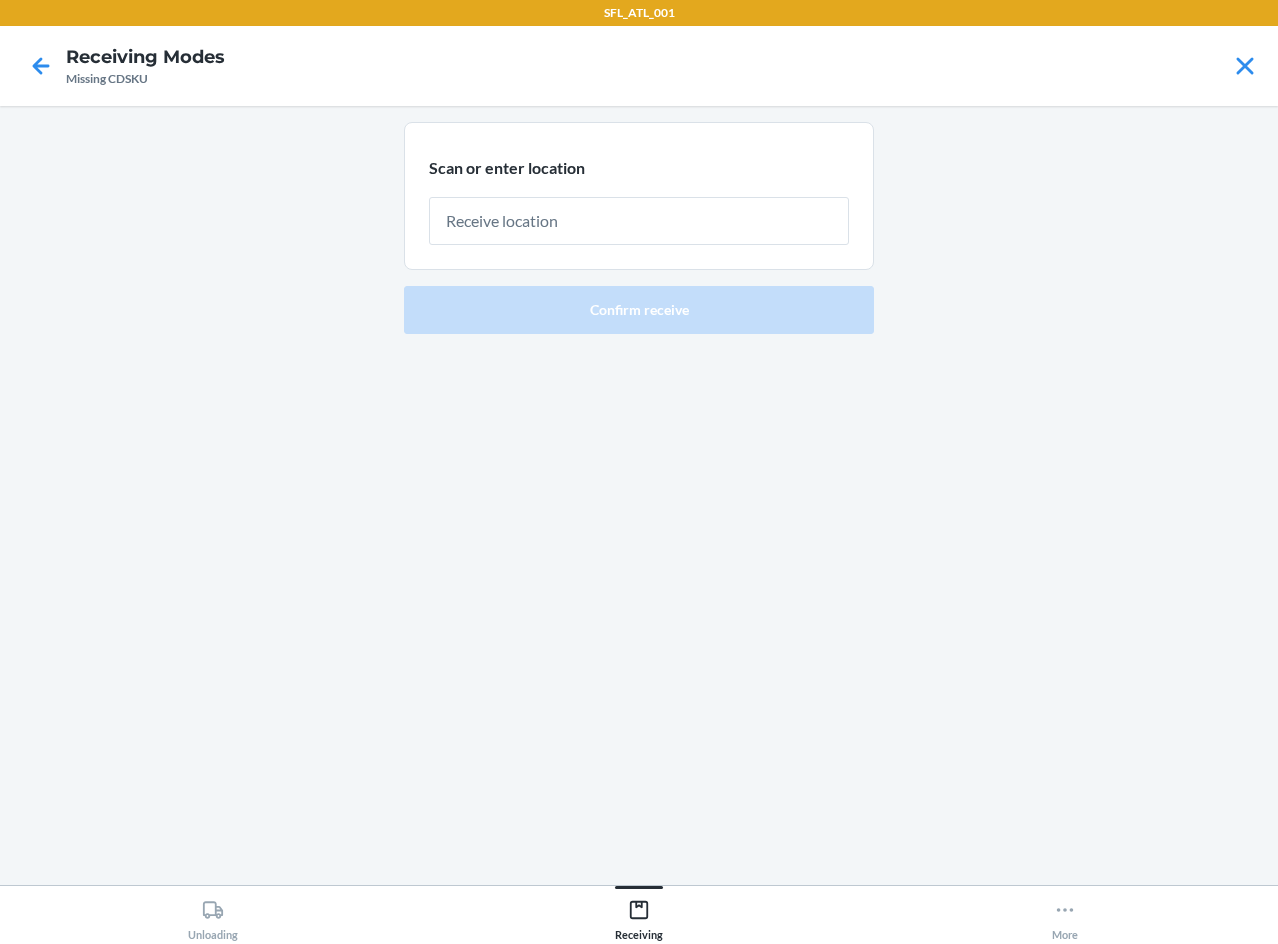 click at bounding box center (639, 221) 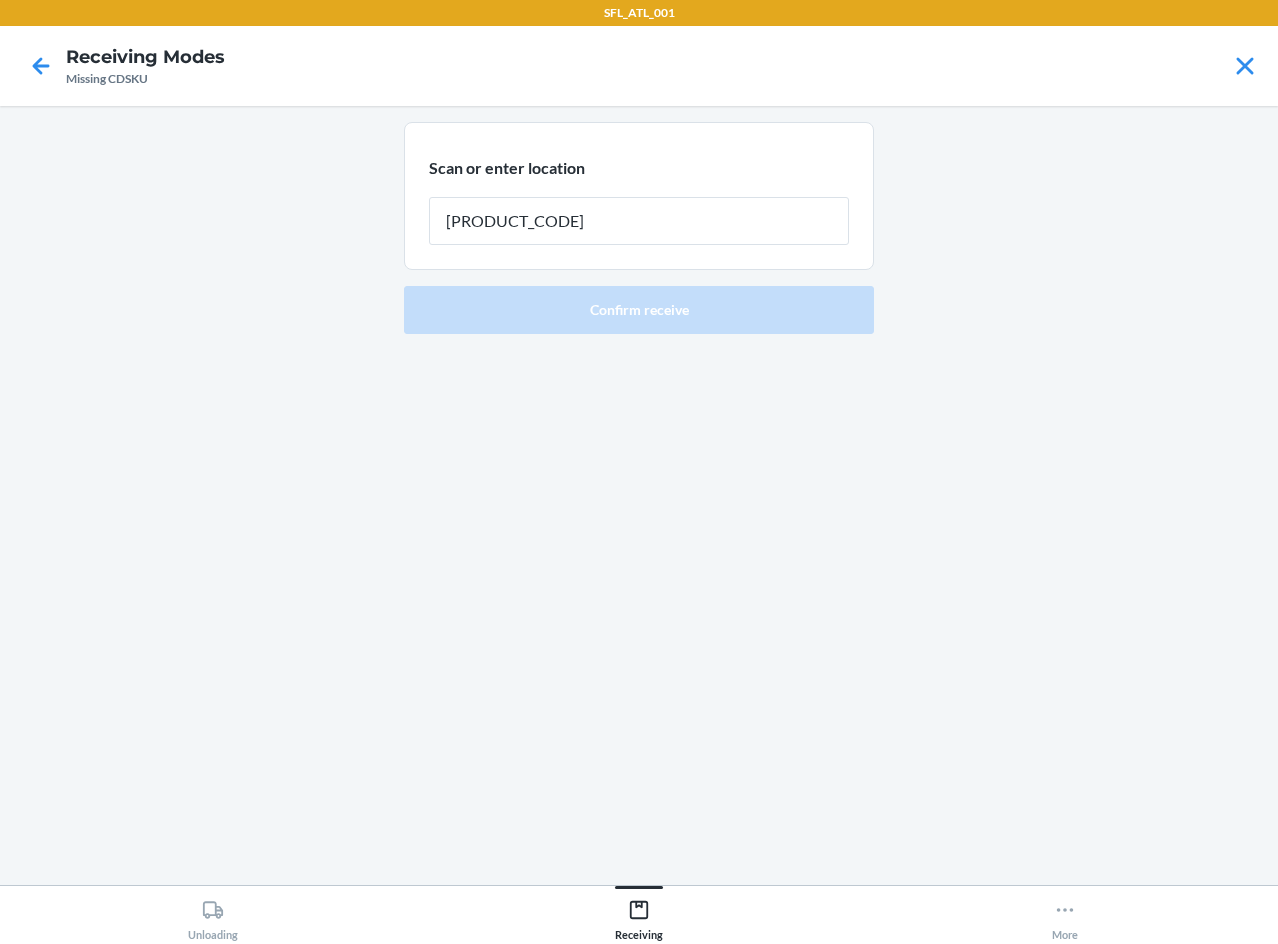 type on "REP227" 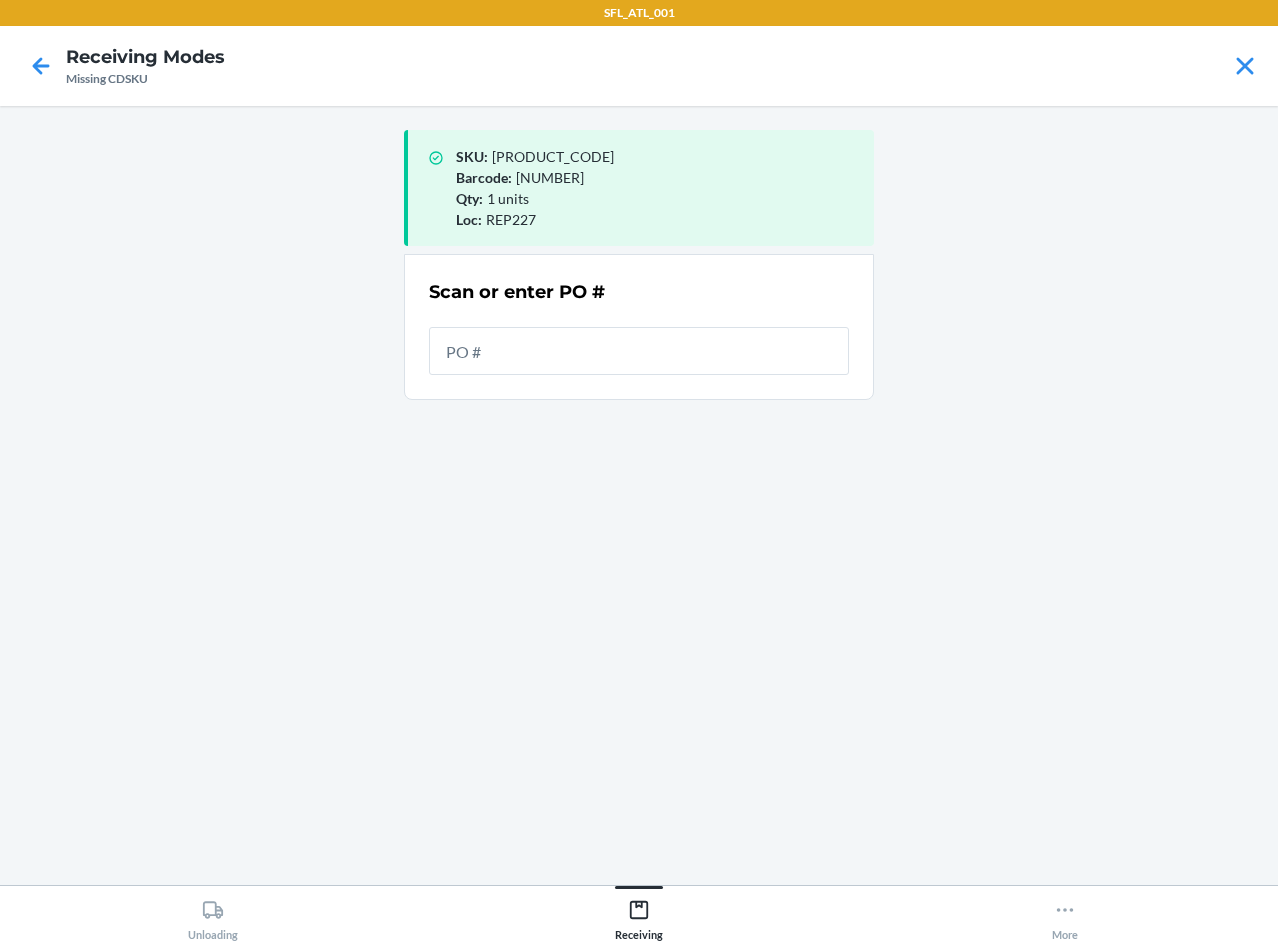 click on "Scan or enter PO #" at bounding box center (639, 327) 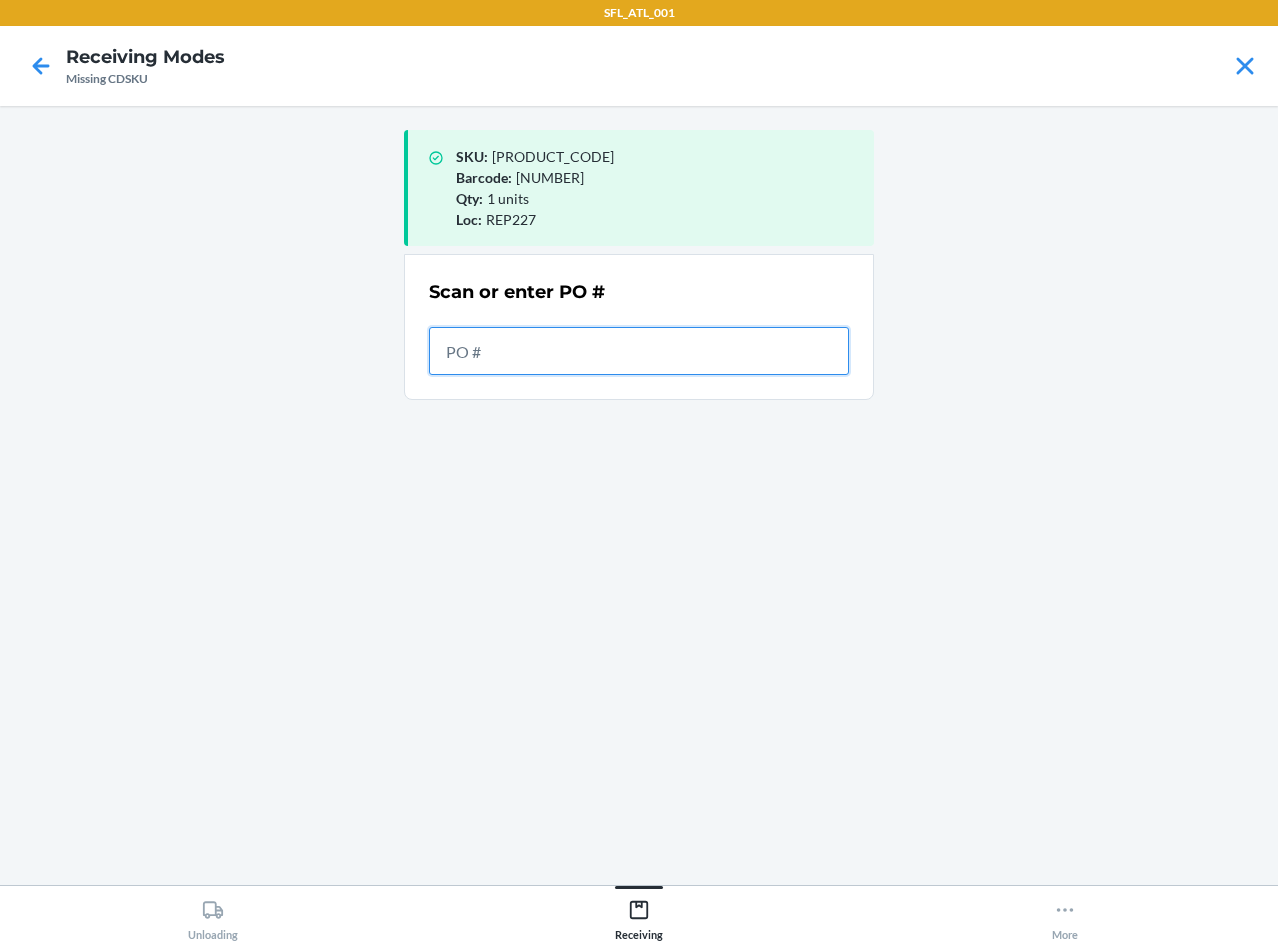 click at bounding box center [639, 351] 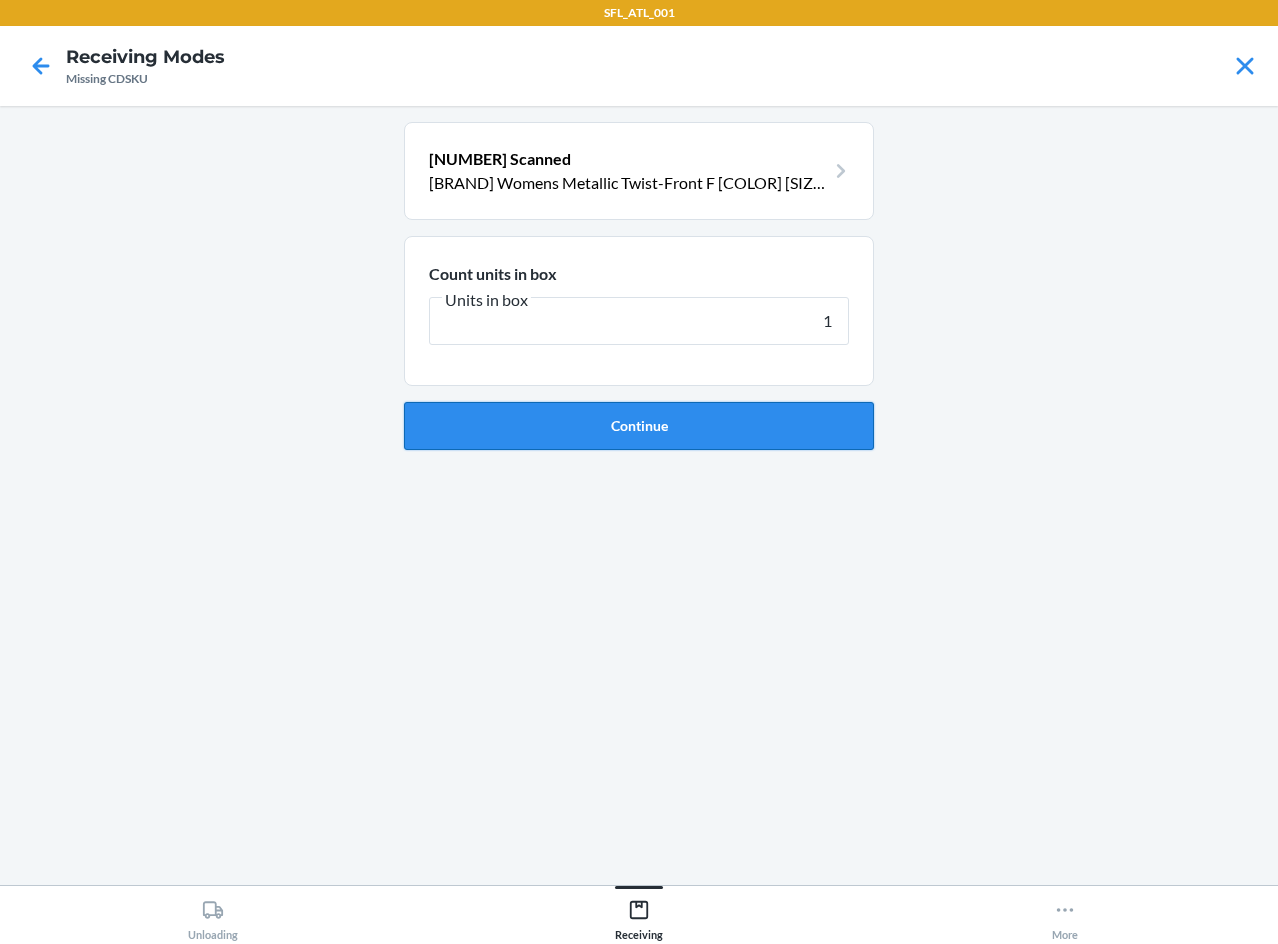 type on "1" 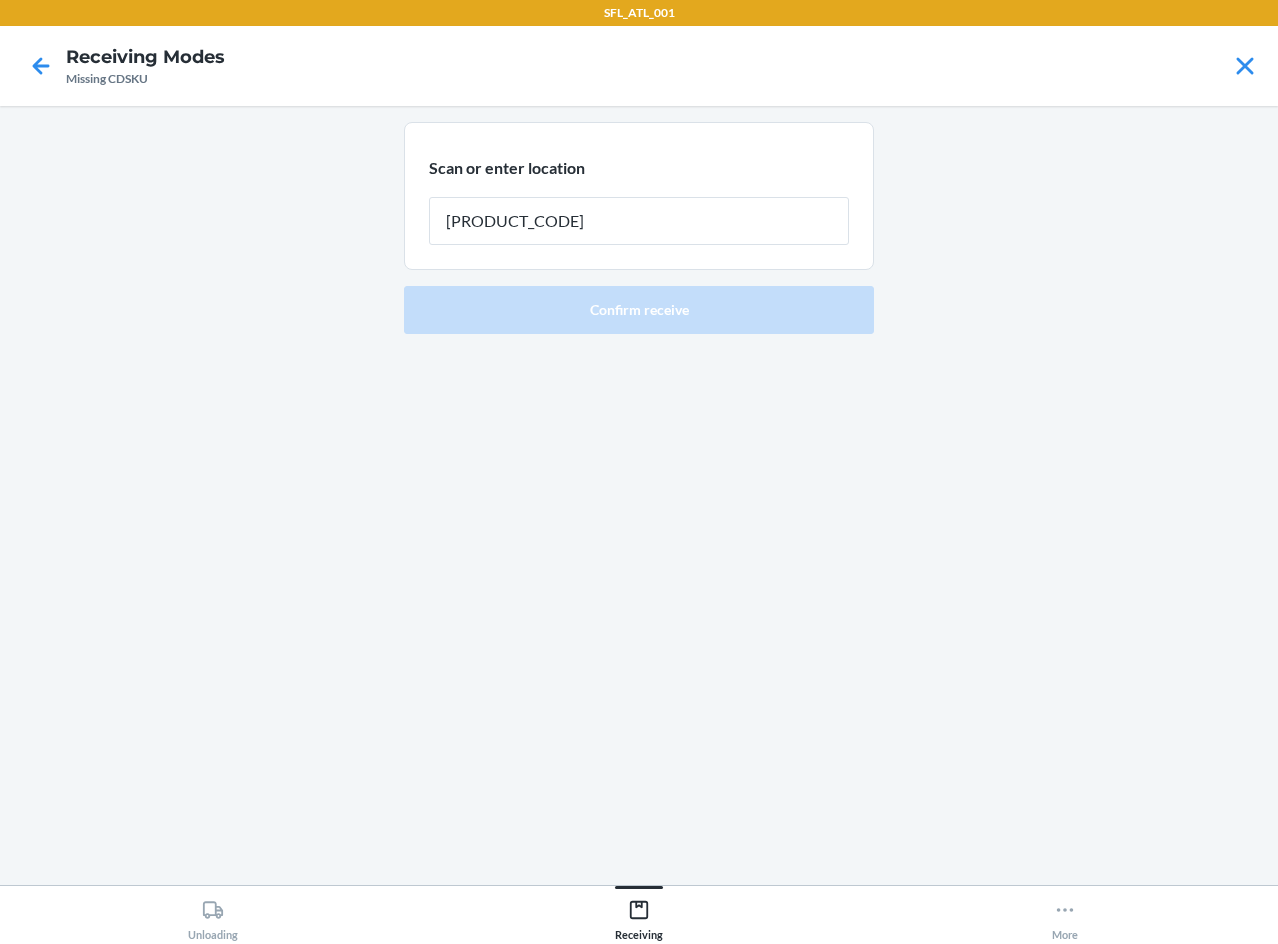 type on "REP227" 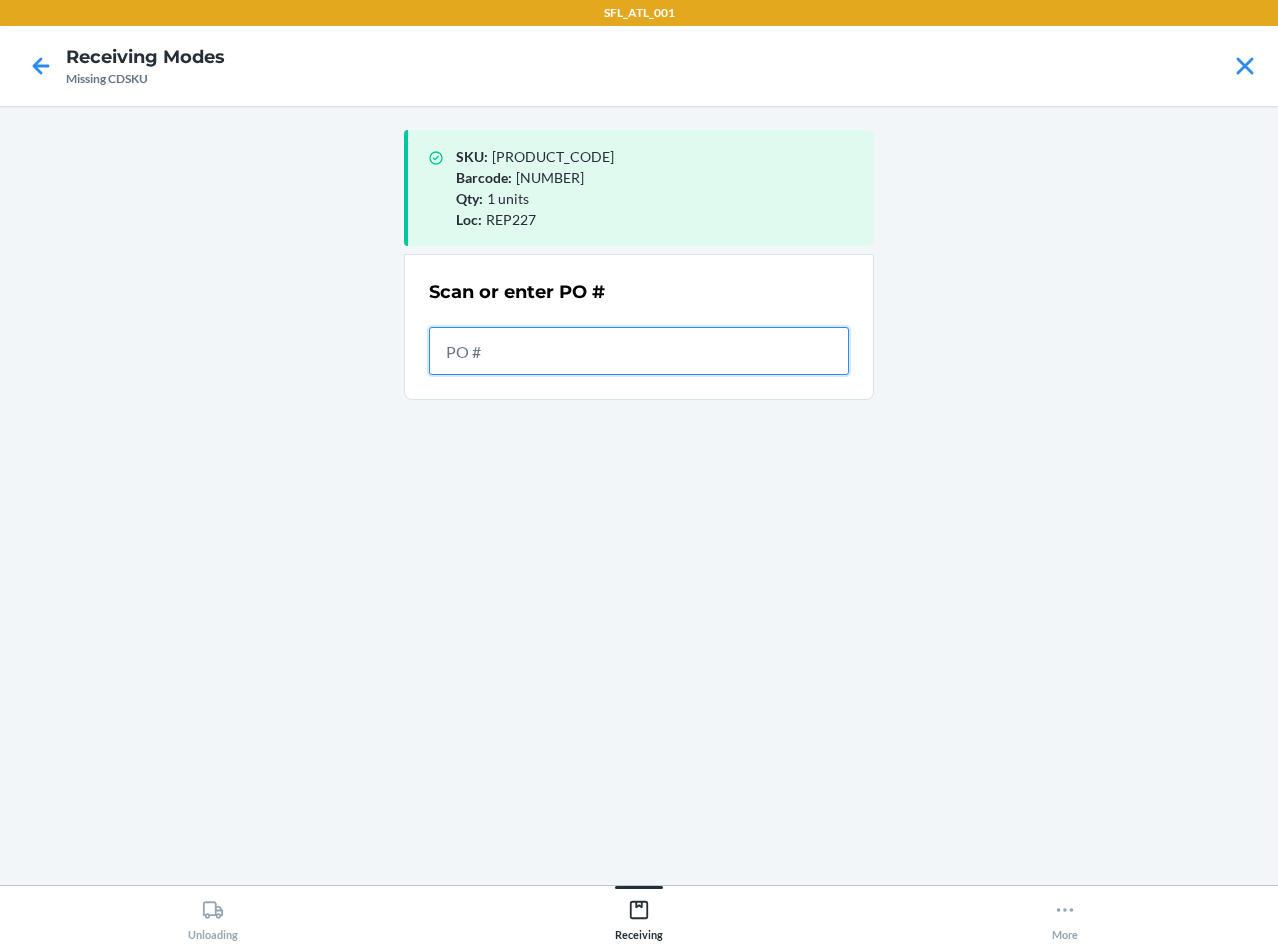 click at bounding box center (639, 351) 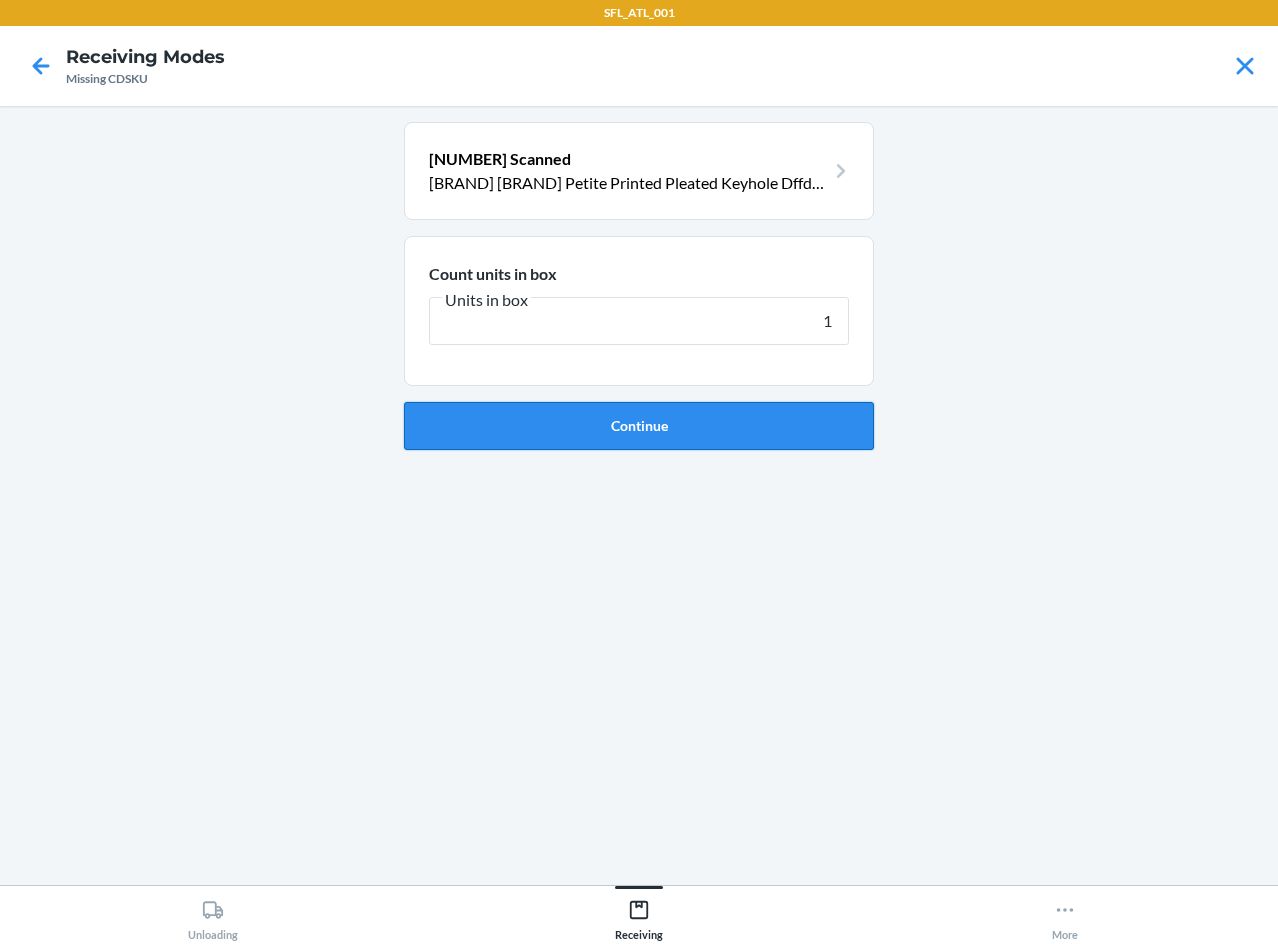 type on "1" 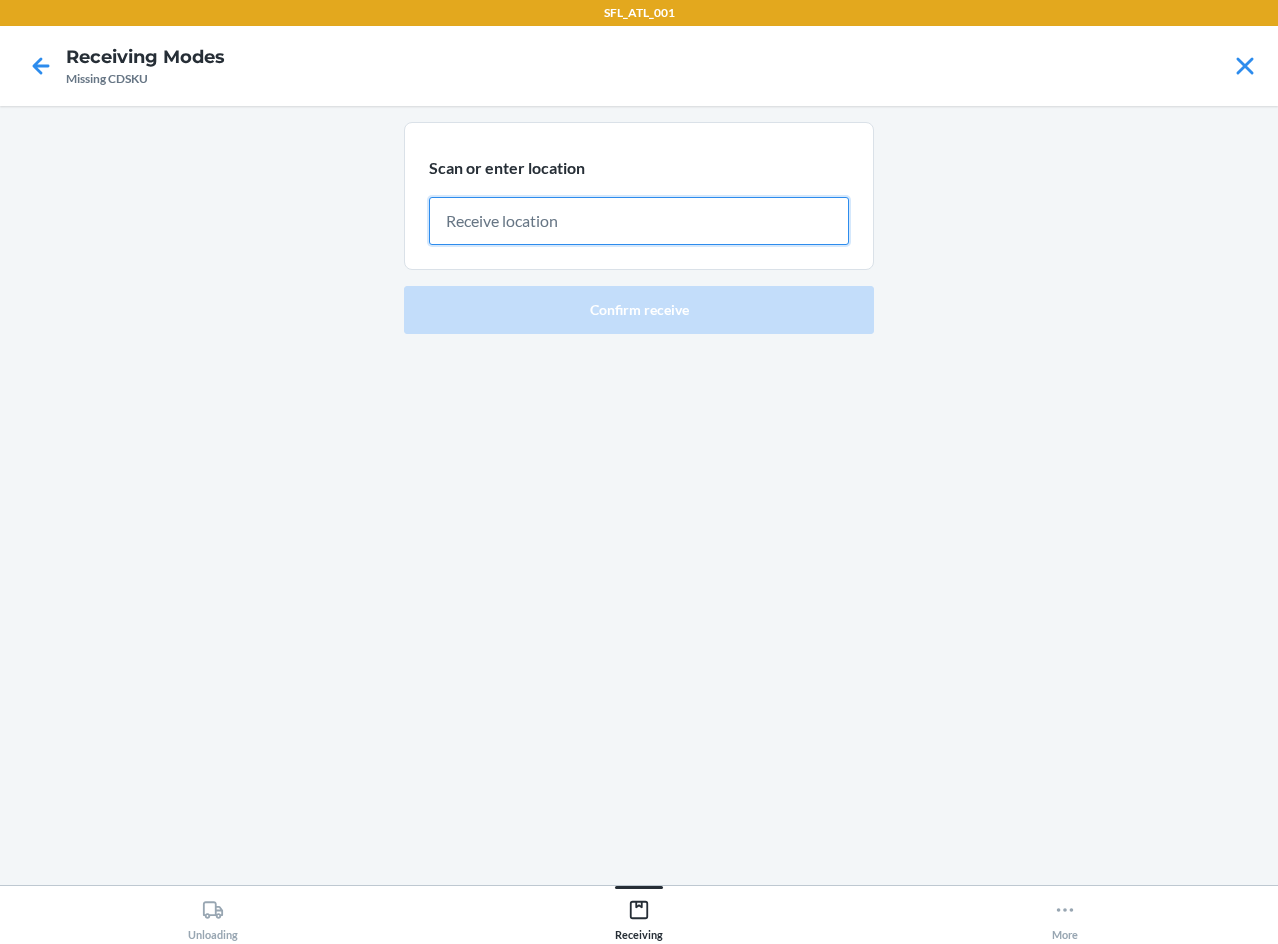 click at bounding box center (639, 221) 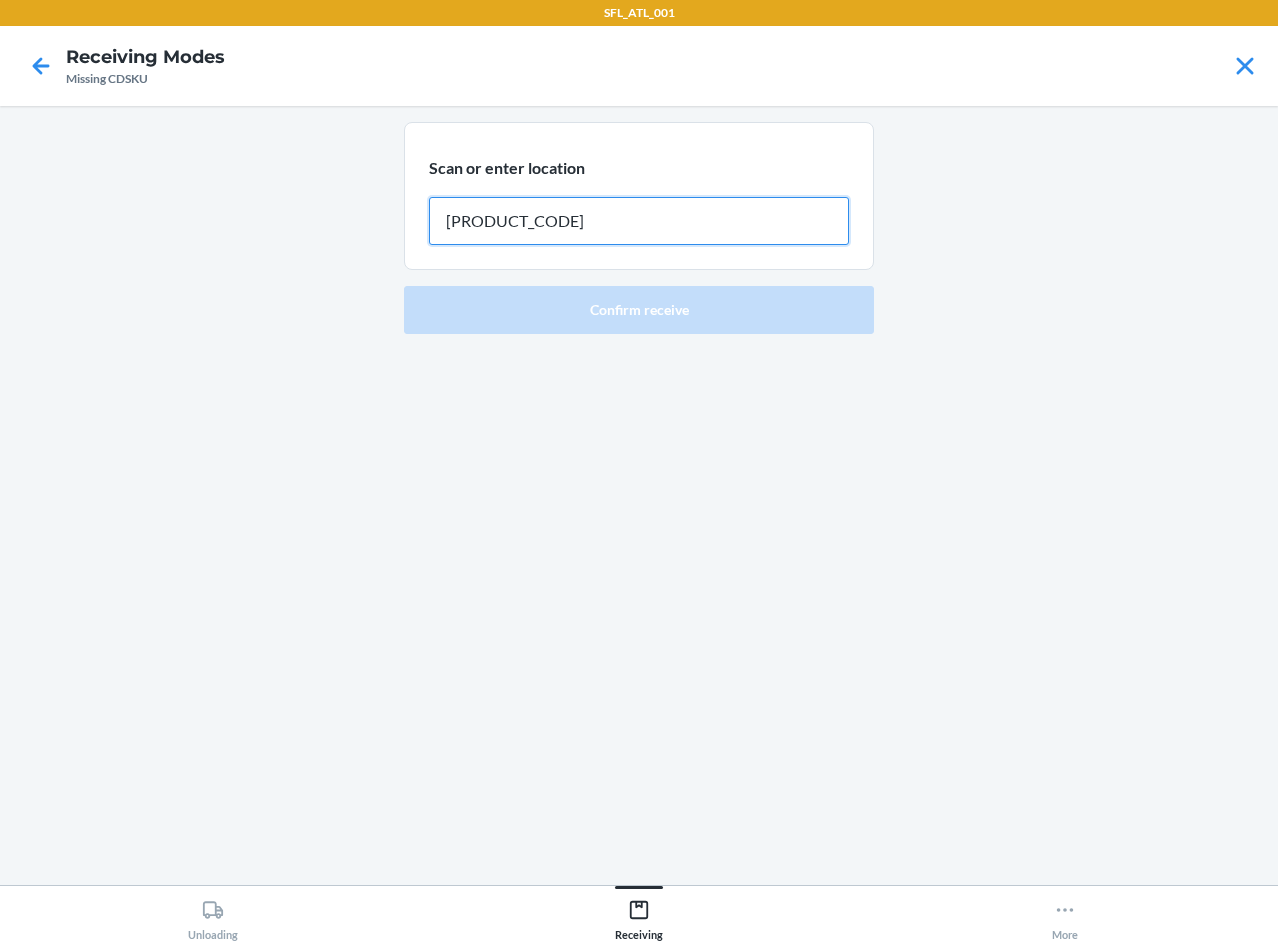 type on "REP227" 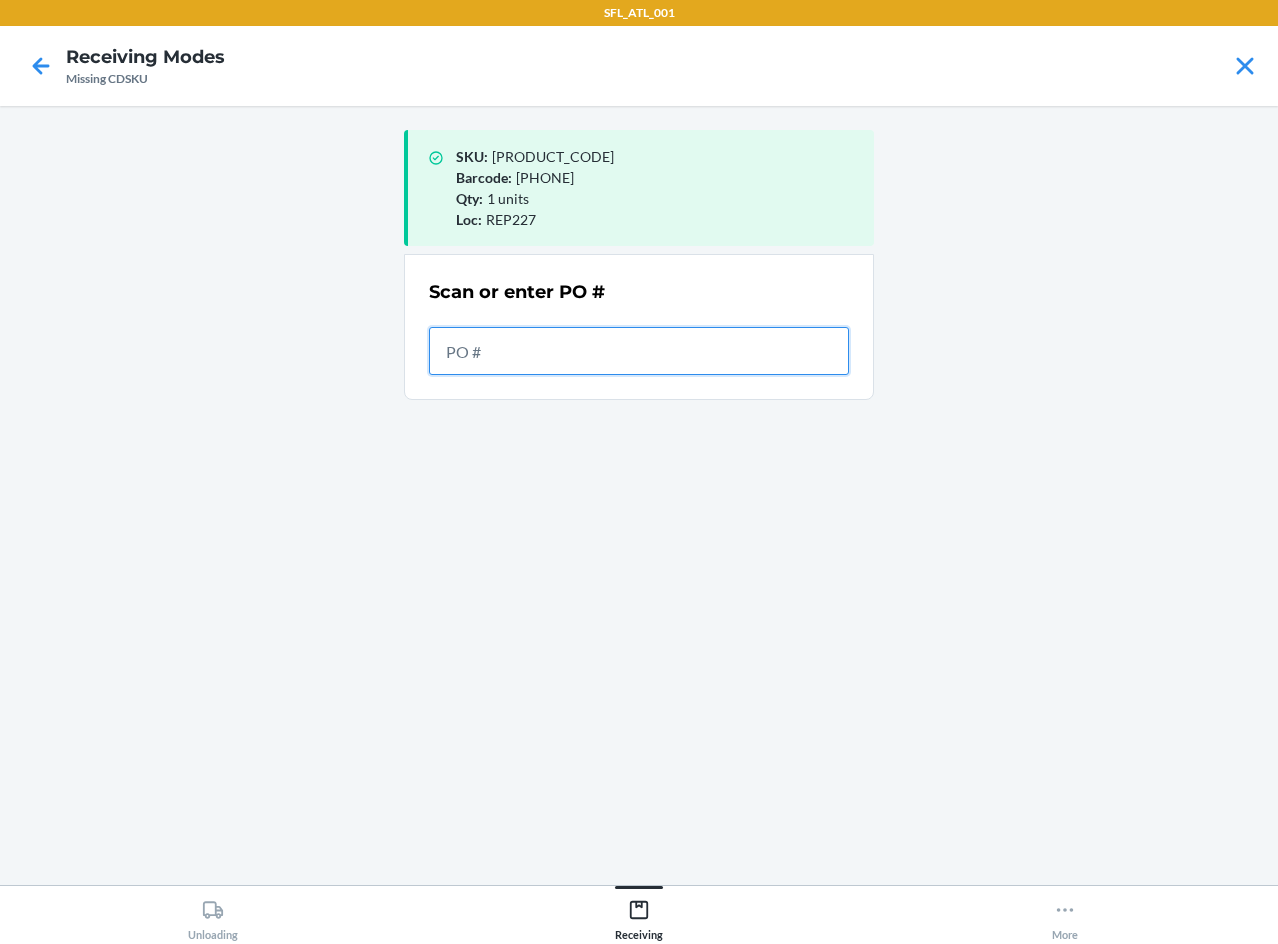 click at bounding box center [639, 351] 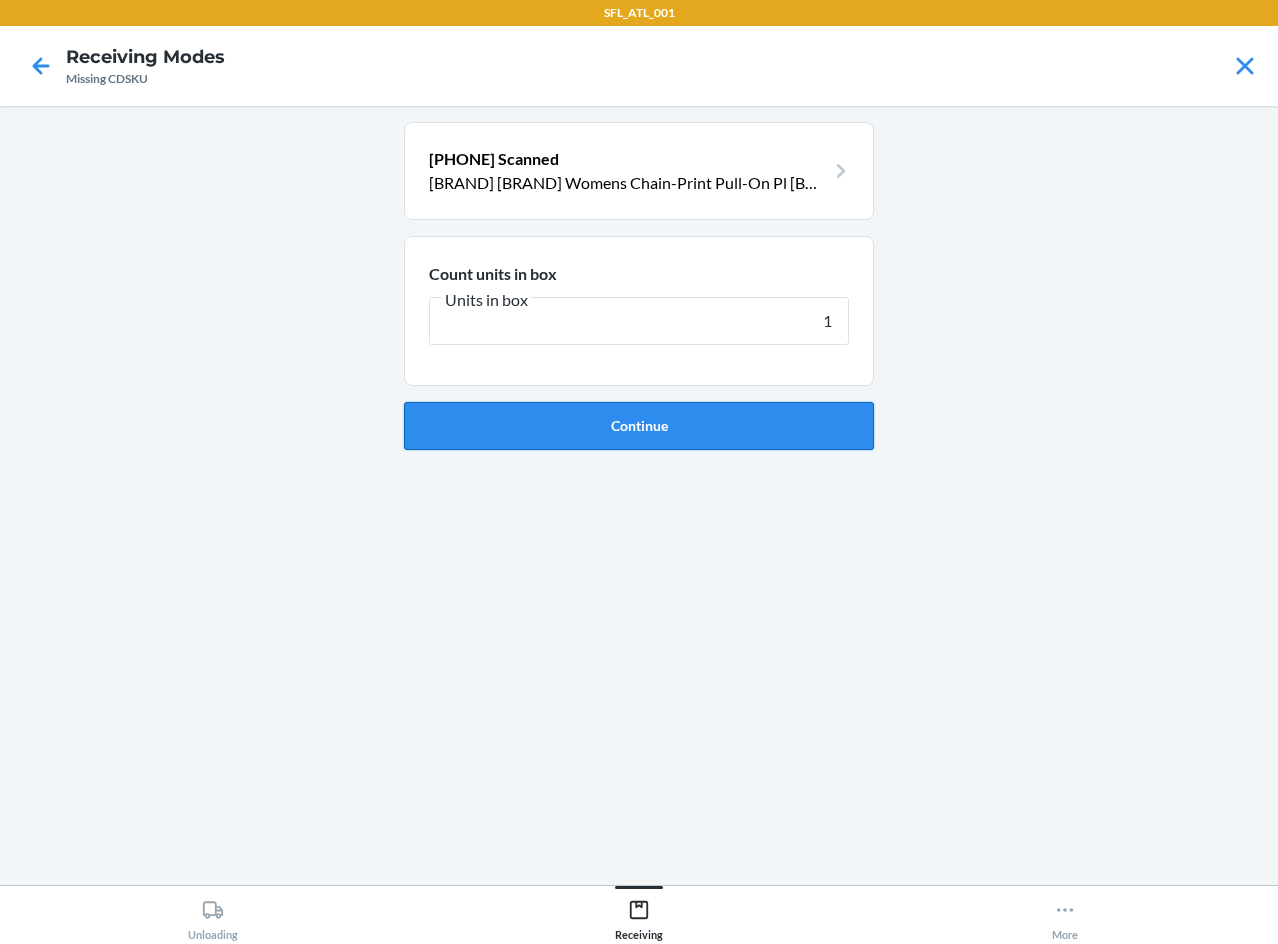 type on "1" 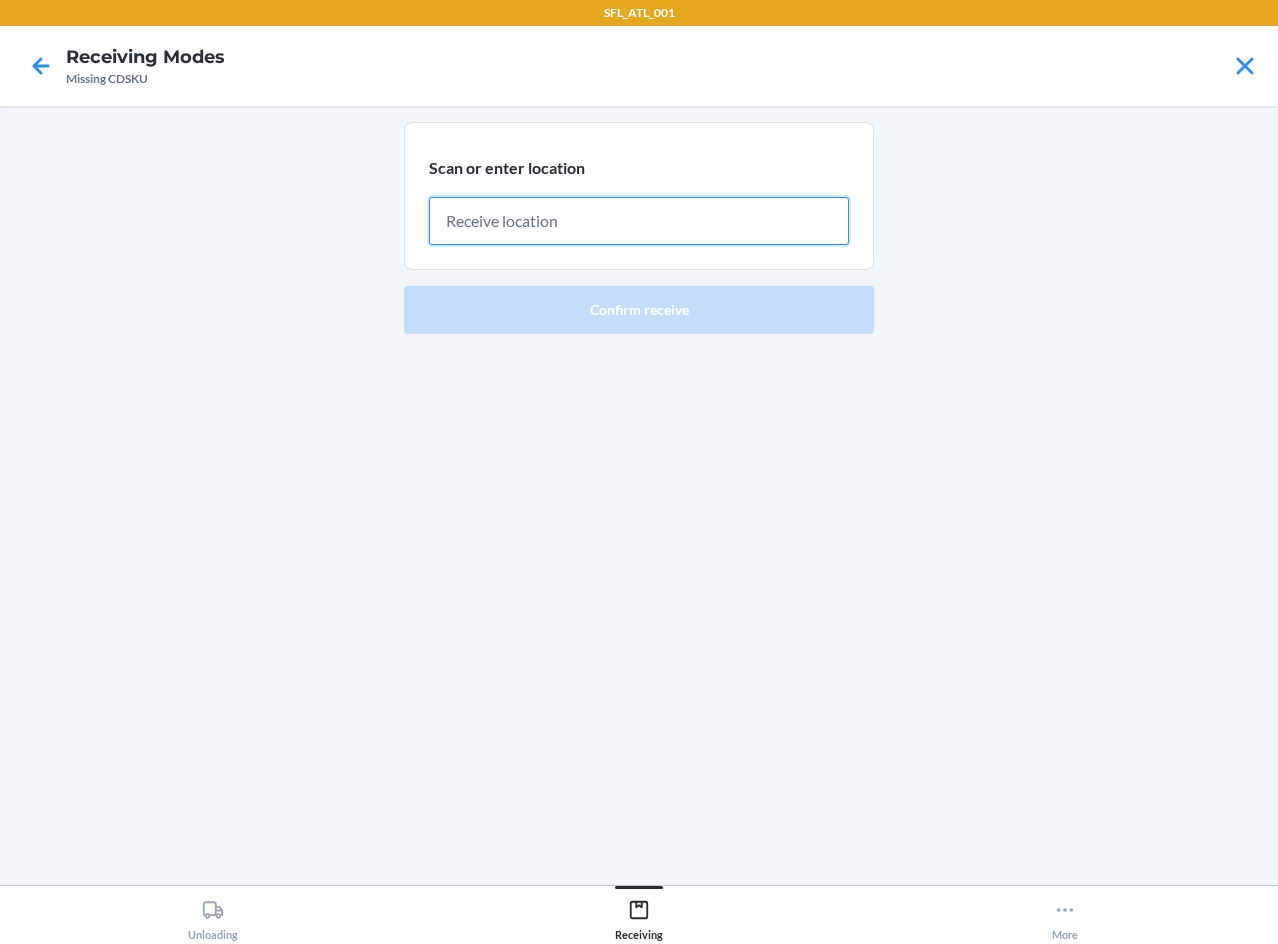 click at bounding box center [639, 221] 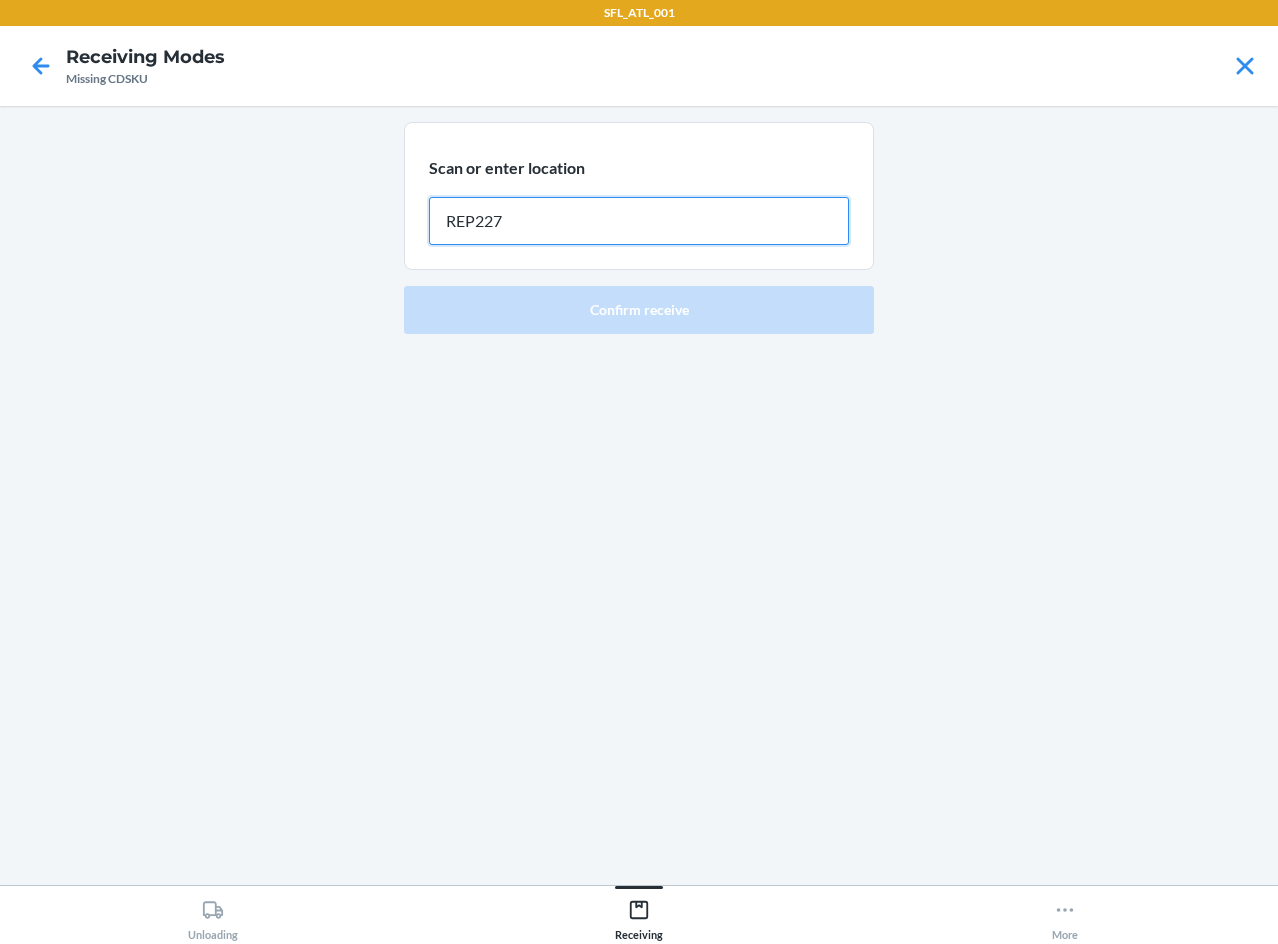 type on "REP227" 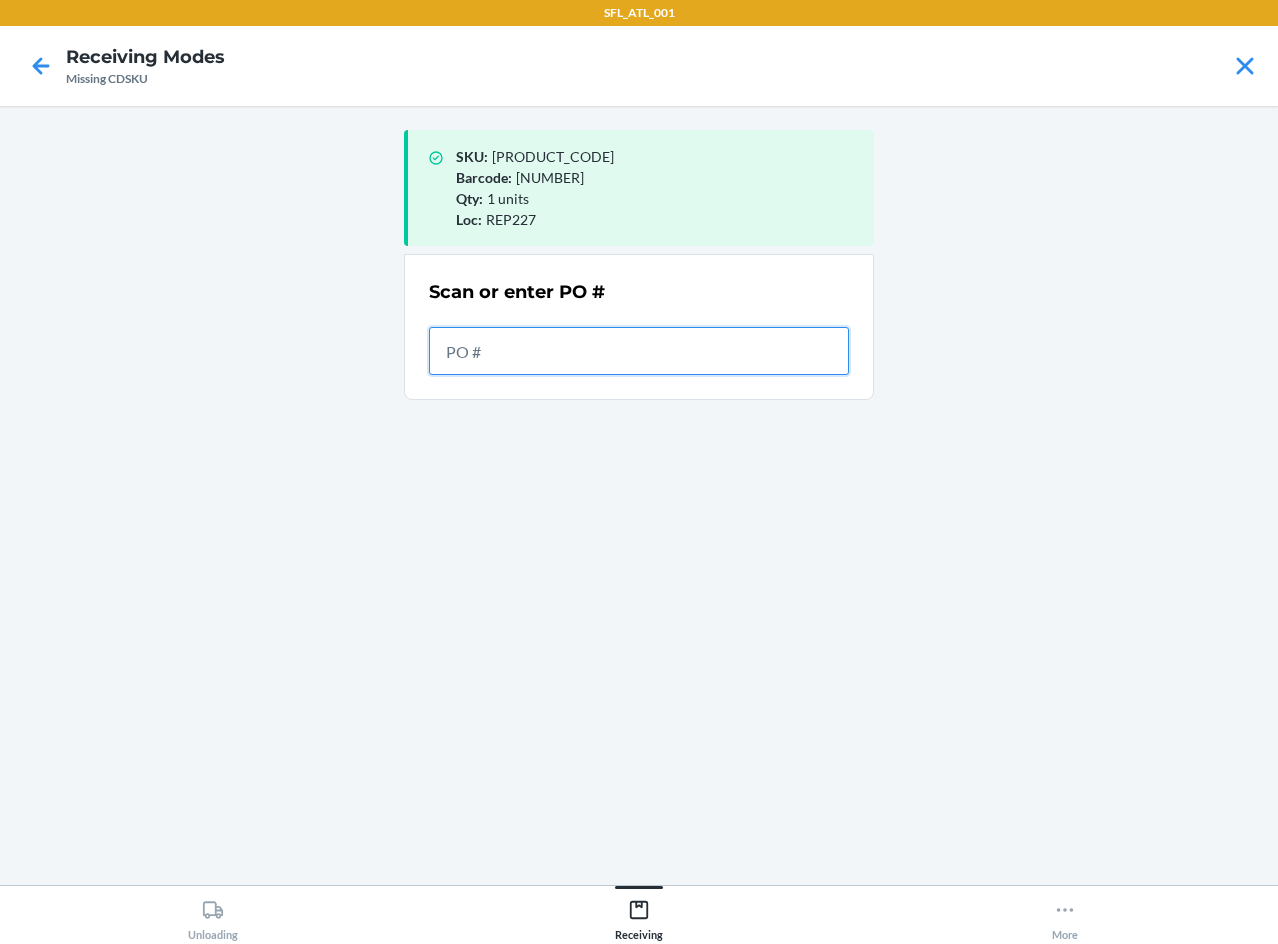 click at bounding box center [639, 351] 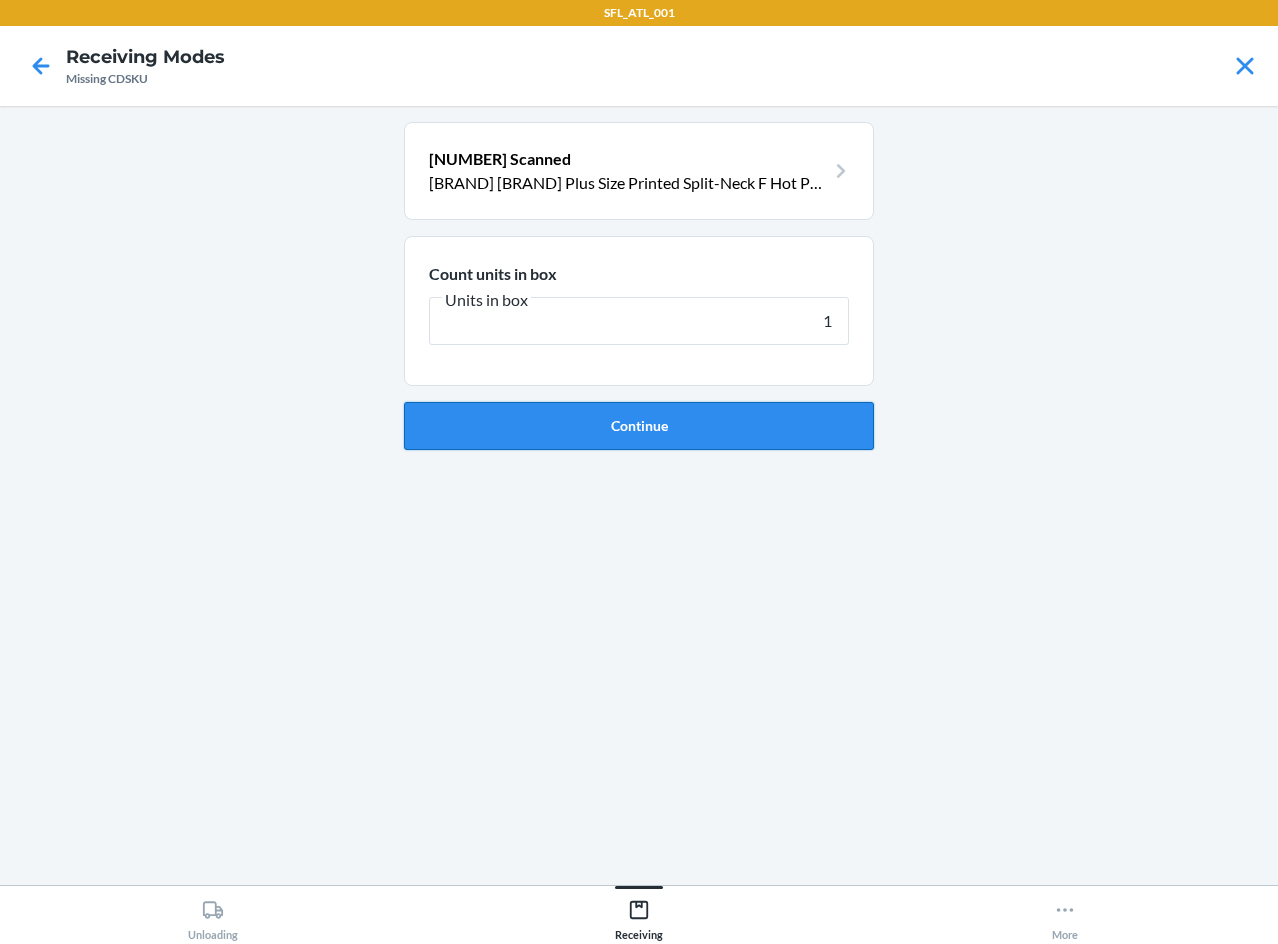 type on "1" 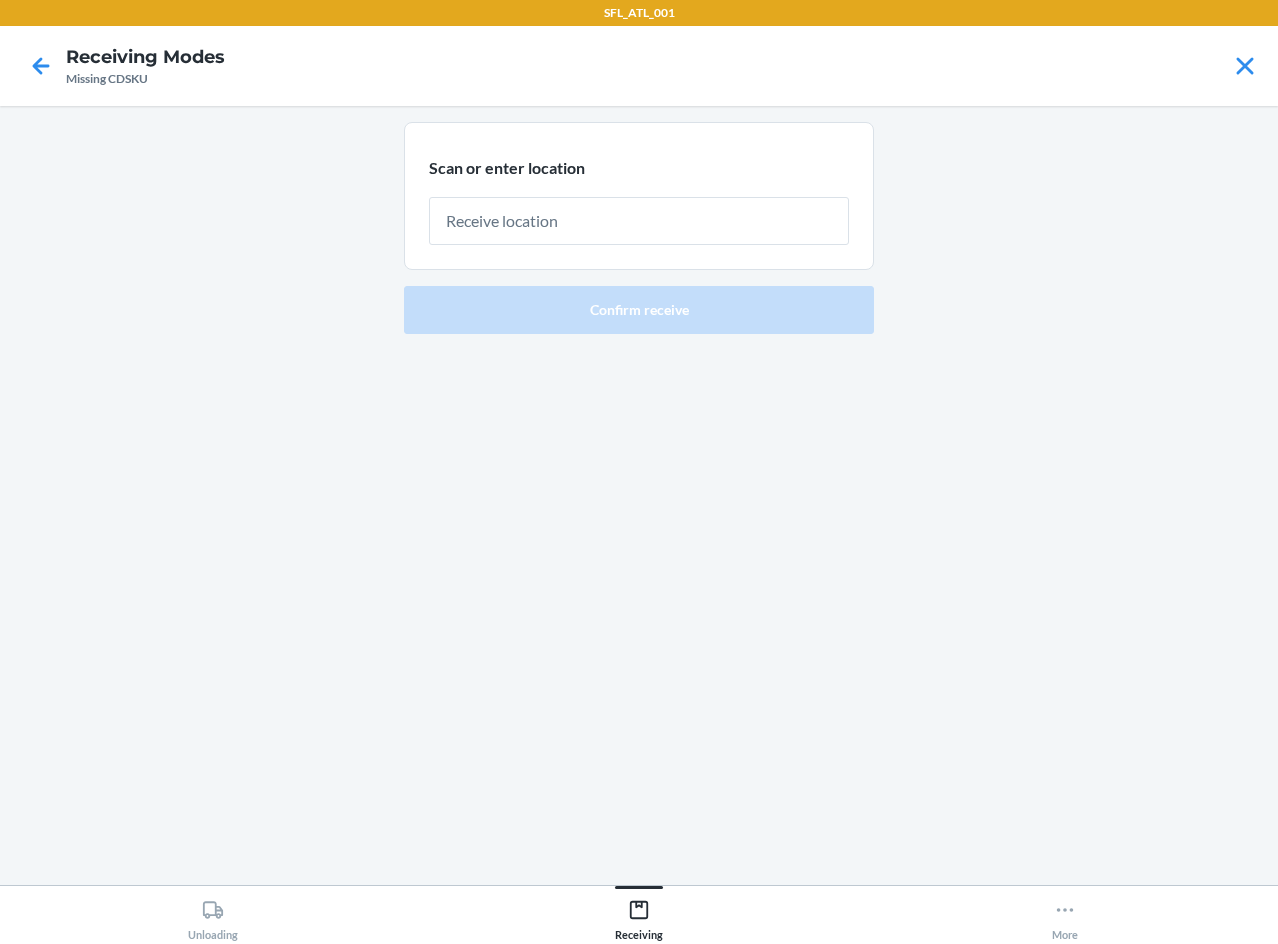 click at bounding box center [639, 221] 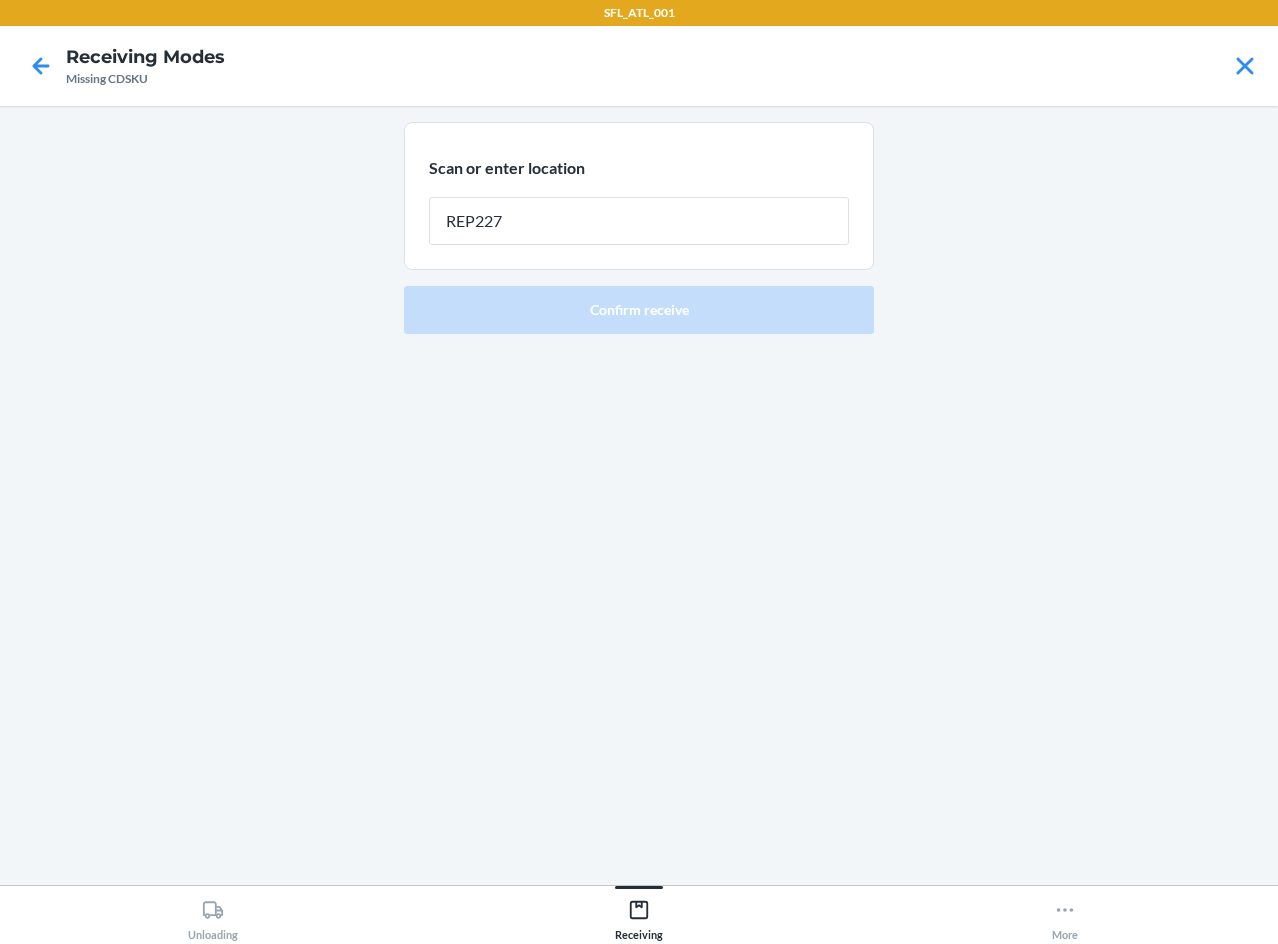 type on "REP227" 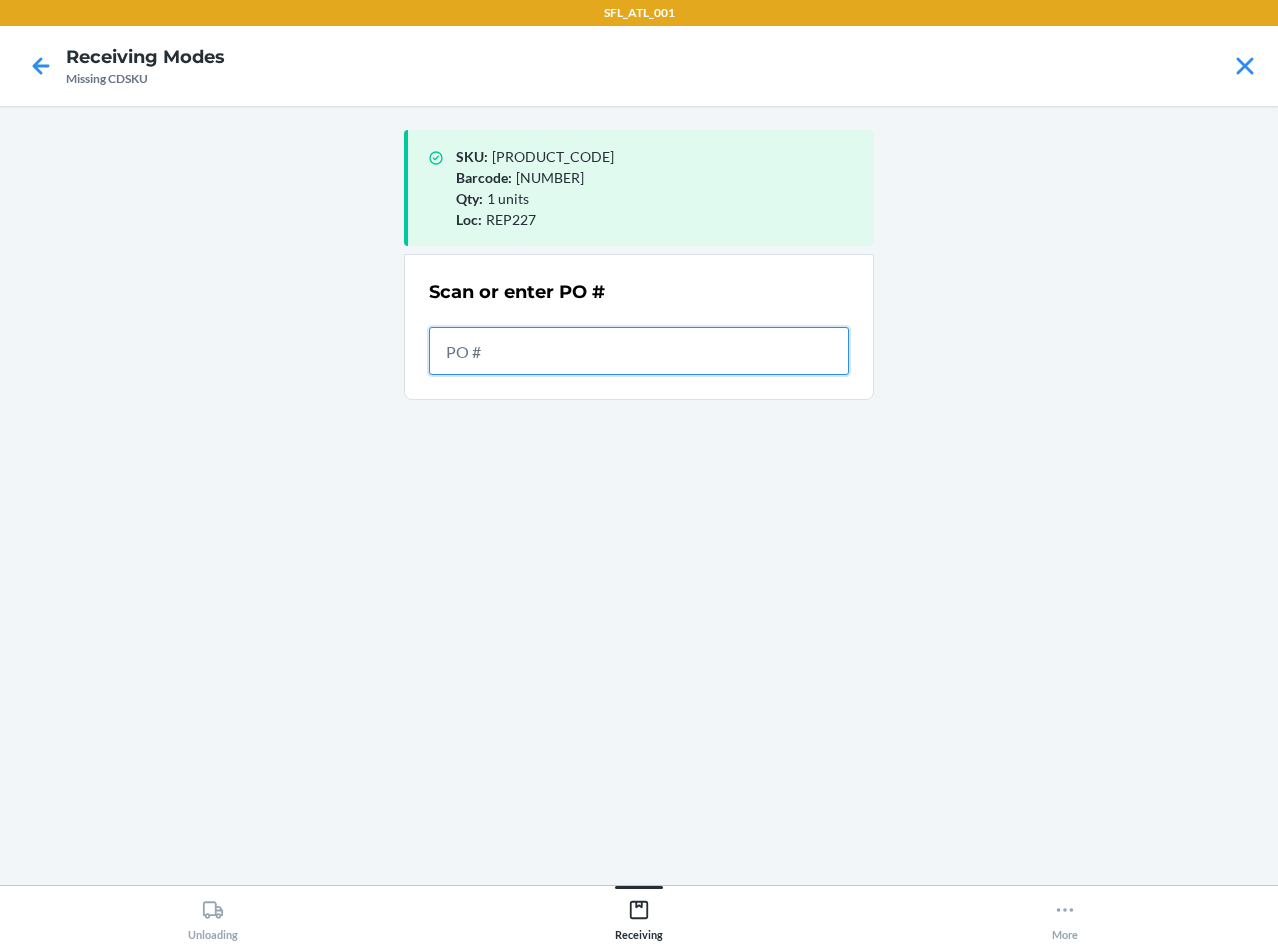 click at bounding box center [639, 351] 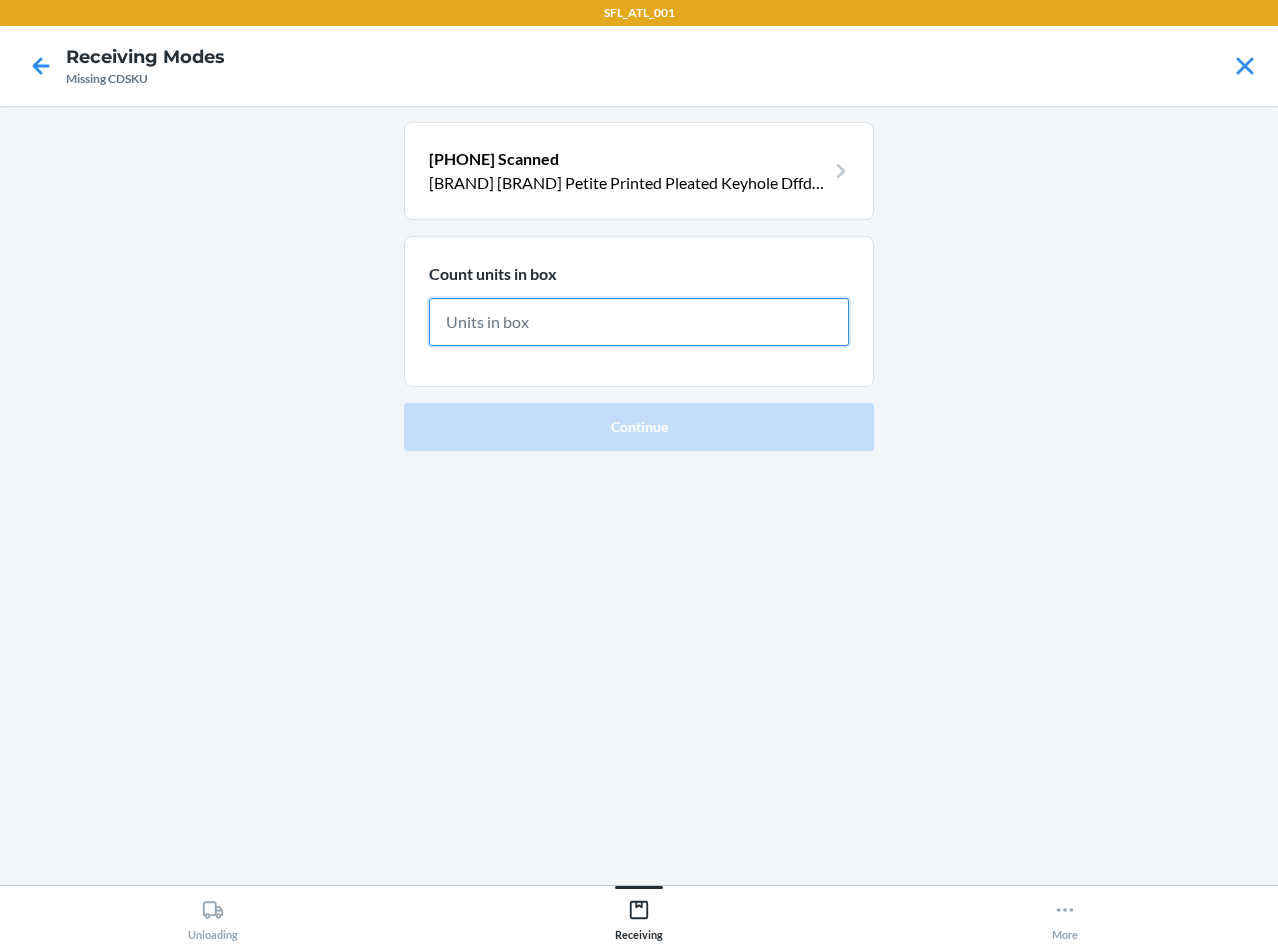 click at bounding box center [639, 322] 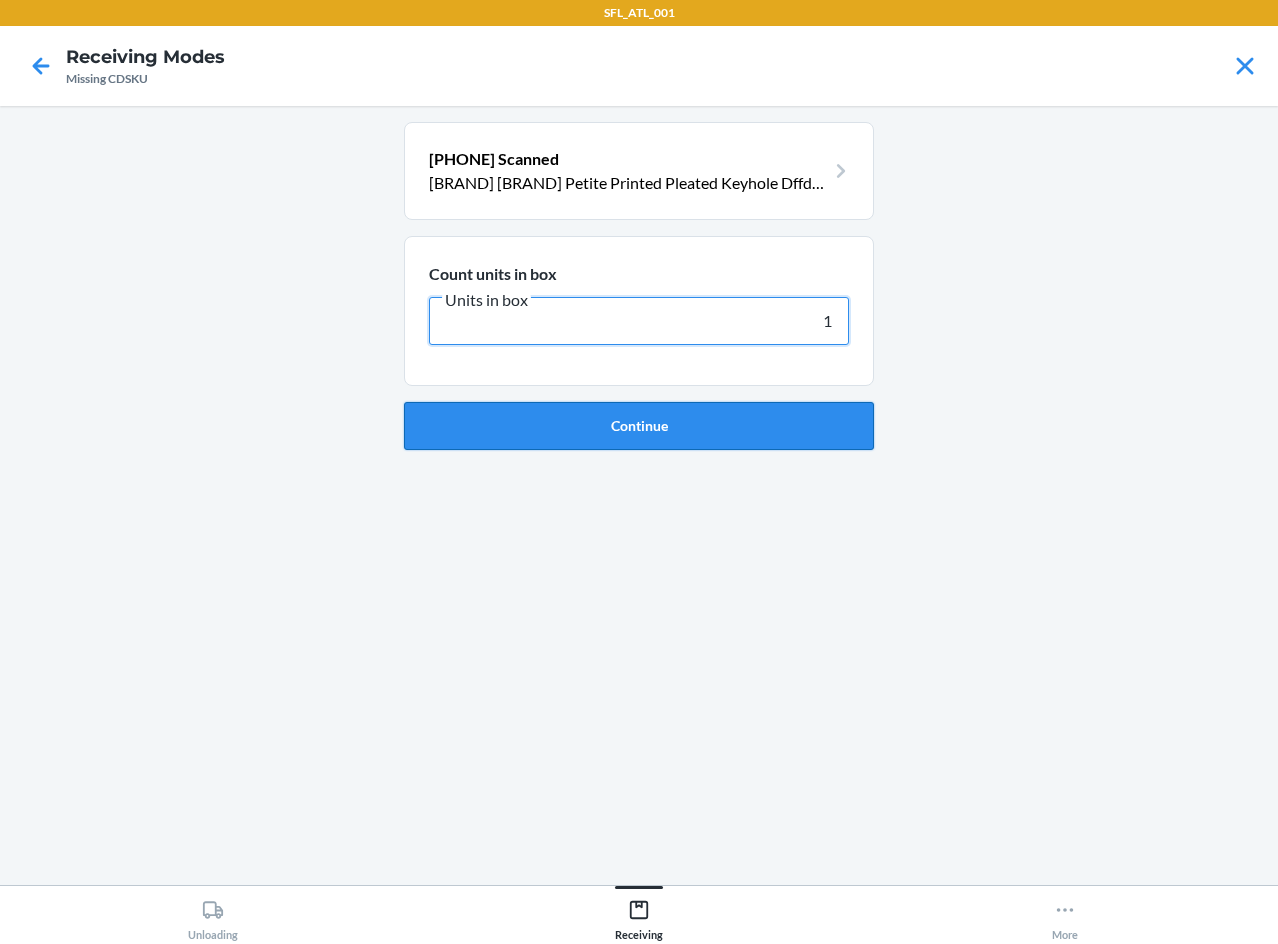 type on "1" 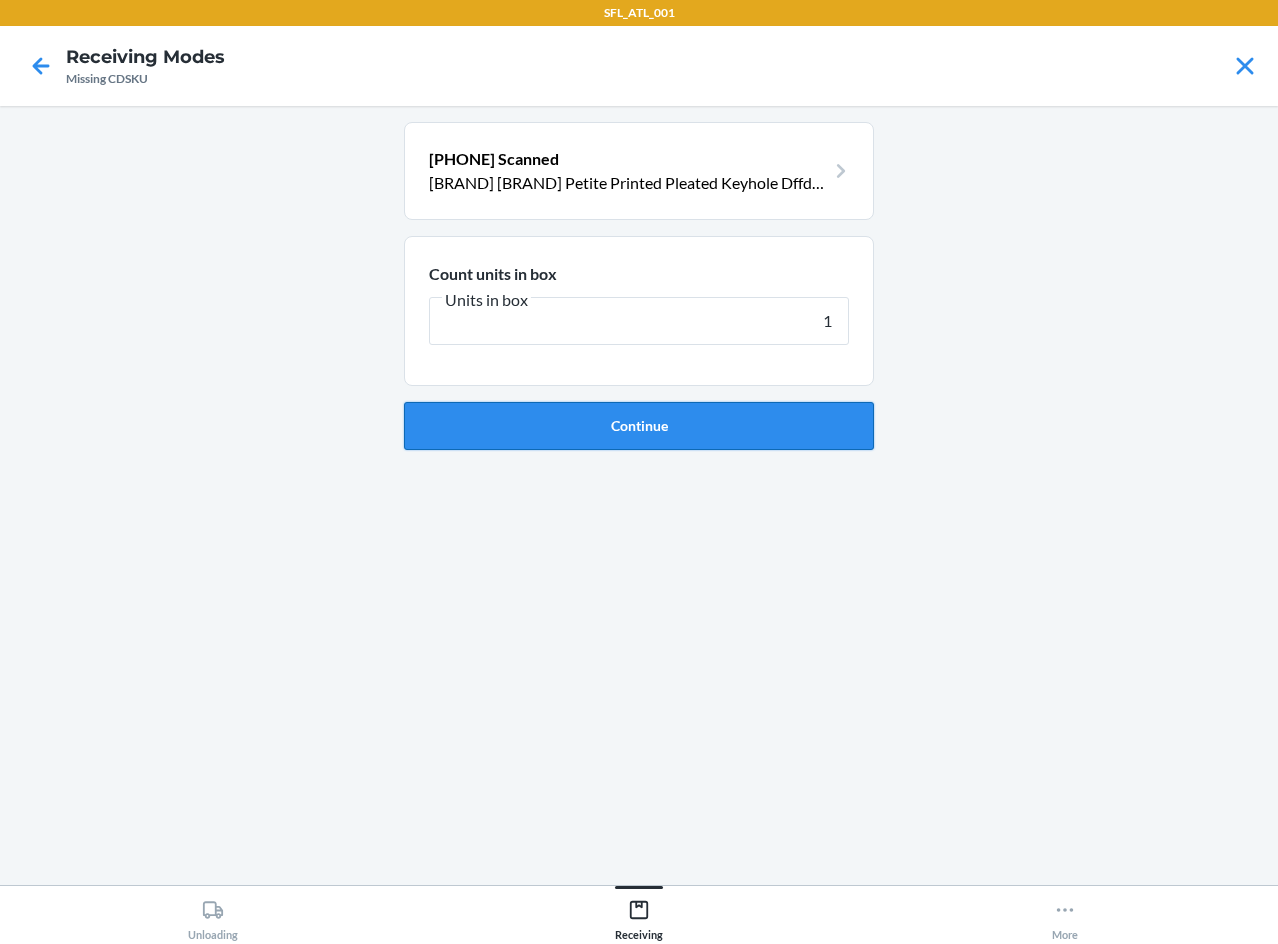 click on "Continue" at bounding box center (639, 426) 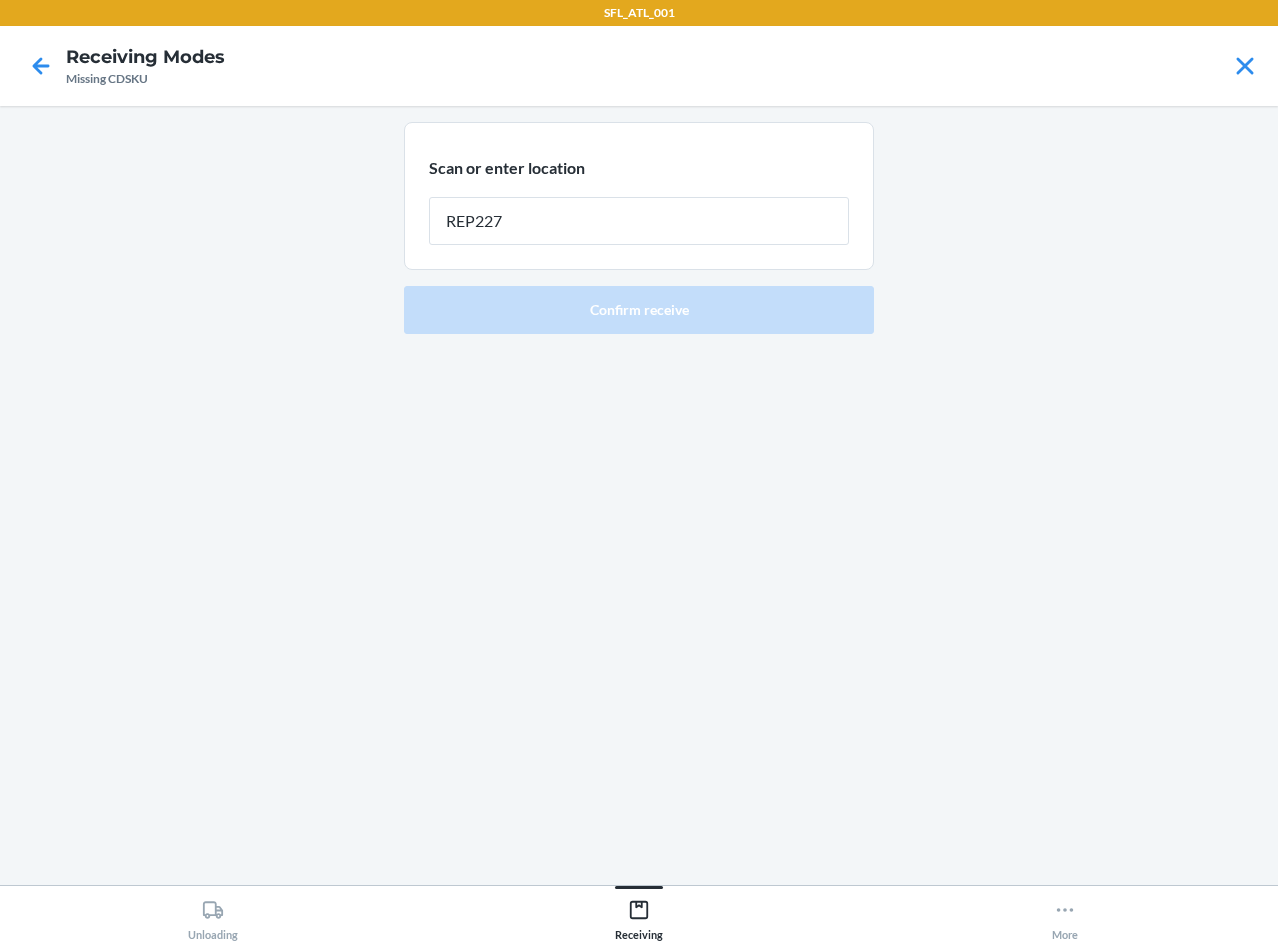 type on "REP227" 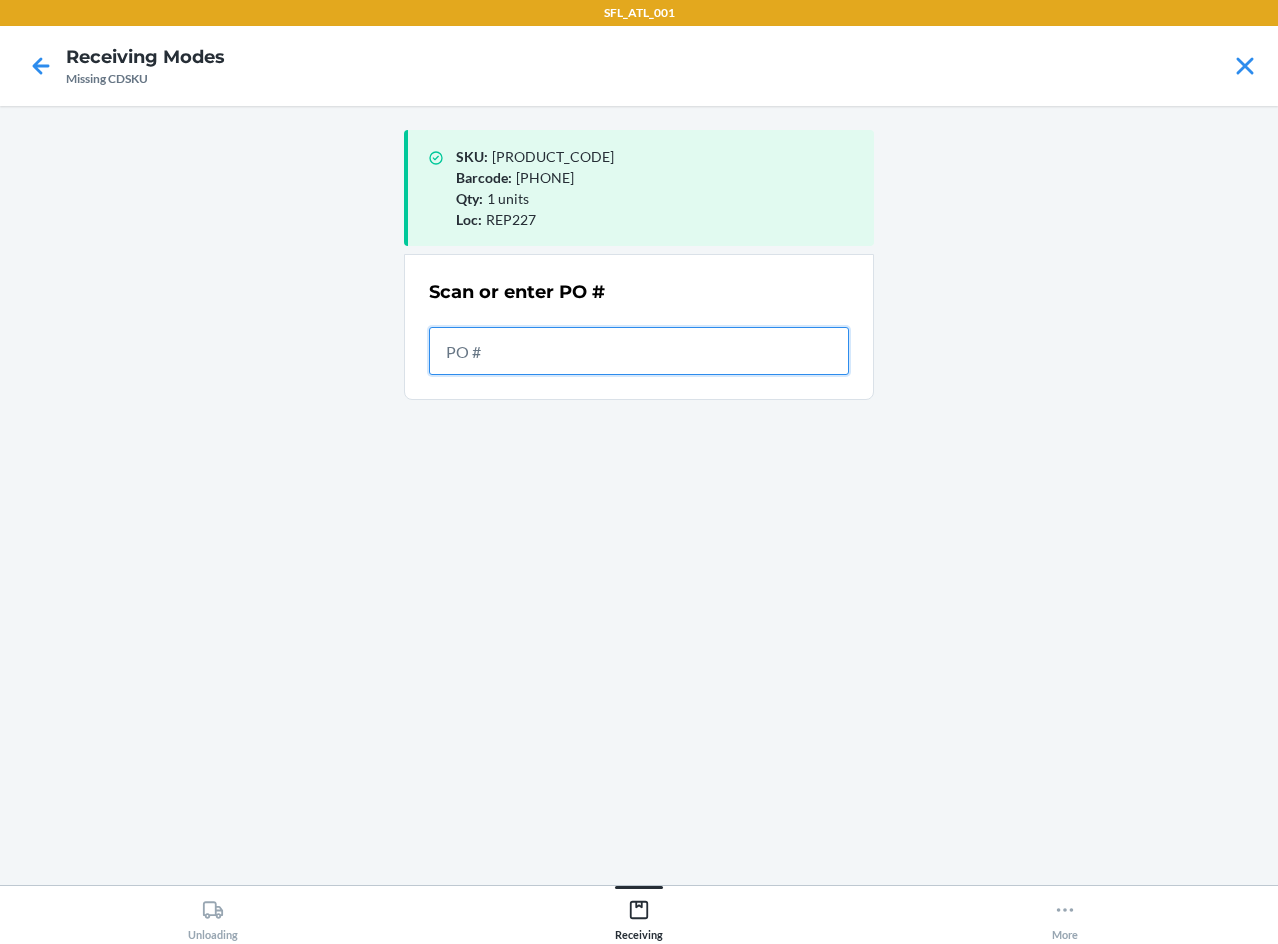 click at bounding box center (639, 351) 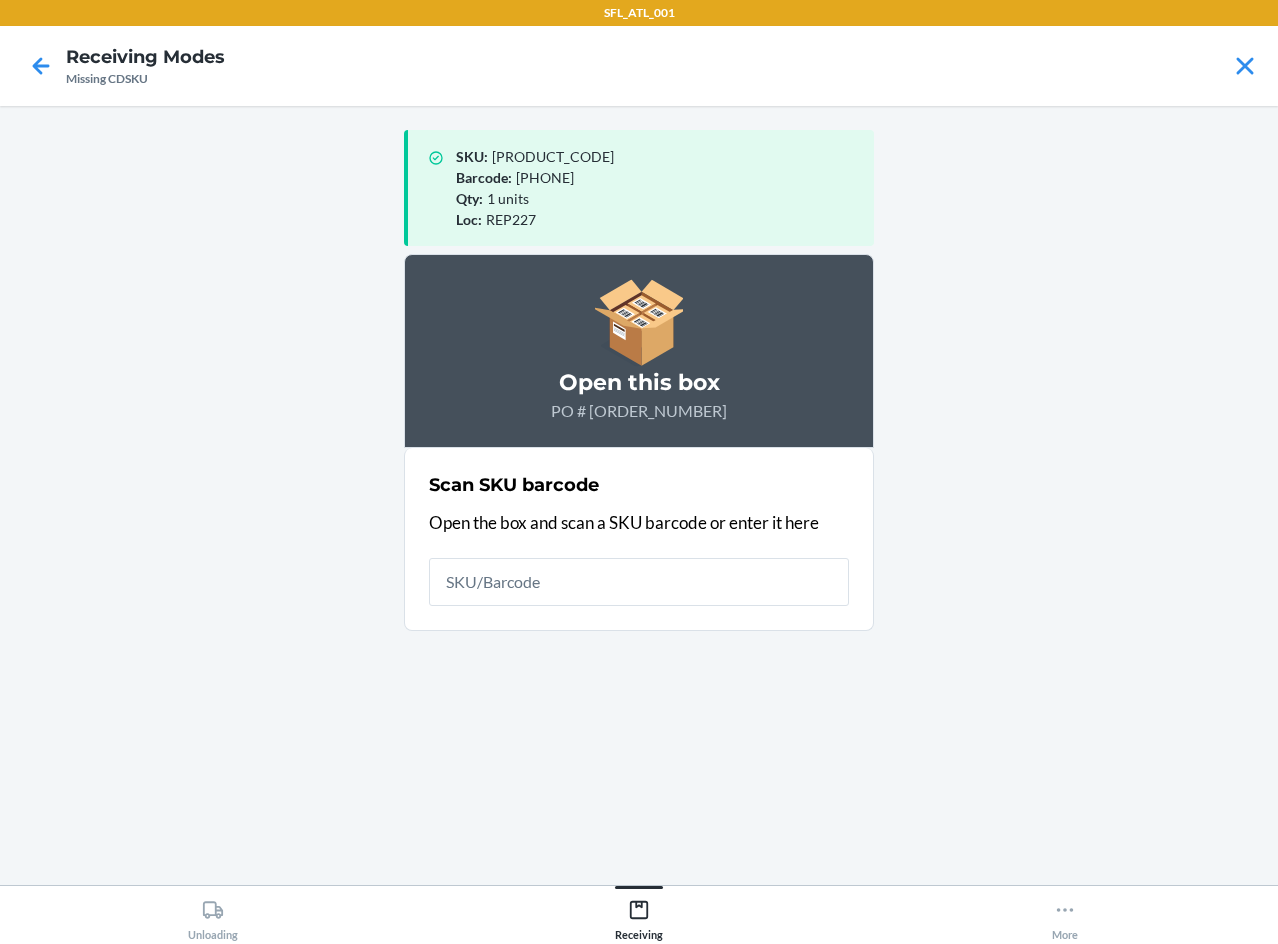 click at bounding box center (639, 582) 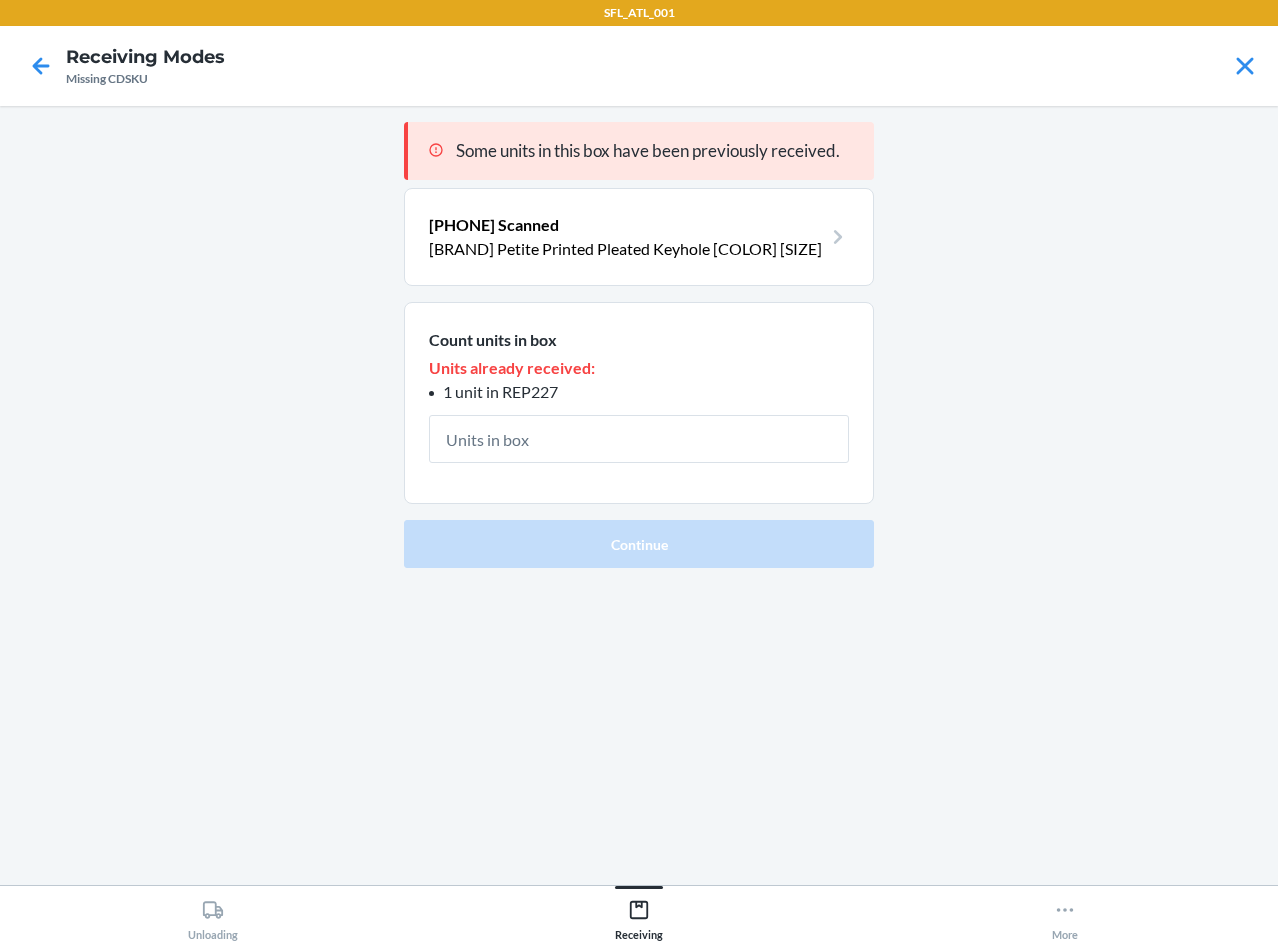 type on "1" 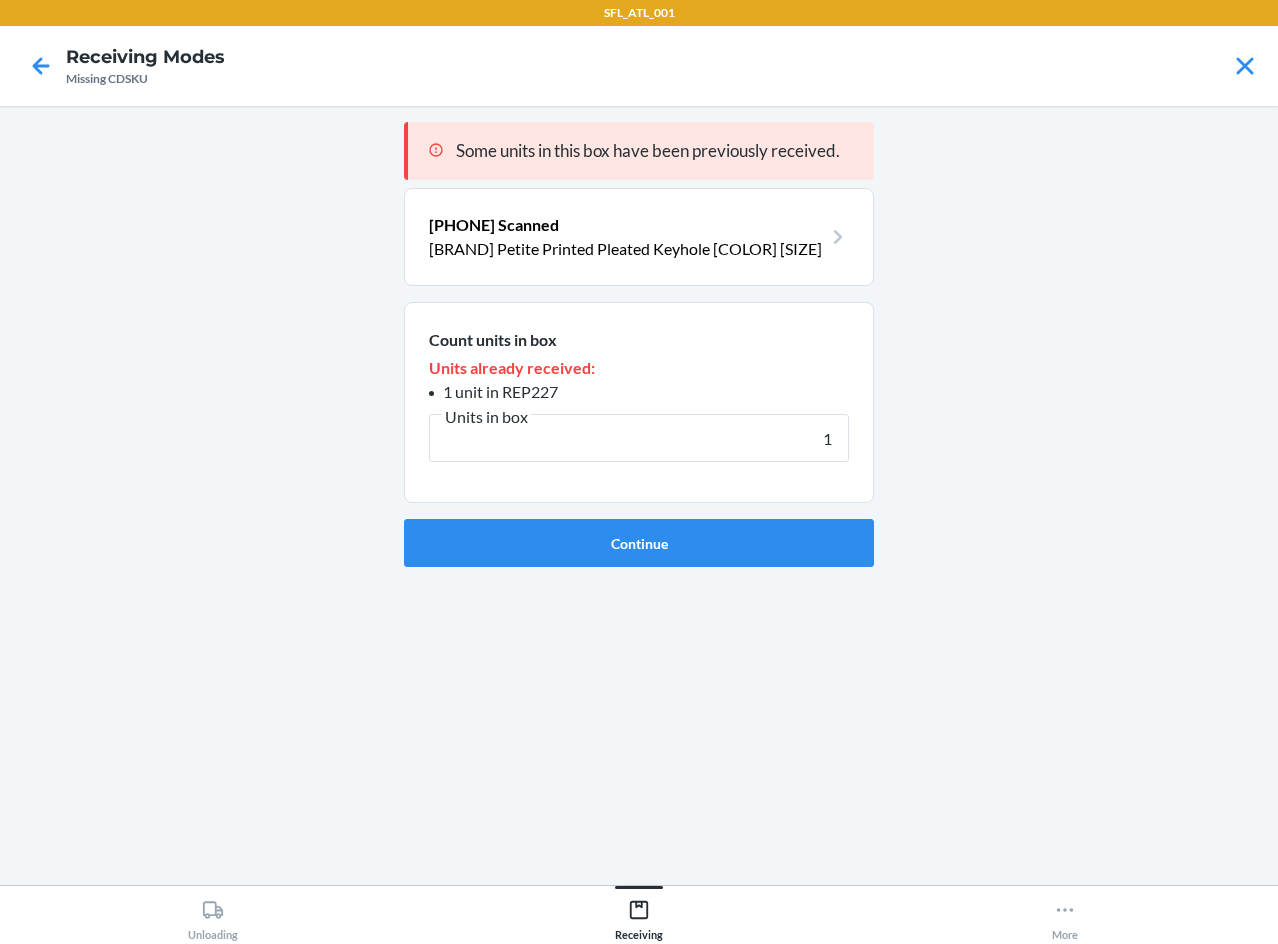 click on "Continue" at bounding box center [639, 543] 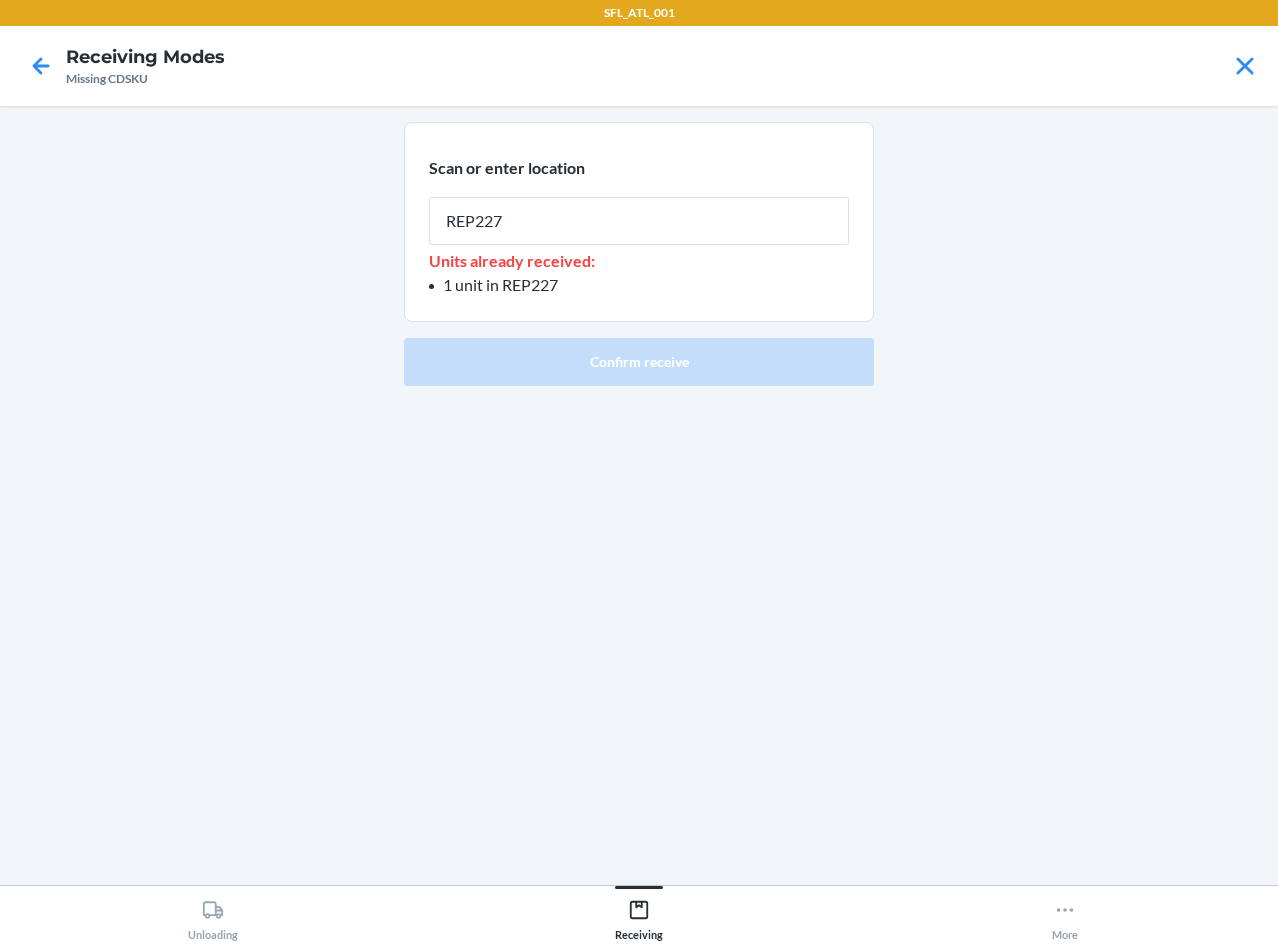 type on "REP227" 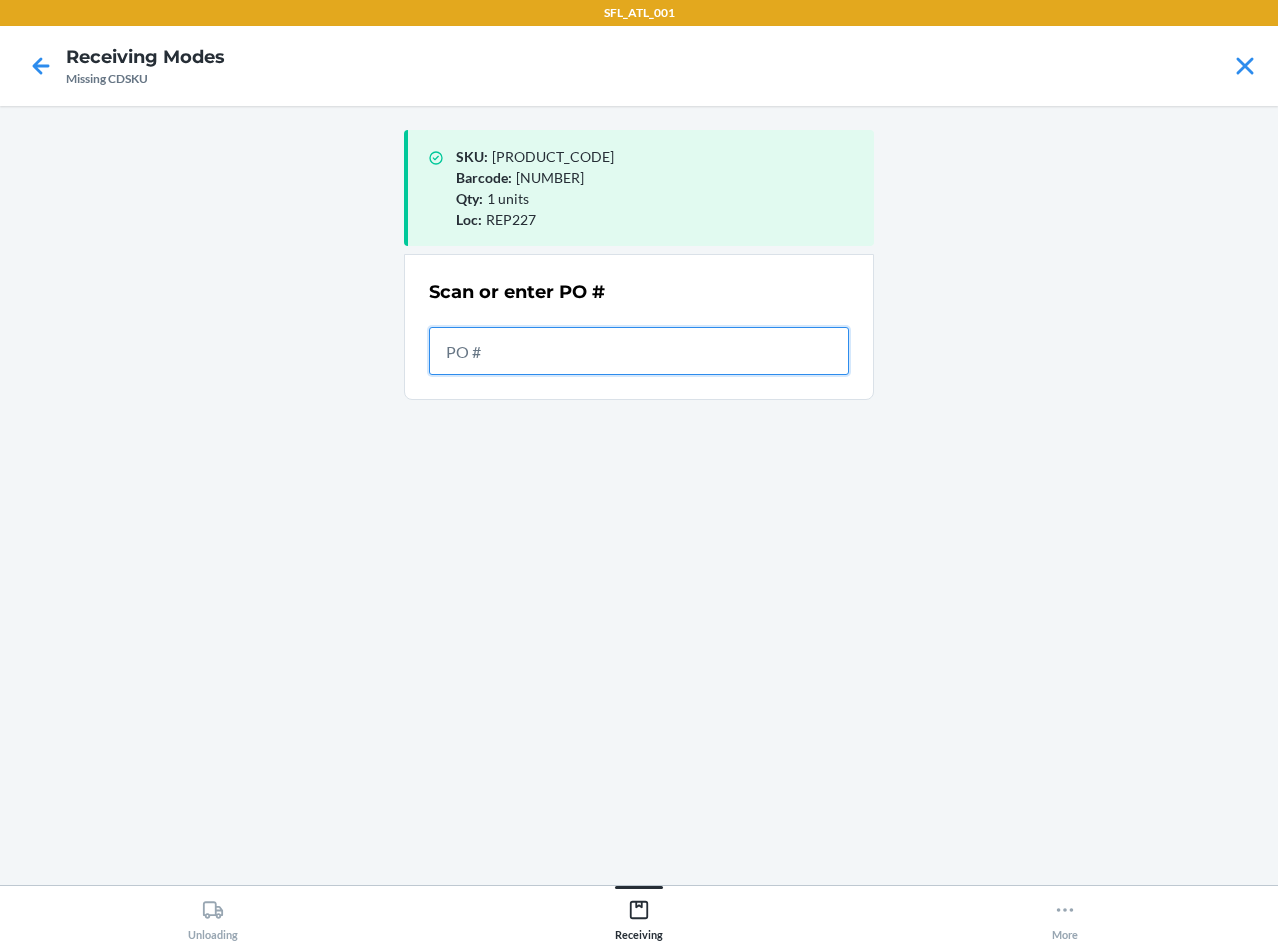 click at bounding box center [639, 351] 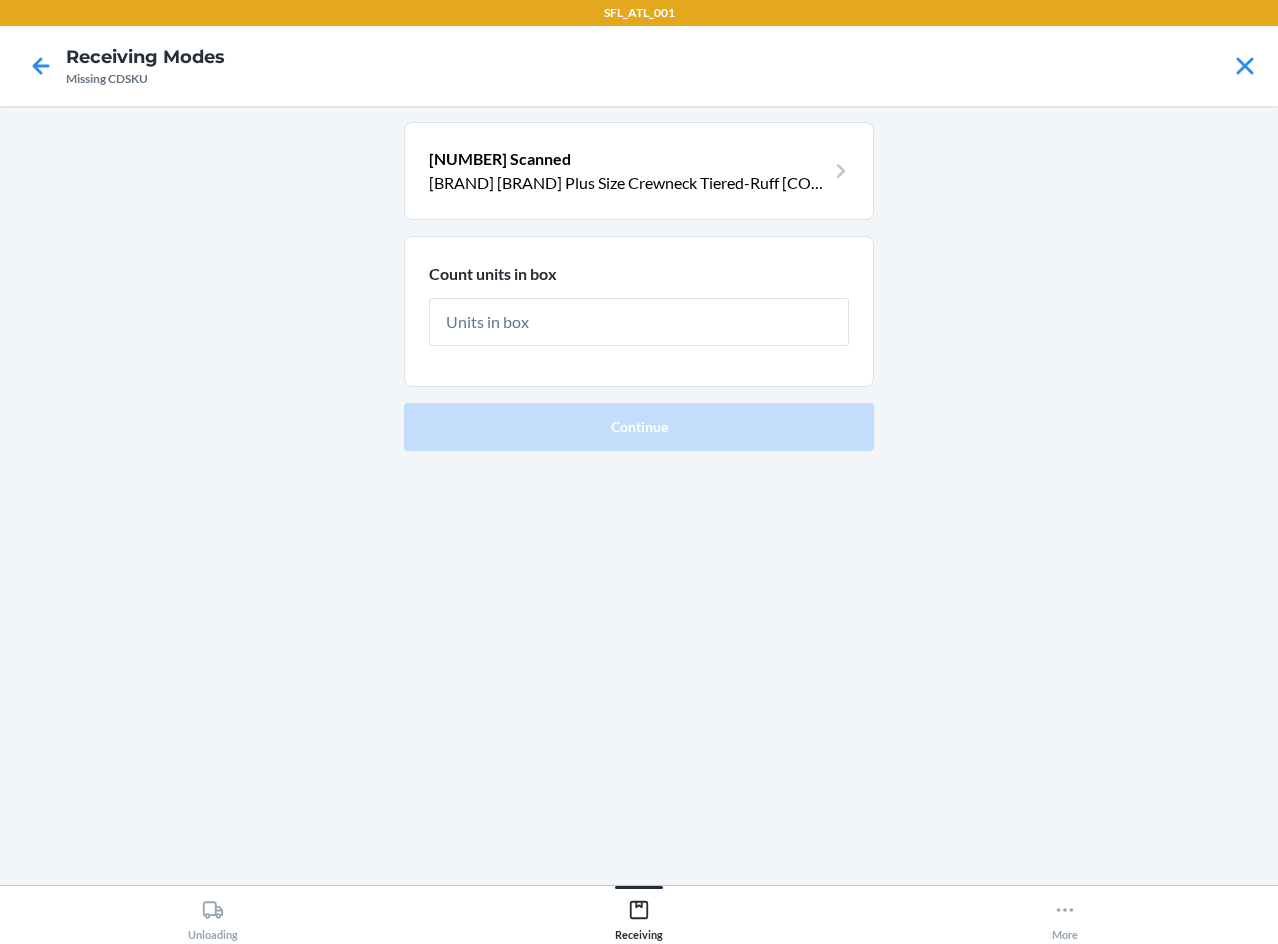 type on "1" 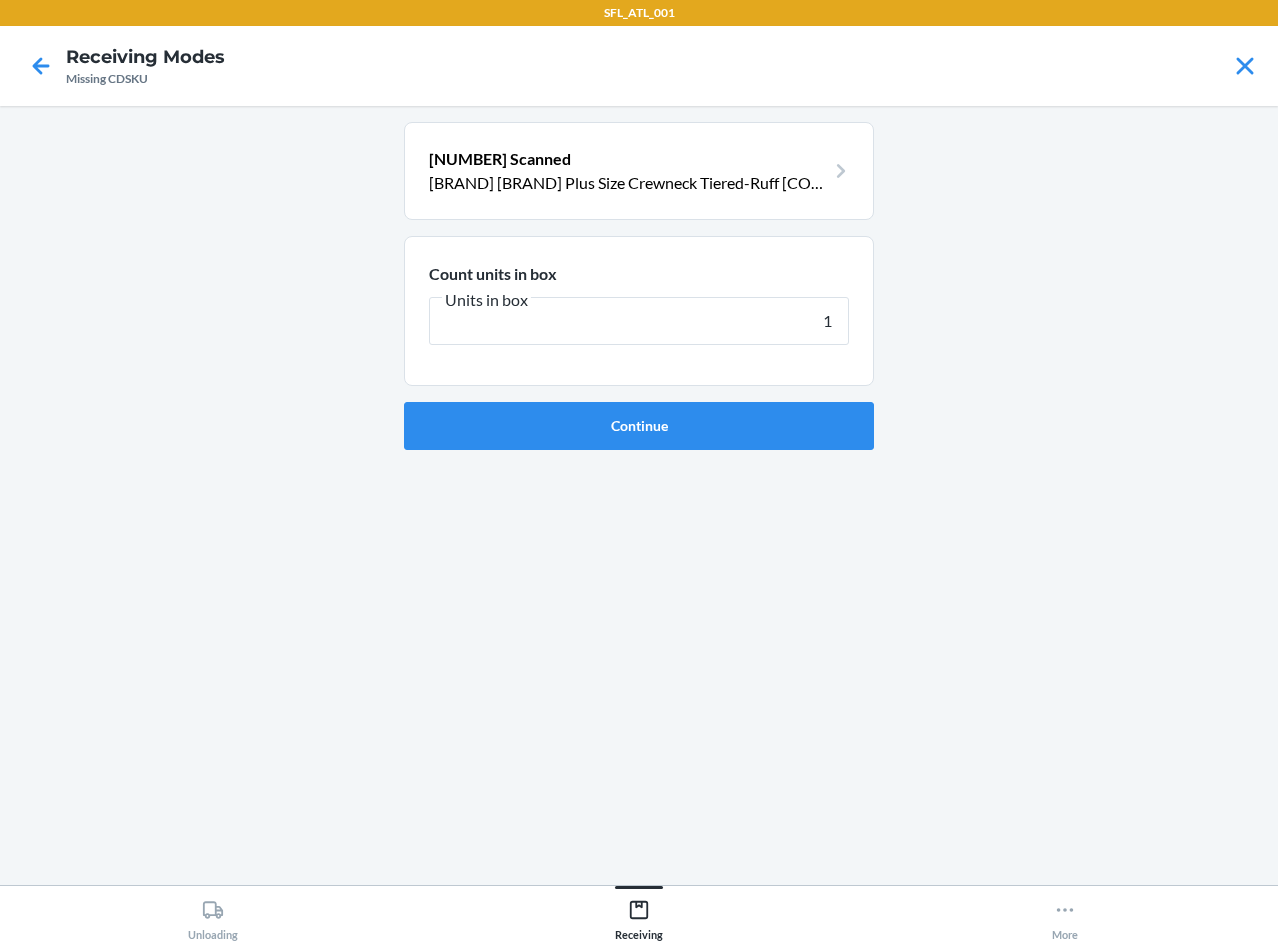 click on "Continue" at bounding box center [639, 426] 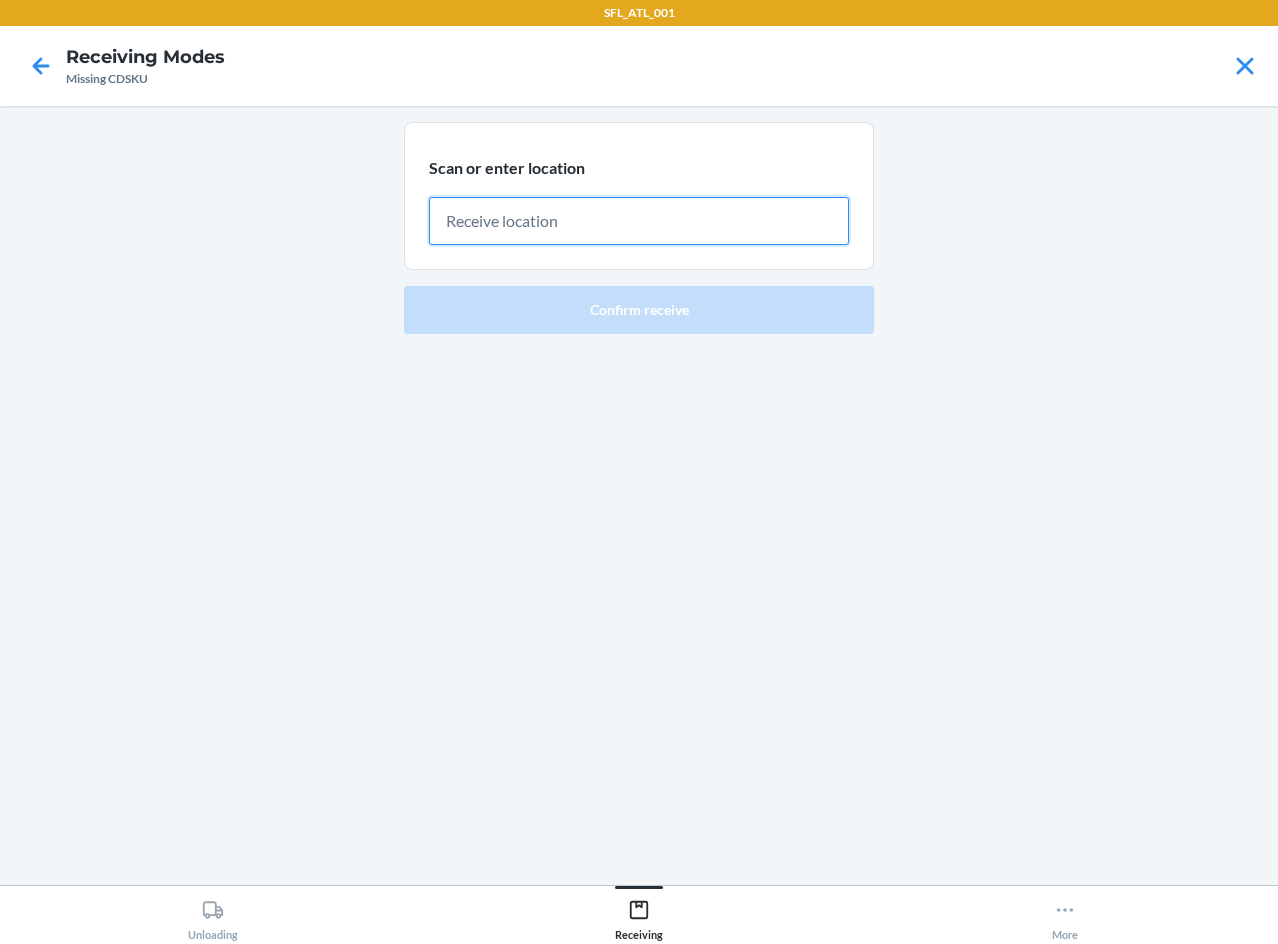 click at bounding box center [639, 221] 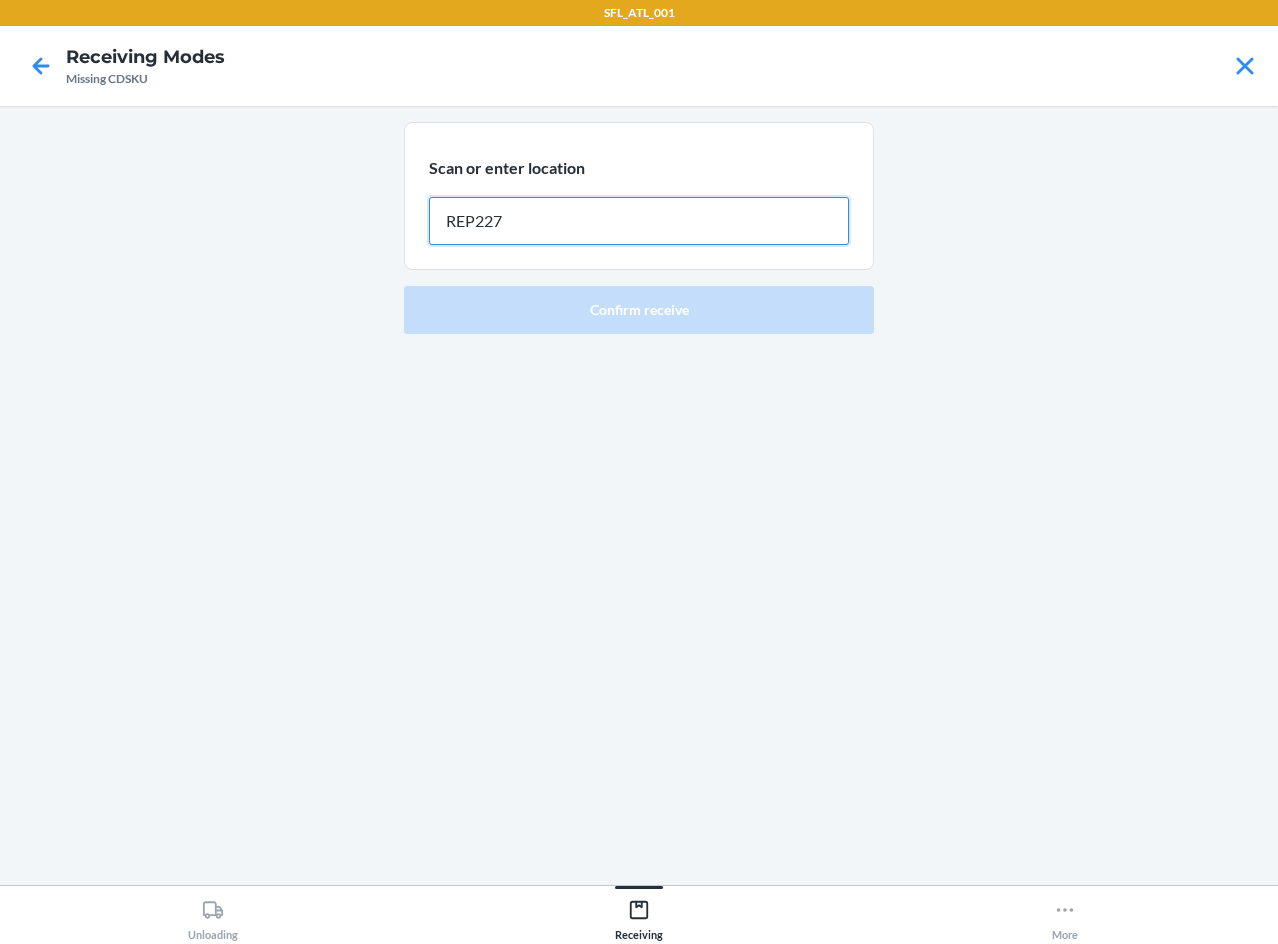 type on "REP227" 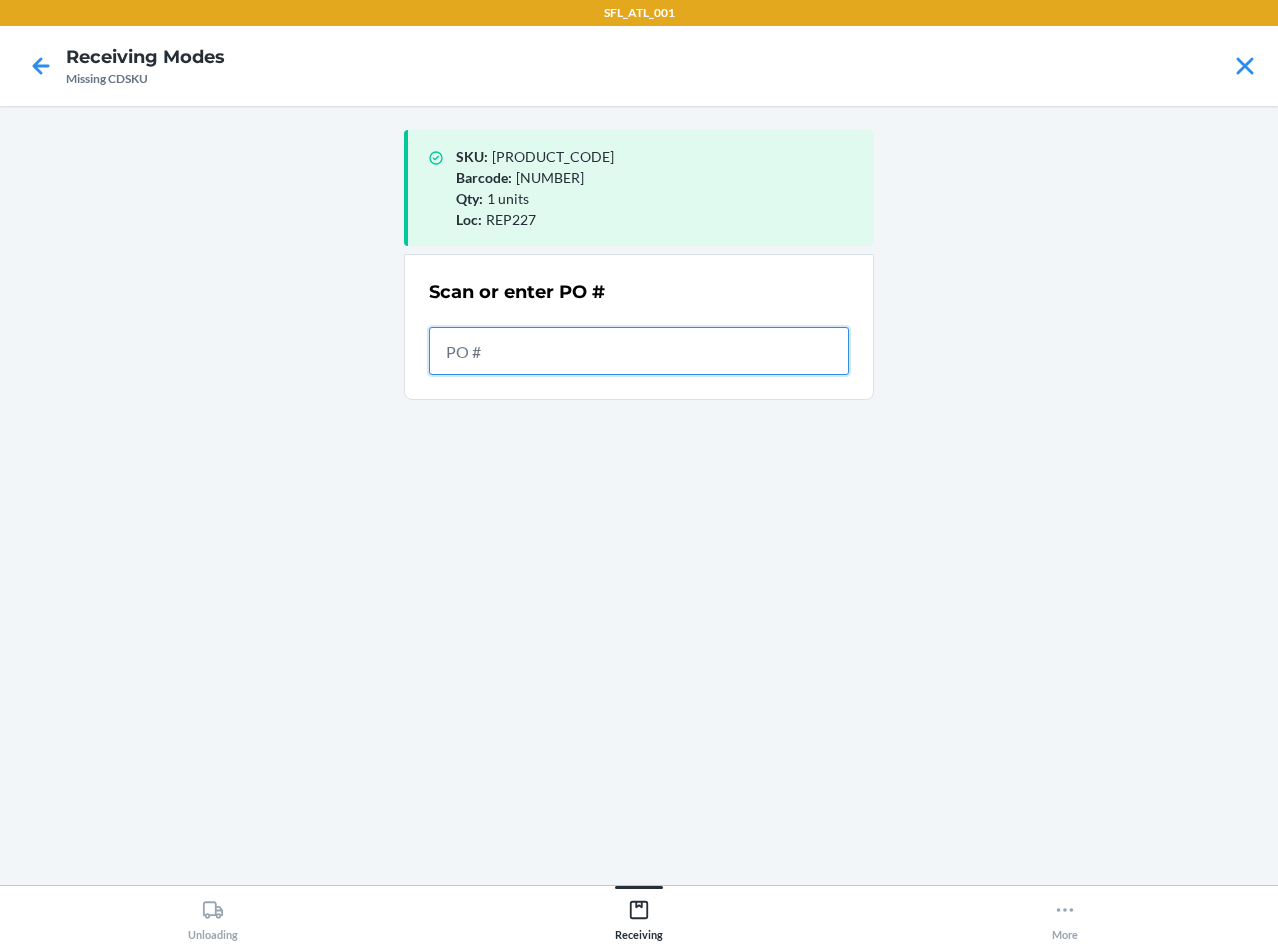 click at bounding box center (639, 351) 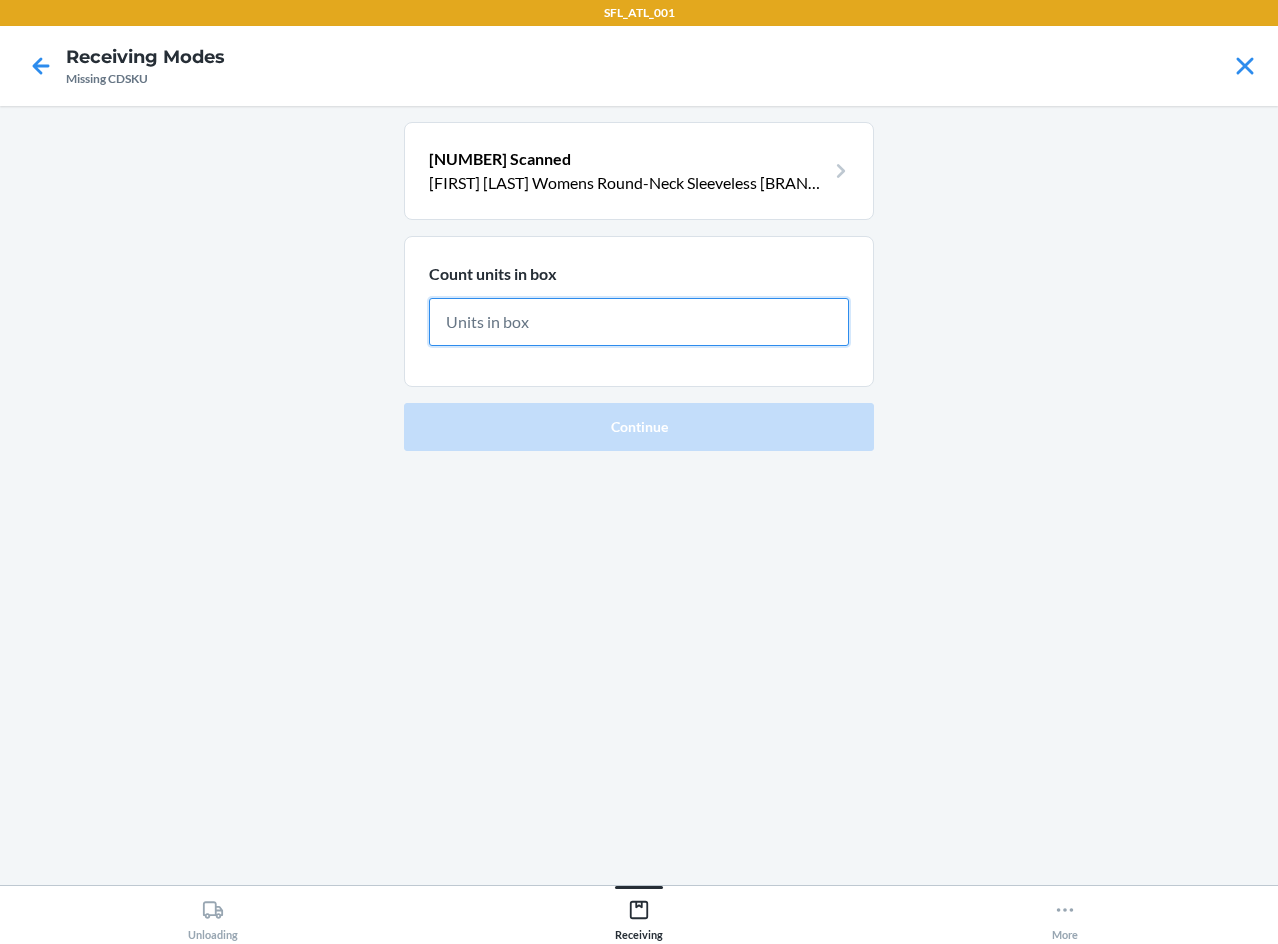 click at bounding box center [639, 322] 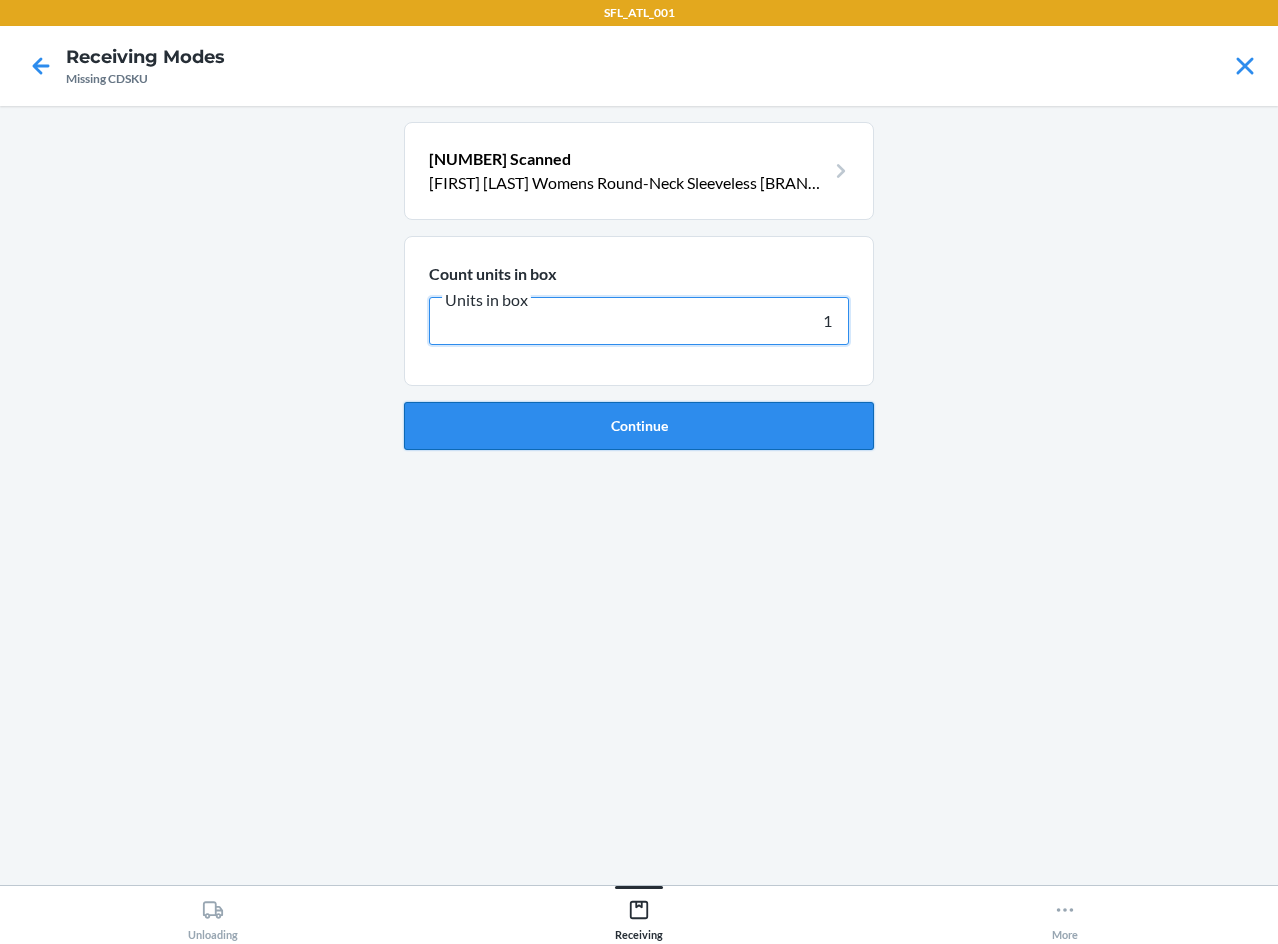 type on "1" 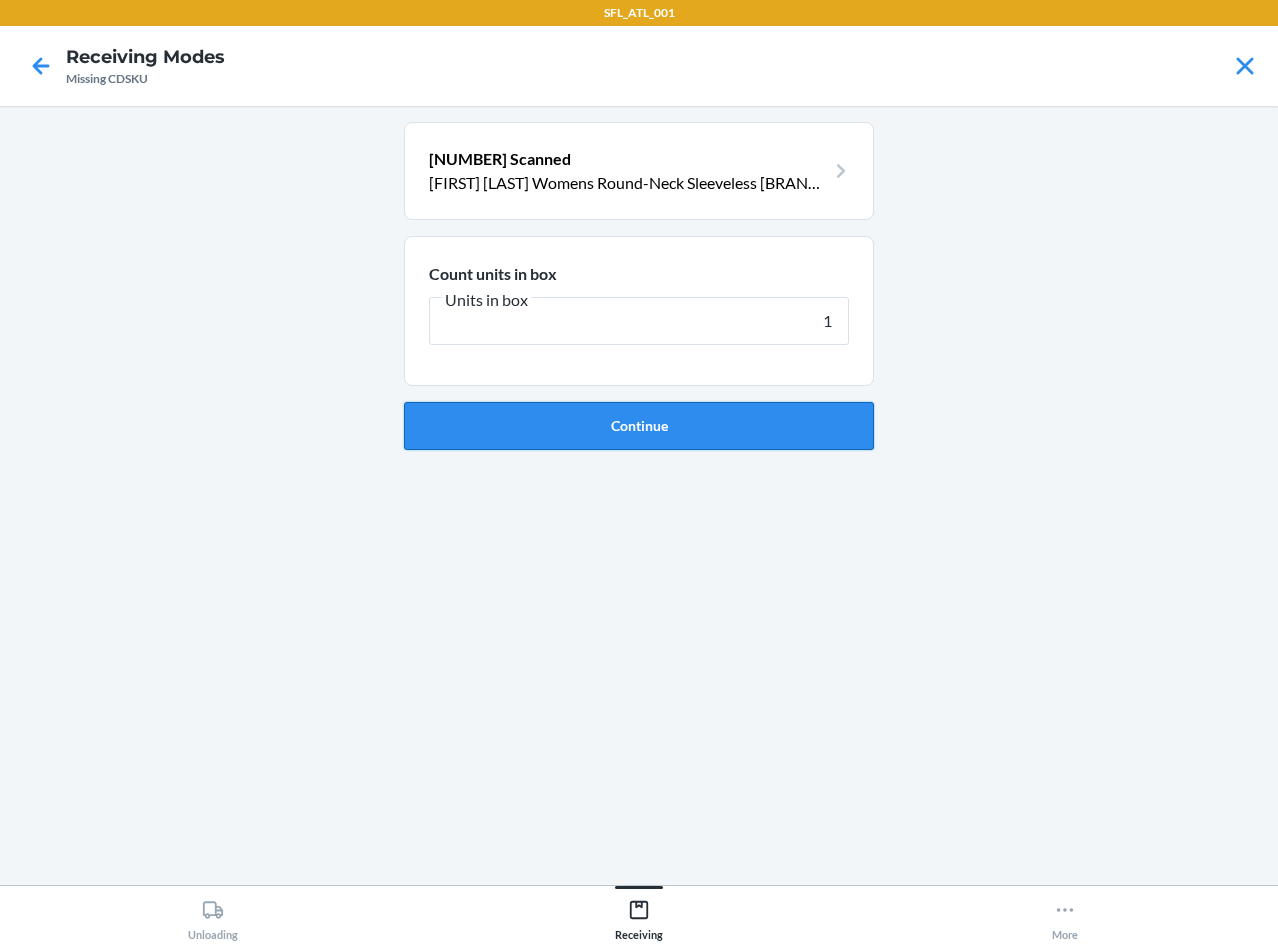 click on "Continue" at bounding box center (639, 426) 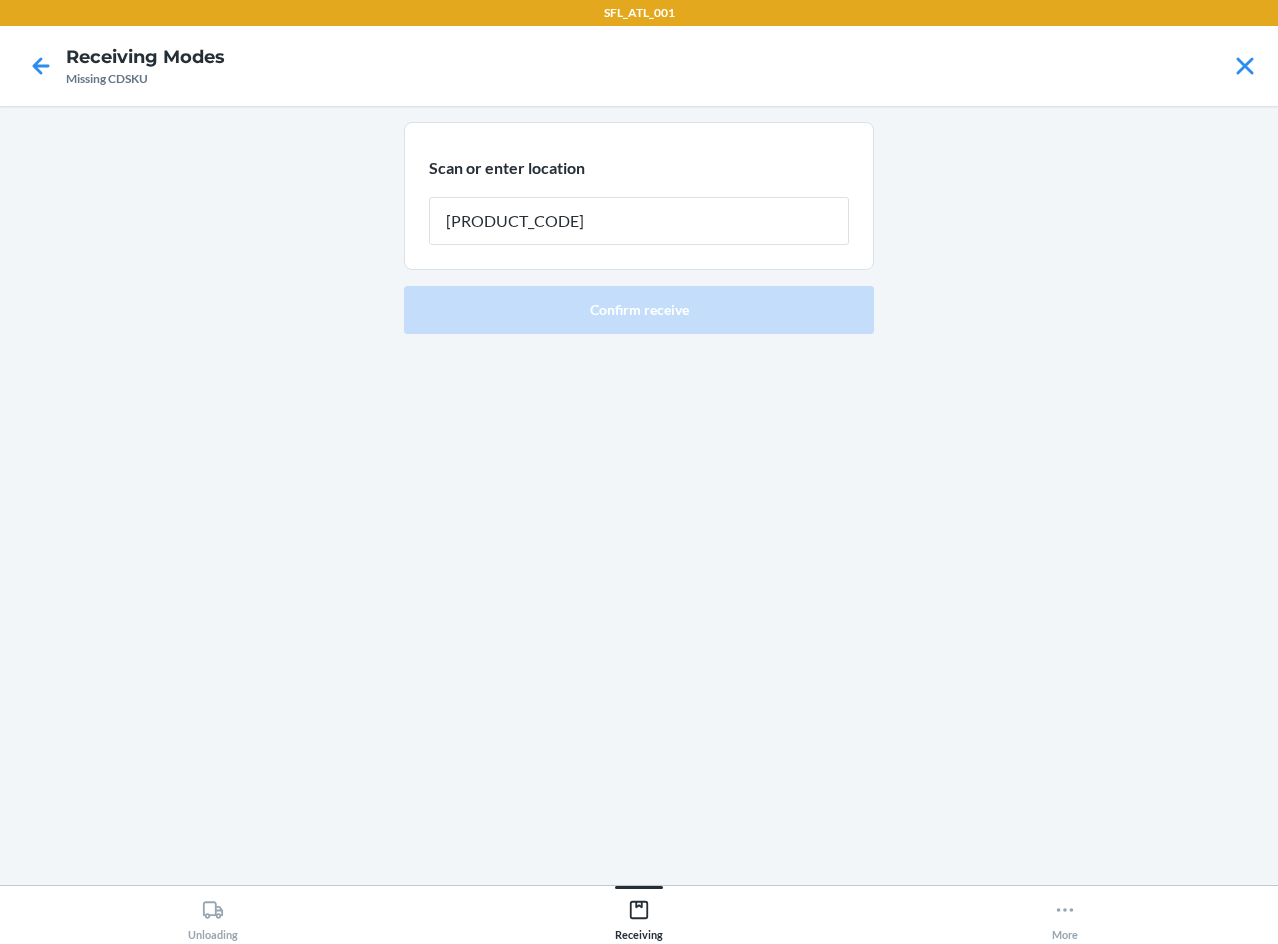 type on "REP227" 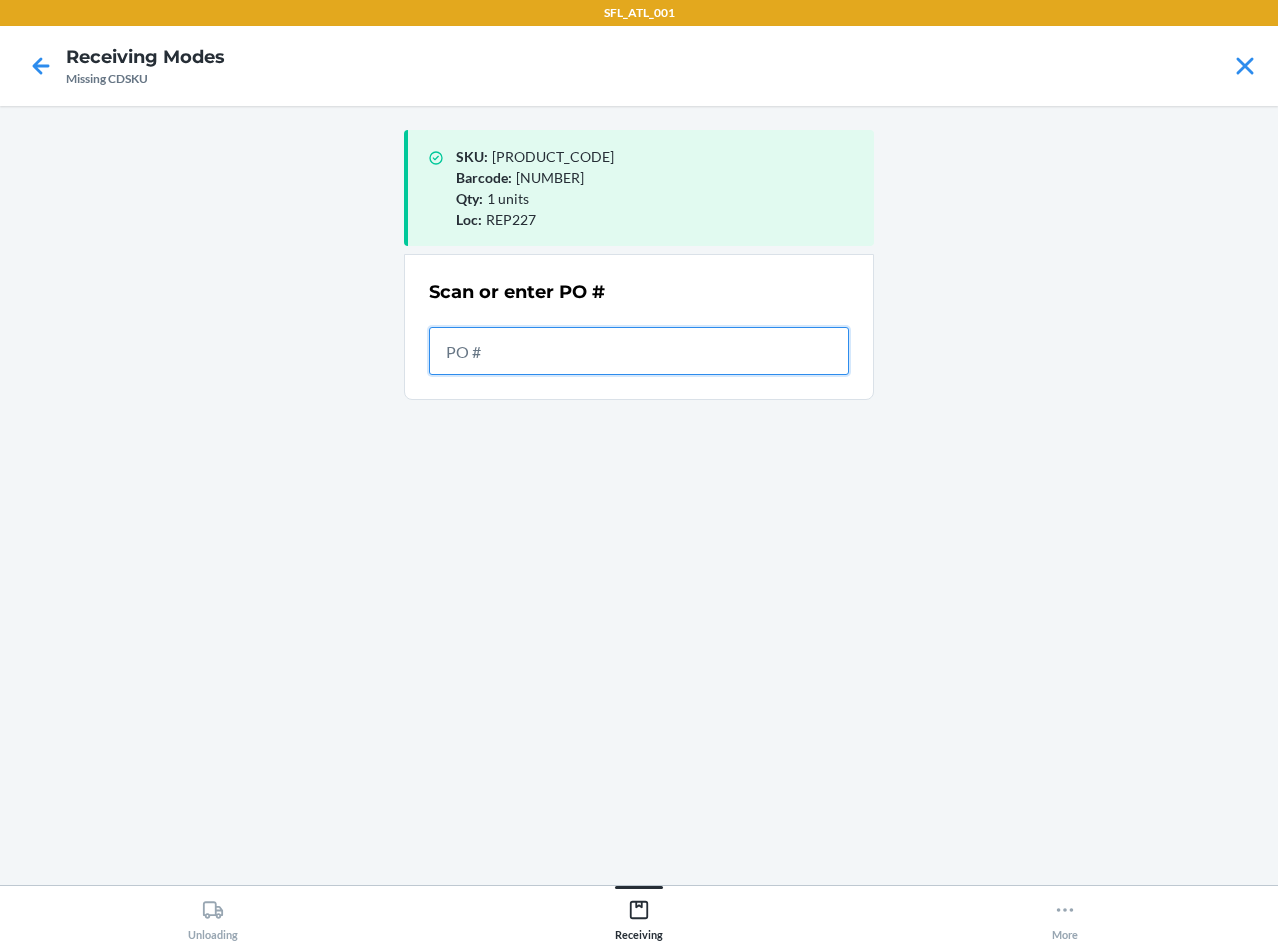 drag, startPoint x: 1253, startPoint y: 71, endPoint x: 725, endPoint y: 333, distance: 589.43024 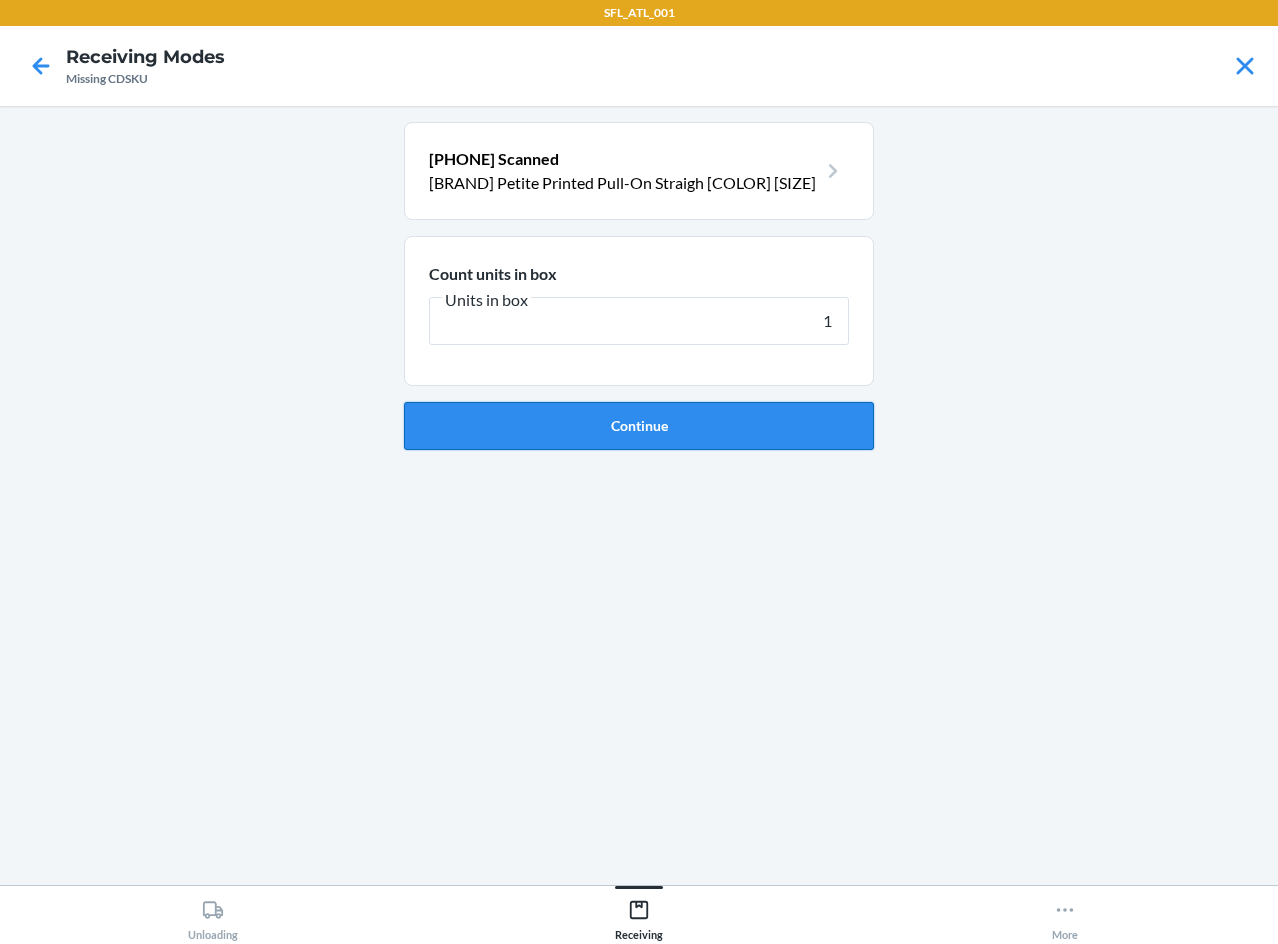 type on "1" 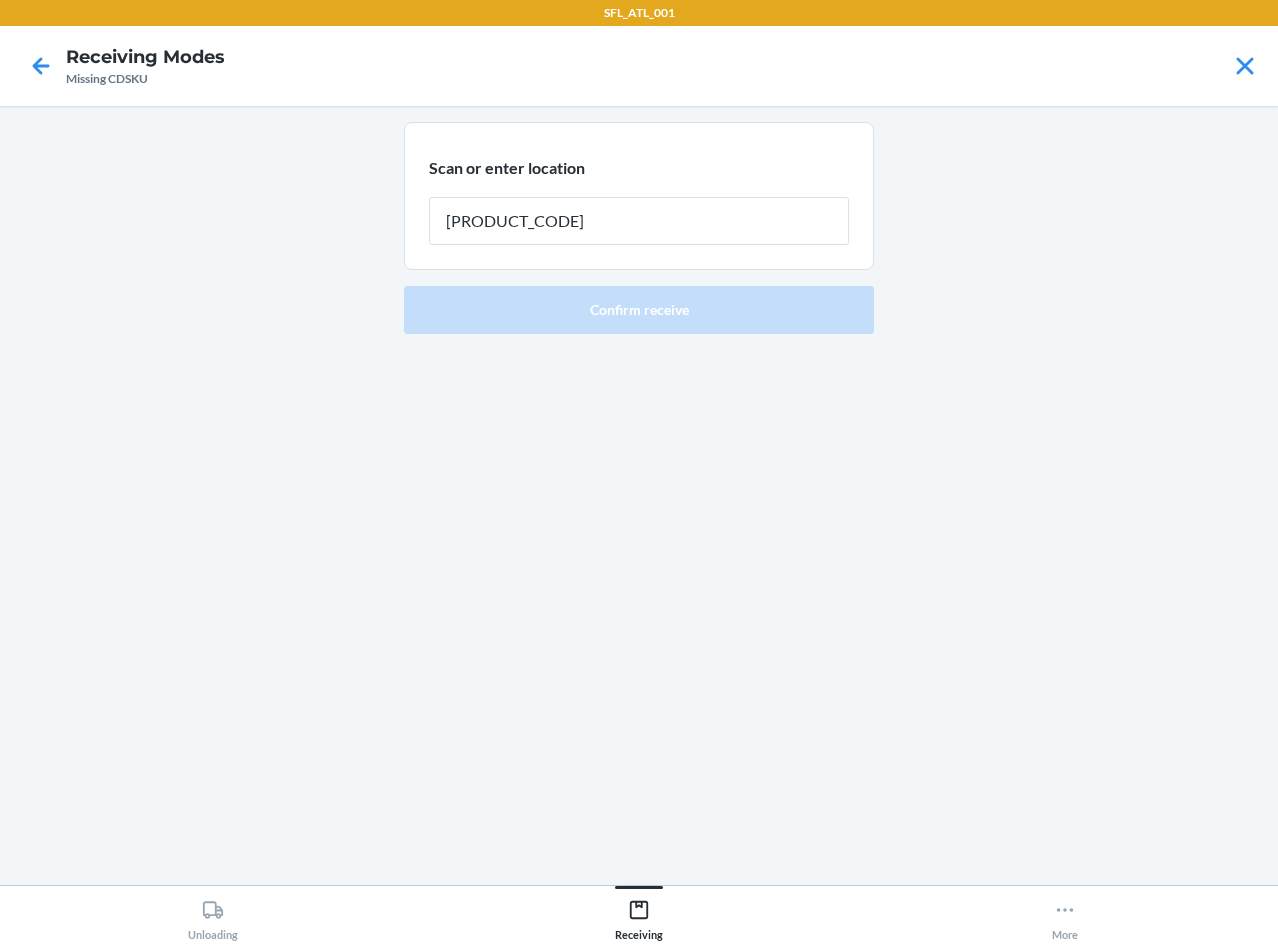 type on "REP227" 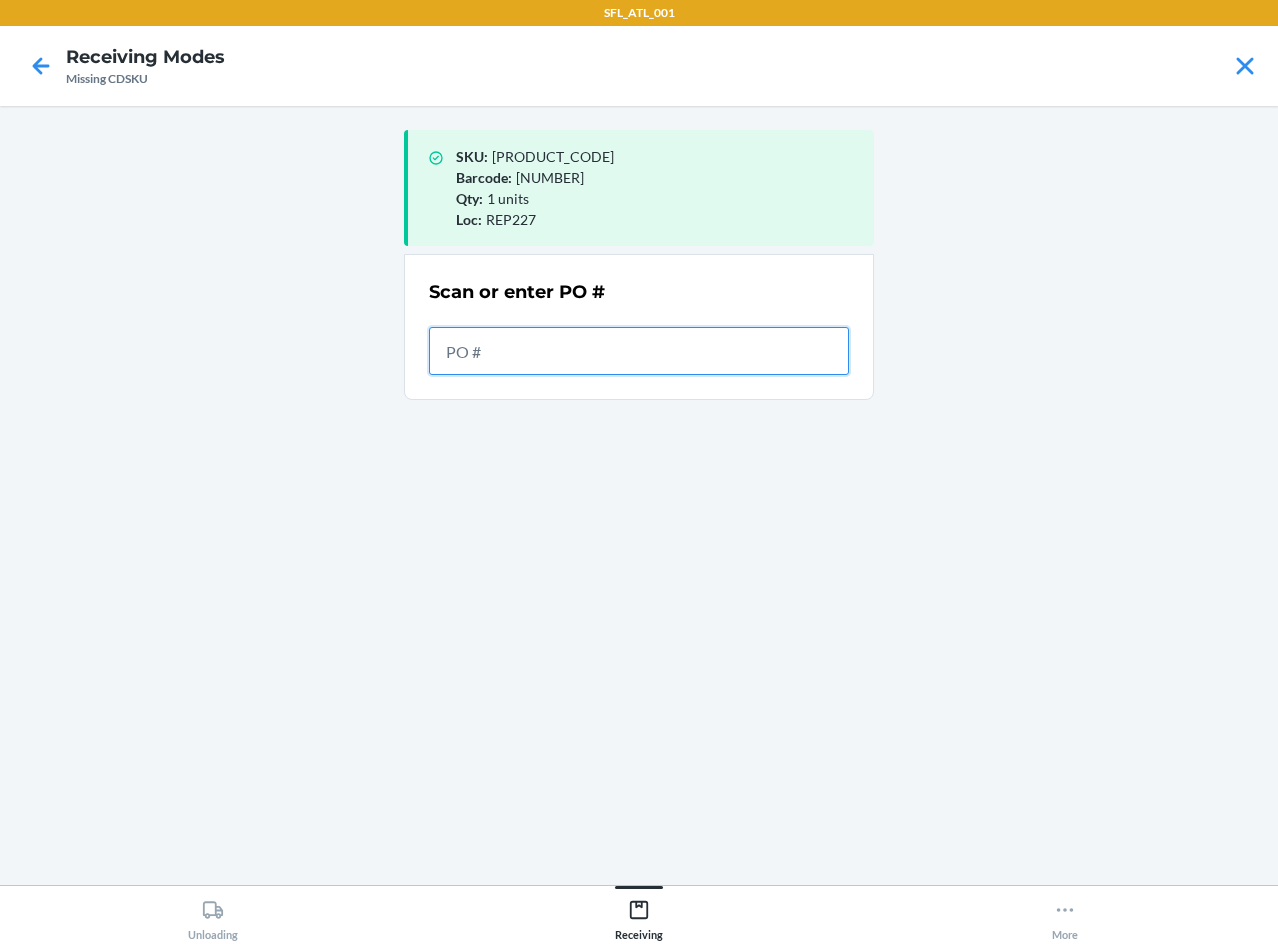click at bounding box center (639, 351) 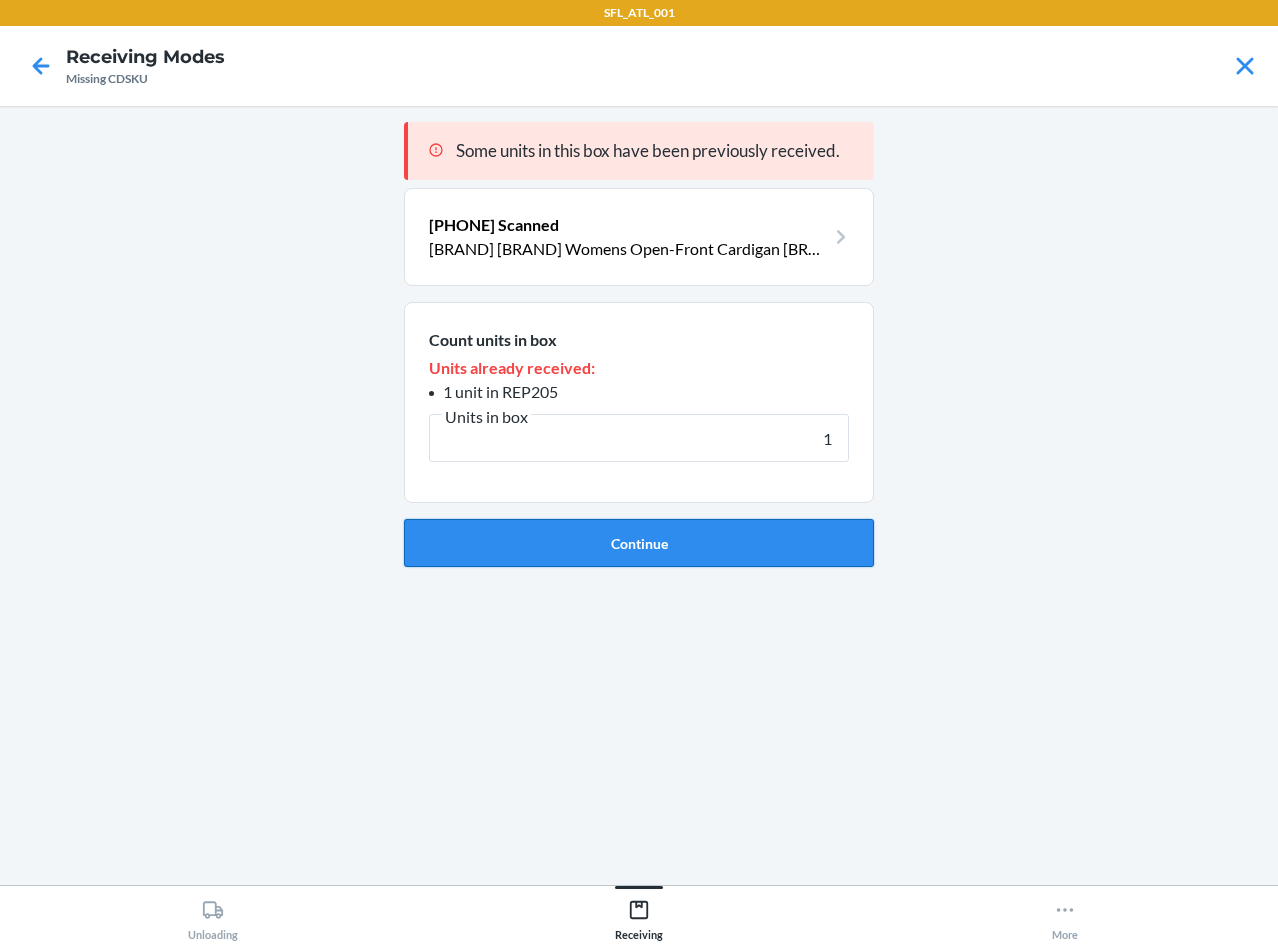 type on "1" 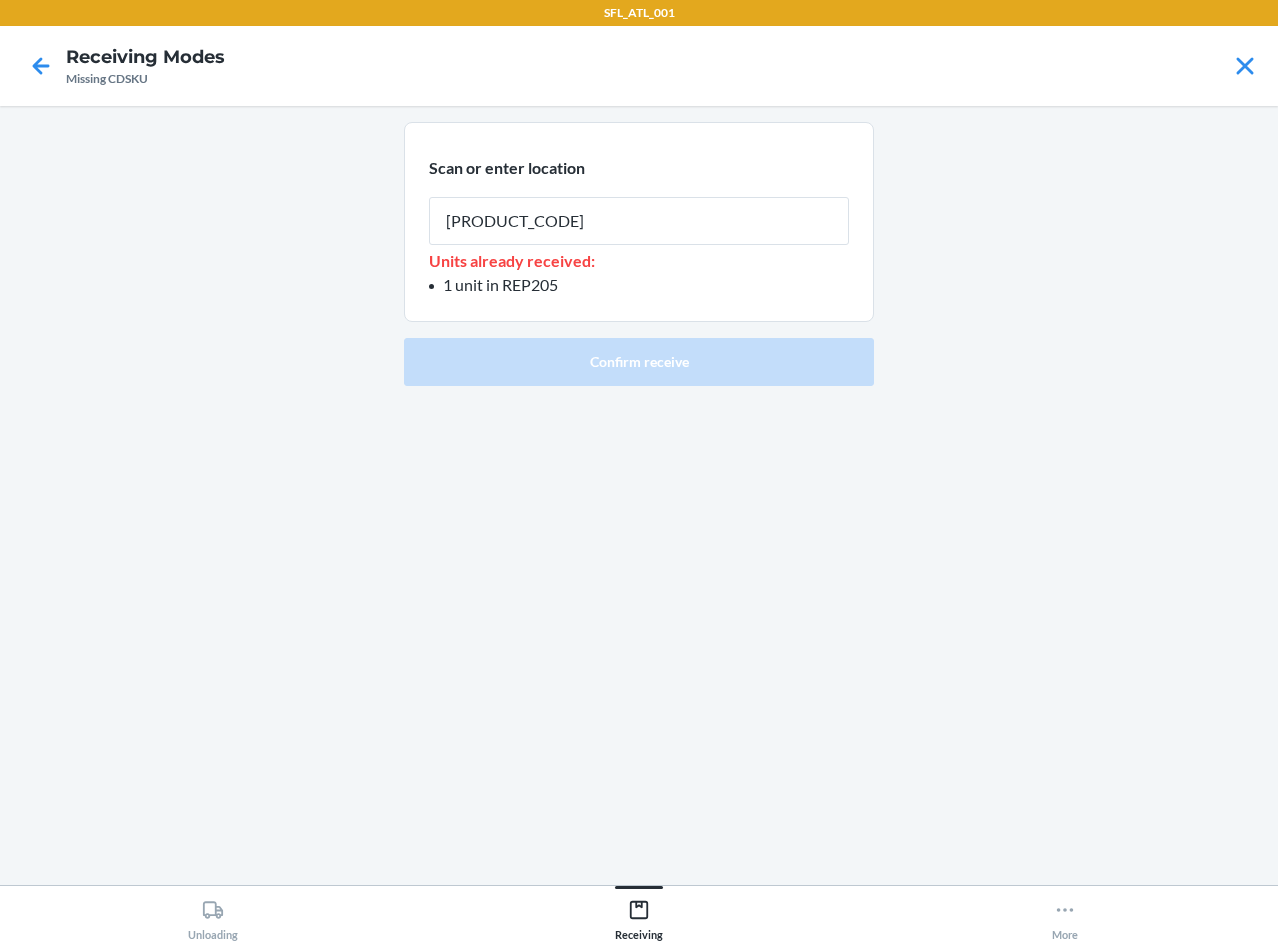 type on "REP227" 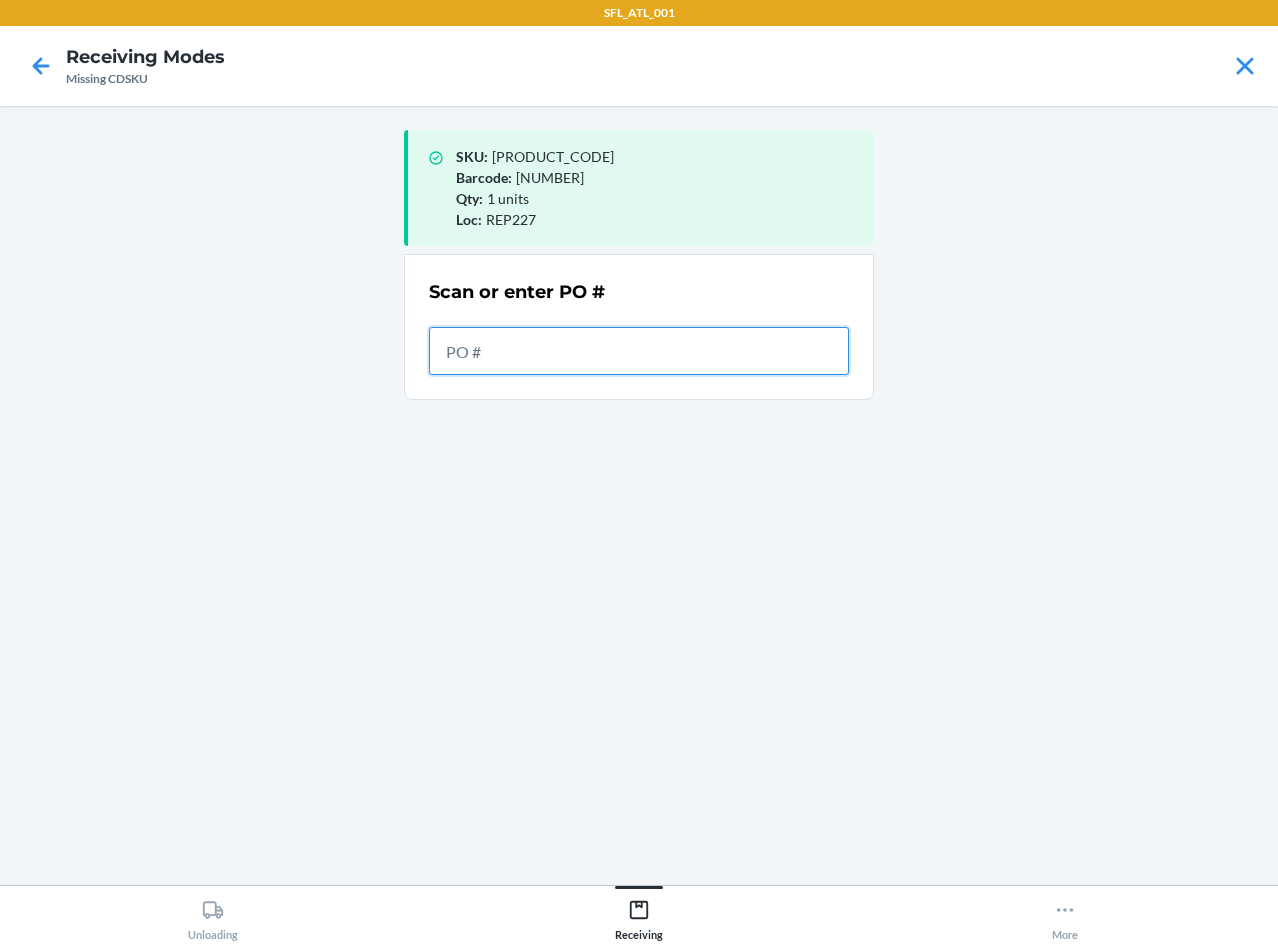 click at bounding box center (639, 351) 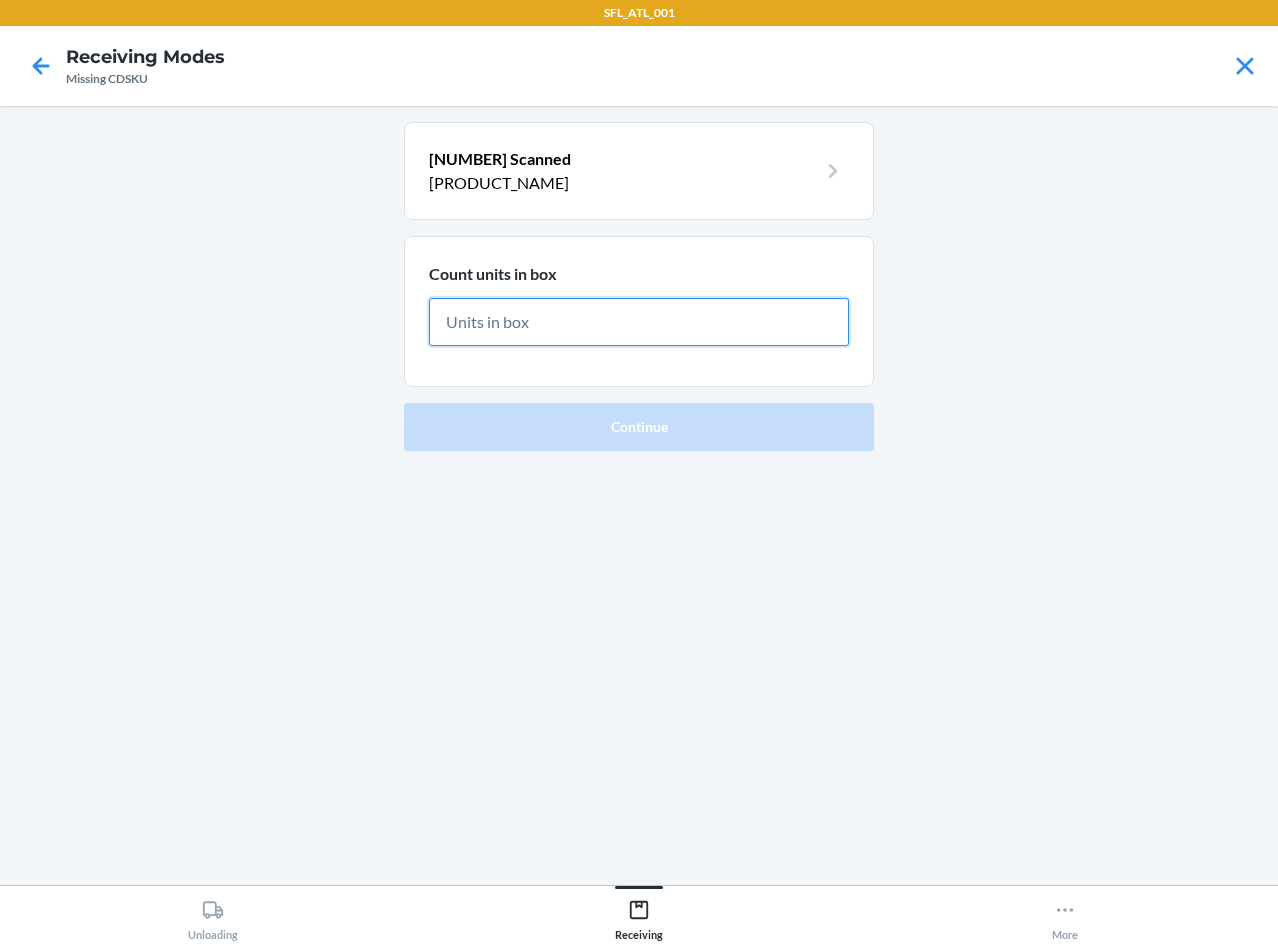 click at bounding box center (639, 322) 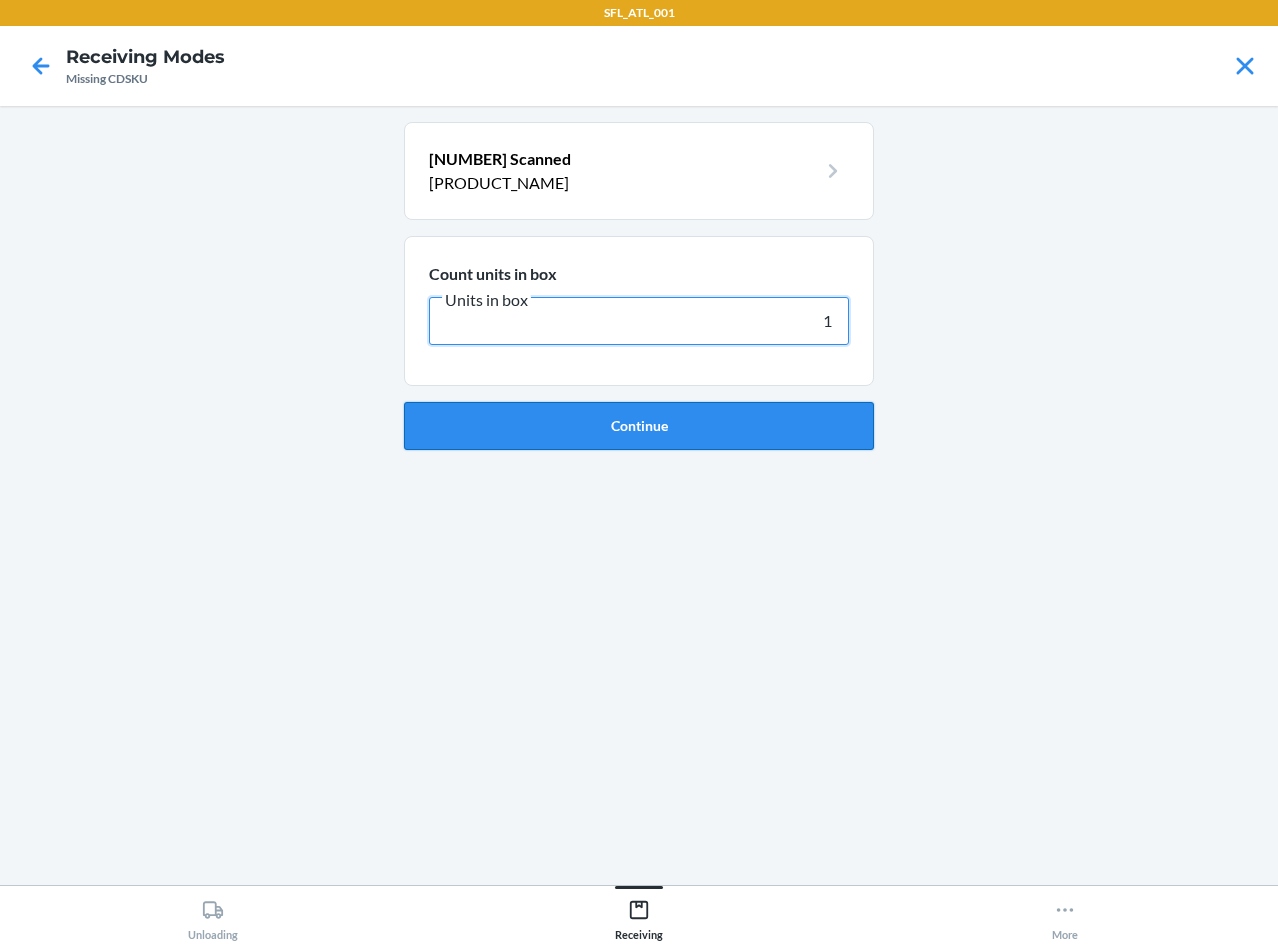 type on "1" 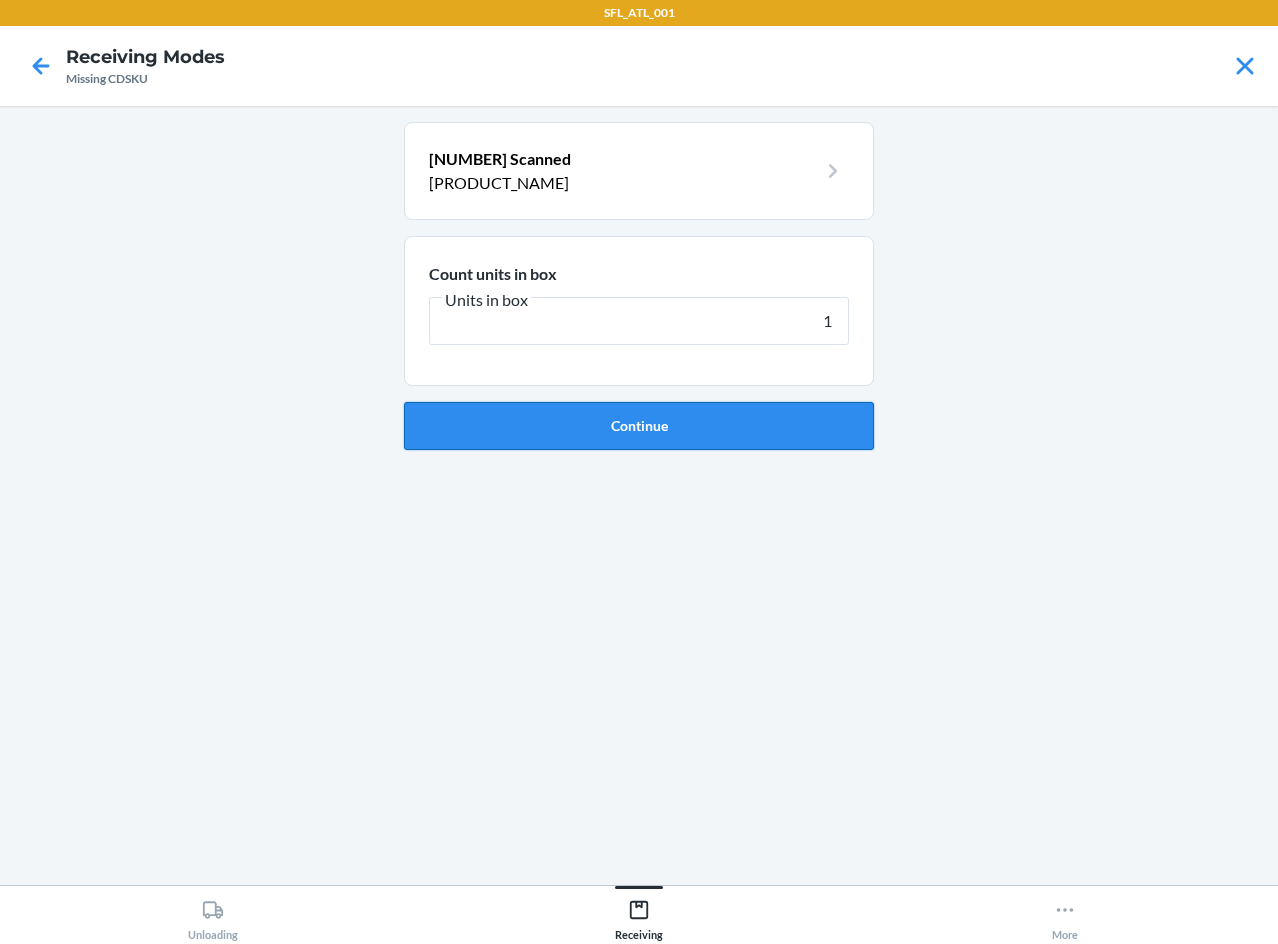 click on "Continue" at bounding box center (639, 426) 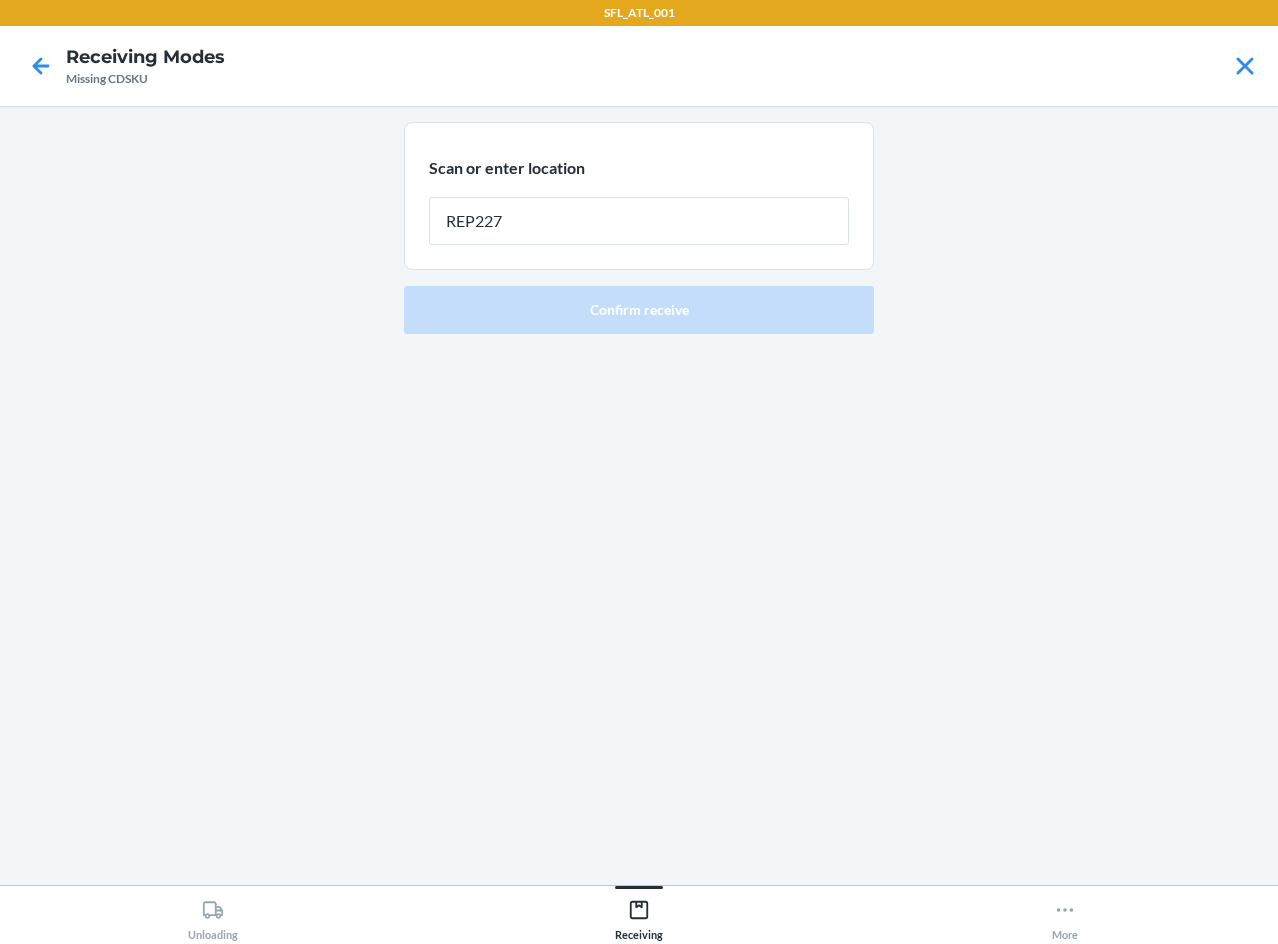 type on "REP227" 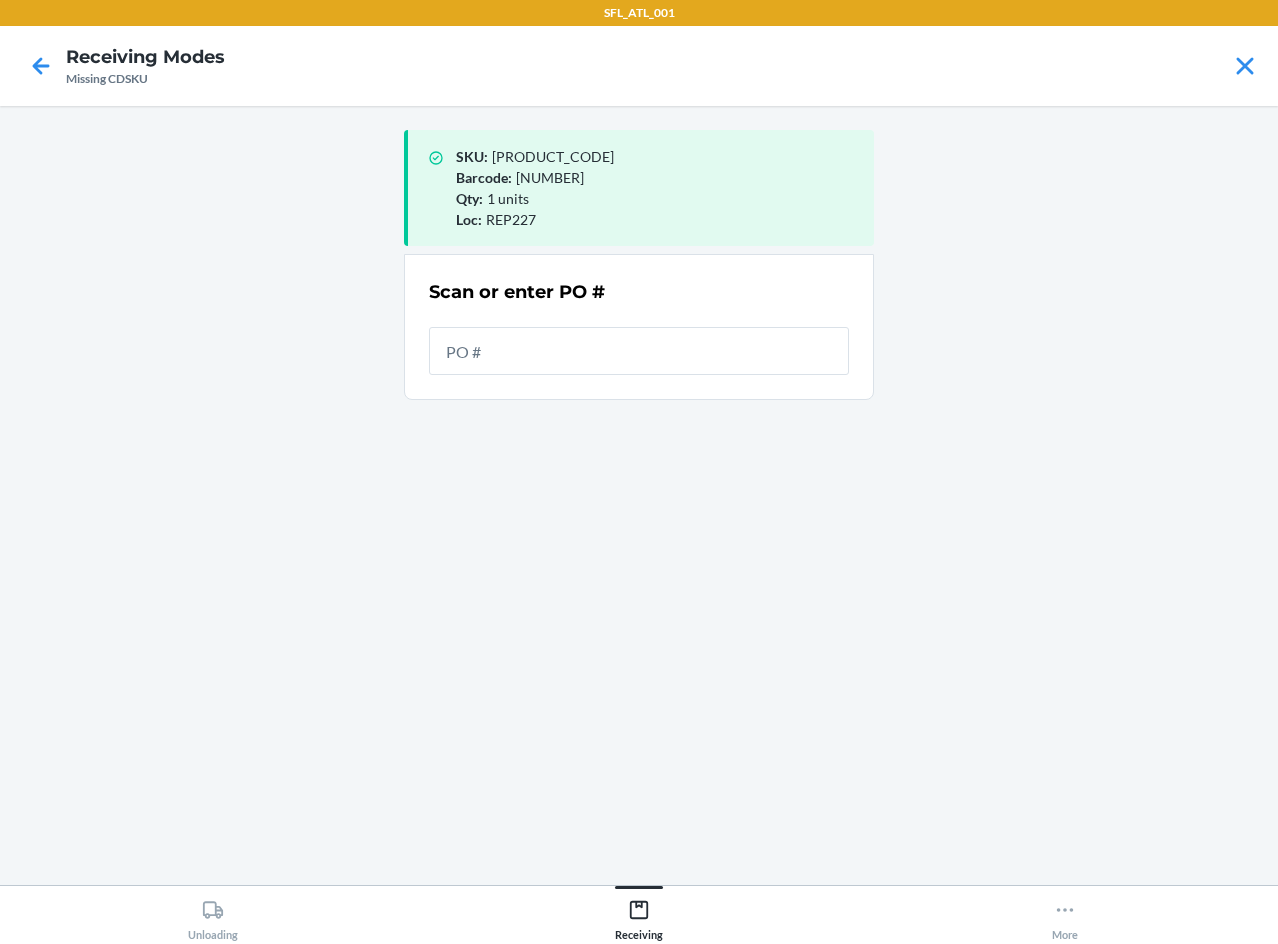 drag, startPoint x: 1275, startPoint y: 456, endPoint x: 808, endPoint y: 787, distance: 572.4072 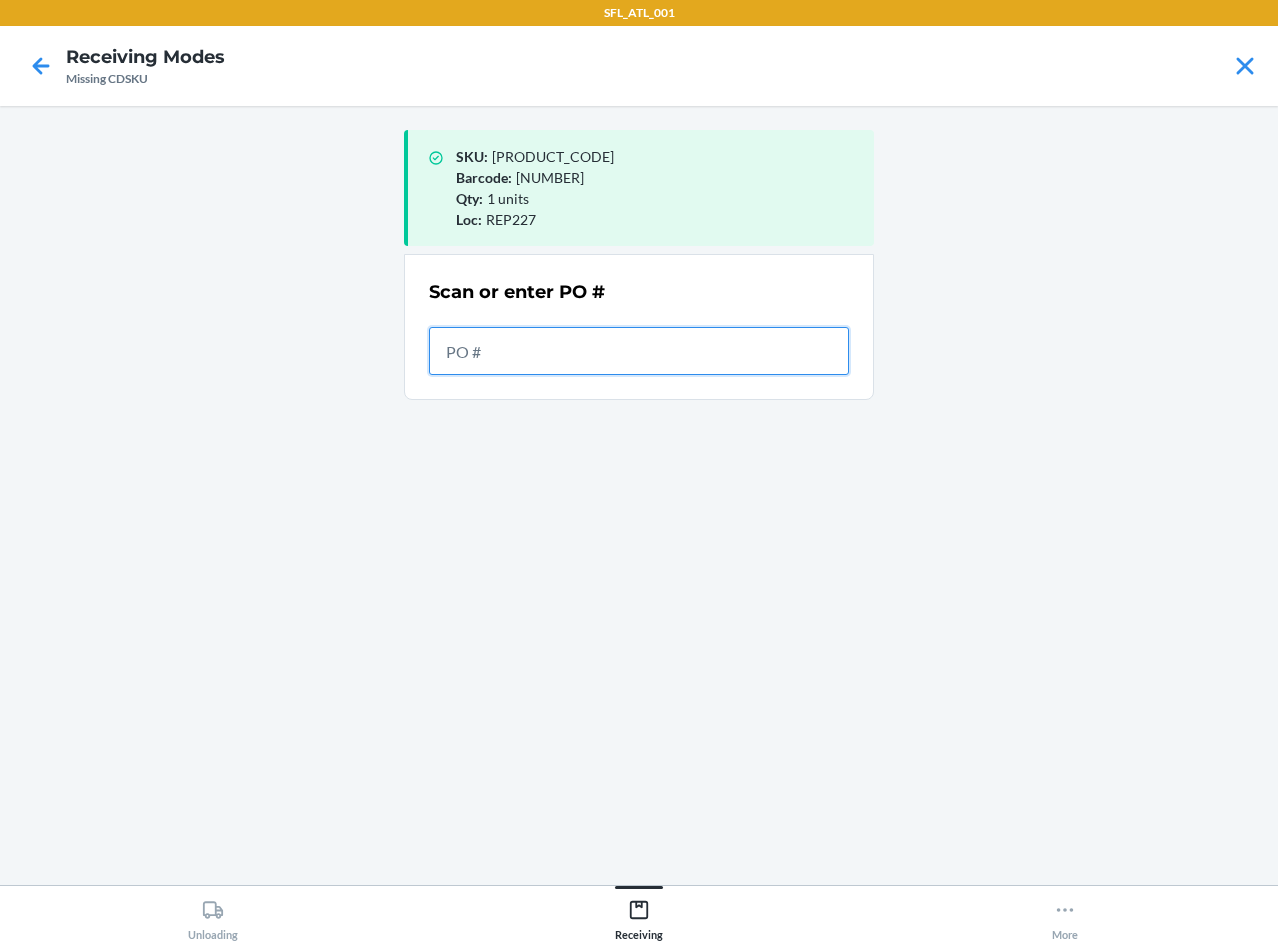 click at bounding box center (639, 351) 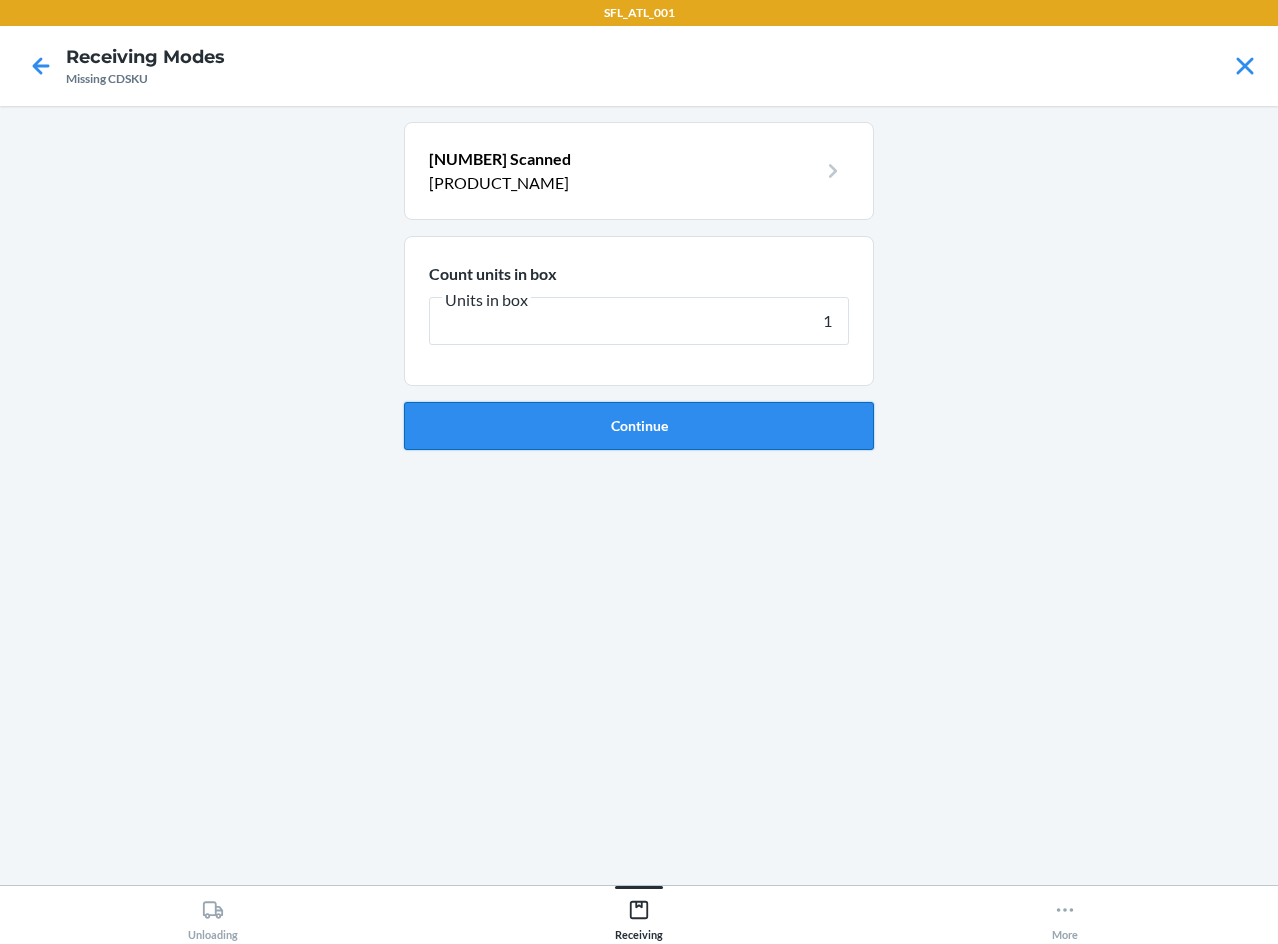 type on "1" 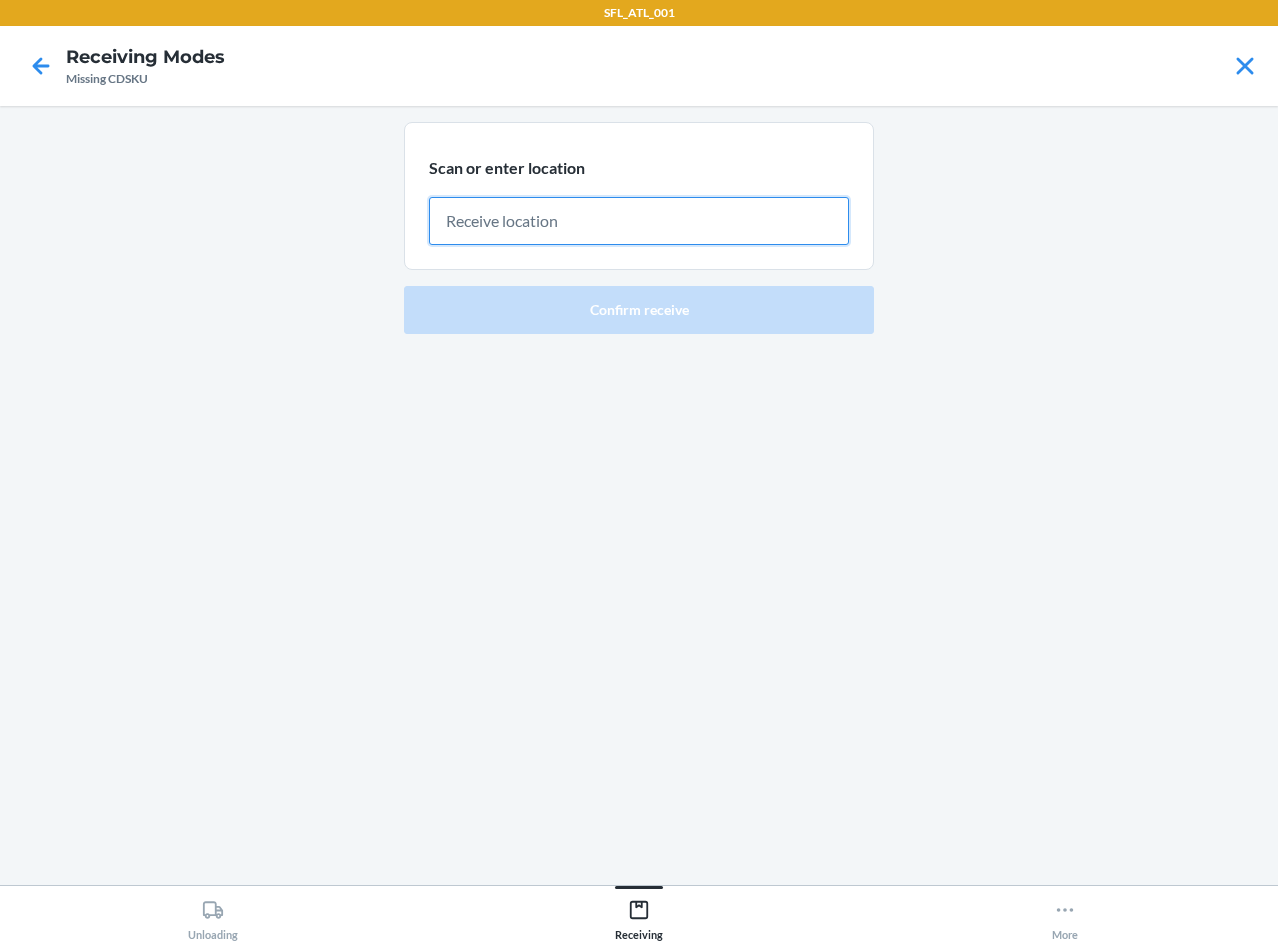 click at bounding box center [639, 221] 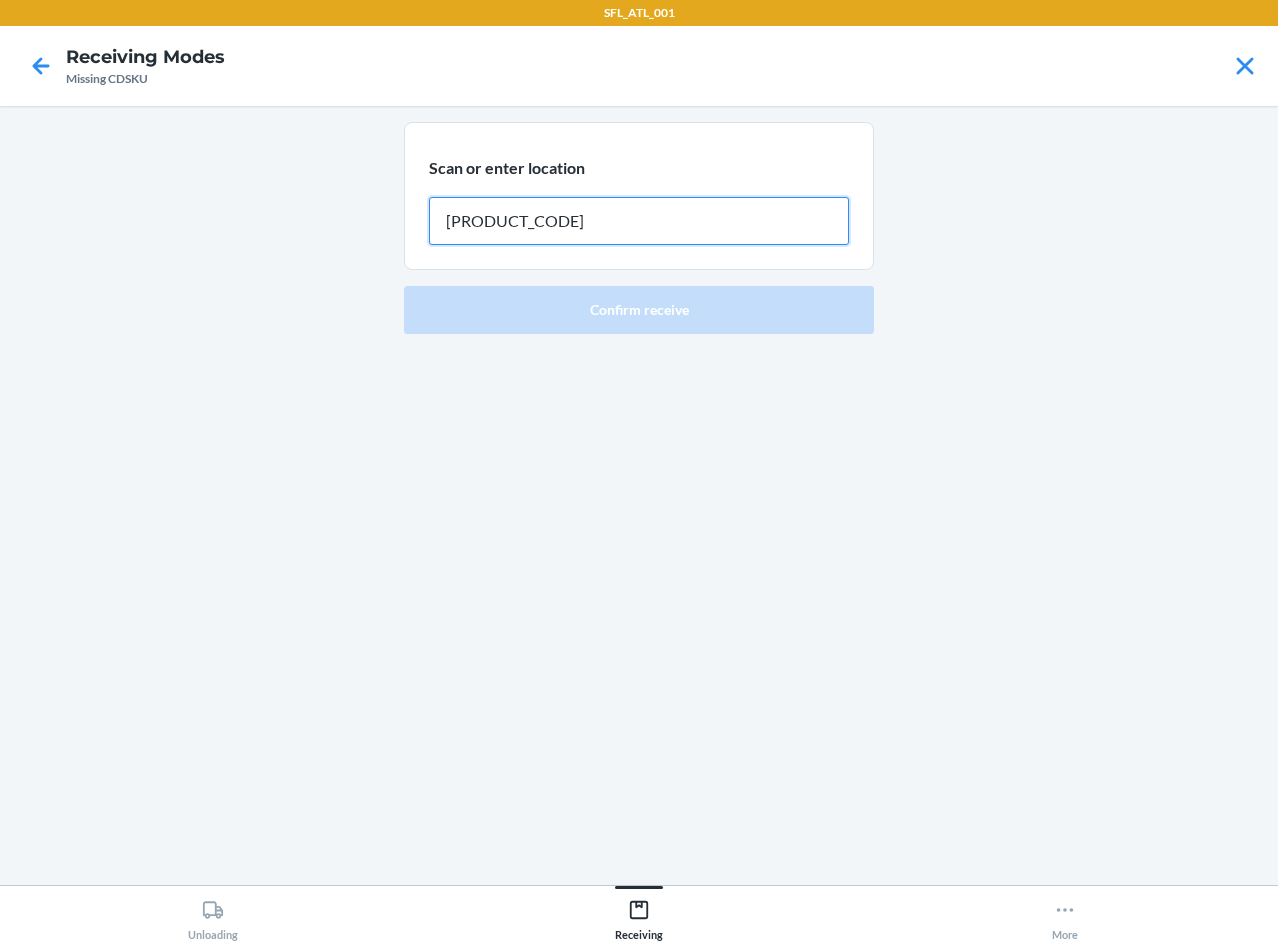 type on "REP227" 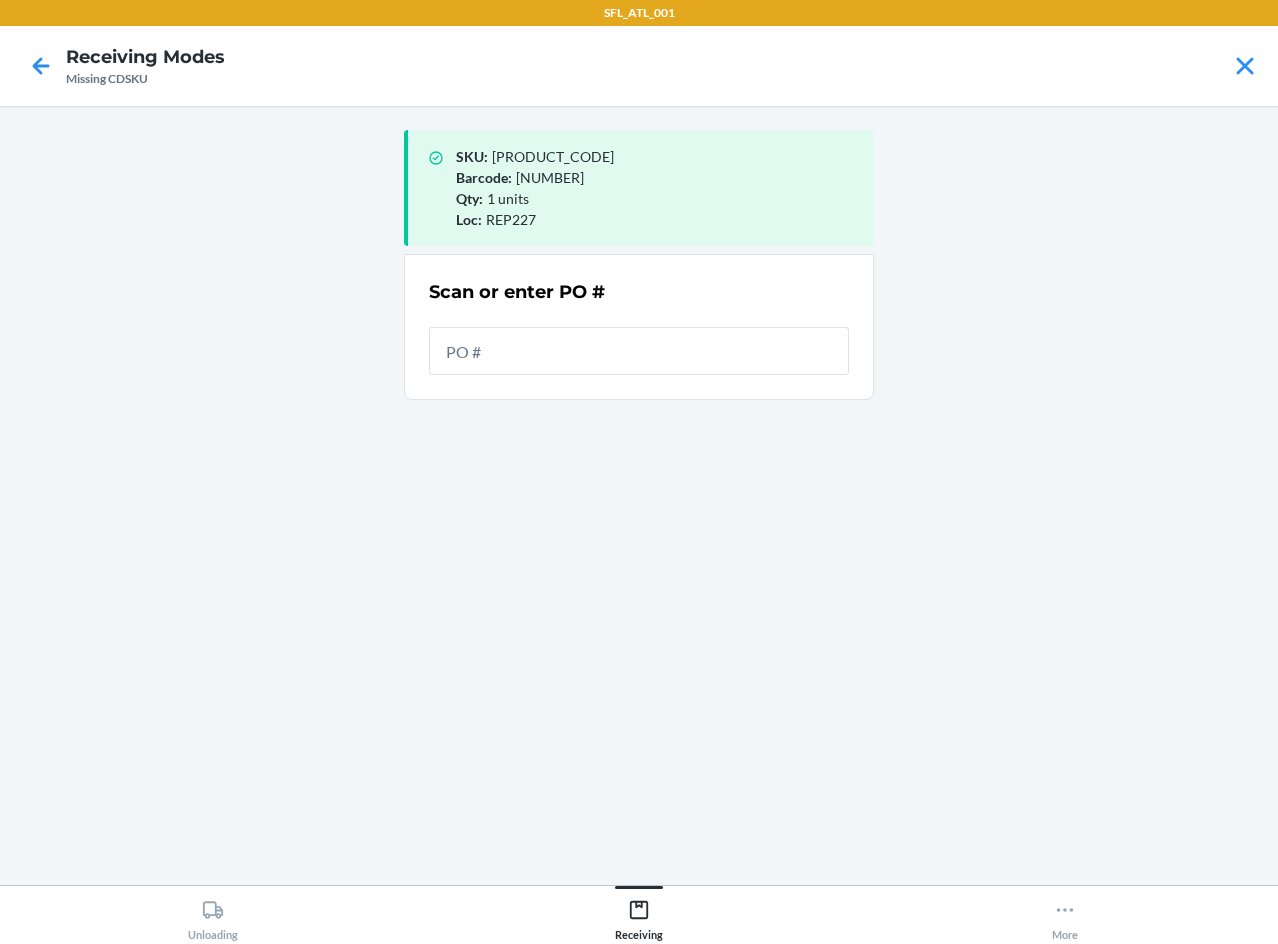 drag, startPoint x: 719, startPoint y: 362, endPoint x: 729, endPoint y: 373, distance: 14.866069 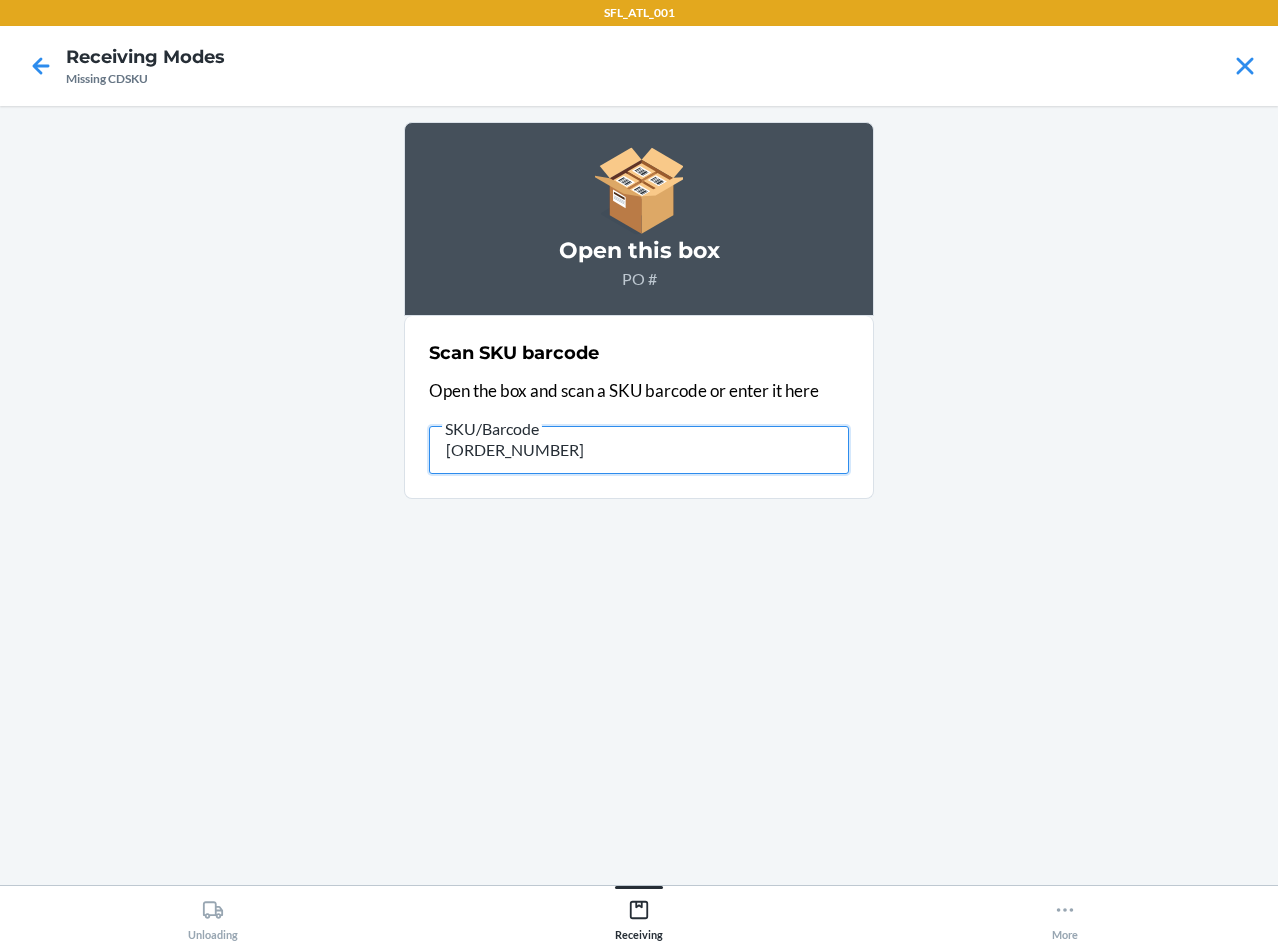 click on "[ORDER_NUMBER]" at bounding box center (639, 450) 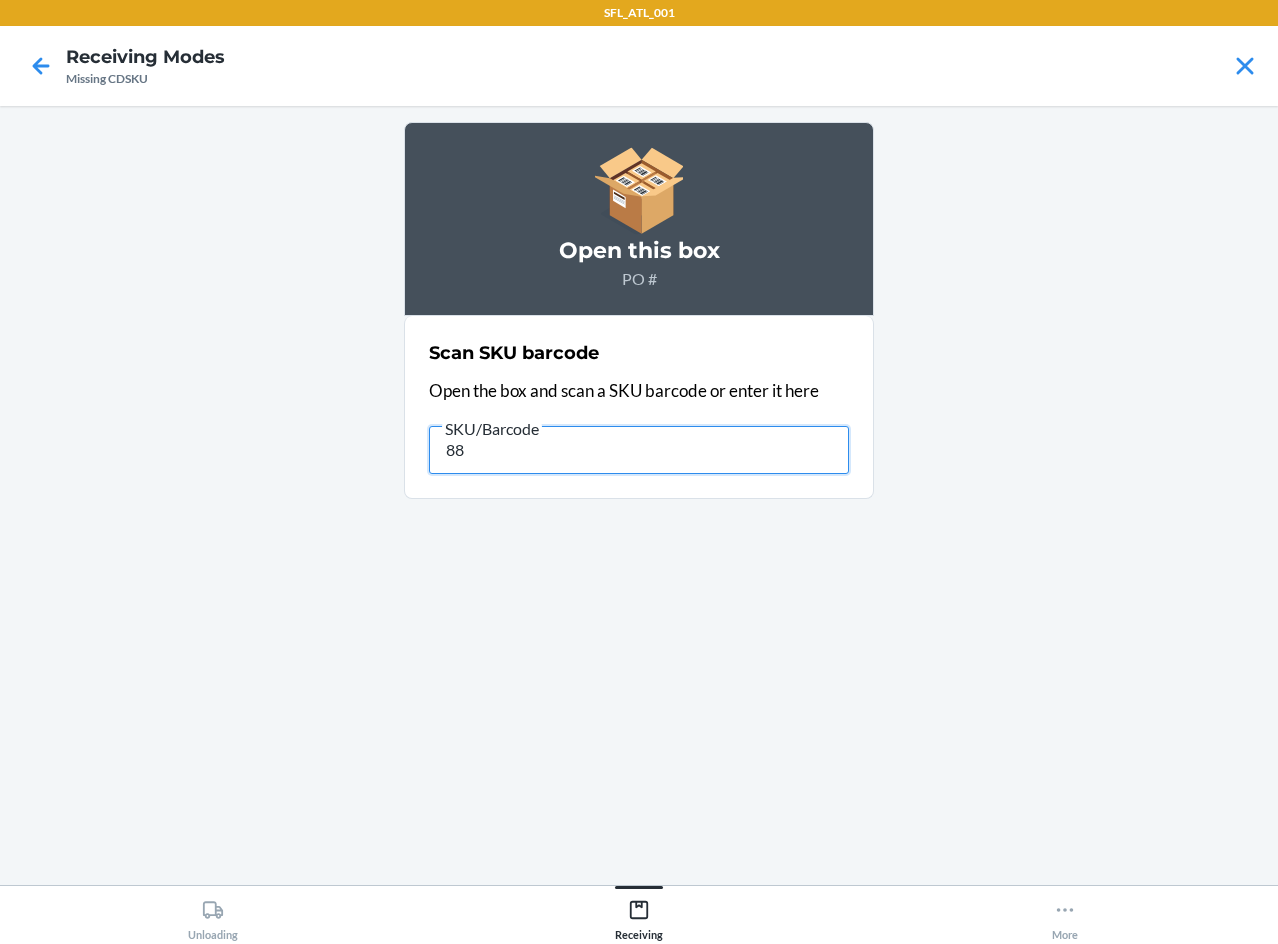 type on "8" 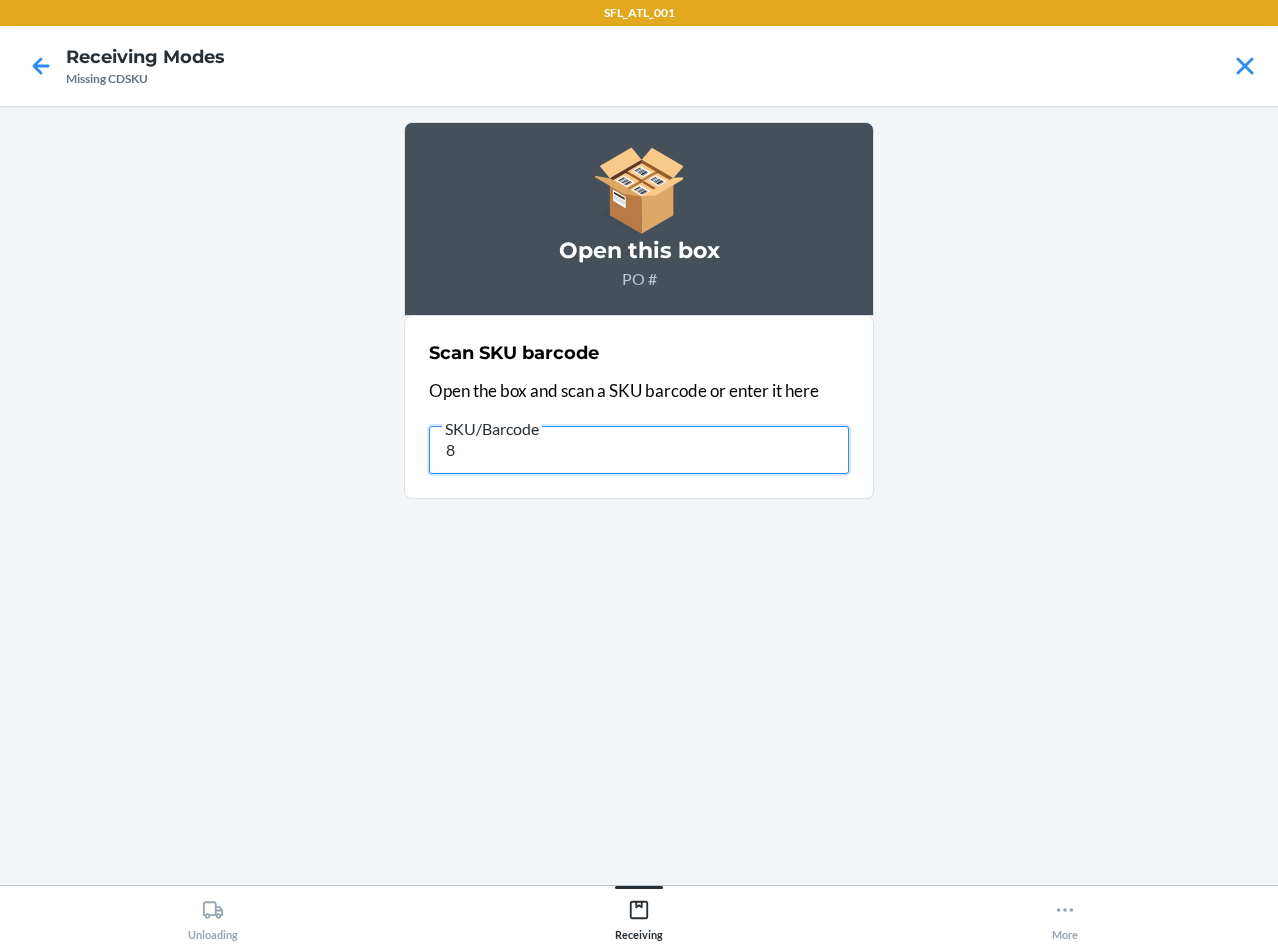 type 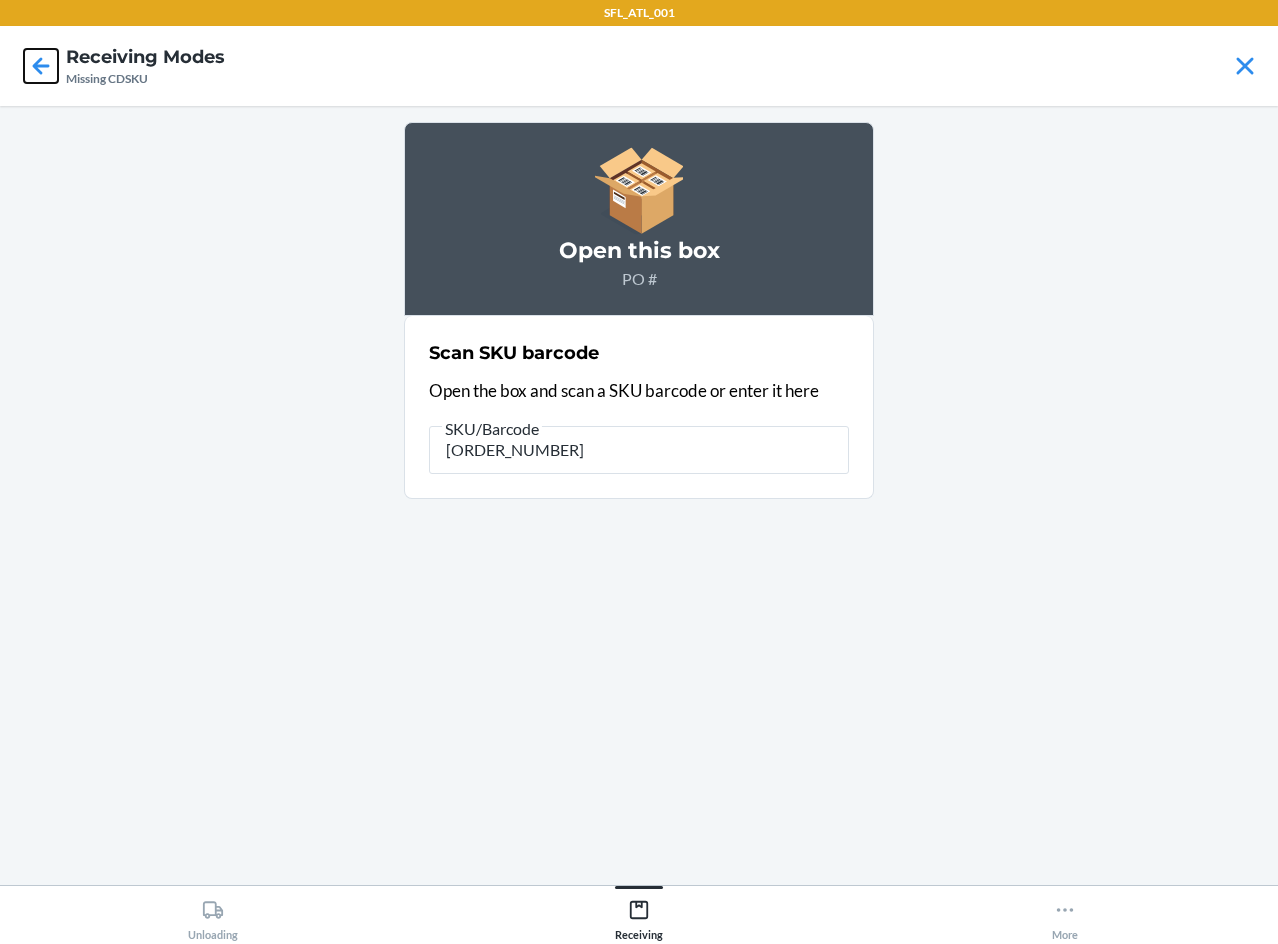 click 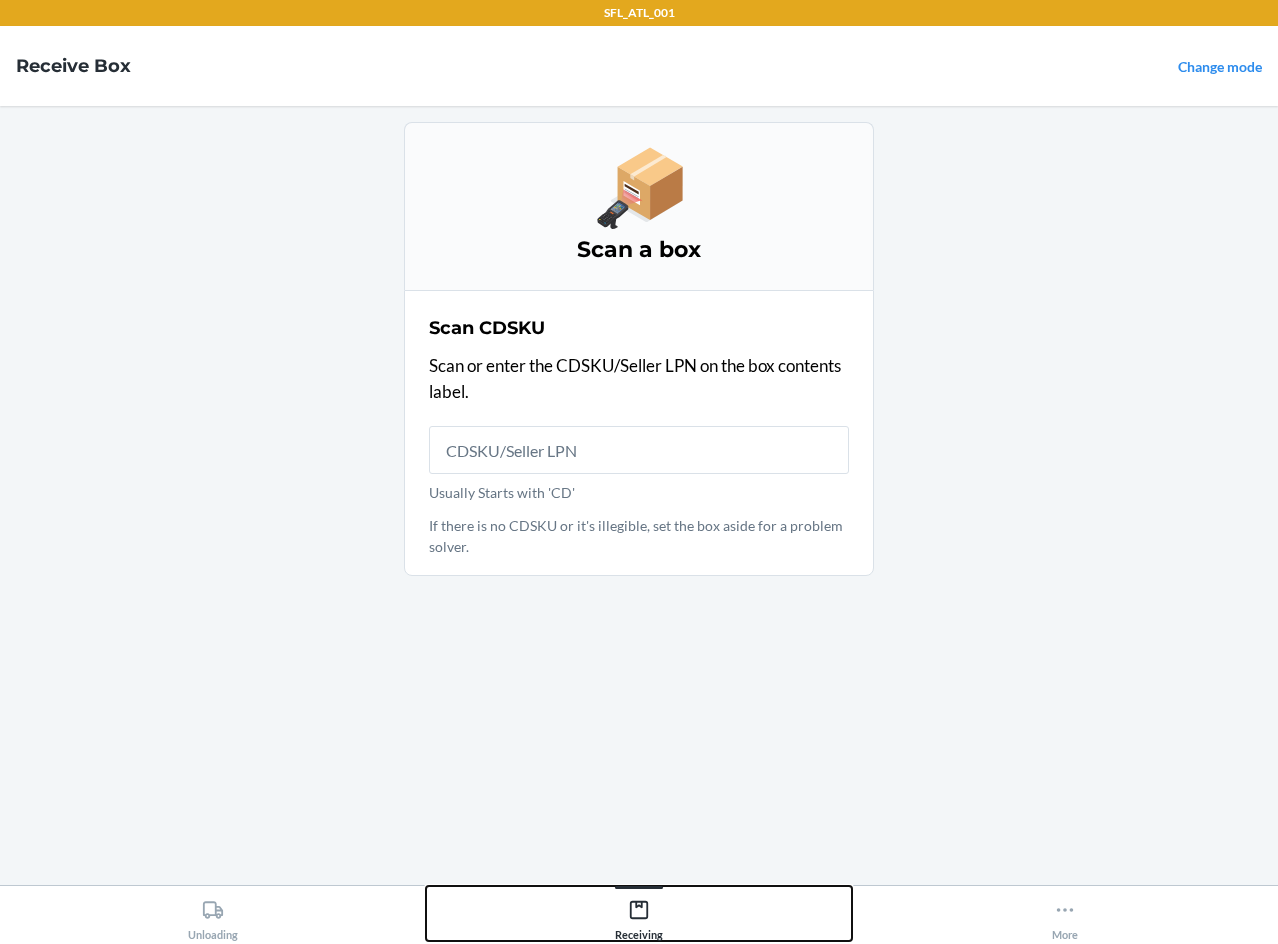 click on "Receiving" at bounding box center (639, 916) 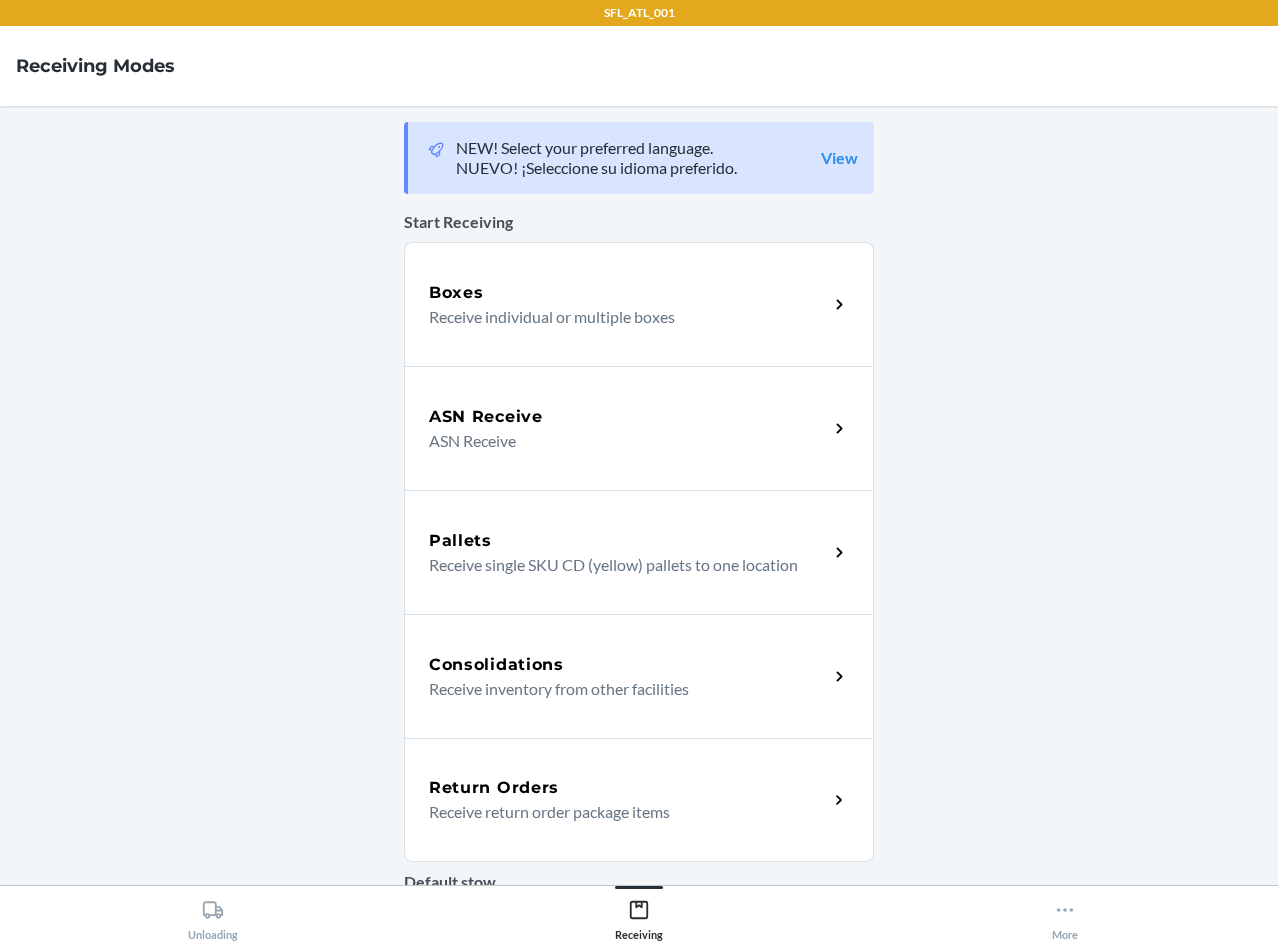 click on "ASN Receive" at bounding box center (620, 441) 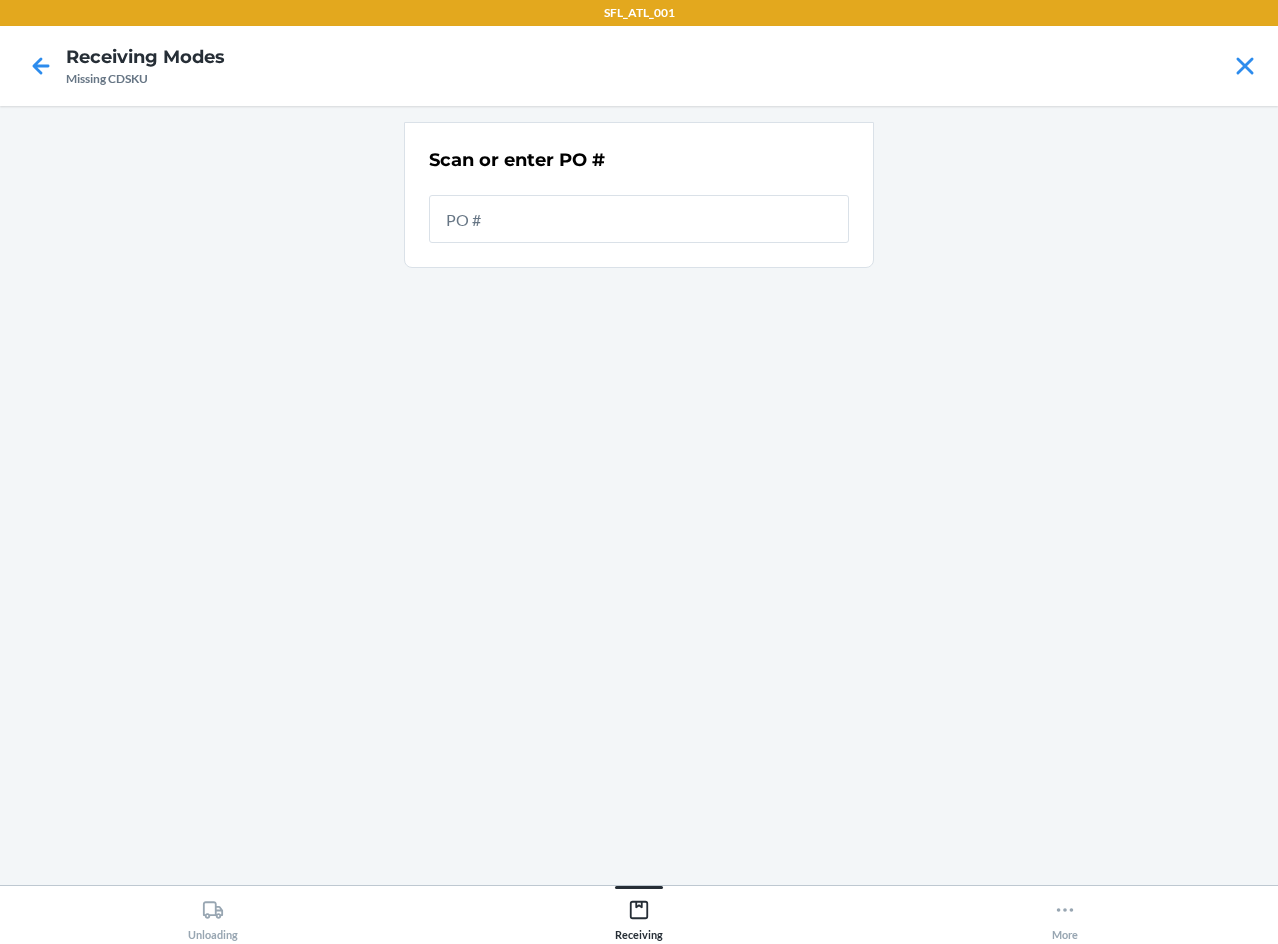click at bounding box center [639, 219] 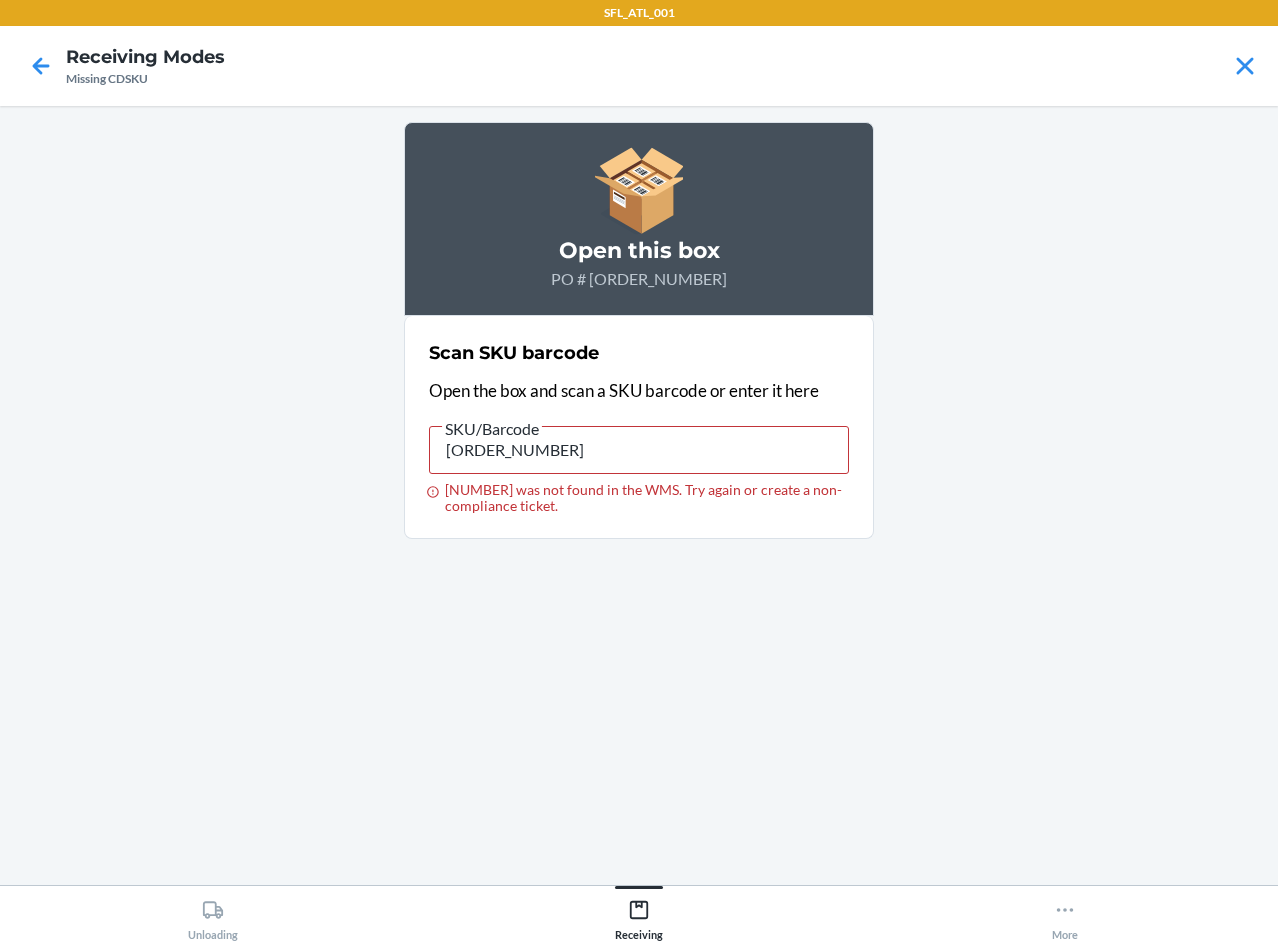 click at bounding box center [41, 66] 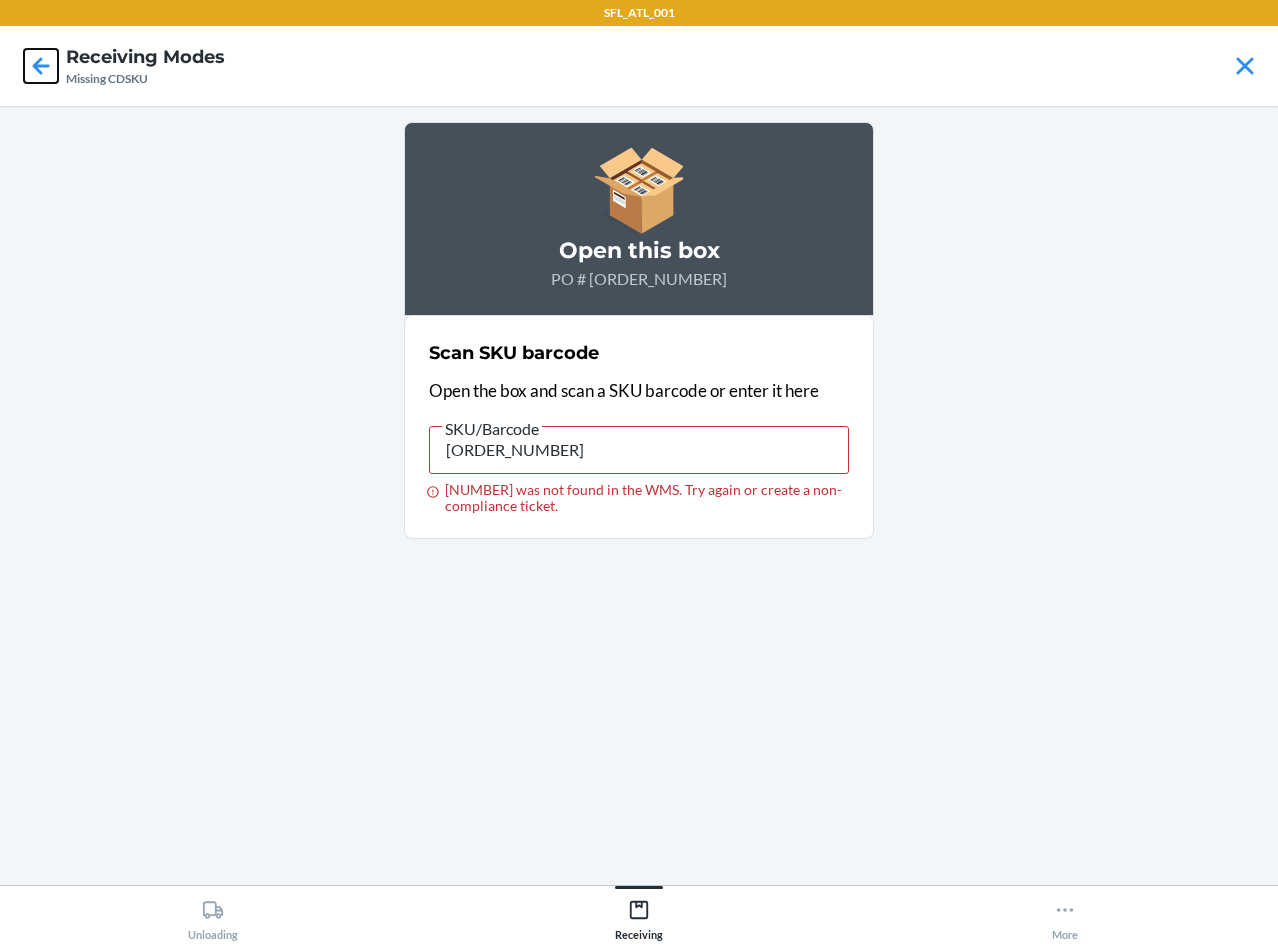 click 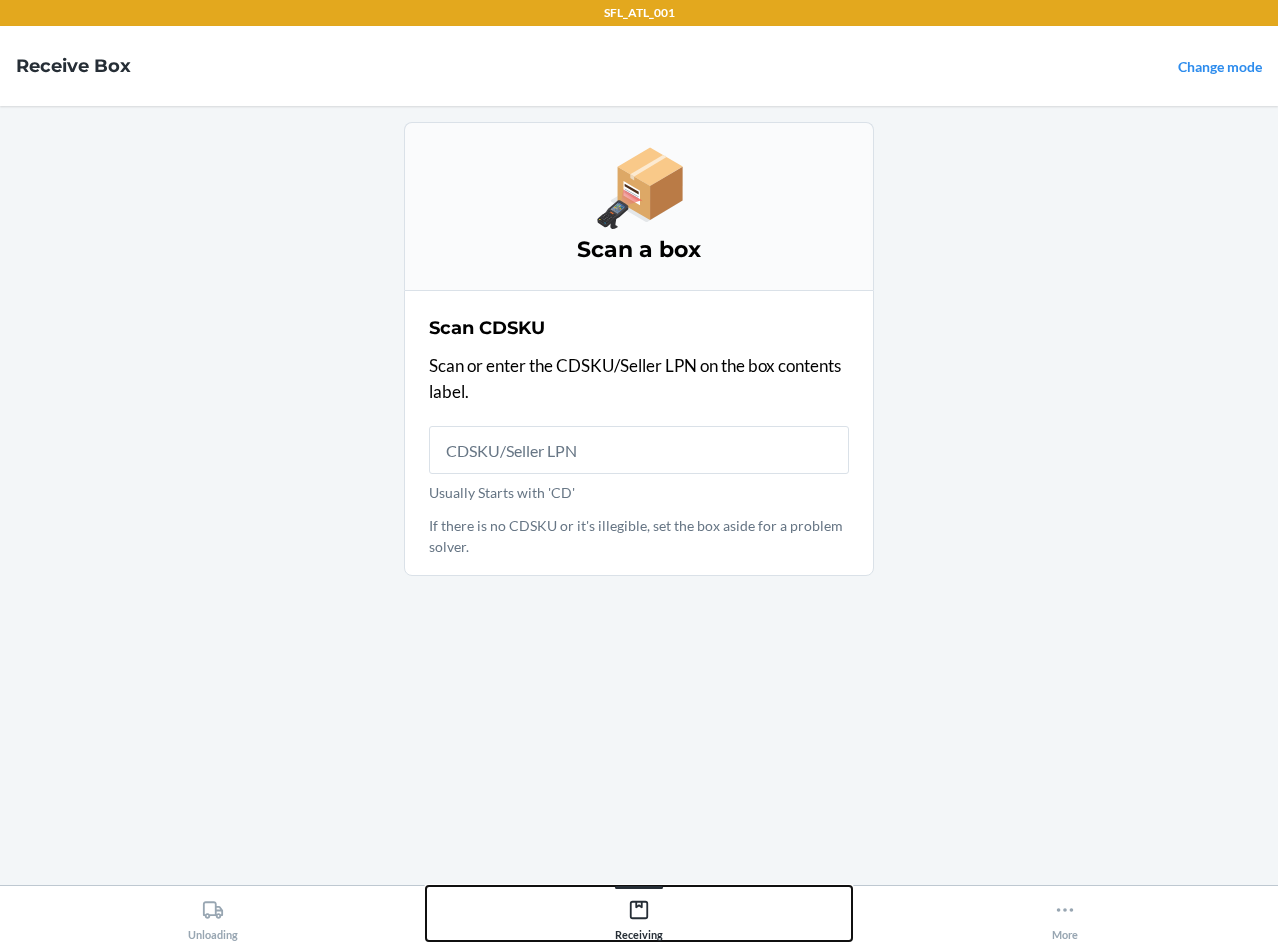 click on "Receiving" at bounding box center [639, 916] 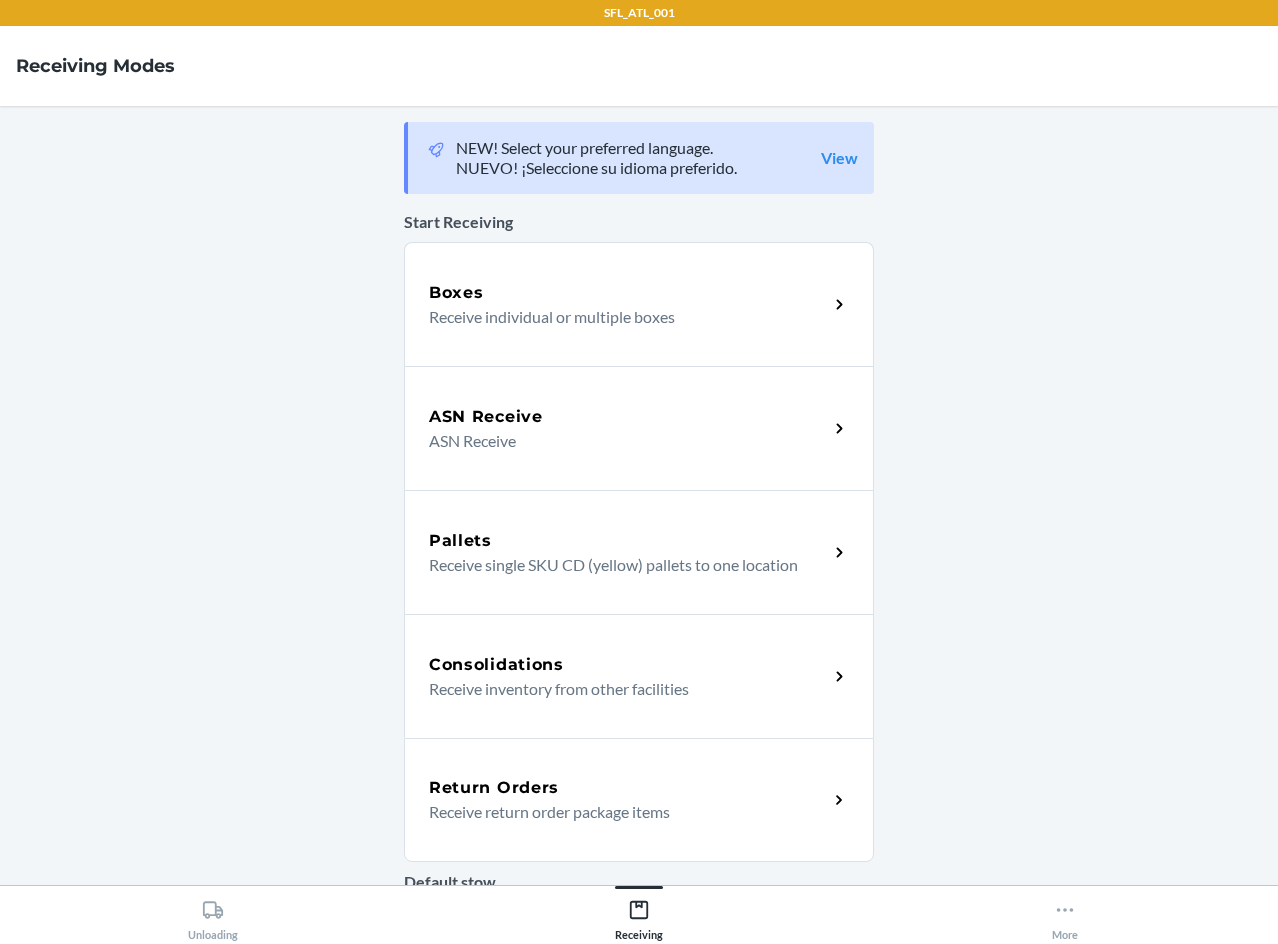 click on "ASN Receive" at bounding box center [620, 441] 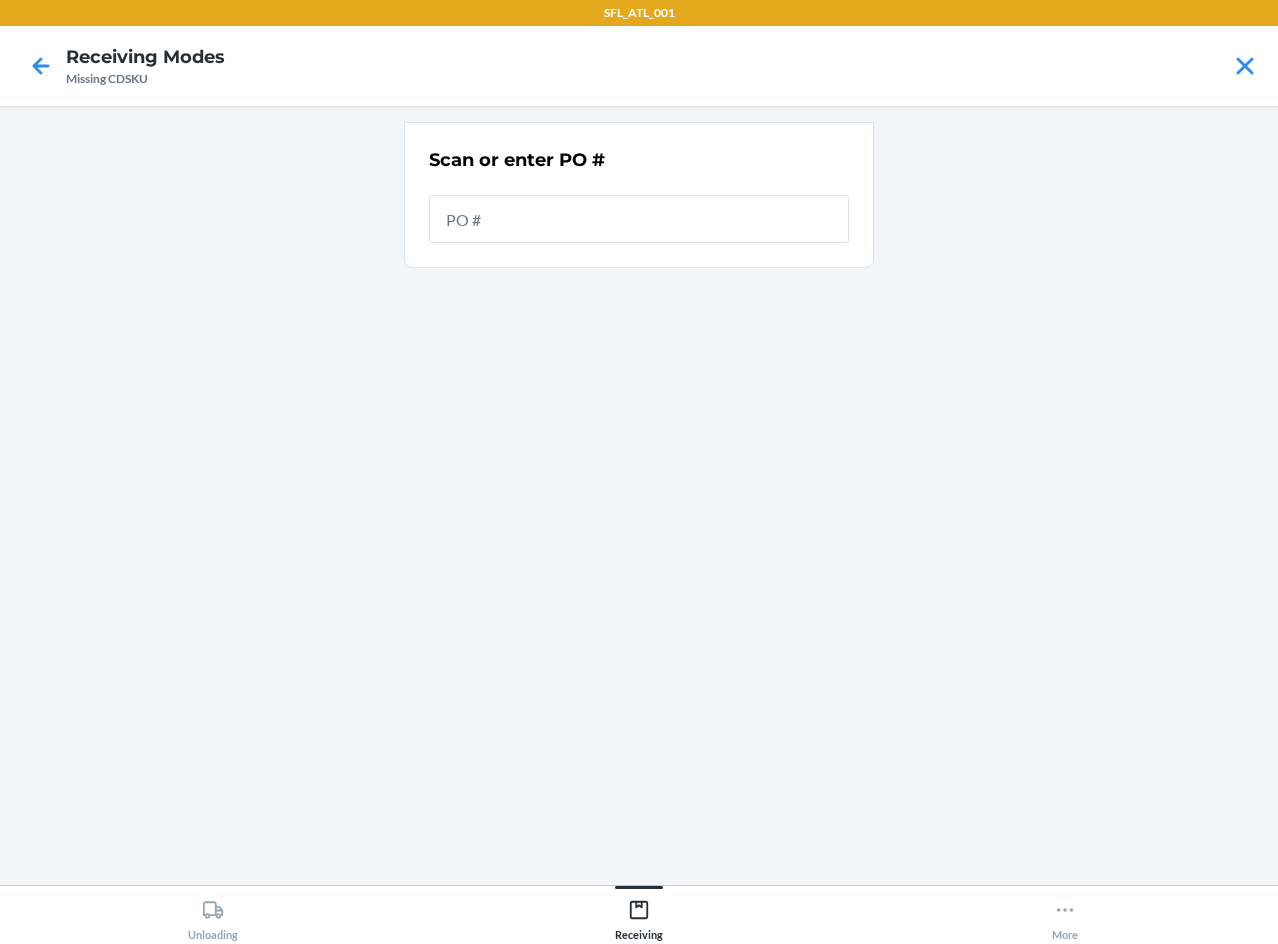 click at bounding box center (639, 219) 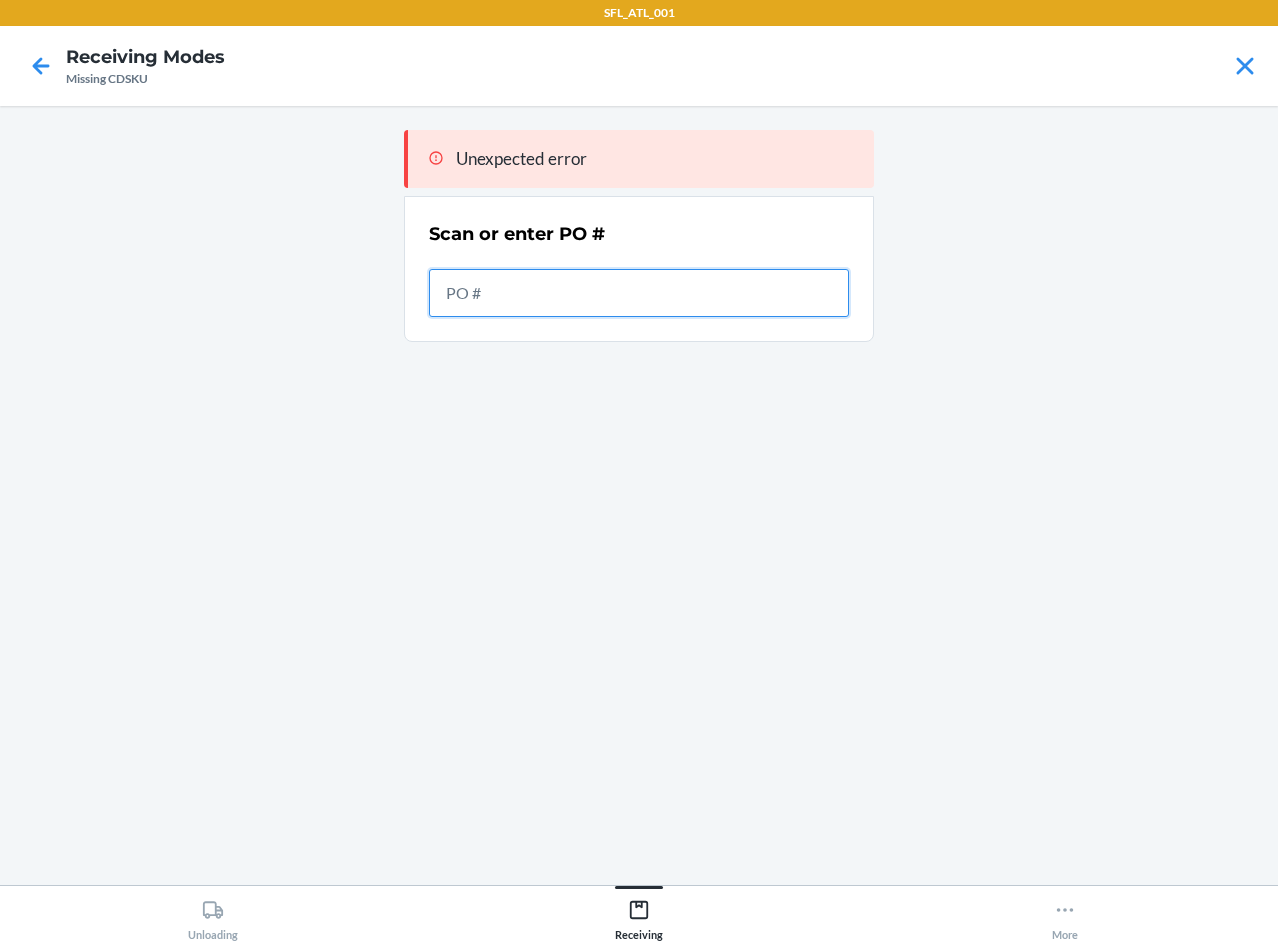click at bounding box center [639, 293] 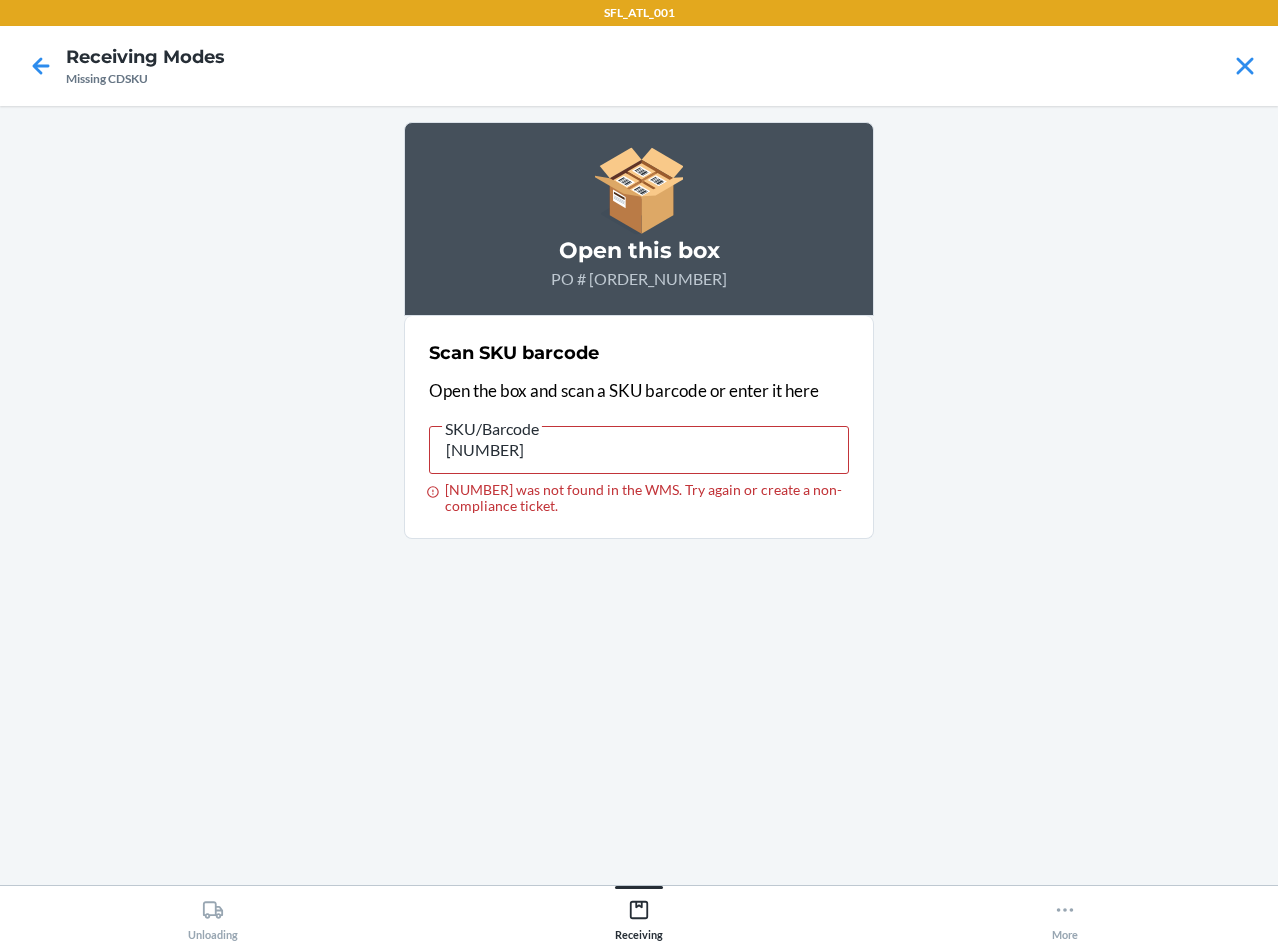 click at bounding box center (41, 66) 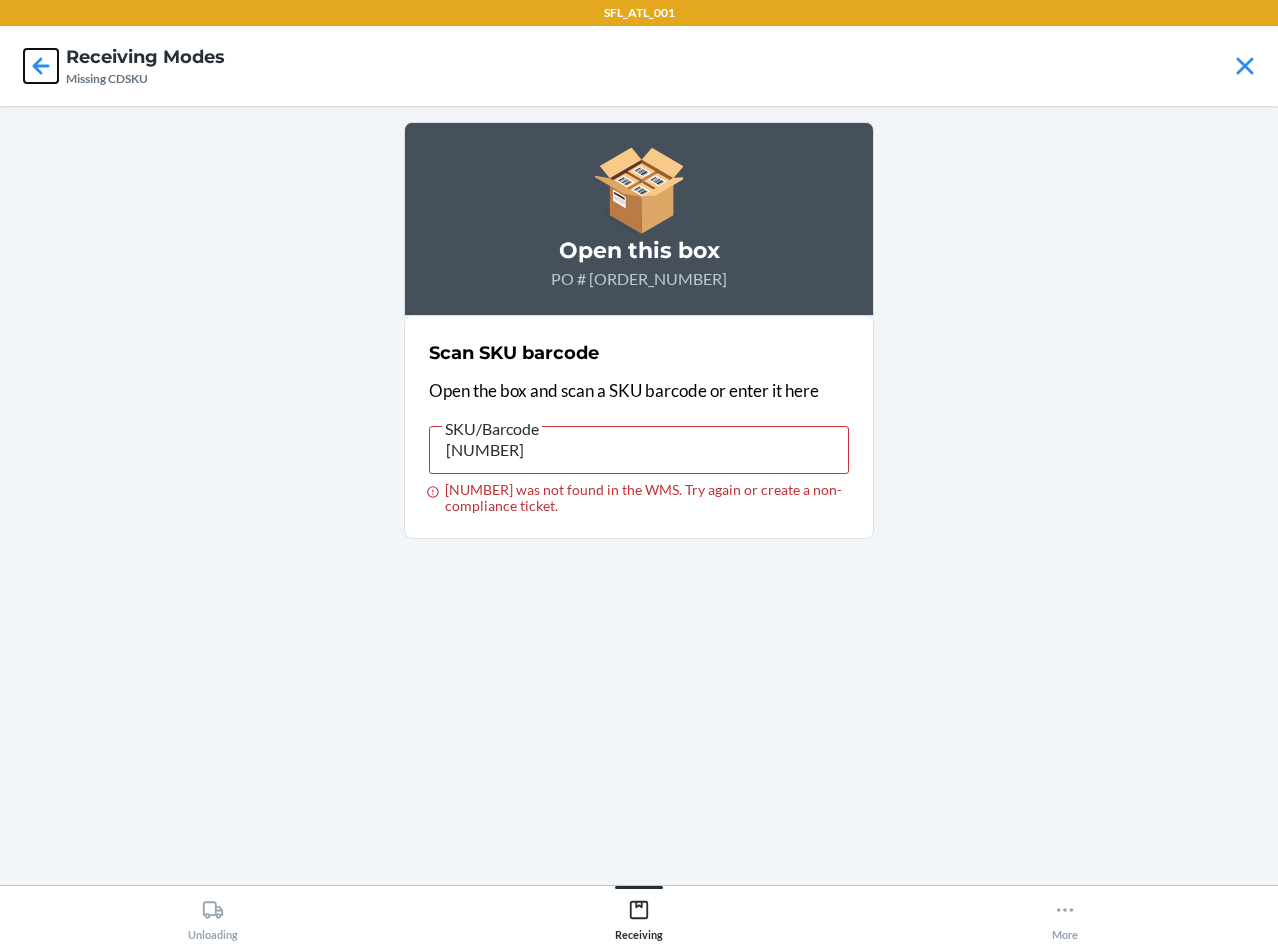 click 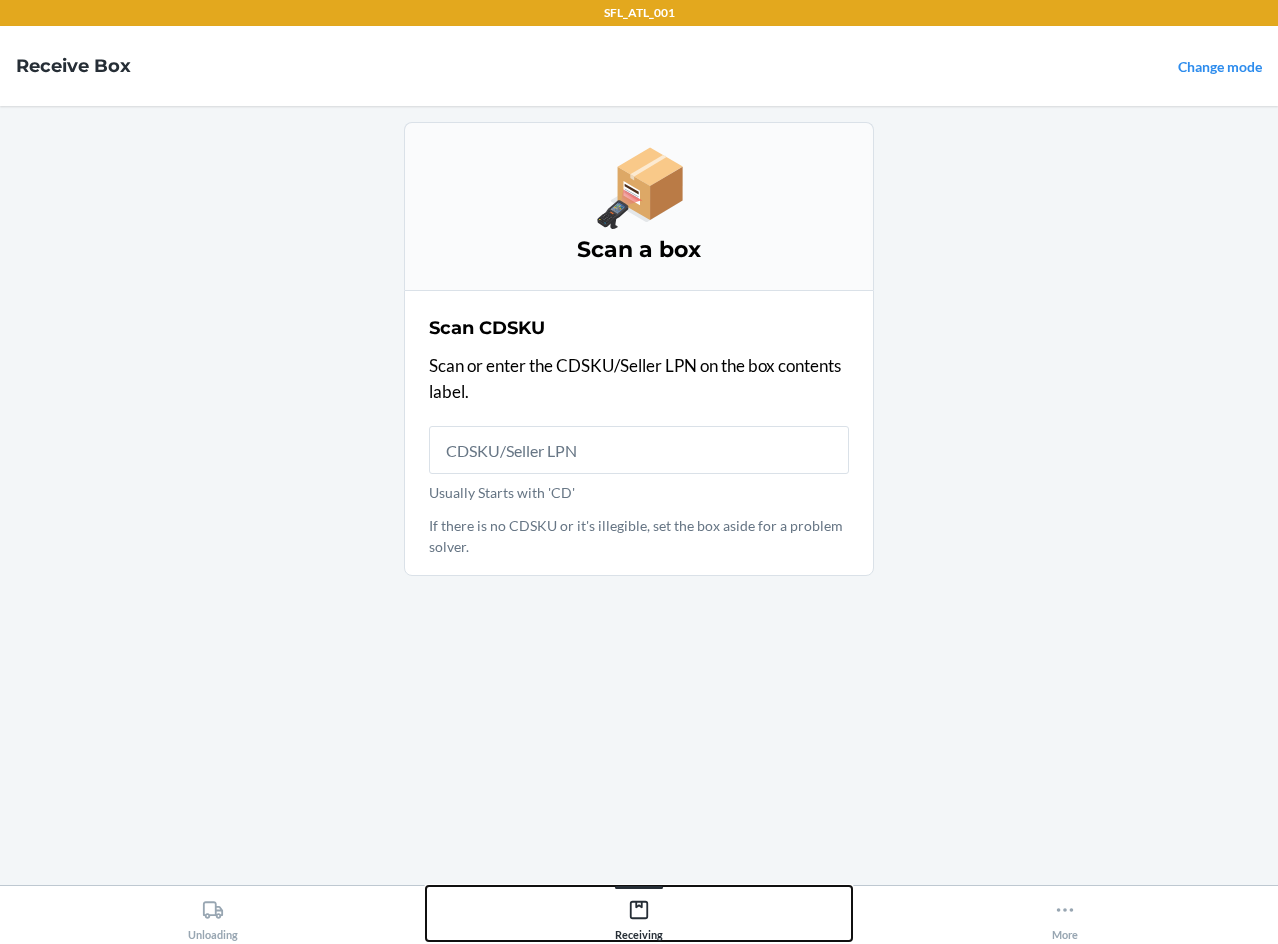 click on "Receiving" at bounding box center (639, 916) 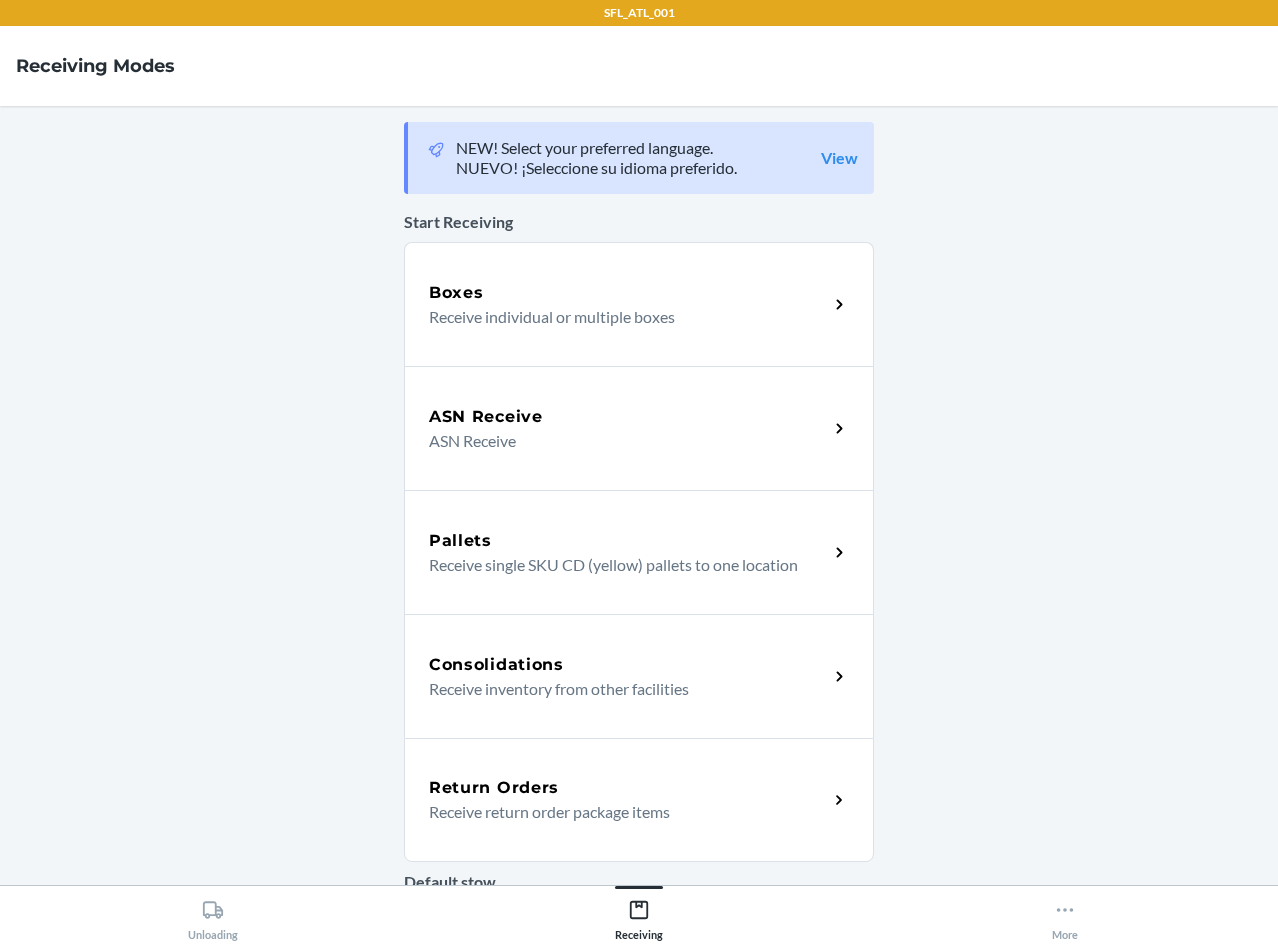 click on "ASN Receive" at bounding box center (620, 441) 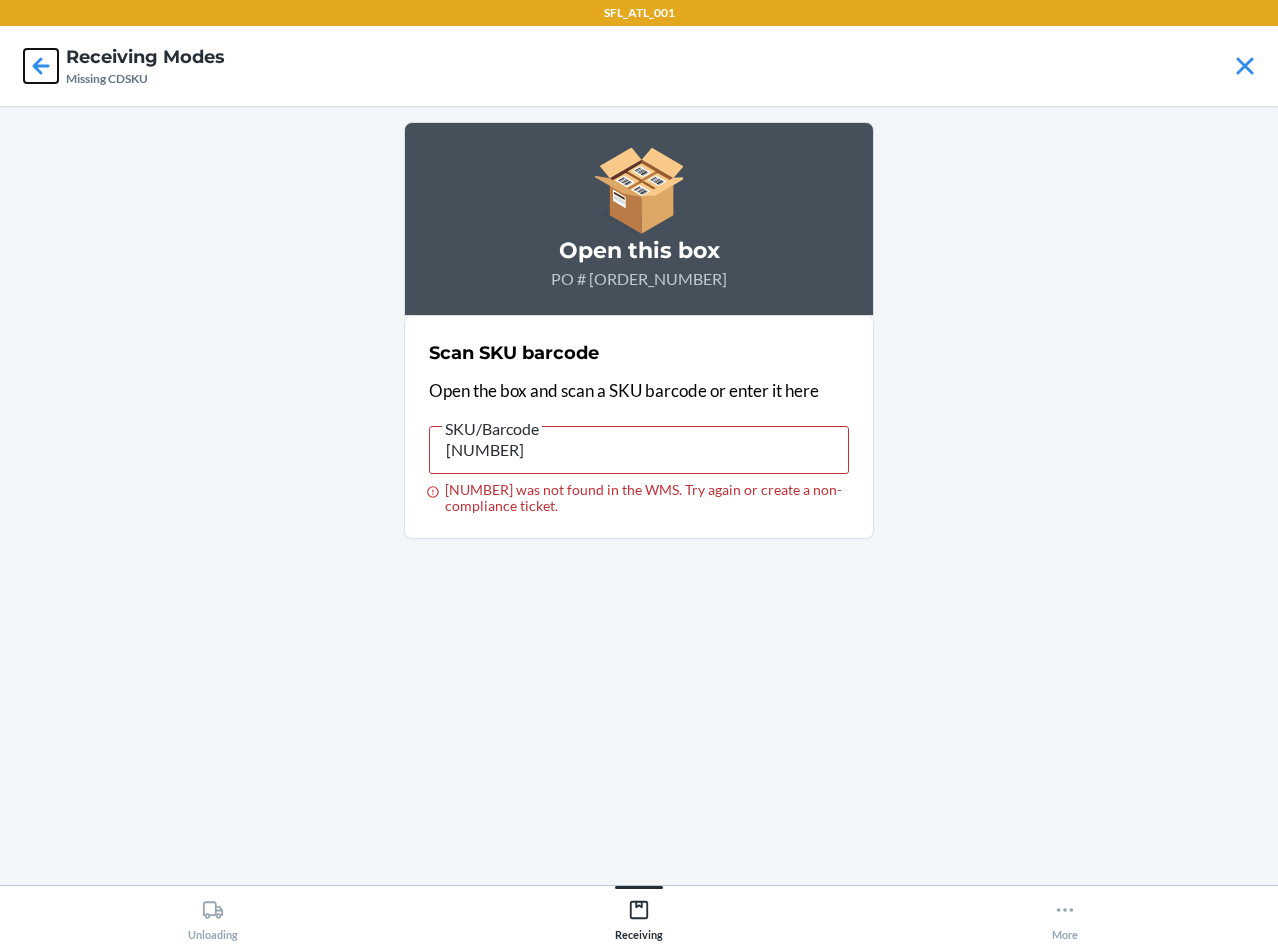click 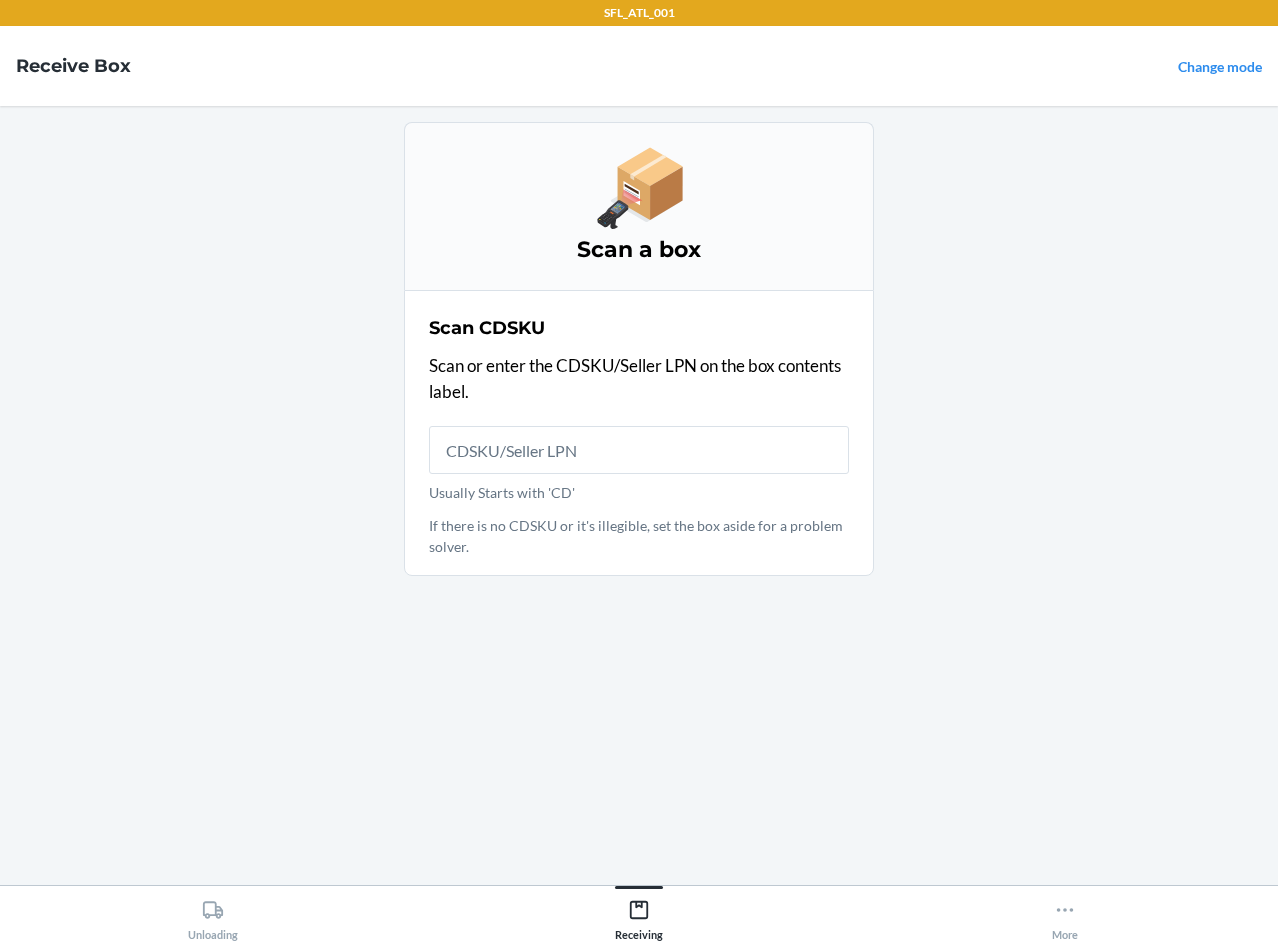 click on "Scan a box Scan CDSKU Scan or enter the CDSKU/Seller LPN on the box contents label. Usually Starts with 'CD' If there is no CDSKU or it's illegible, set the box aside for a problem solver." at bounding box center (639, 495) 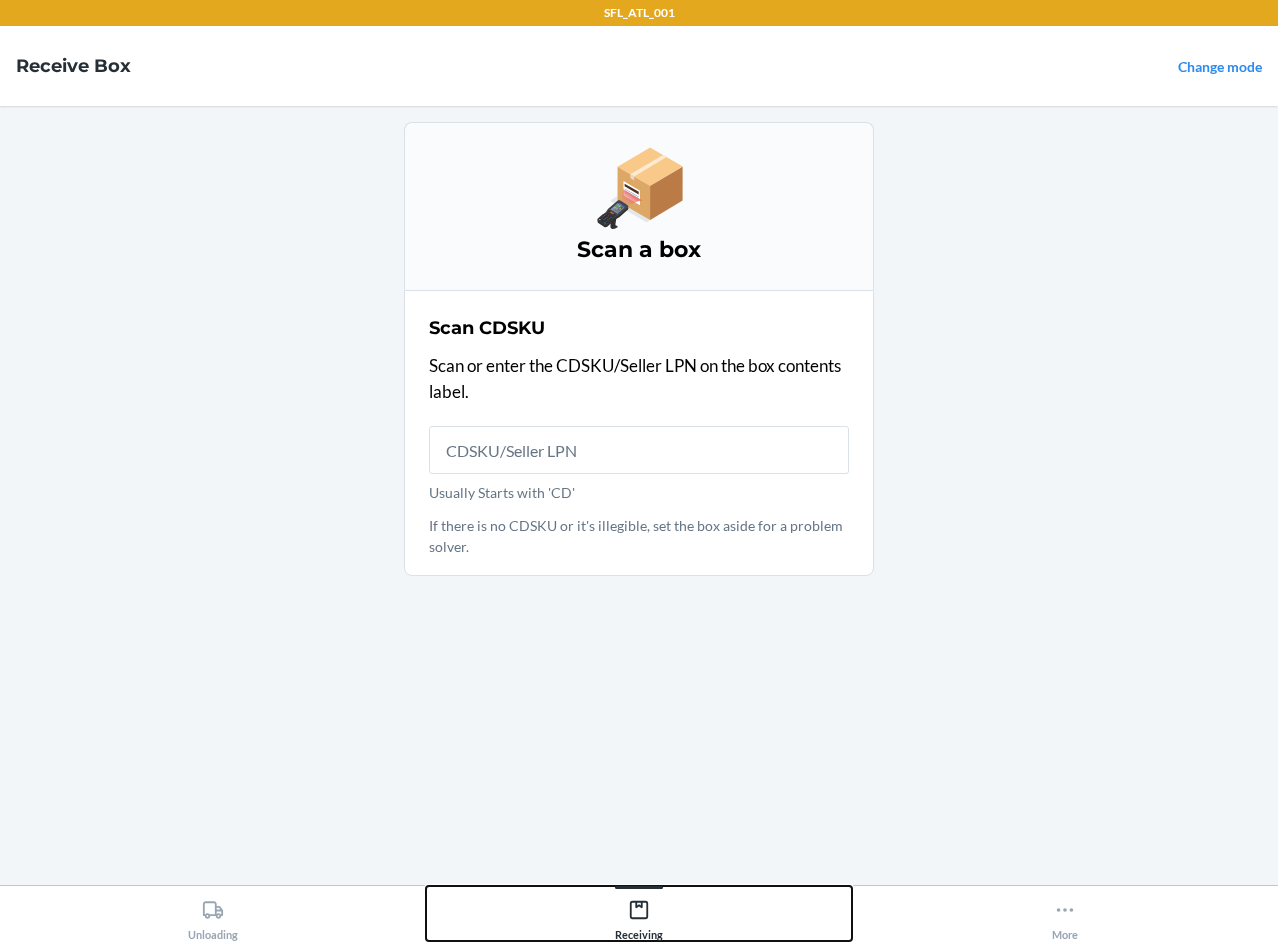 click on "Receiving" at bounding box center [639, 916] 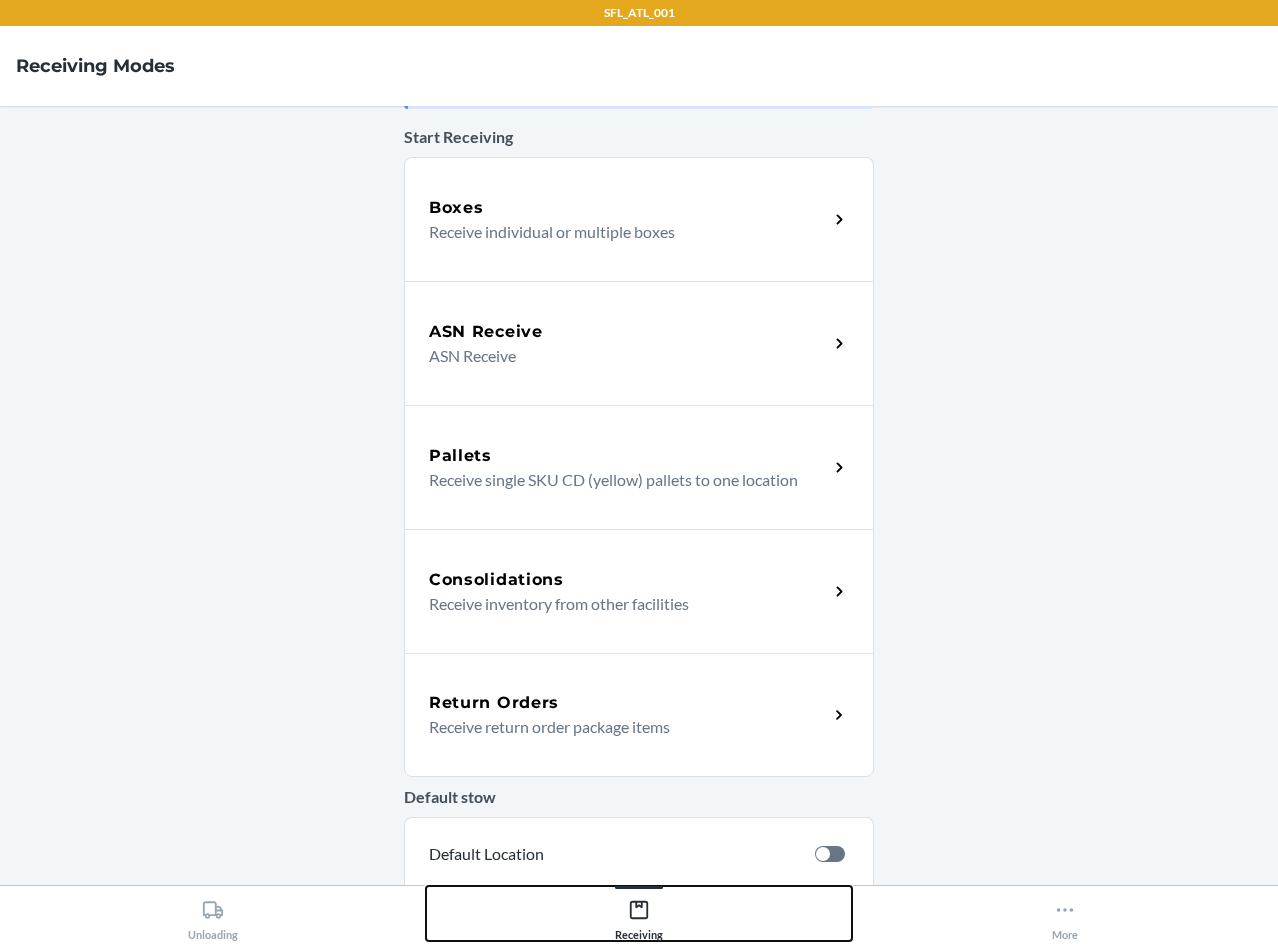 scroll, scrollTop: 0, scrollLeft: 0, axis: both 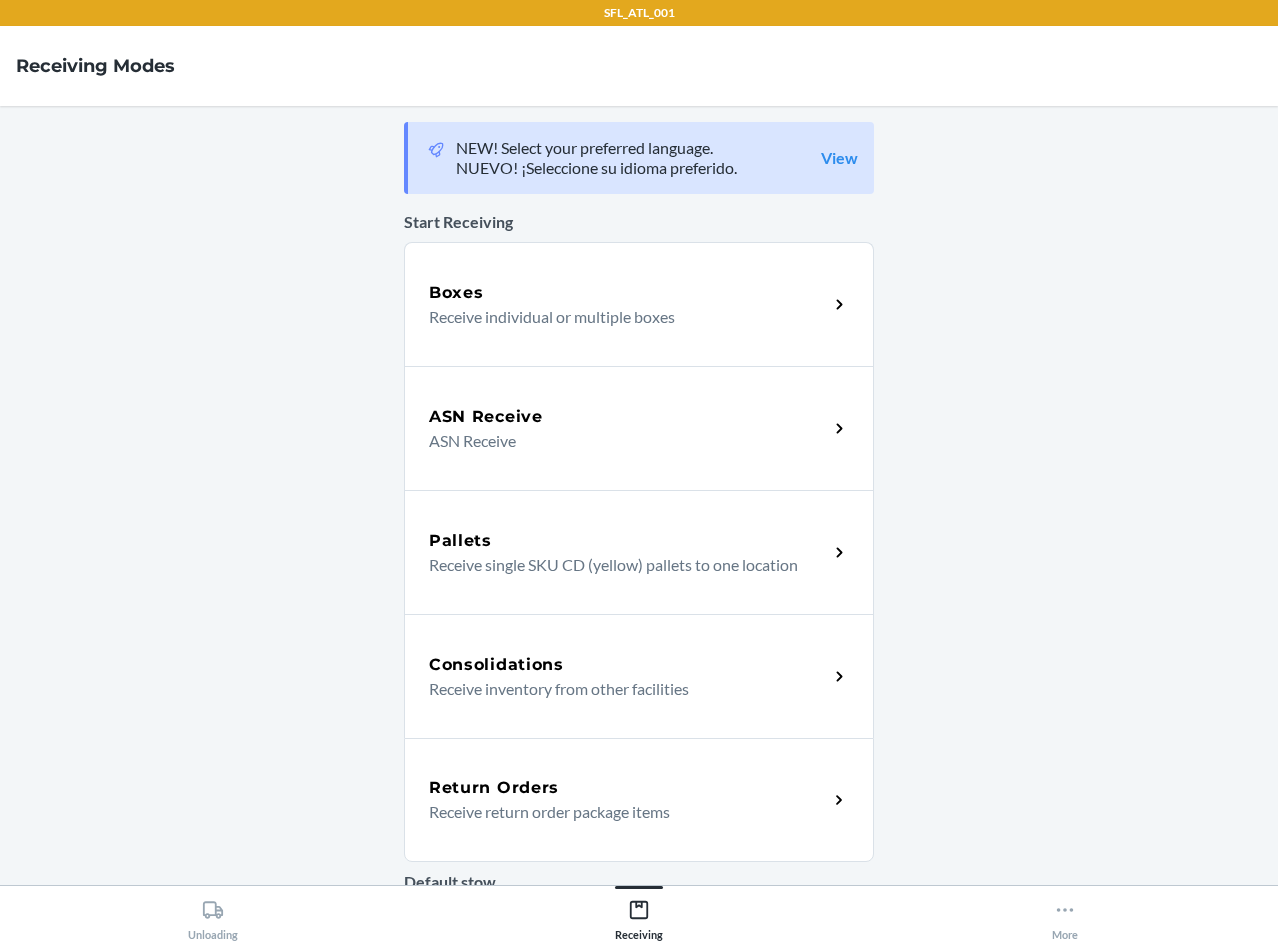 click on "ASN Receive" at bounding box center (620, 441) 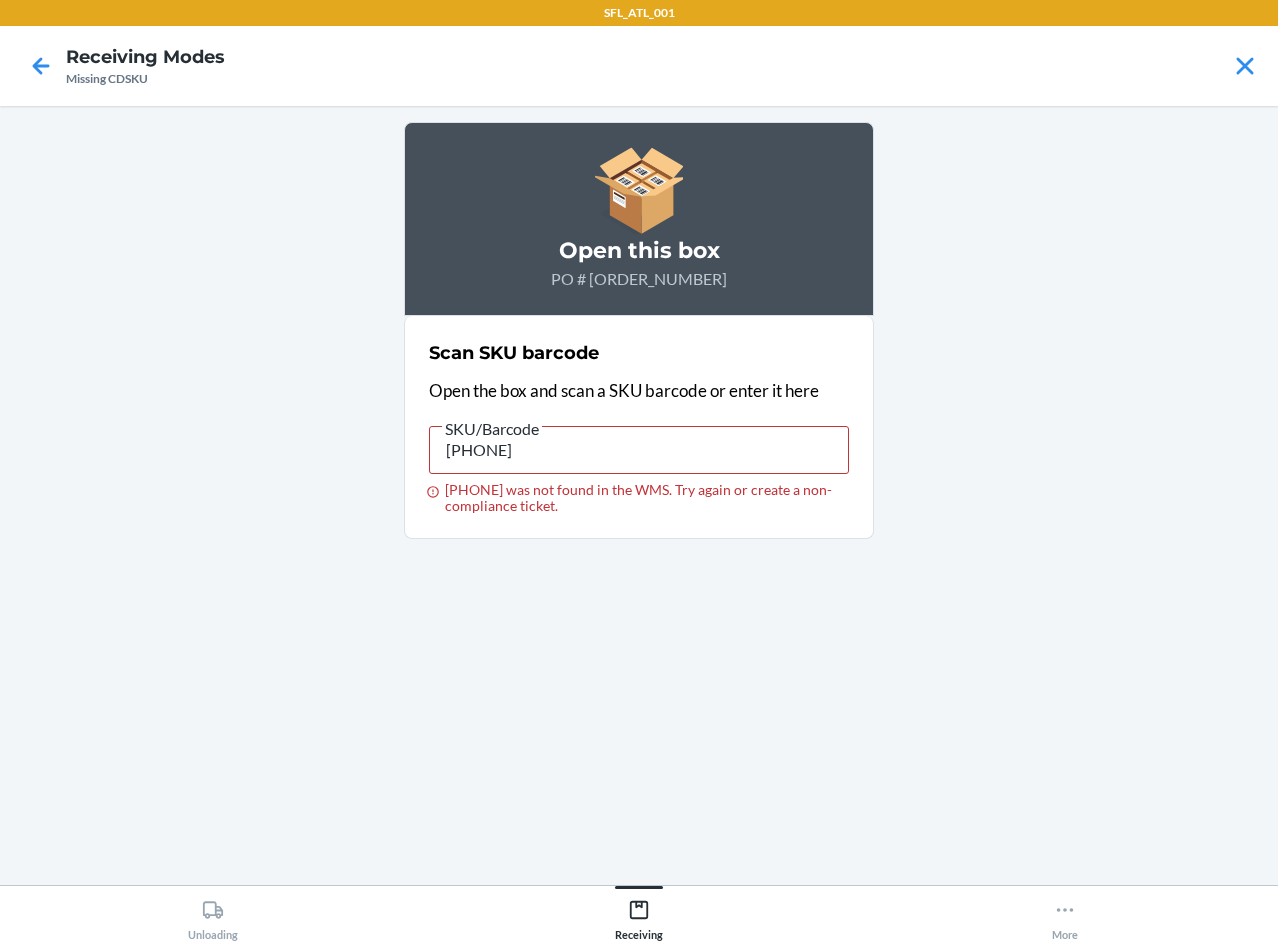 click at bounding box center (41, 66) 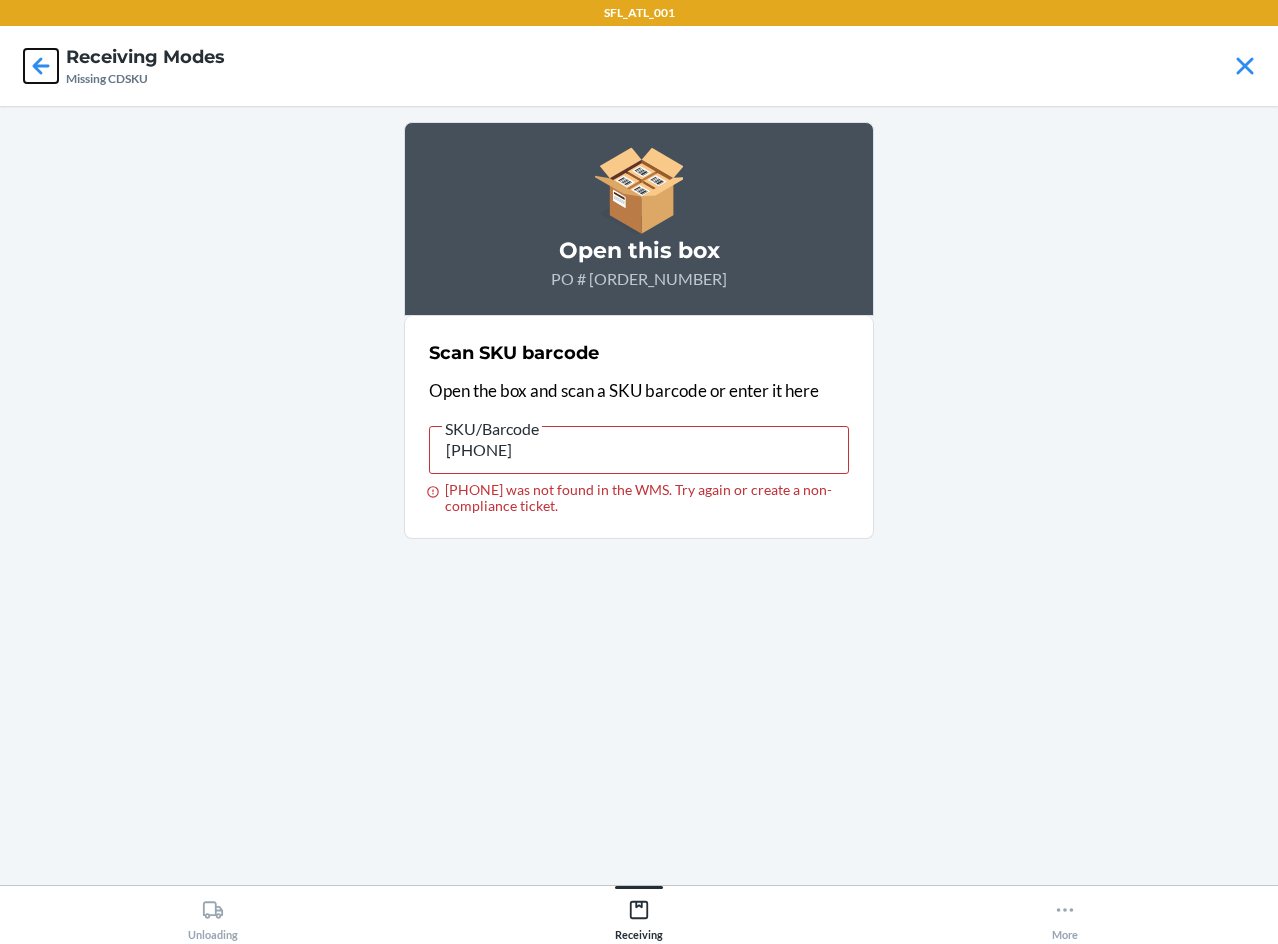click 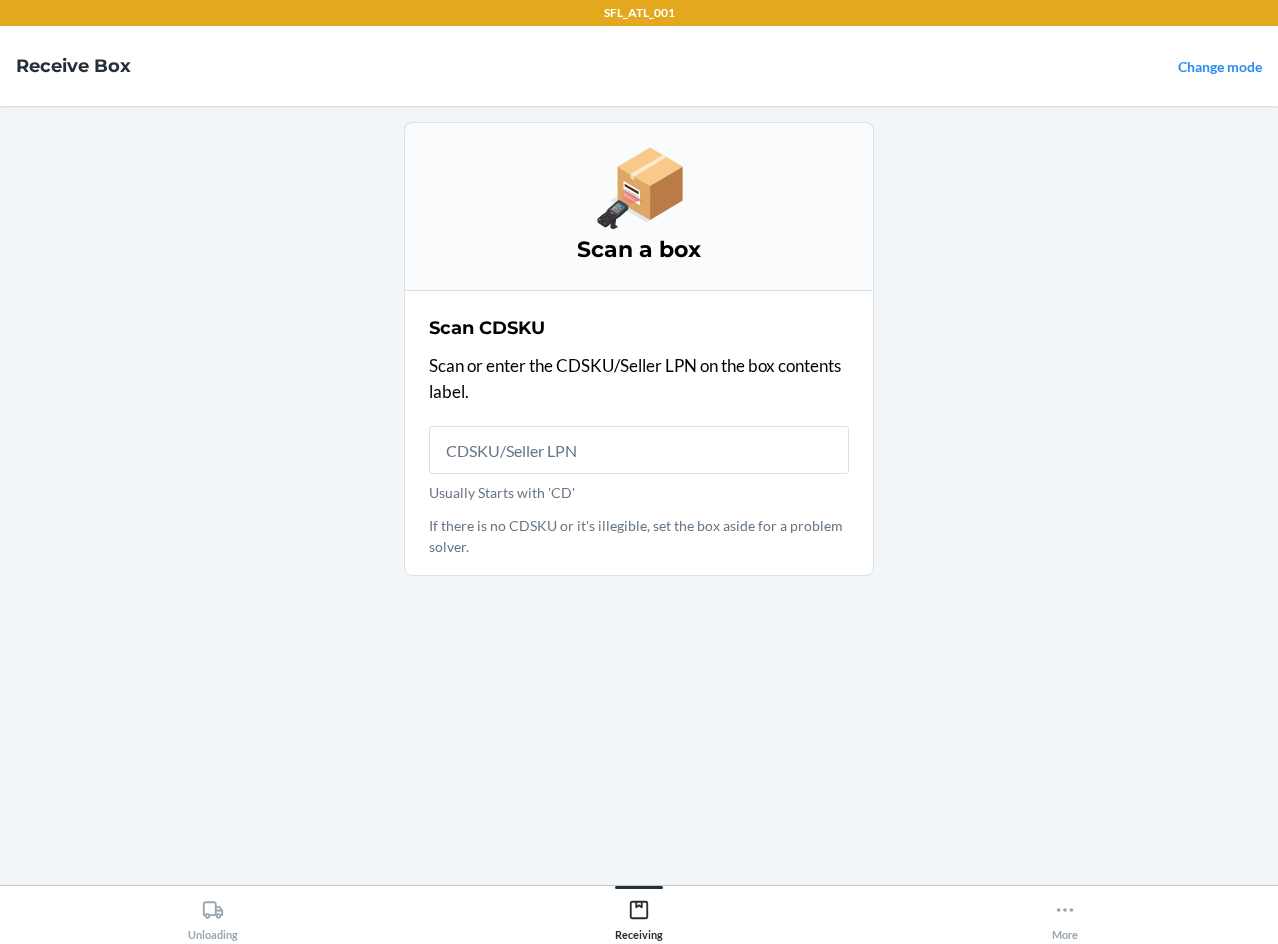click on "Scan a box Scan CDSKU Scan or enter the CDSKU/Seller LPN on the box contents label. Usually Starts with 'CD' If there is no CDSKU or it's illegible, set the box aside for a problem solver." at bounding box center [639, 495] 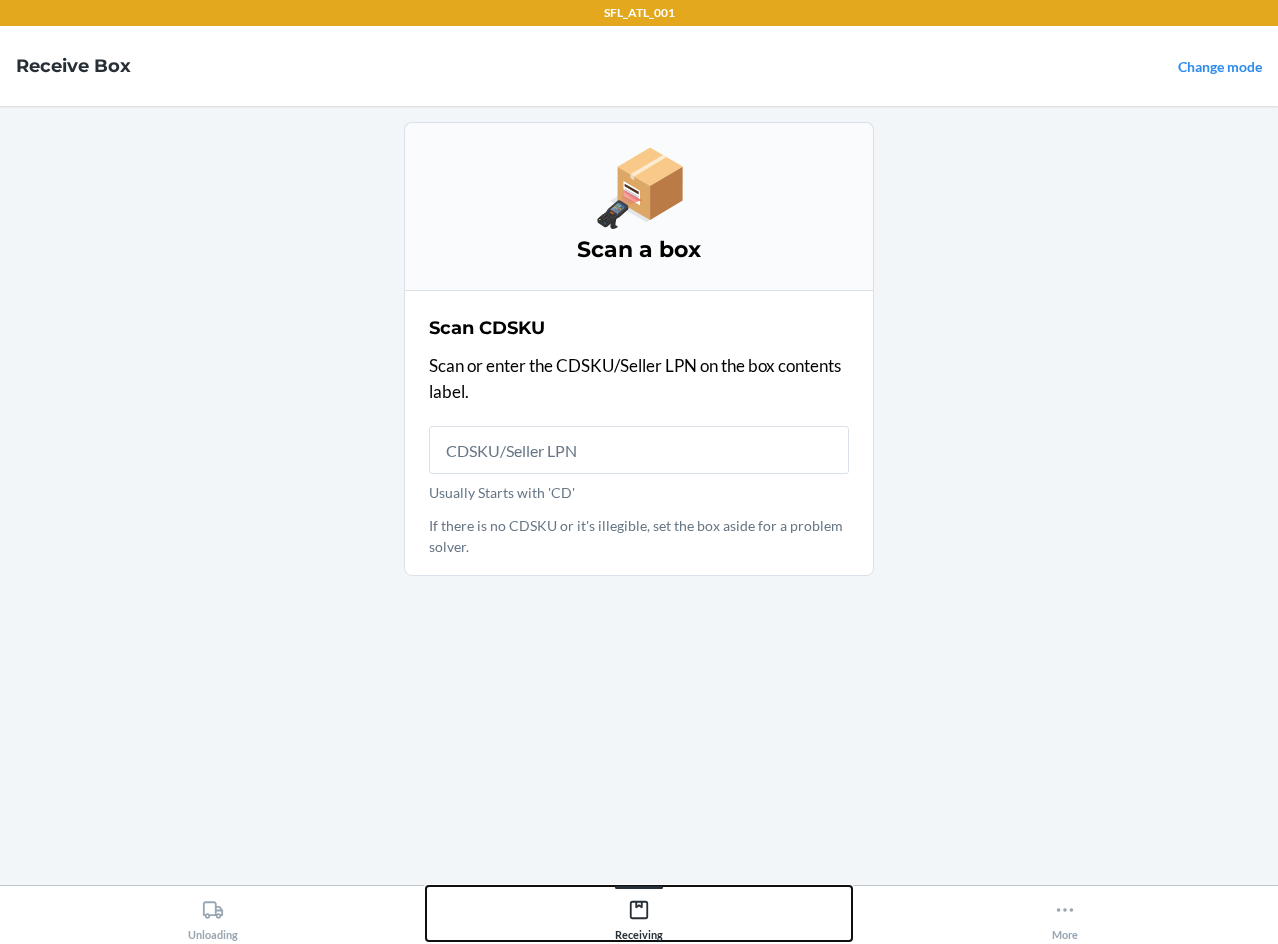 click on "Receiving" at bounding box center [639, 916] 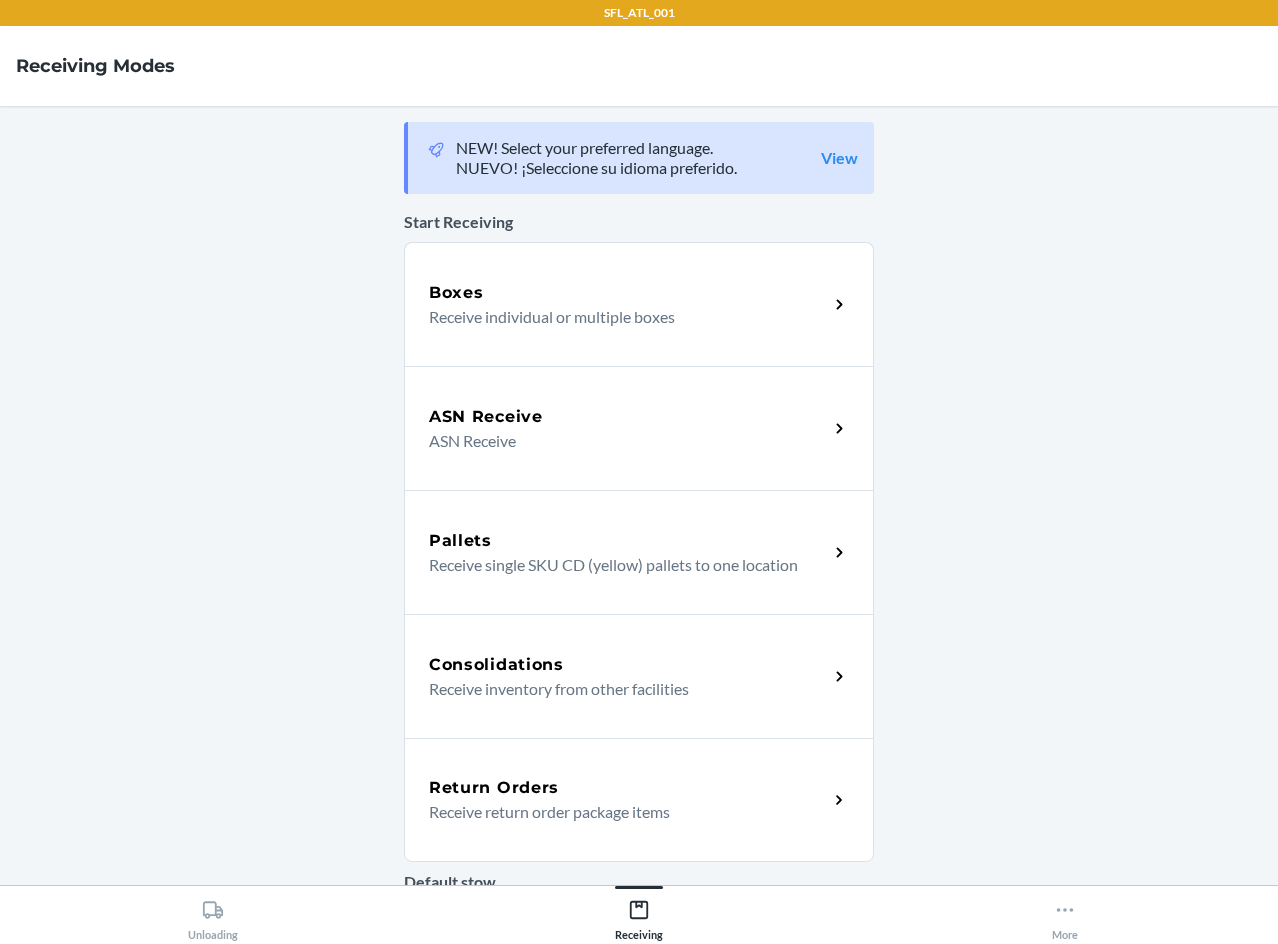 click on "ASN Receive" at bounding box center [620, 441] 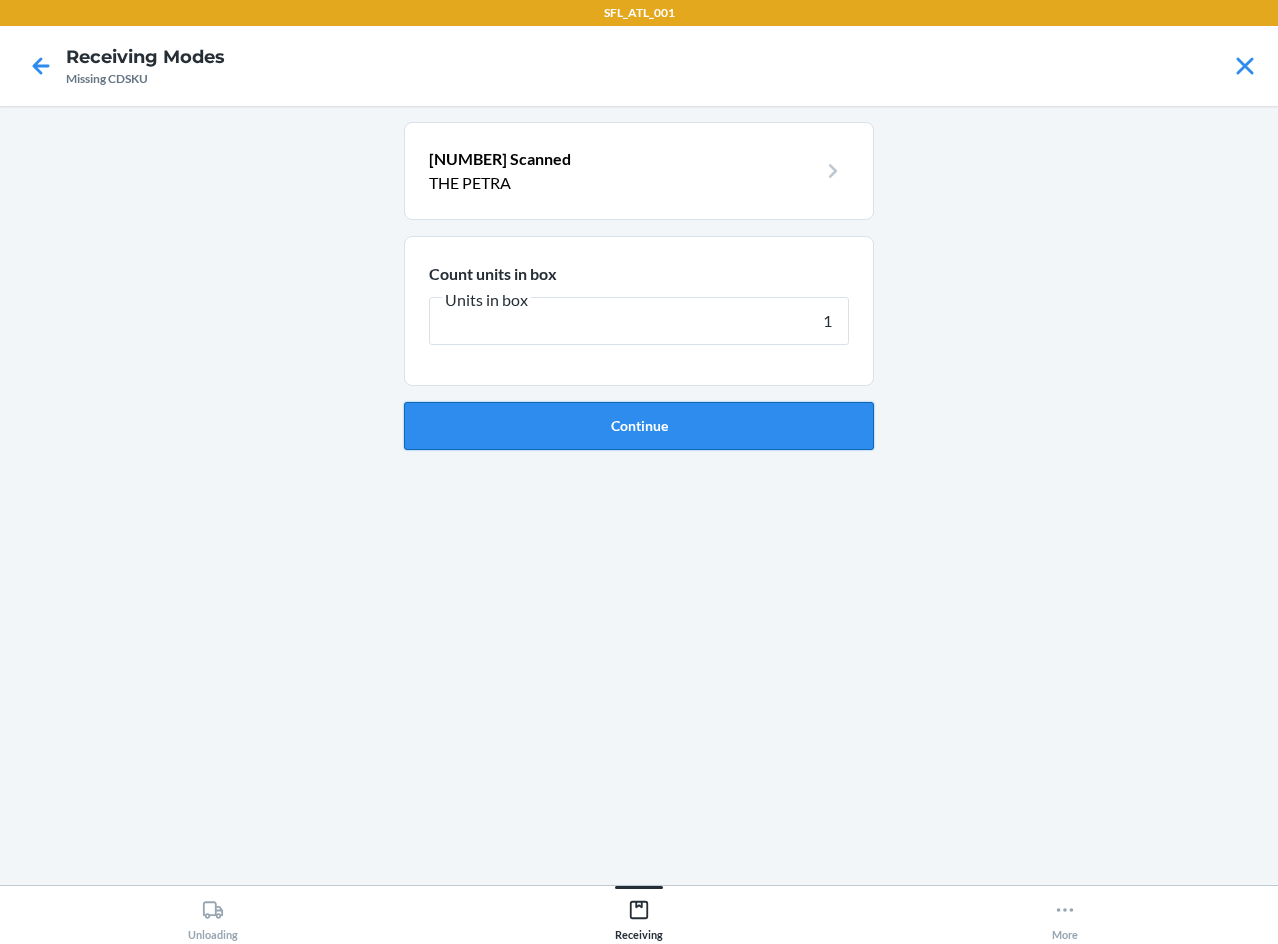 type on "1" 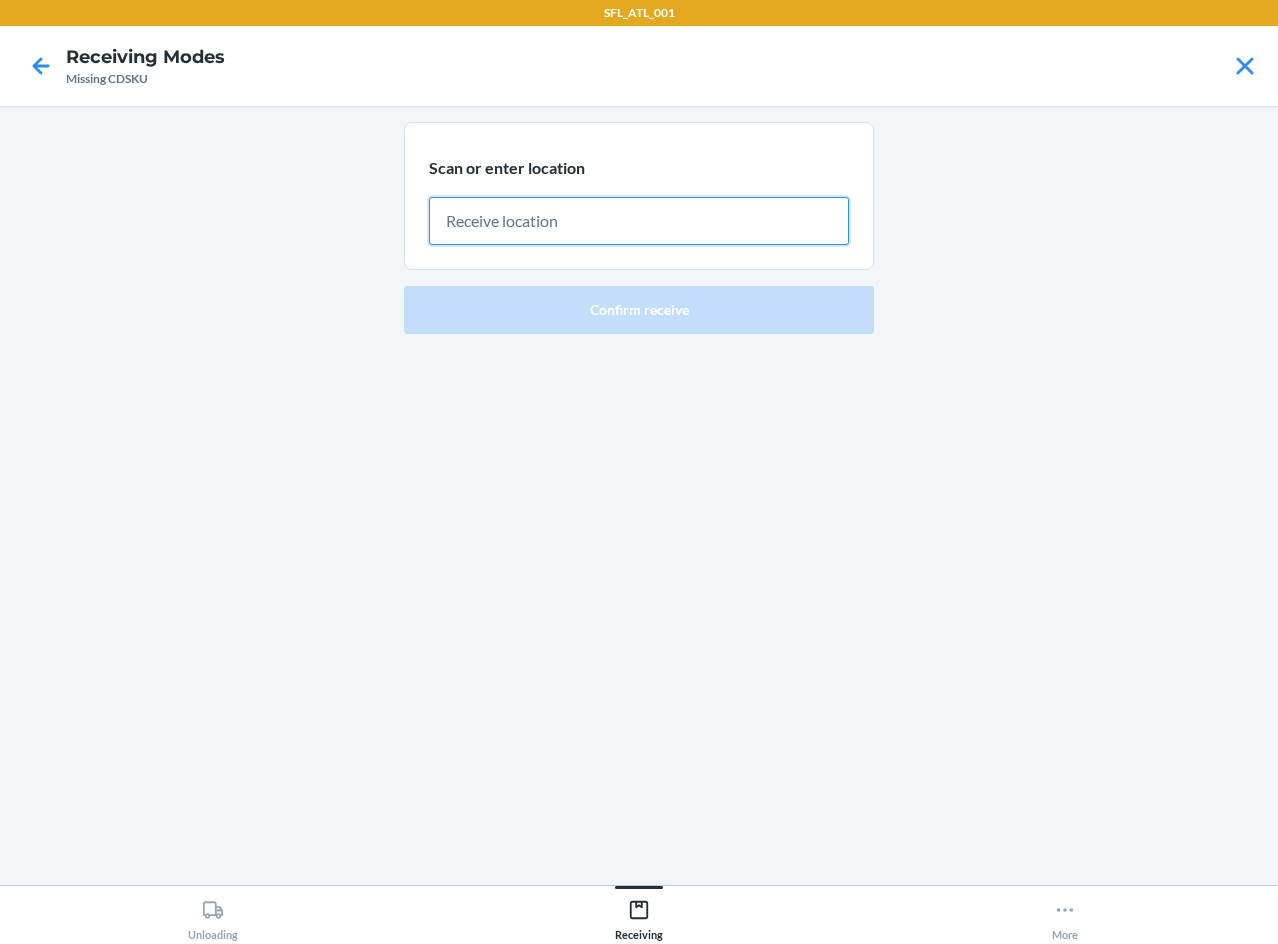 click at bounding box center (639, 221) 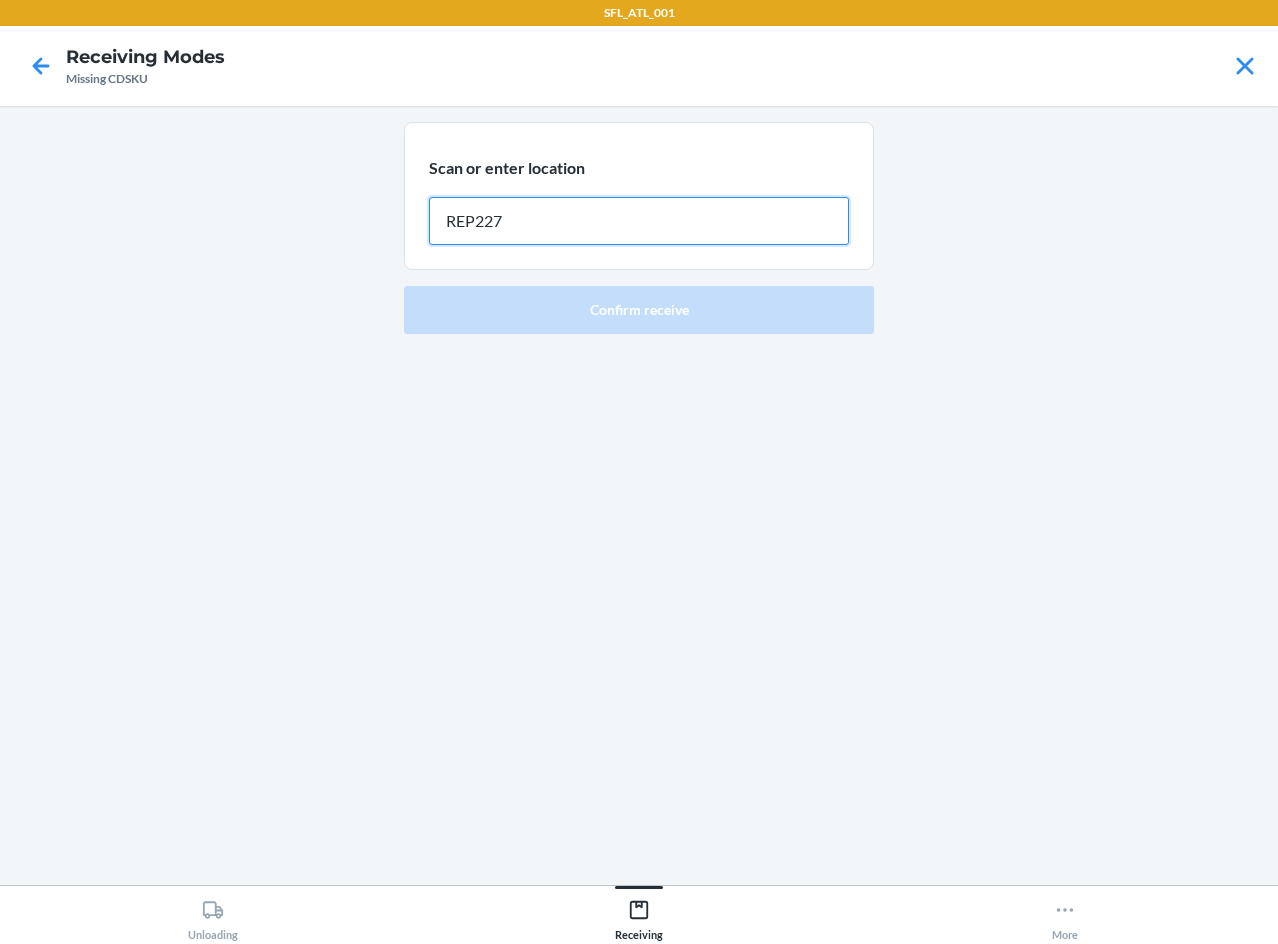 type on "REP227" 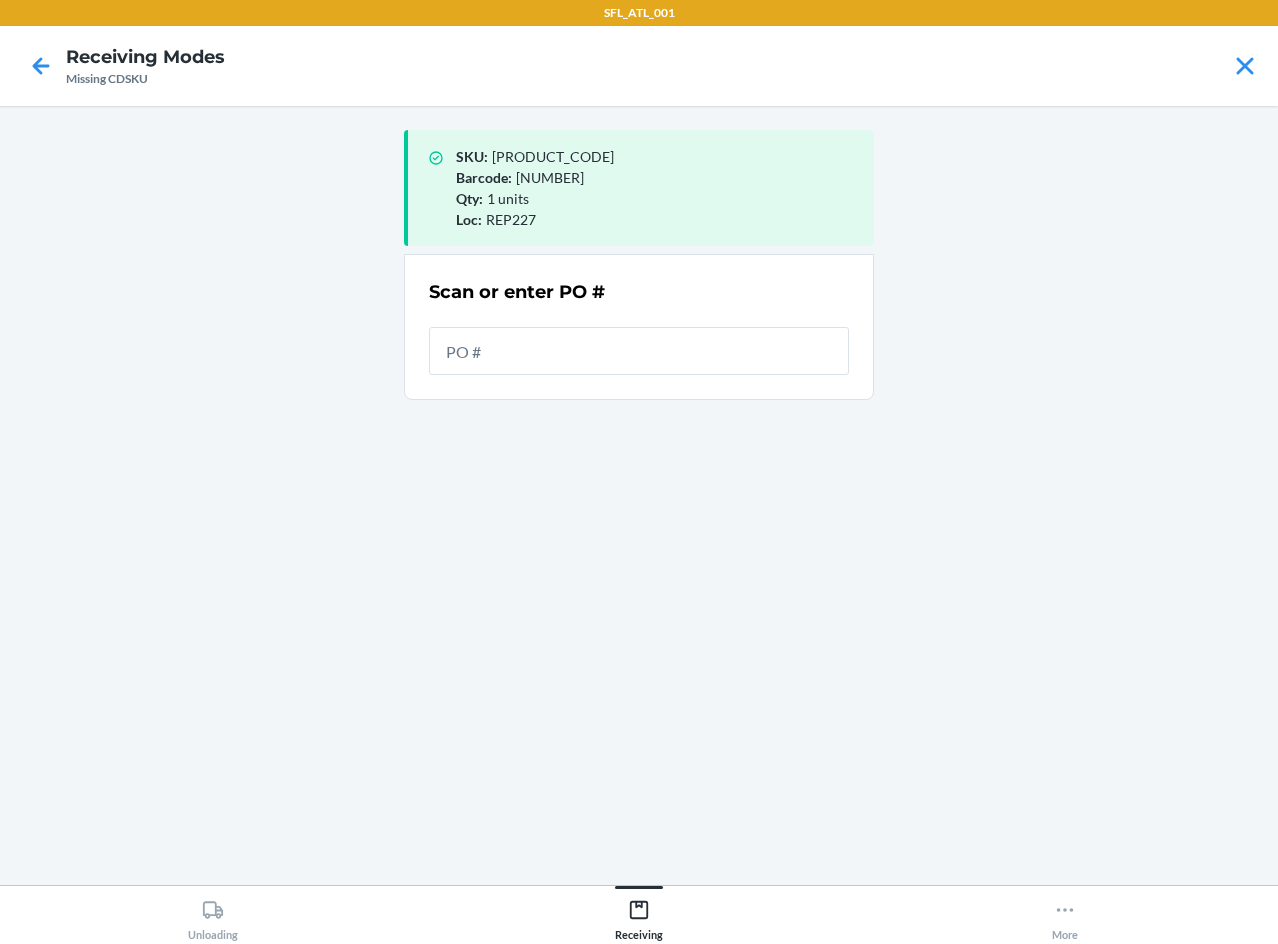click at bounding box center [639, 351] 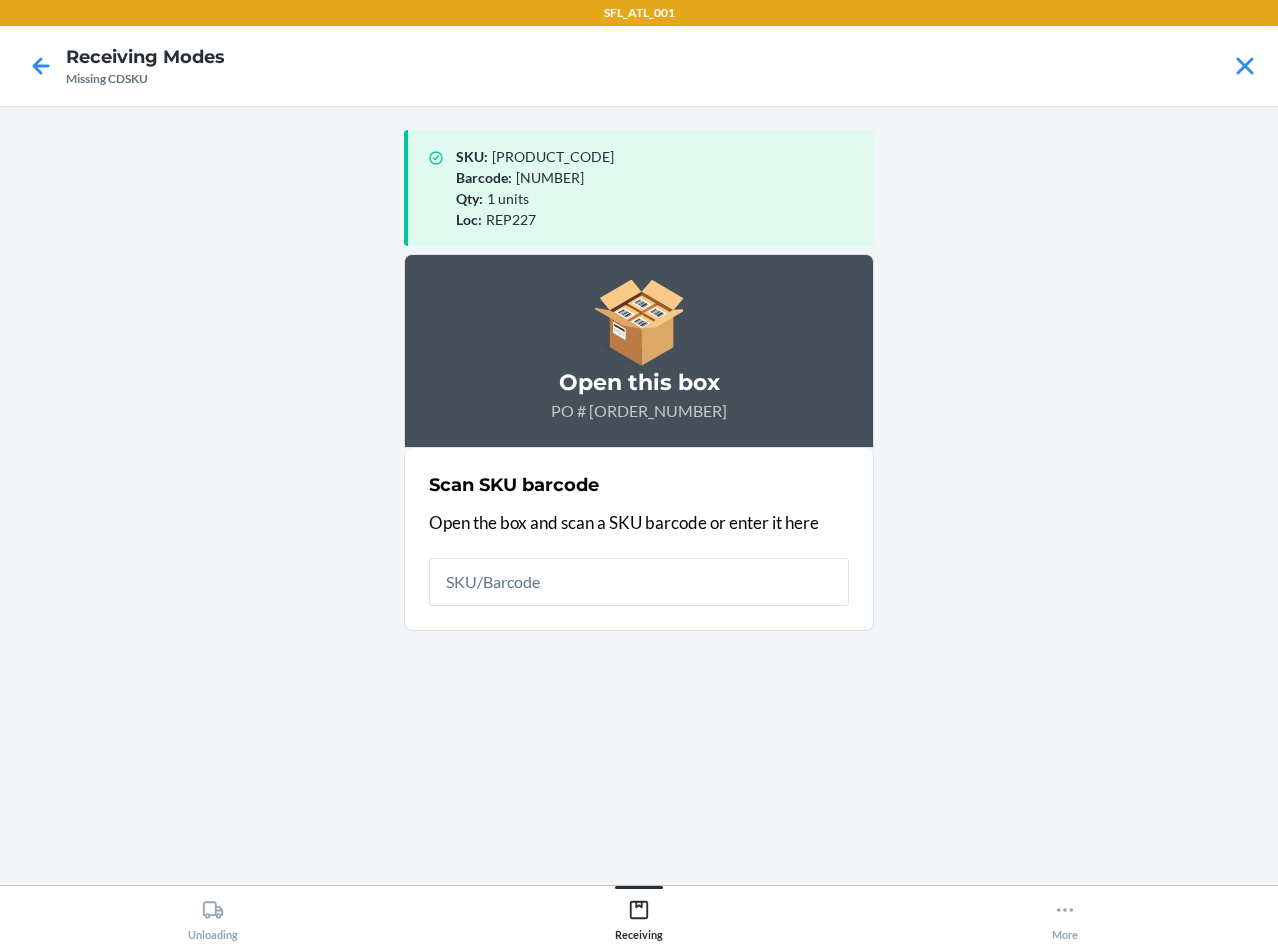 click at bounding box center (639, 582) 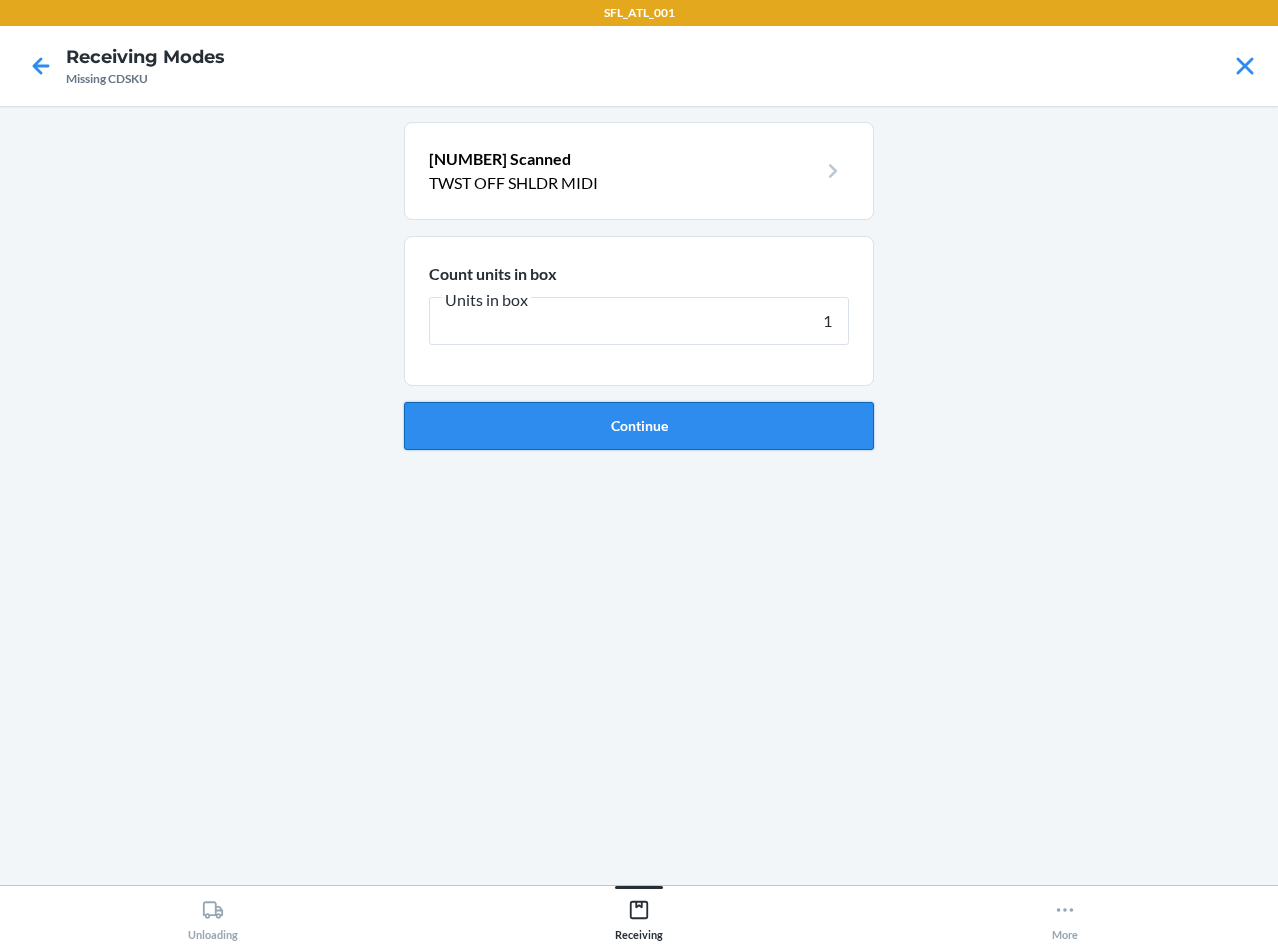 type on "1" 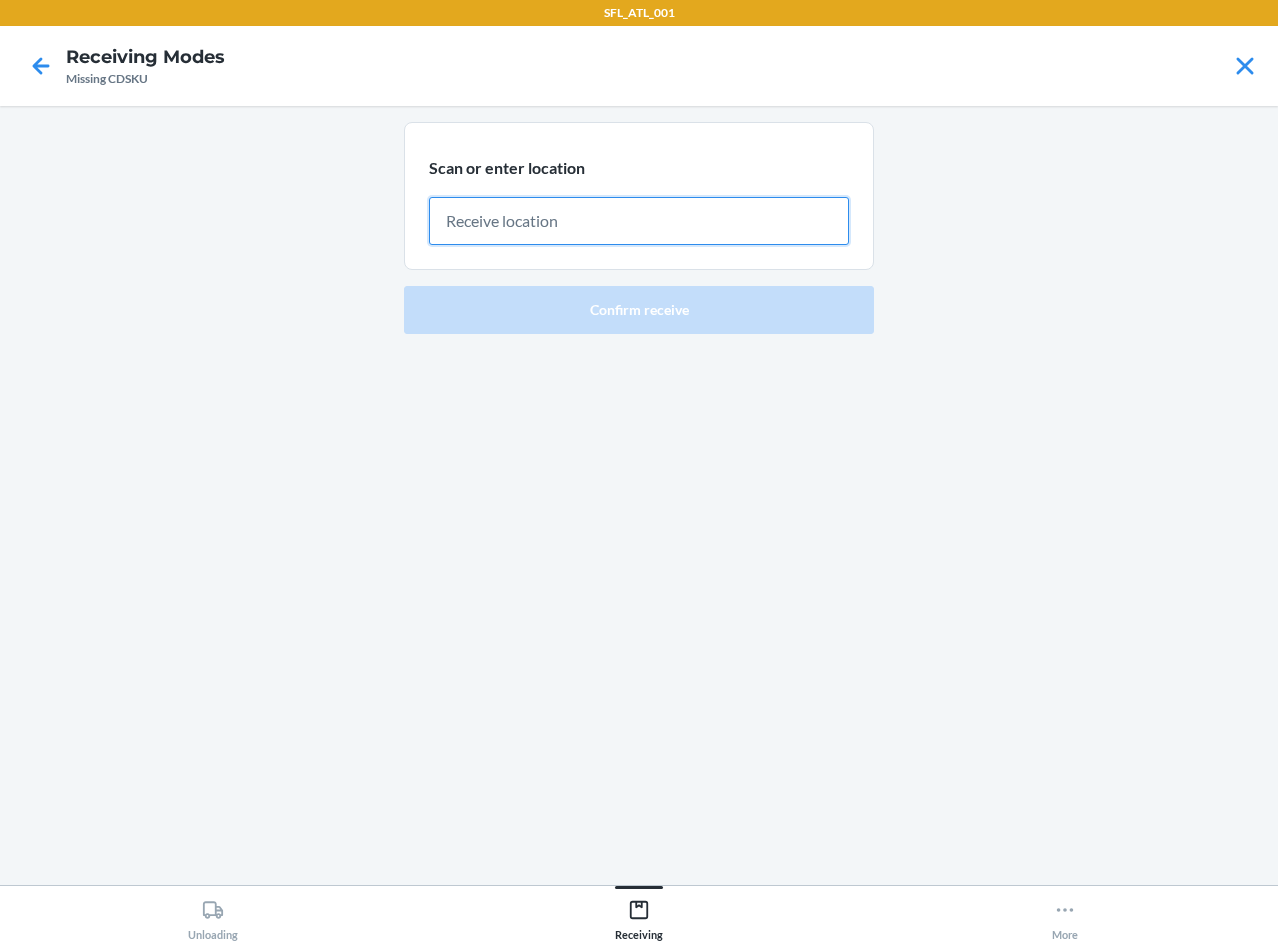 click at bounding box center [639, 221] 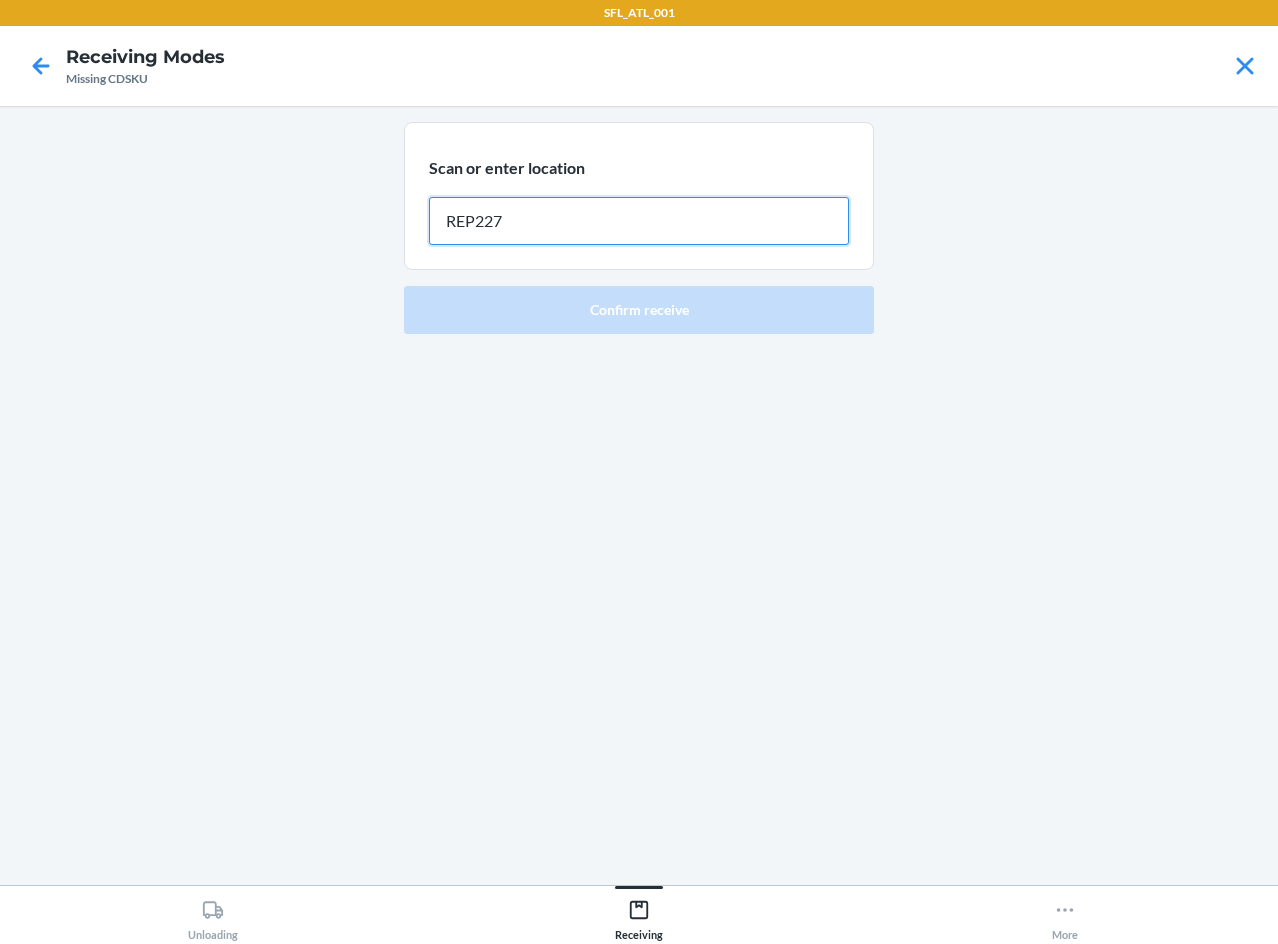type on "REP227" 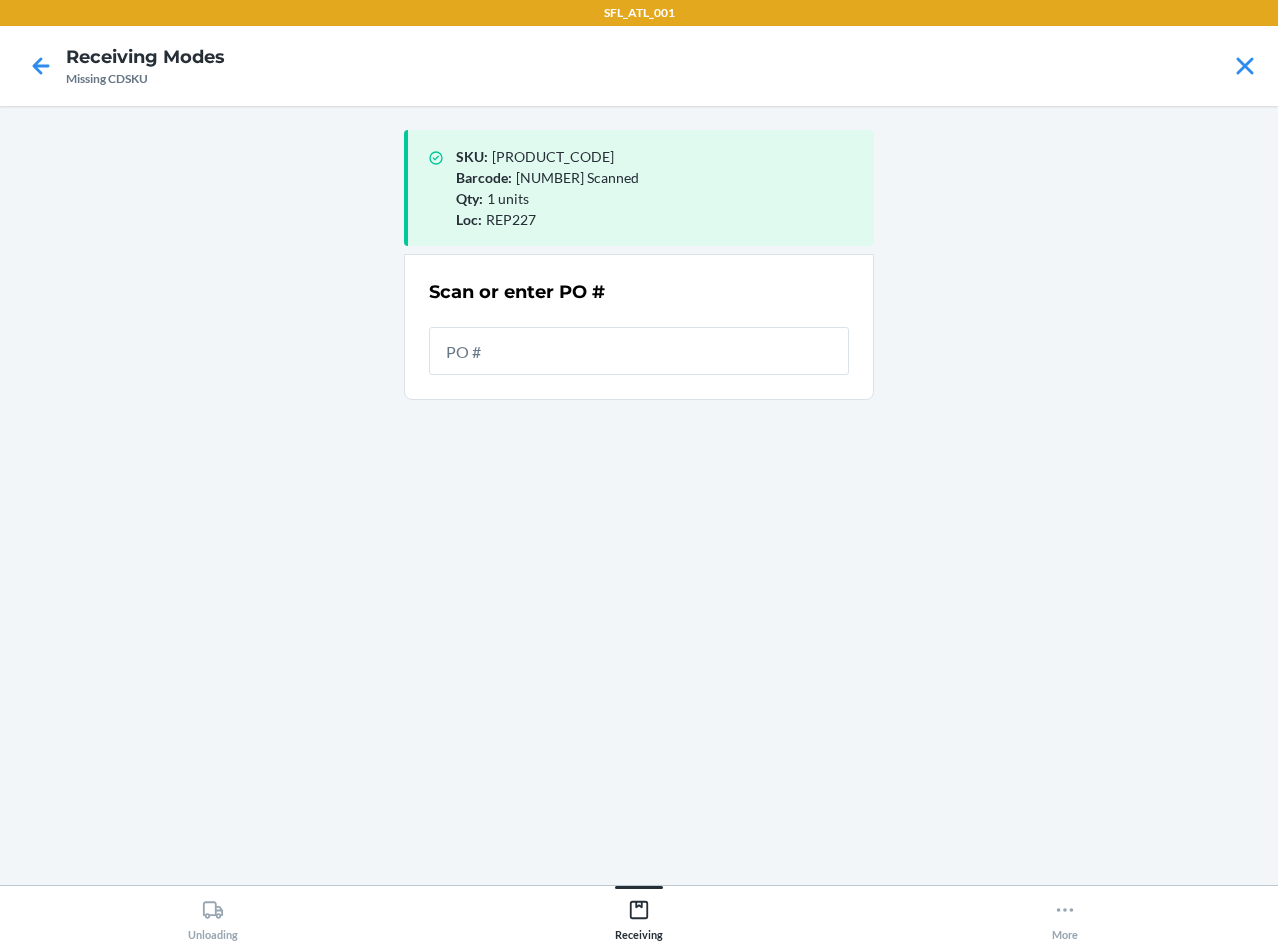 click at bounding box center (639, 351) 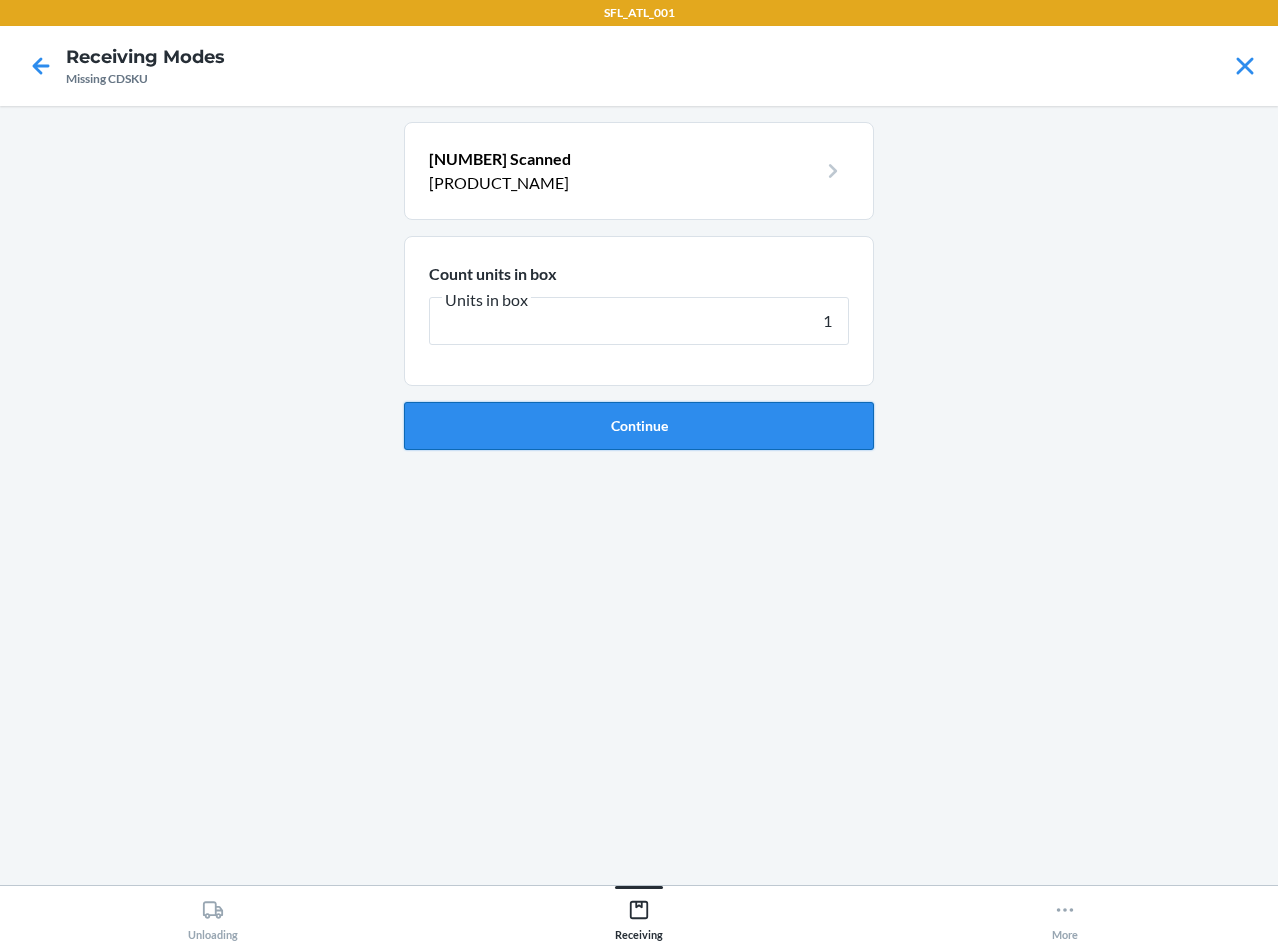 type on "1" 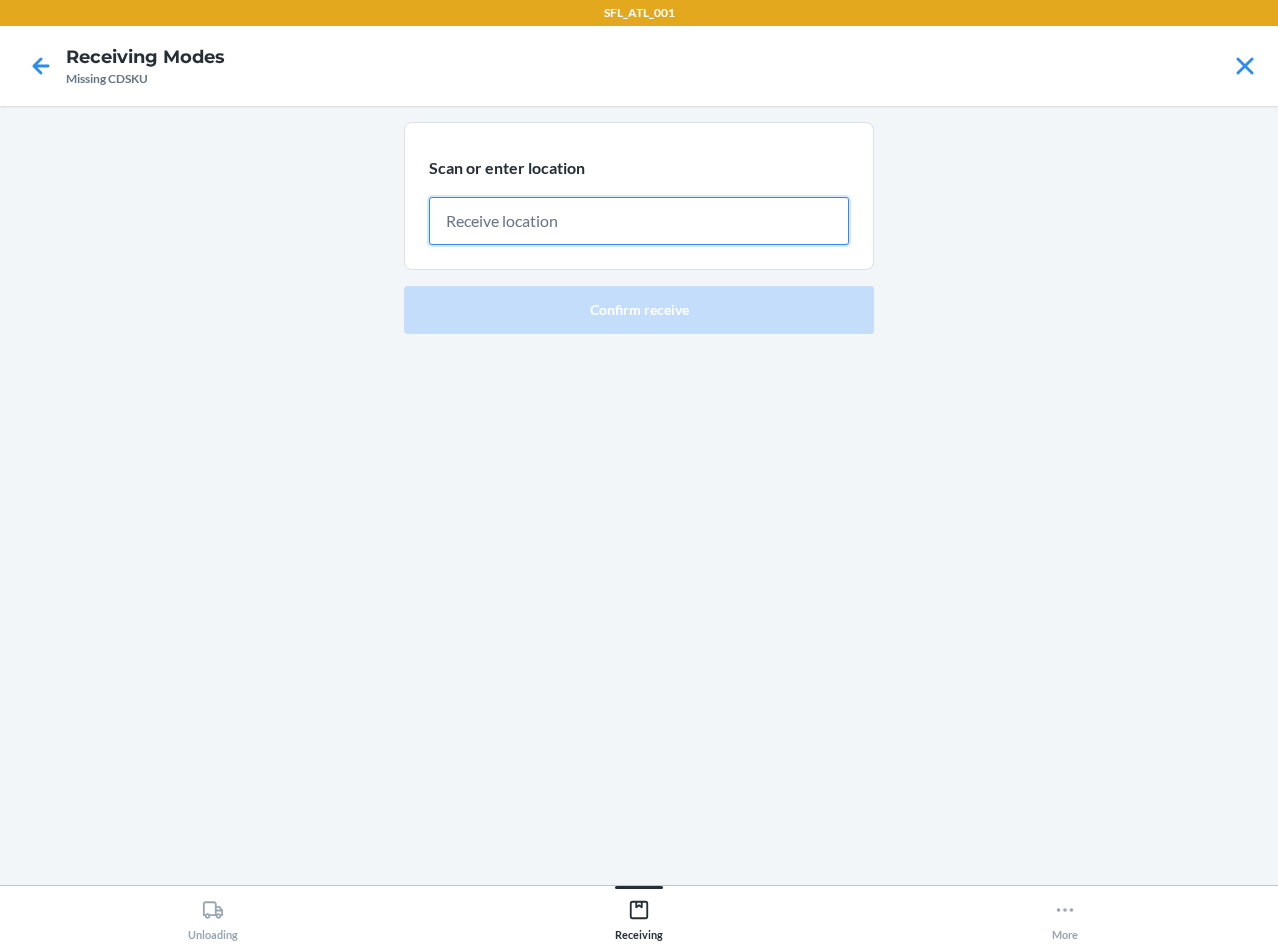 click at bounding box center (639, 221) 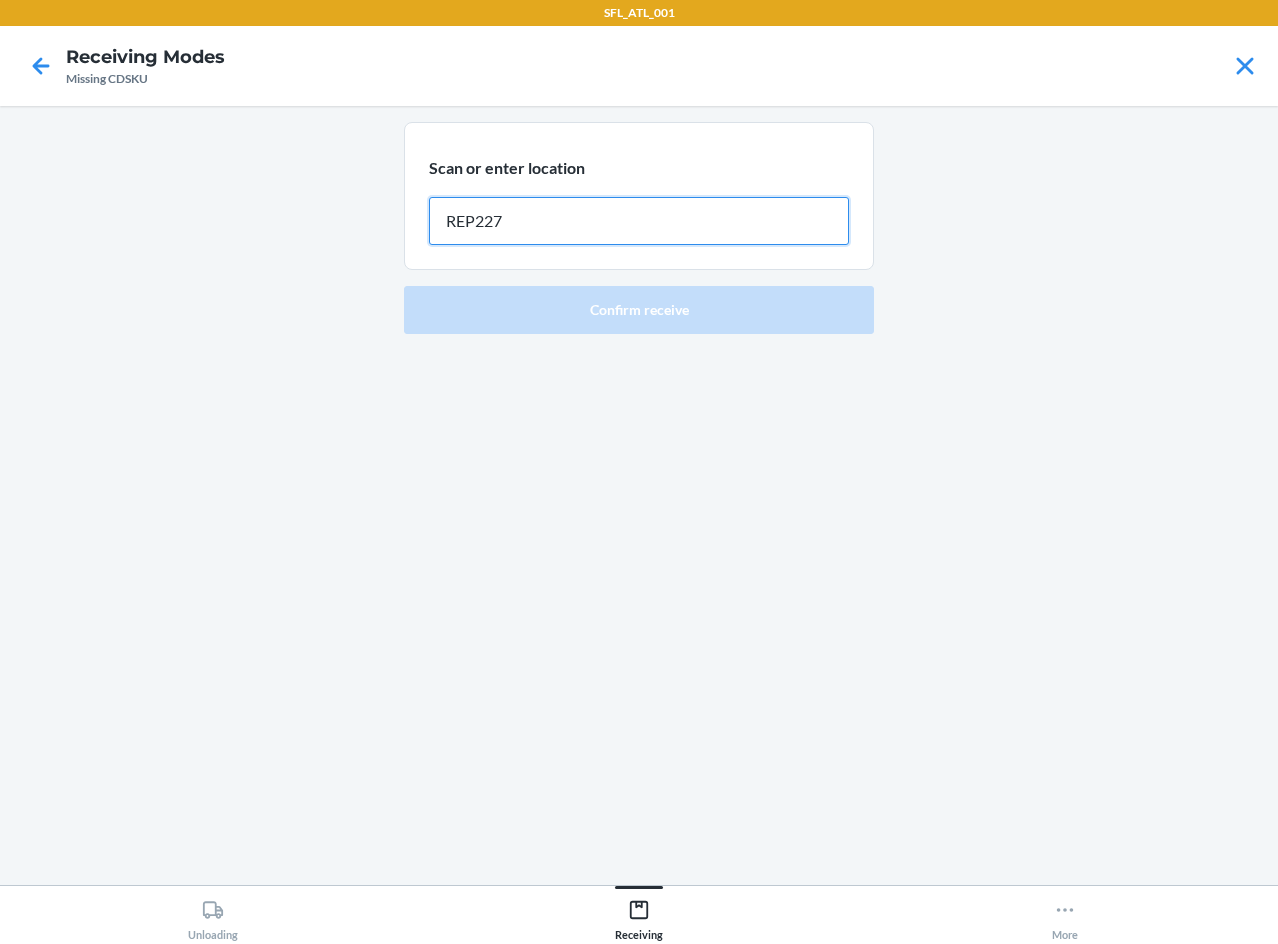 type on "REP227" 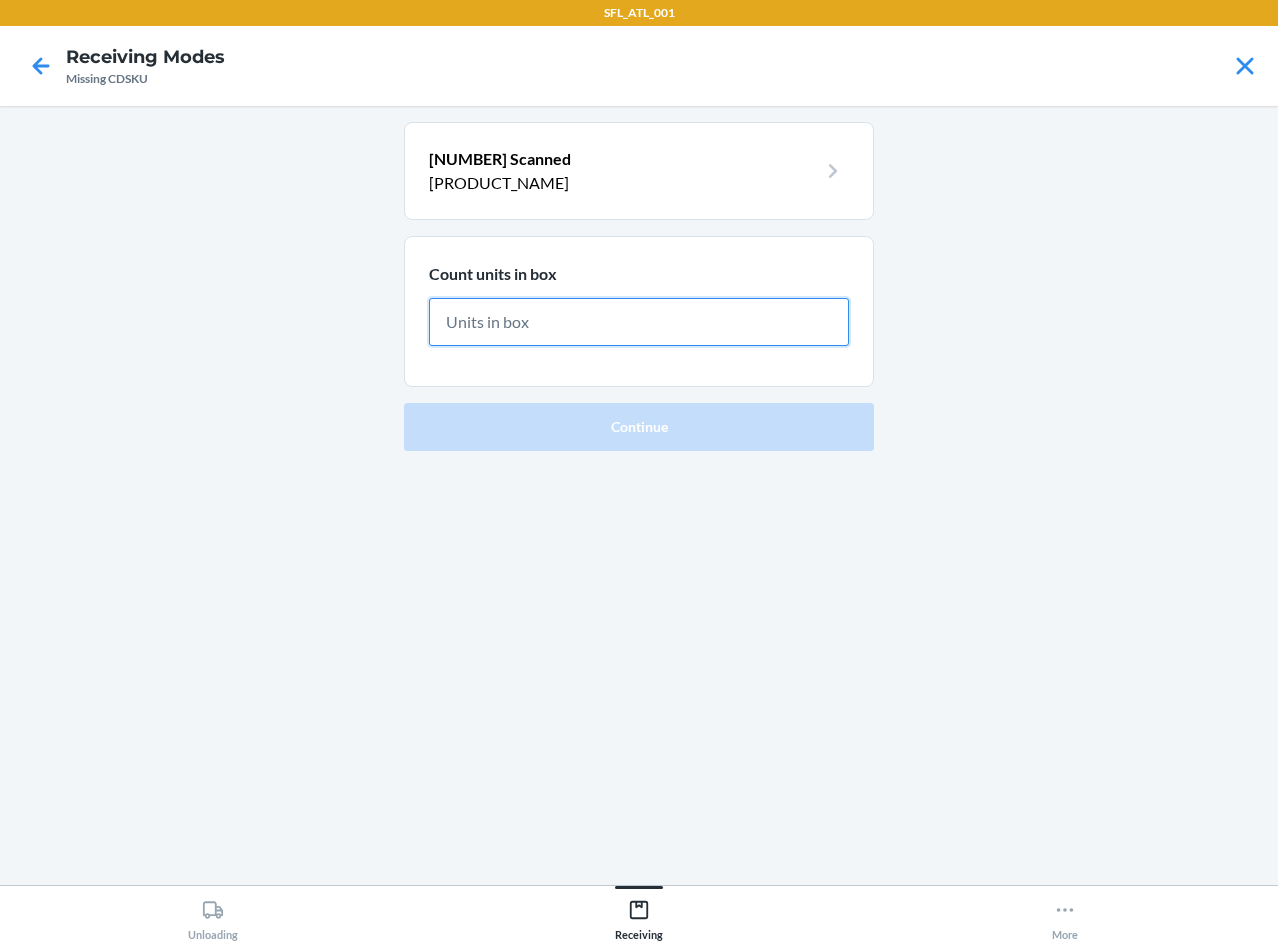 click at bounding box center [639, 322] 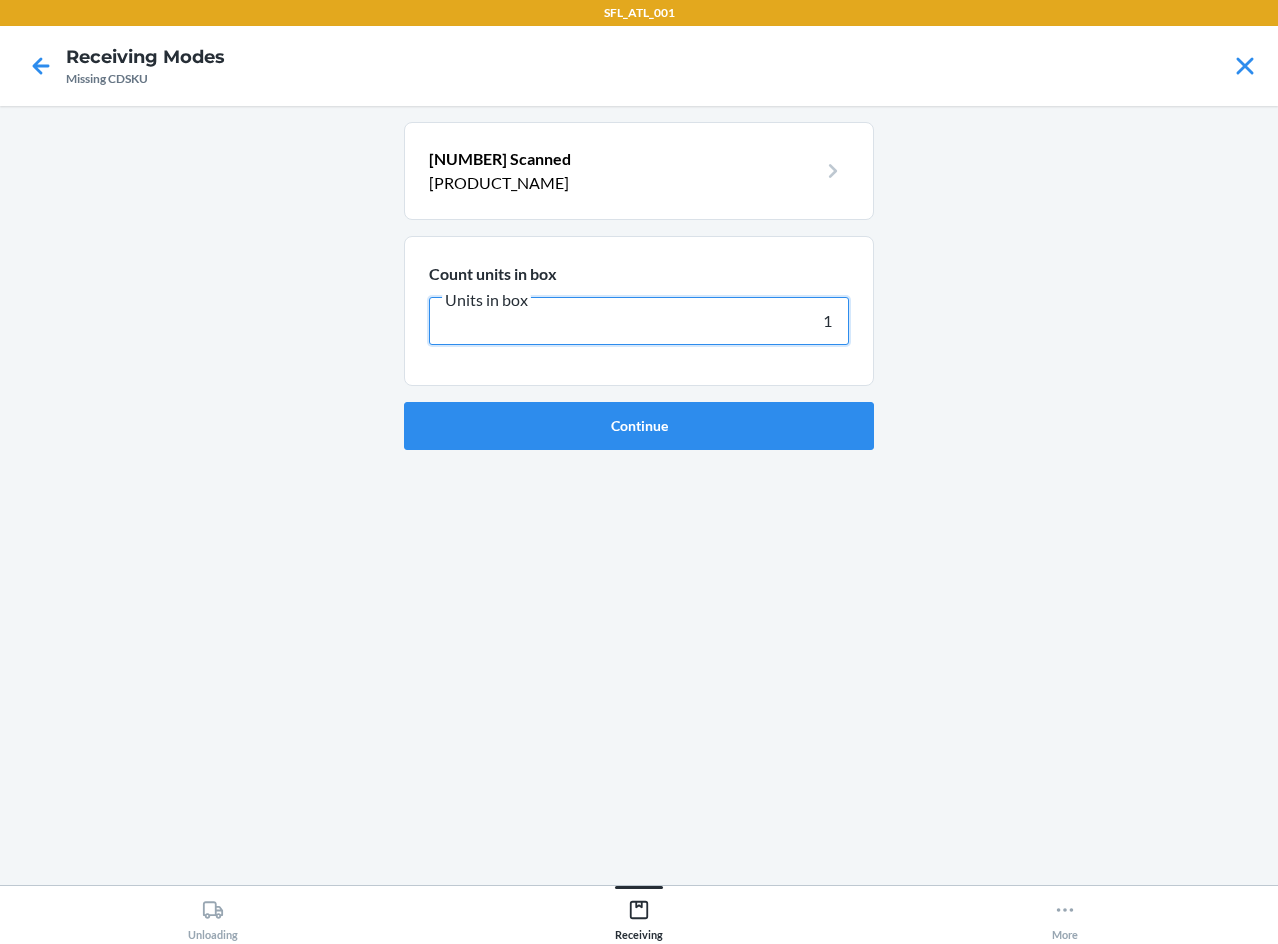 click on "Continue" at bounding box center [639, 426] 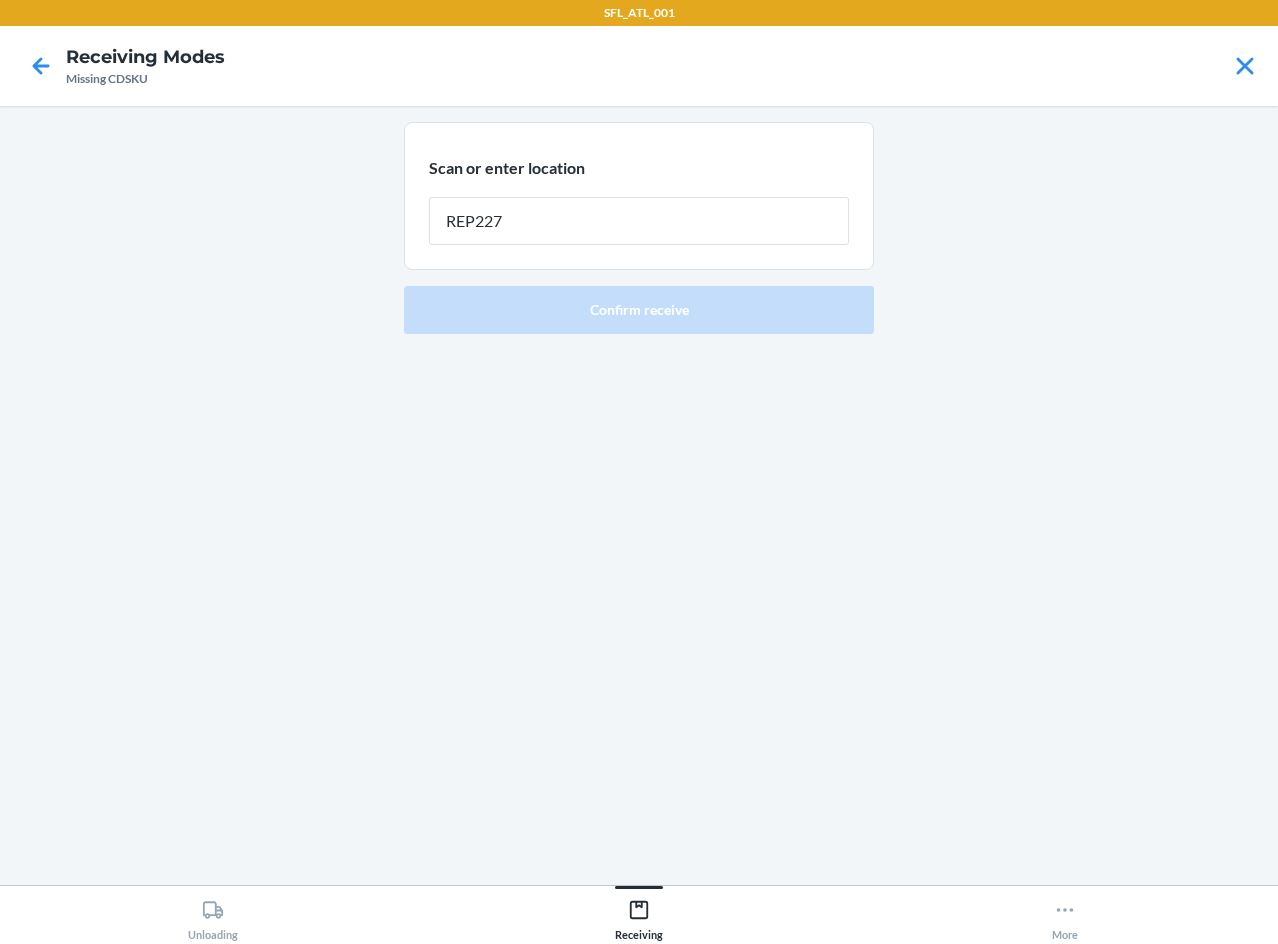 type on "REP227" 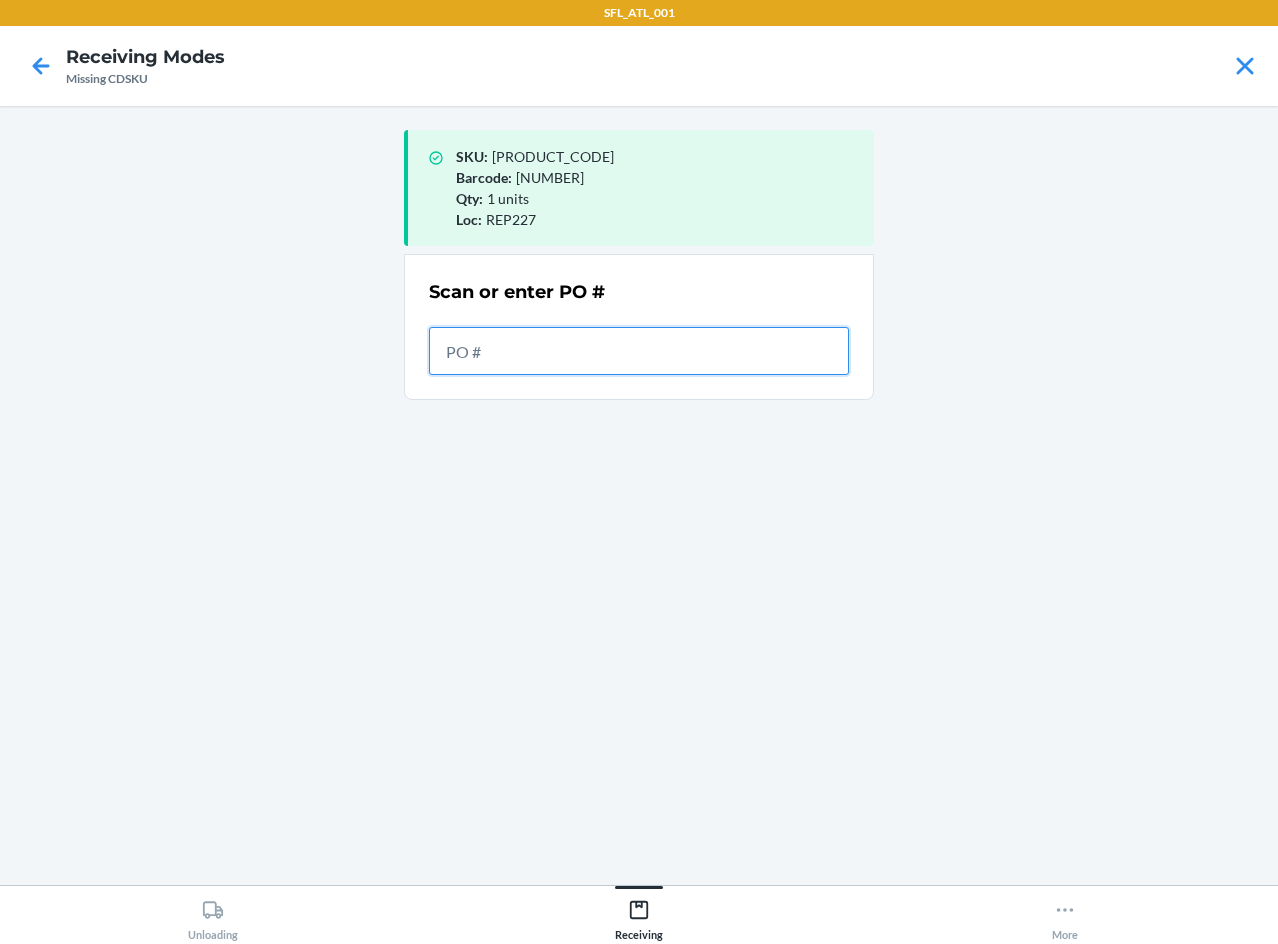 click at bounding box center [639, 351] 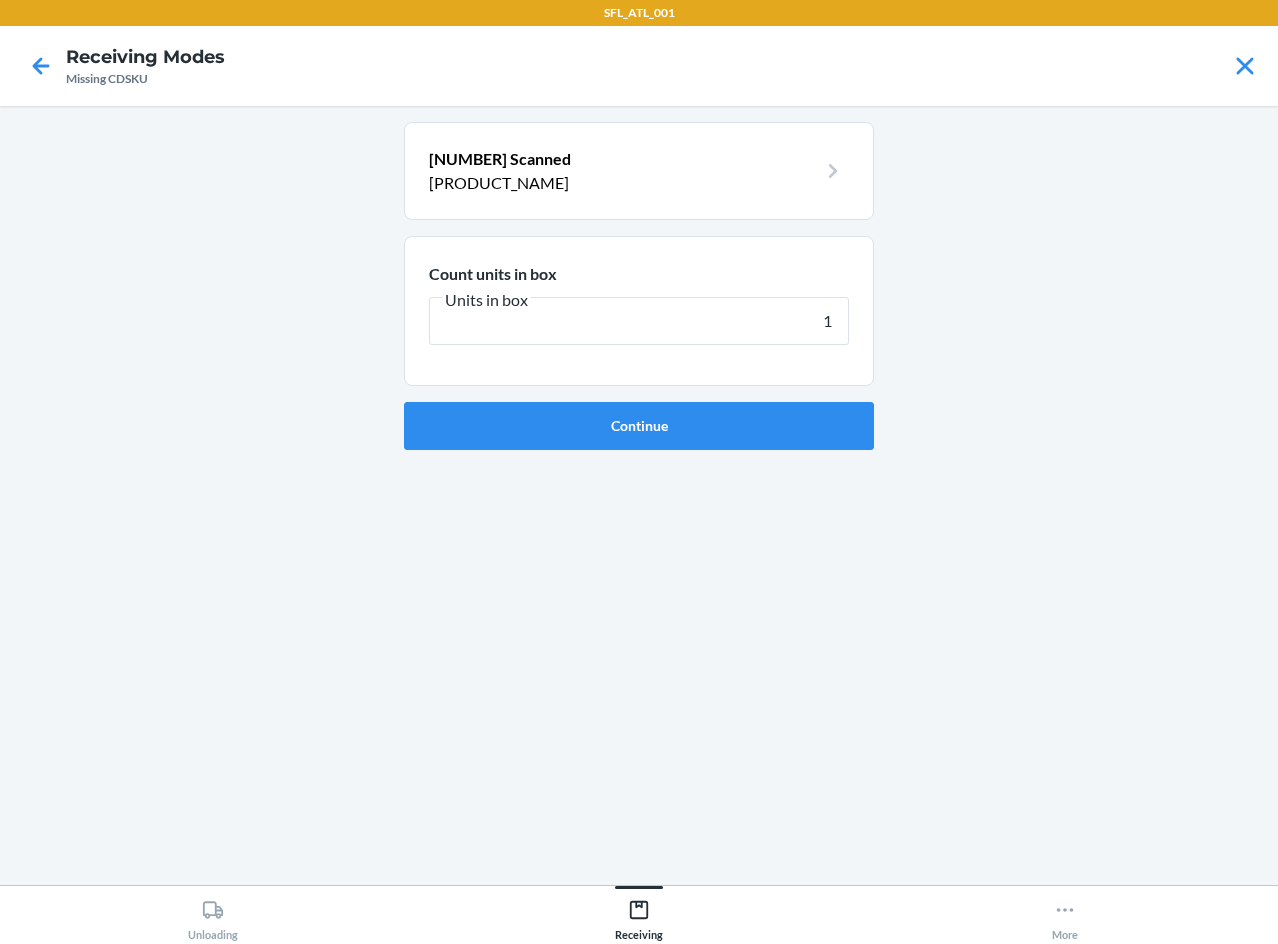 type on "1" 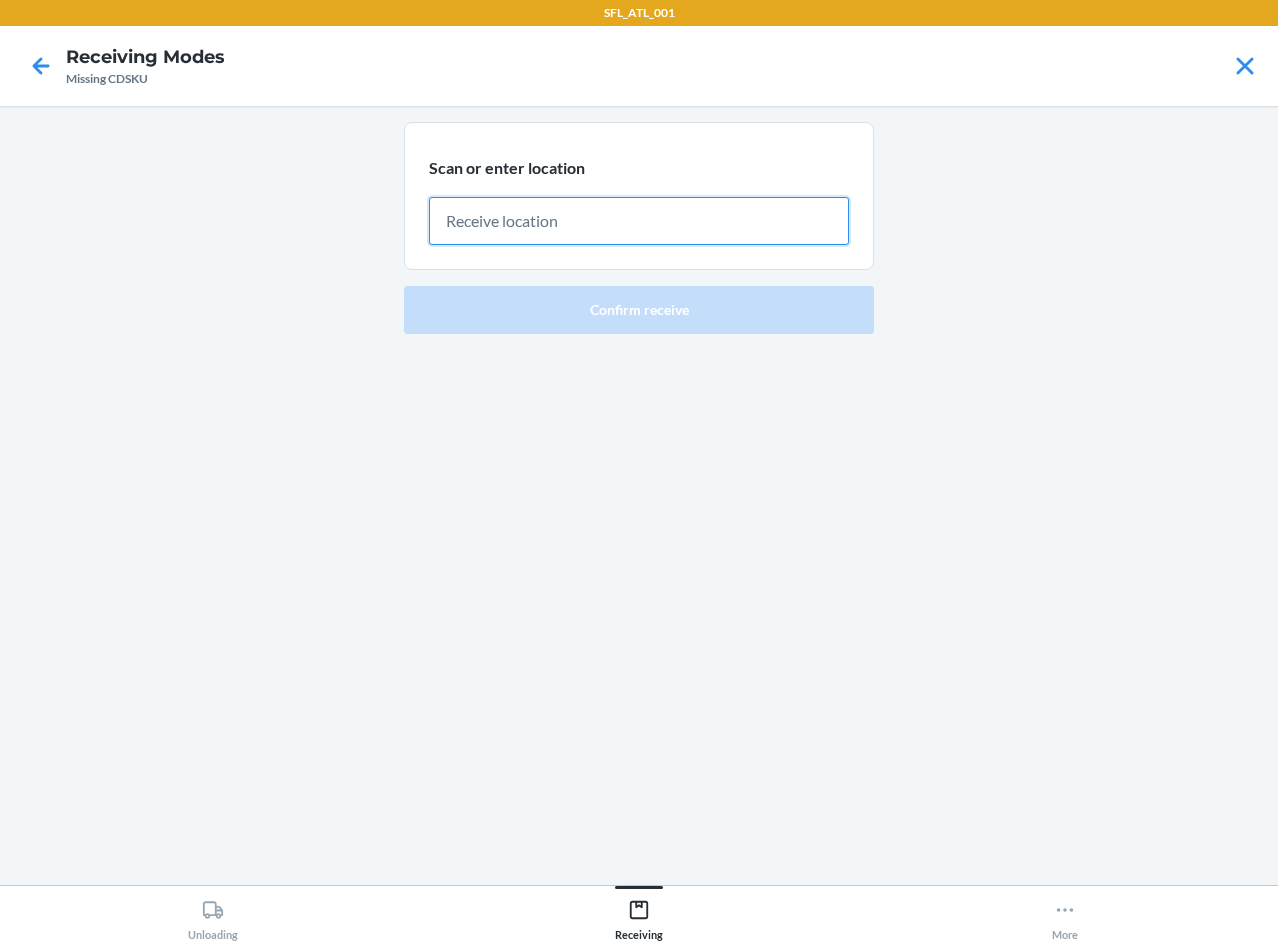 click at bounding box center [639, 221] 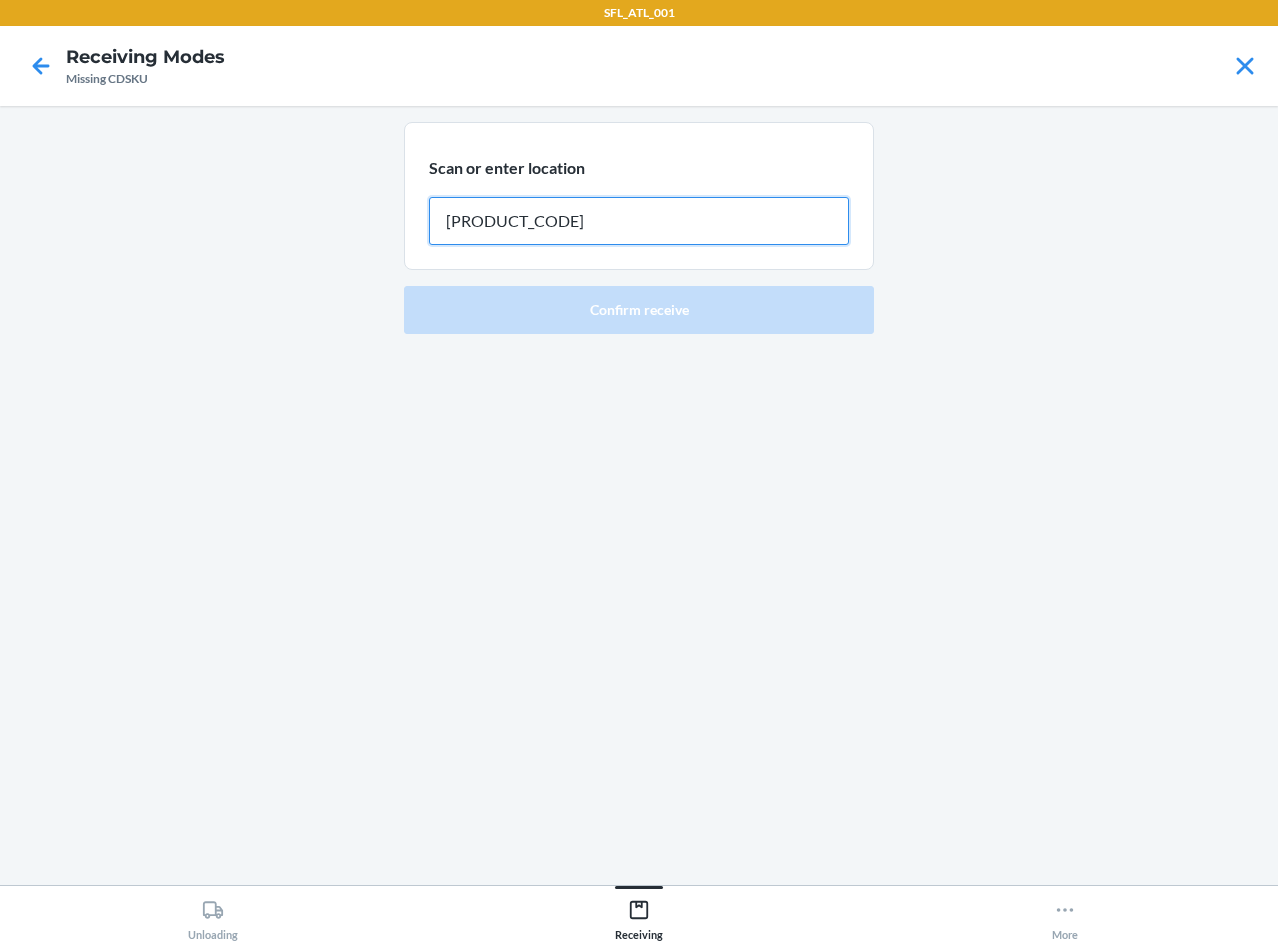 type on "REP227" 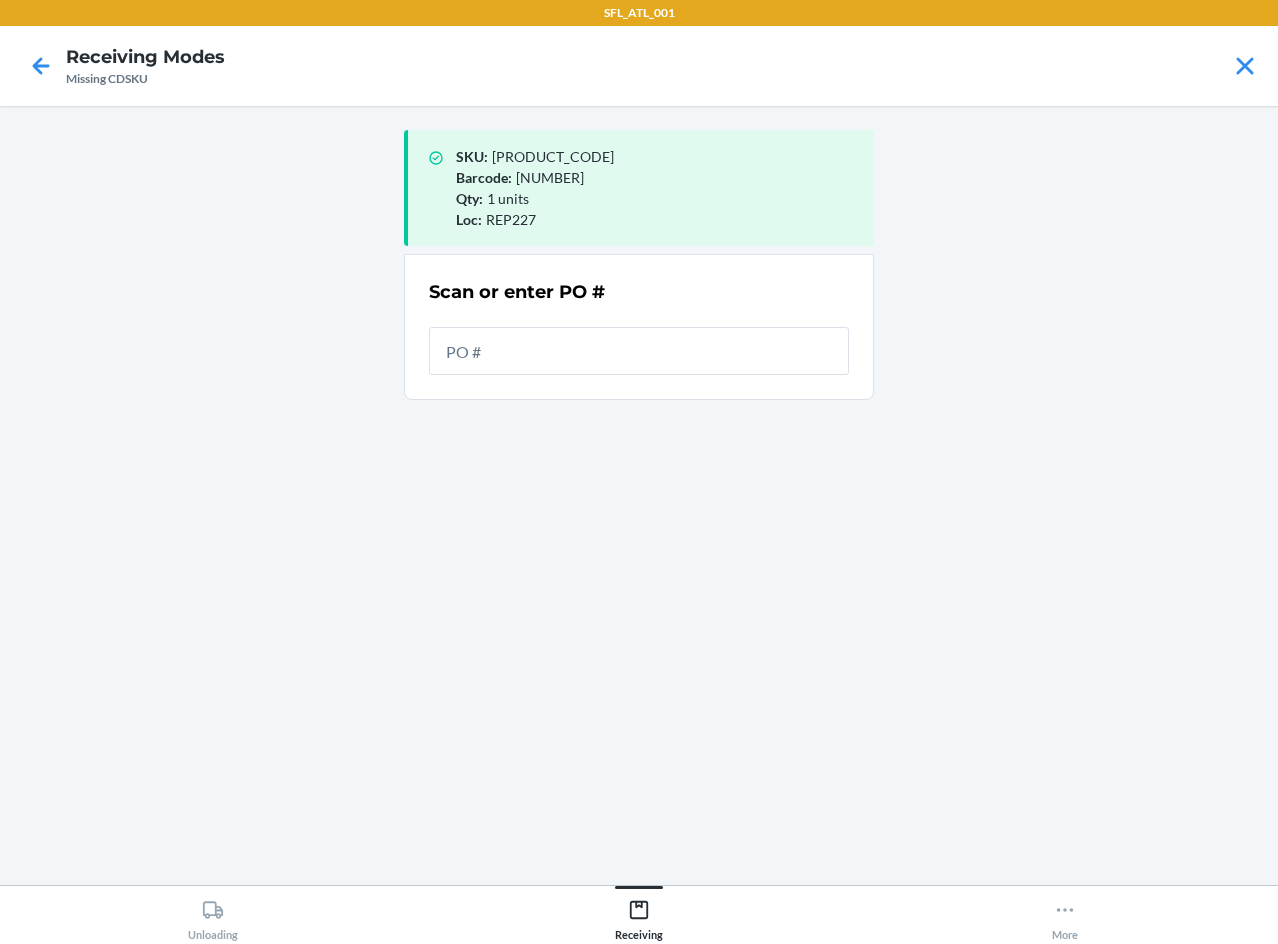 click at bounding box center (639, 351) 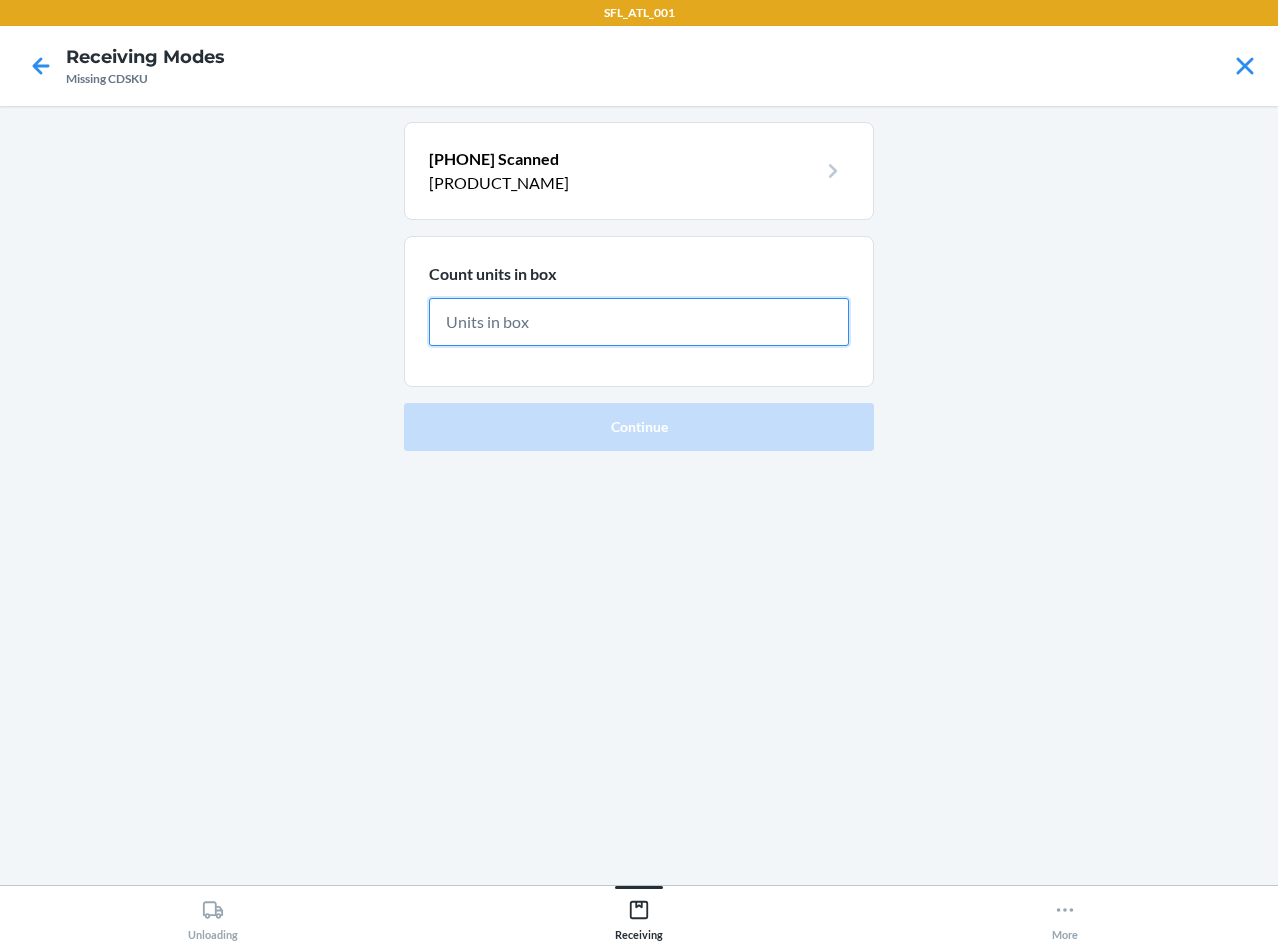 click at bounding box center (639, 322) 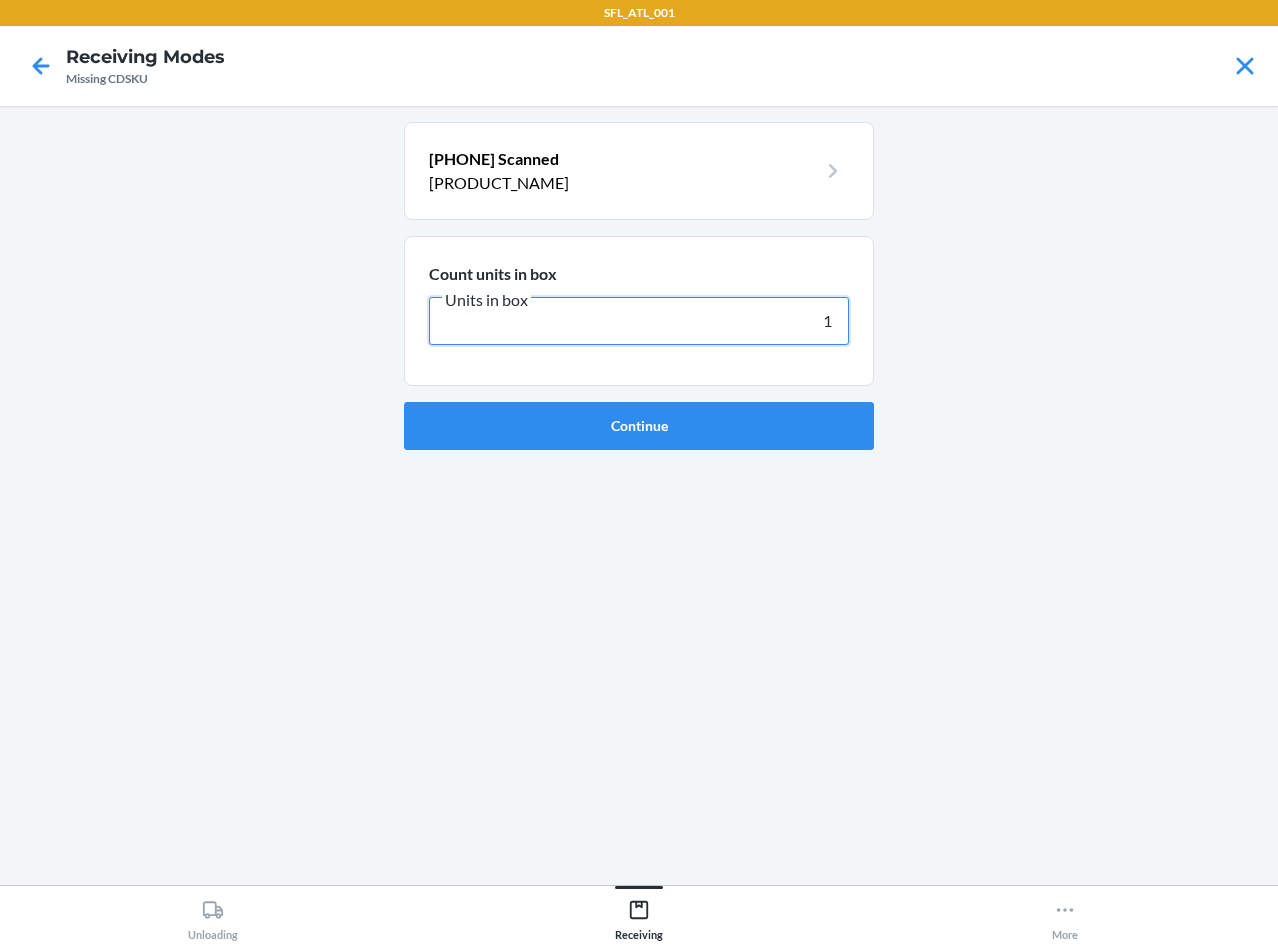 click on "Continue" at bounding box center (639, 426) 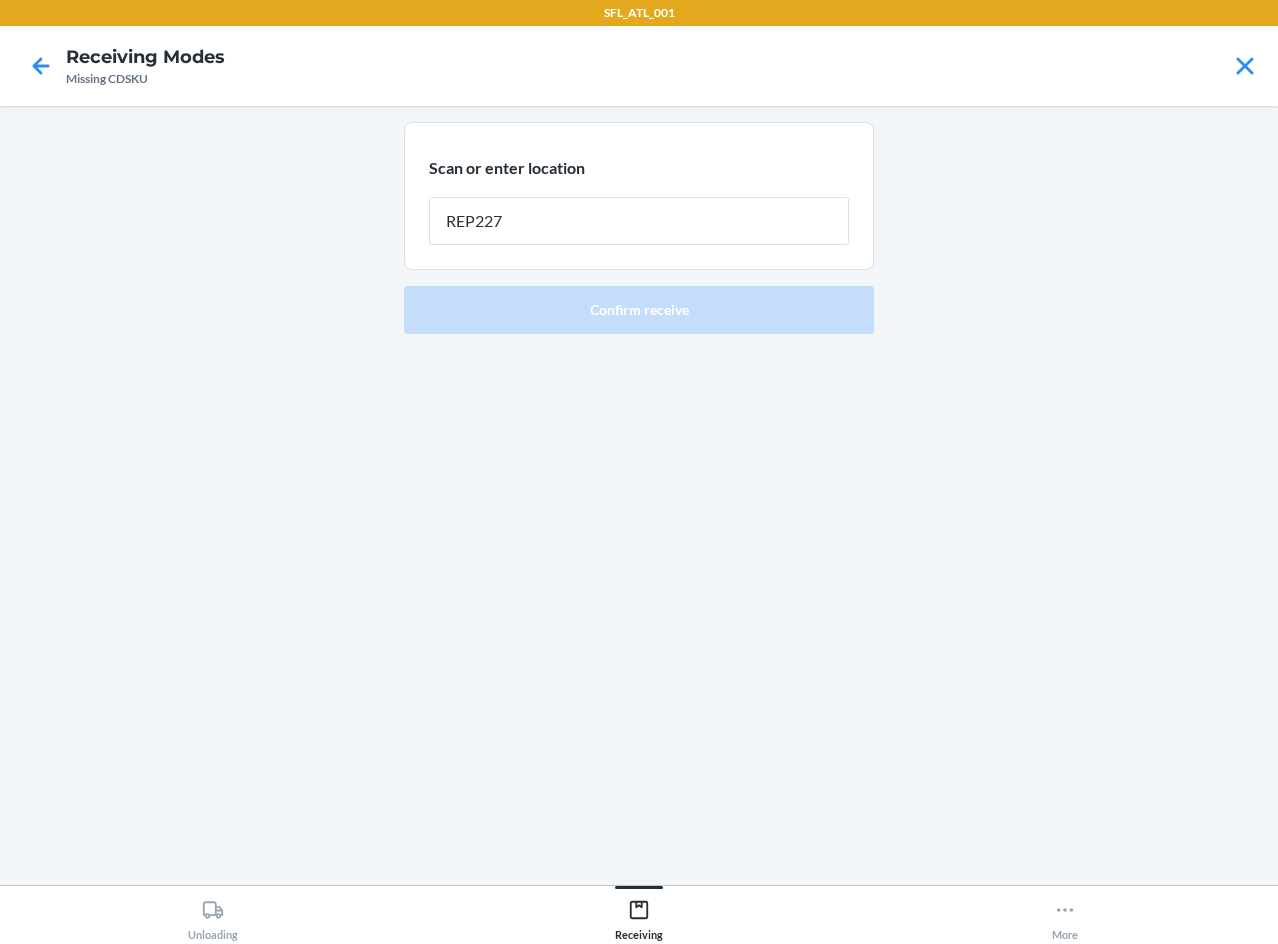 type on "REP227" 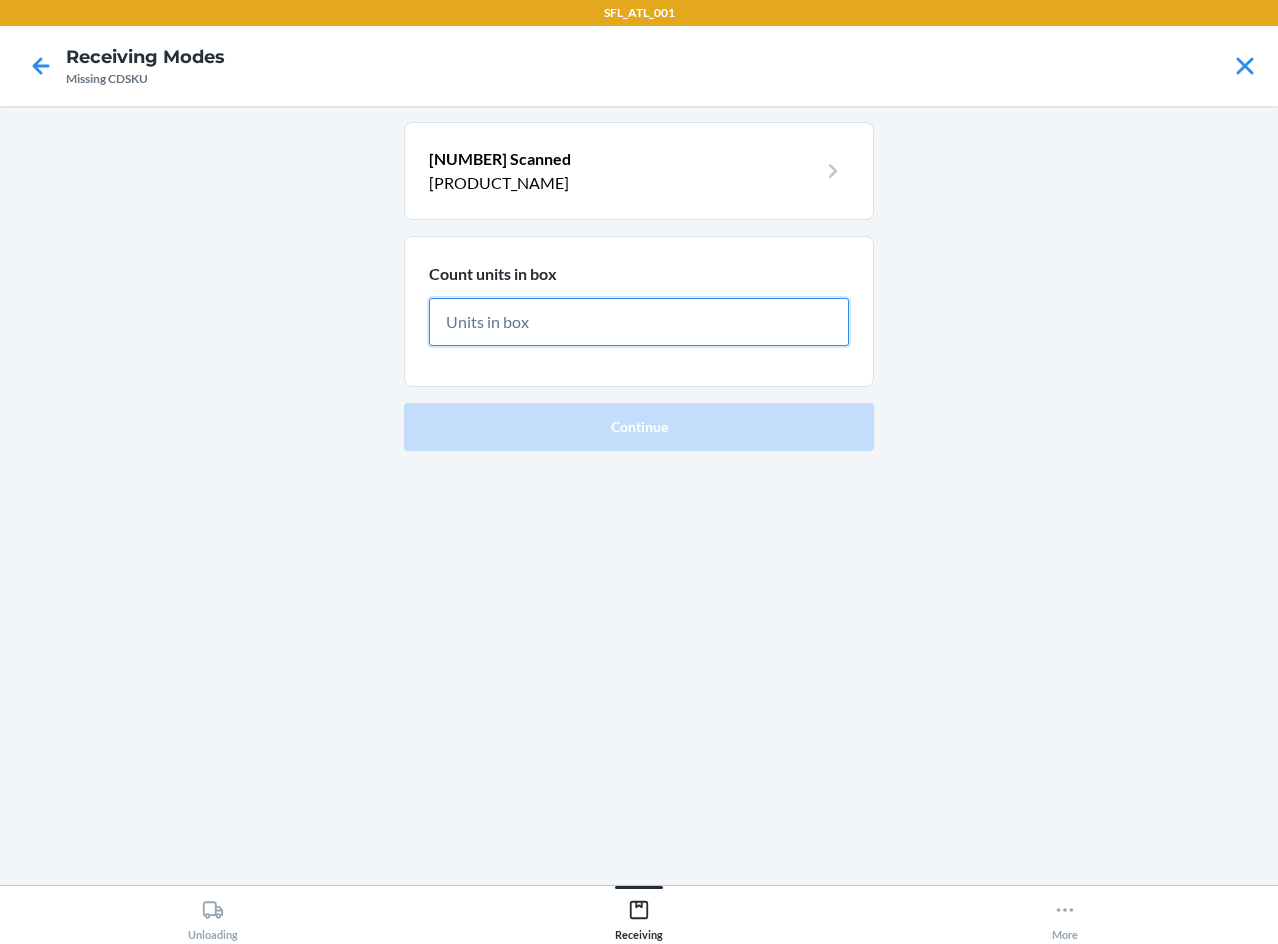 click at bounding box center (639, 322) 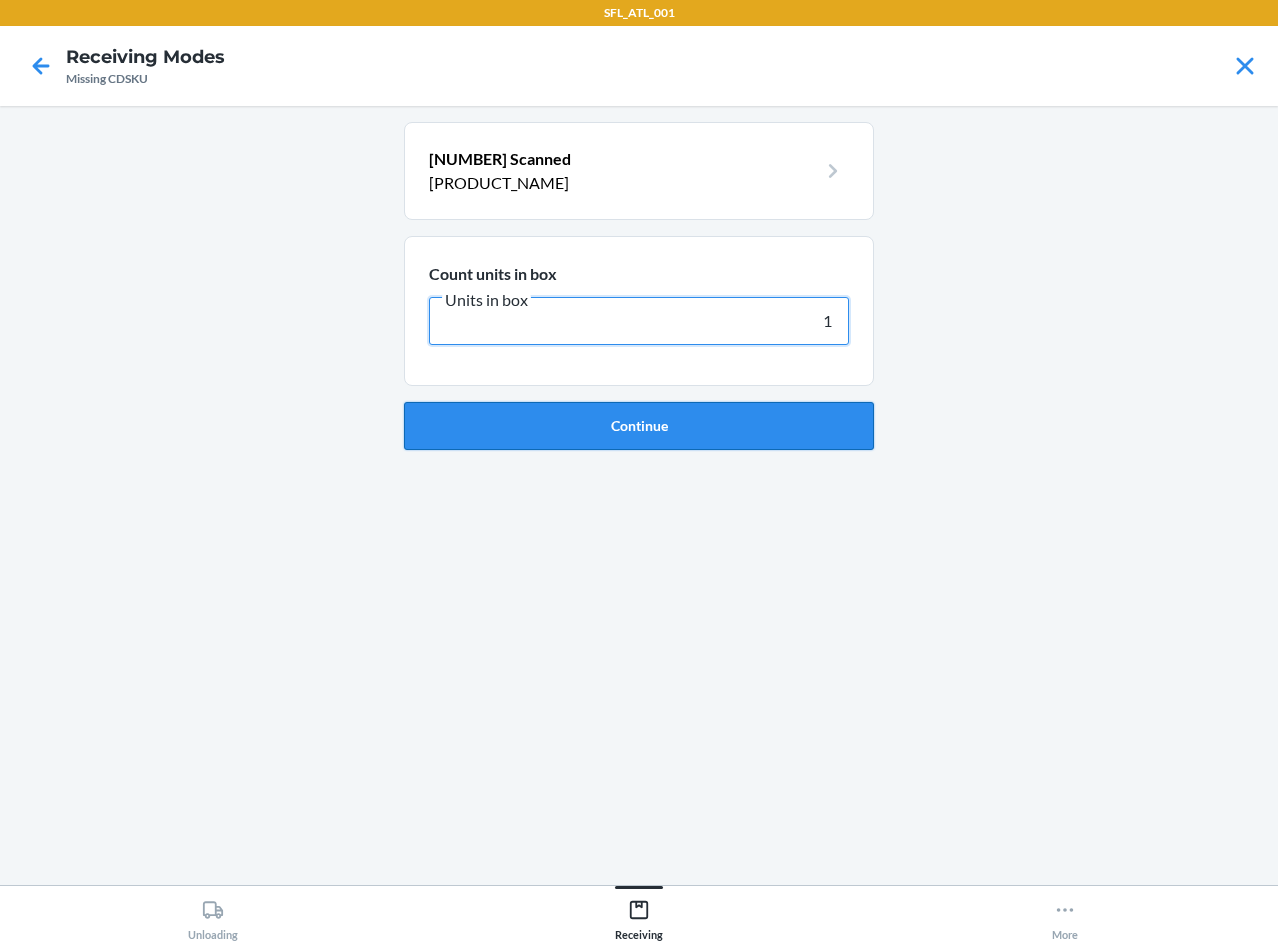 type on "1" 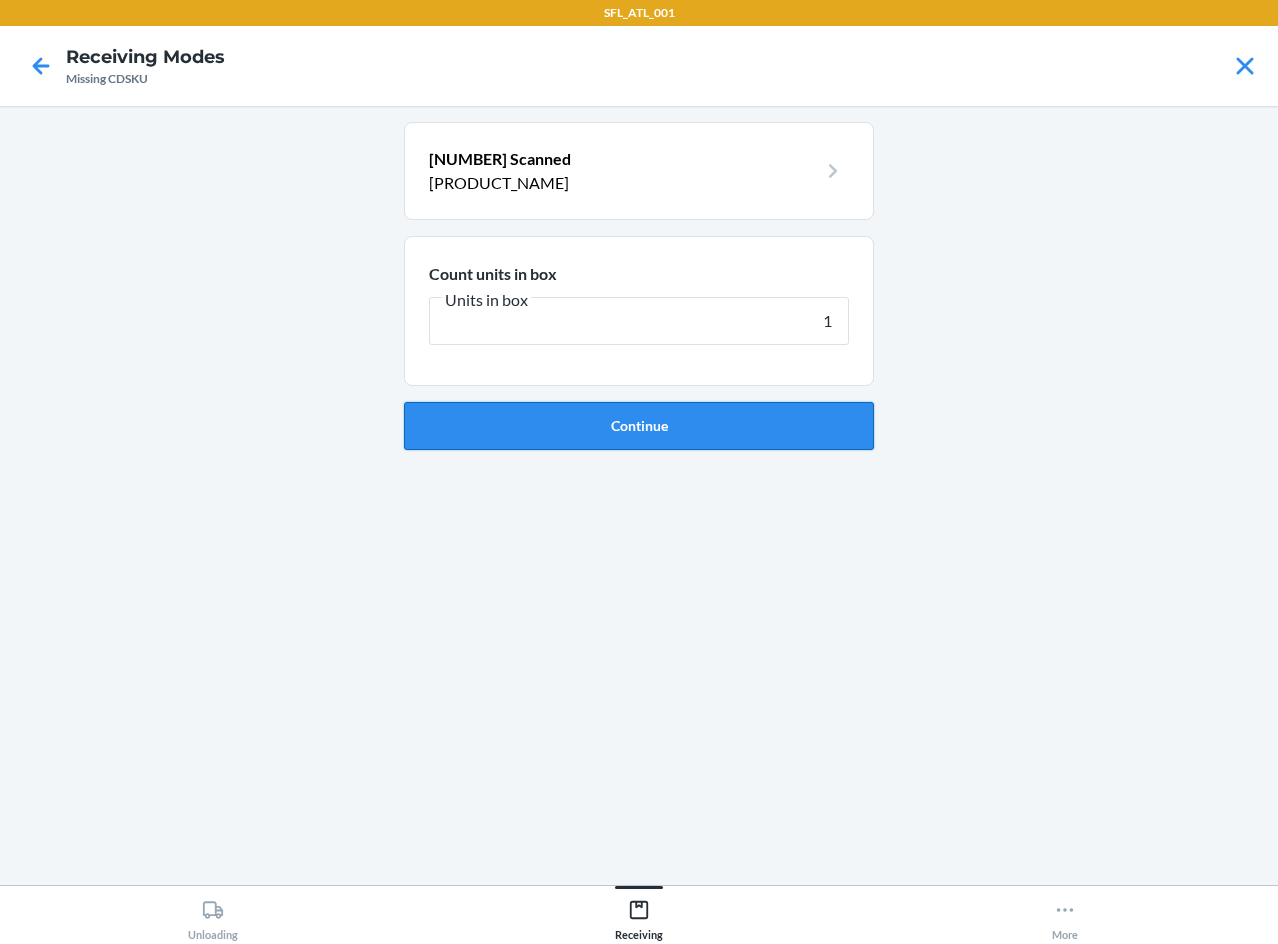click on "Continue" at bounding box center [639, 426] 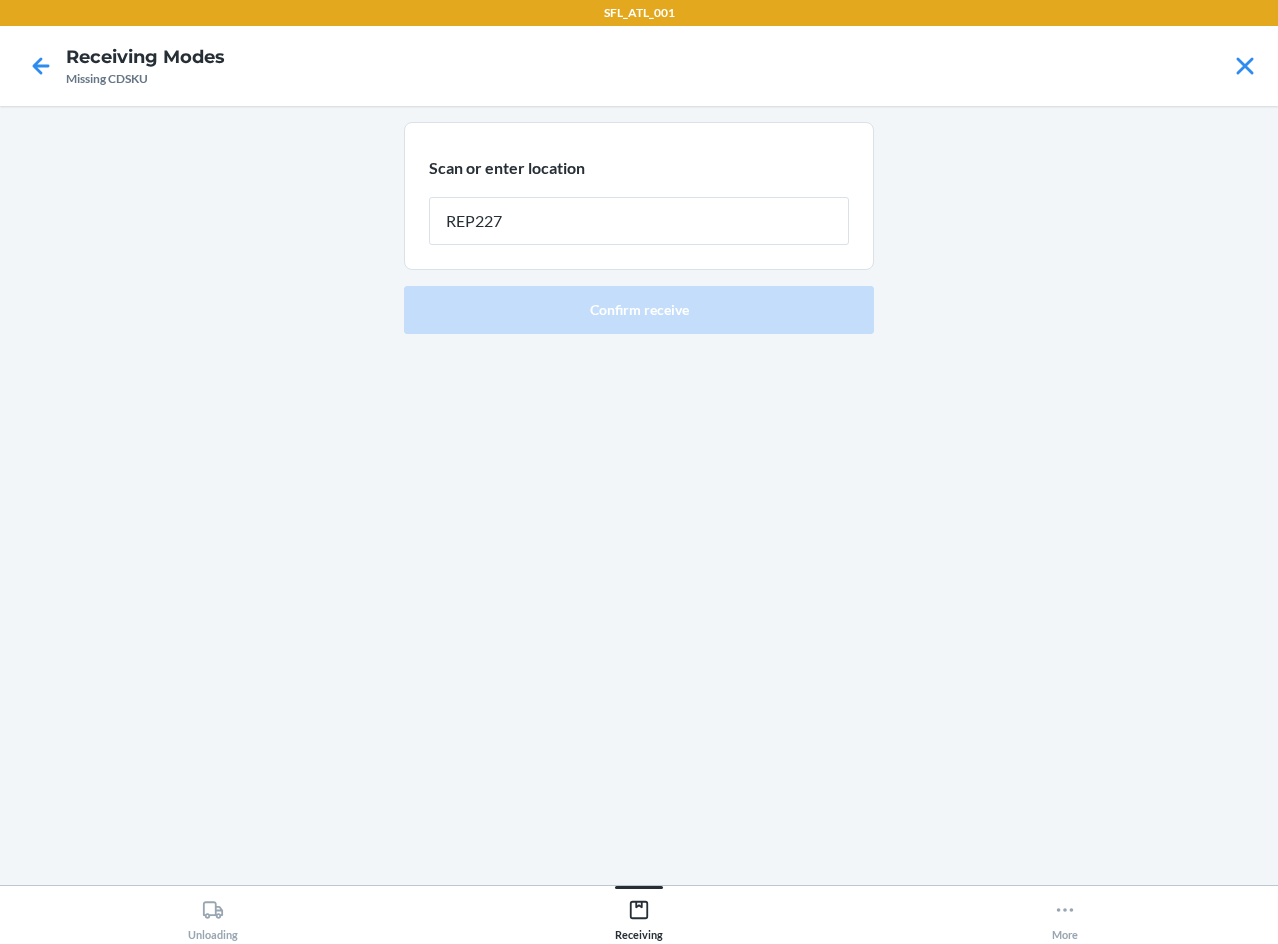 type on "REP227" 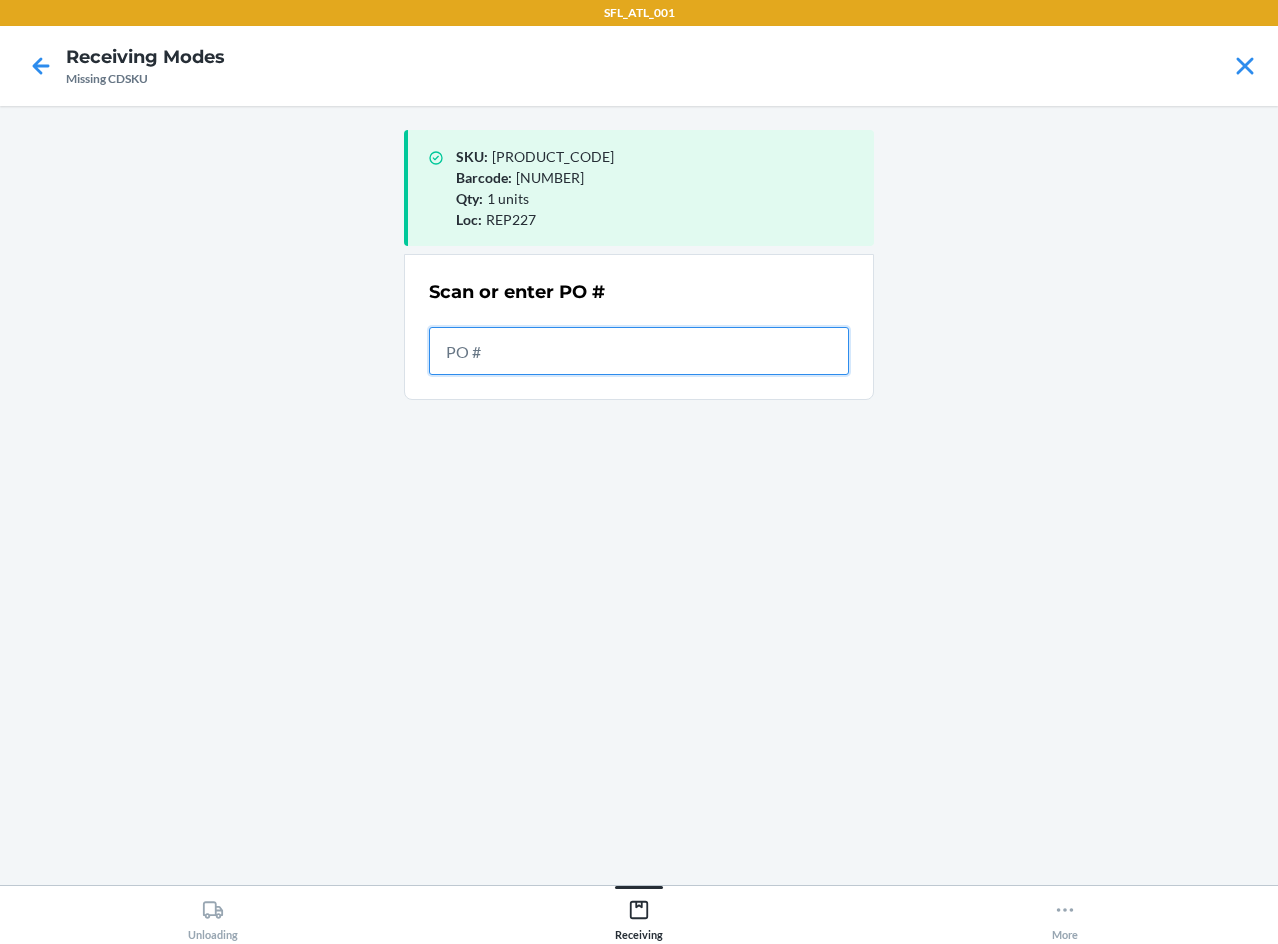 click at bounding box center (639, 351) 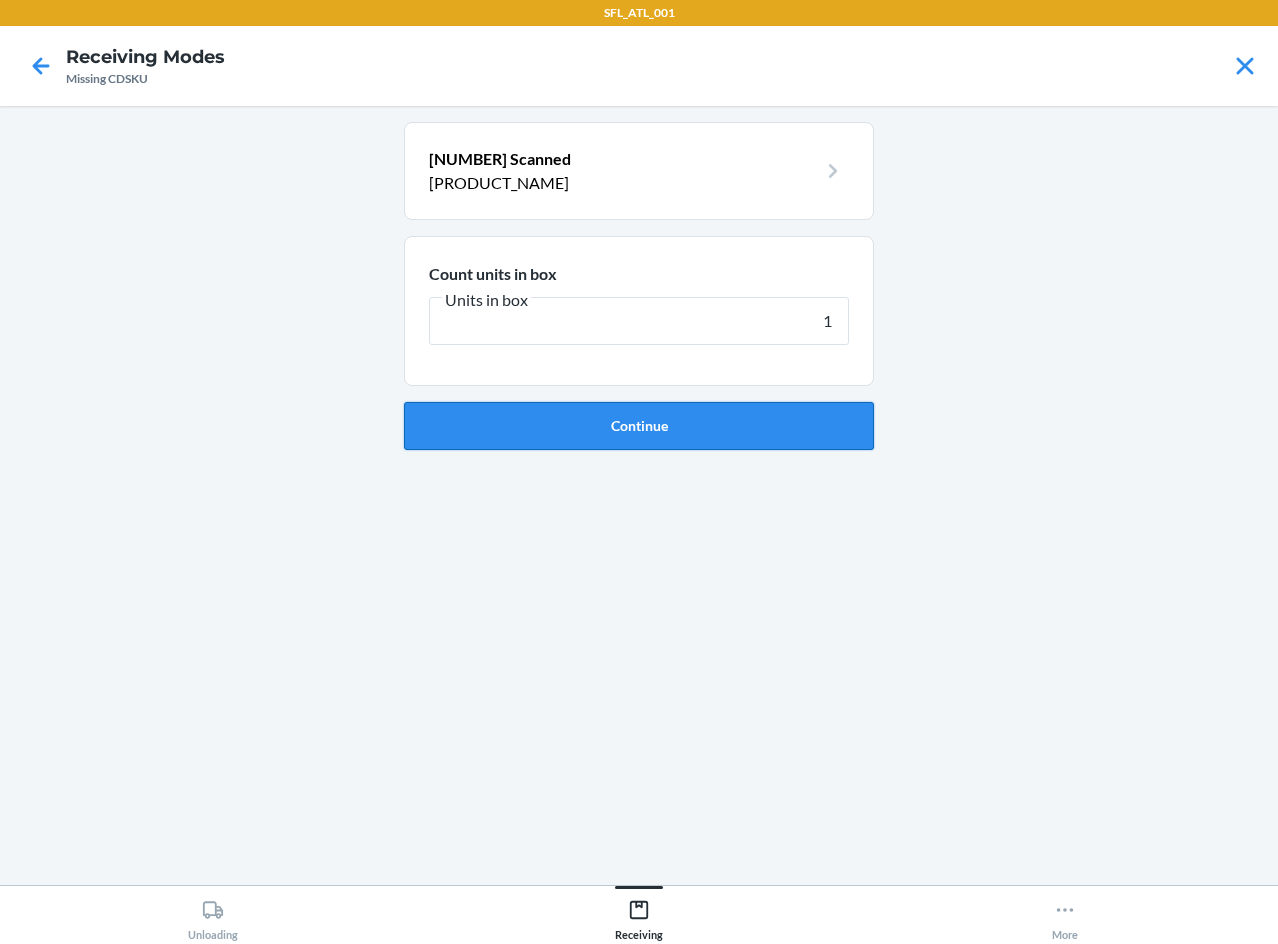 type on "1" 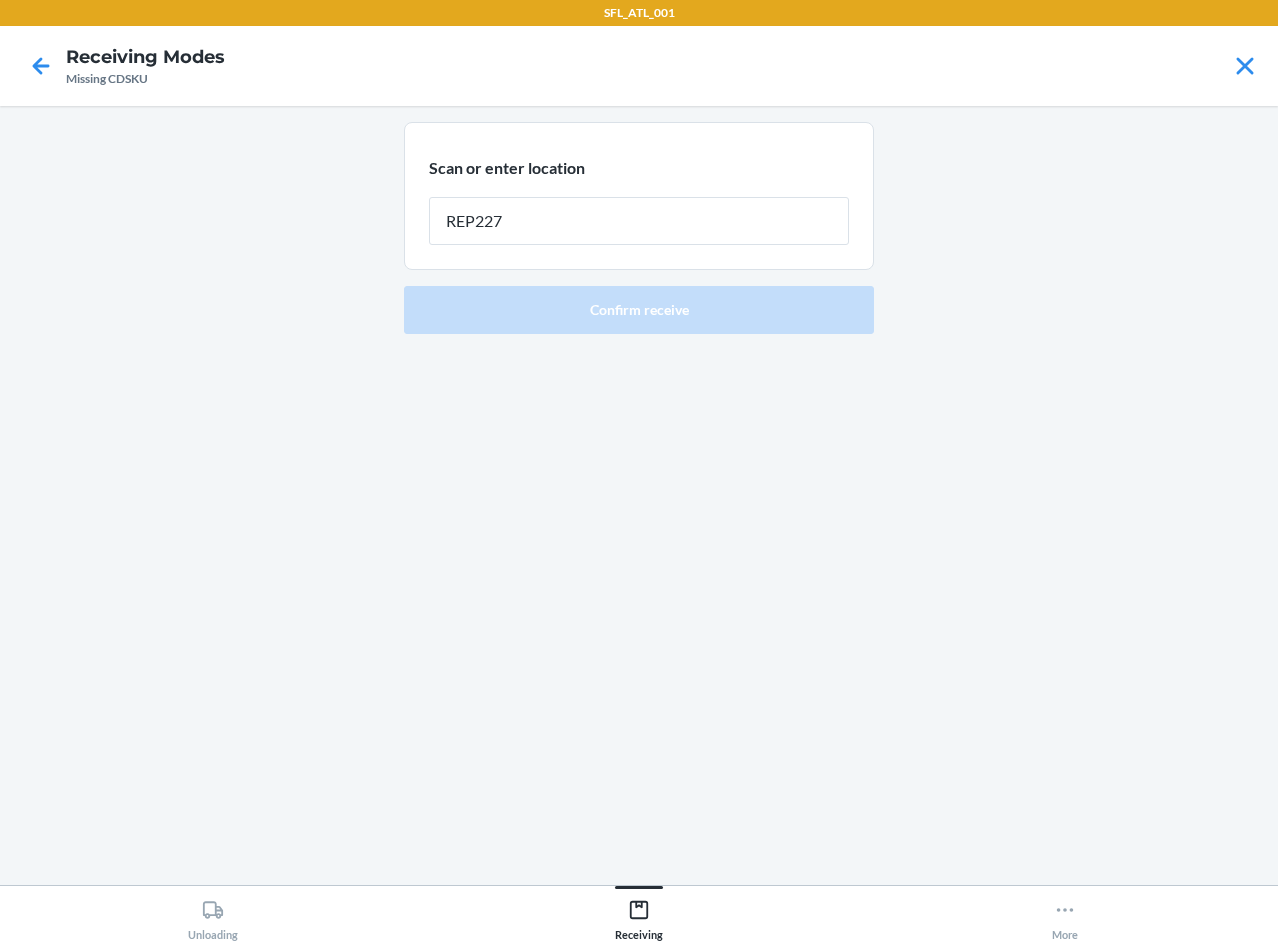 type on "REP227" 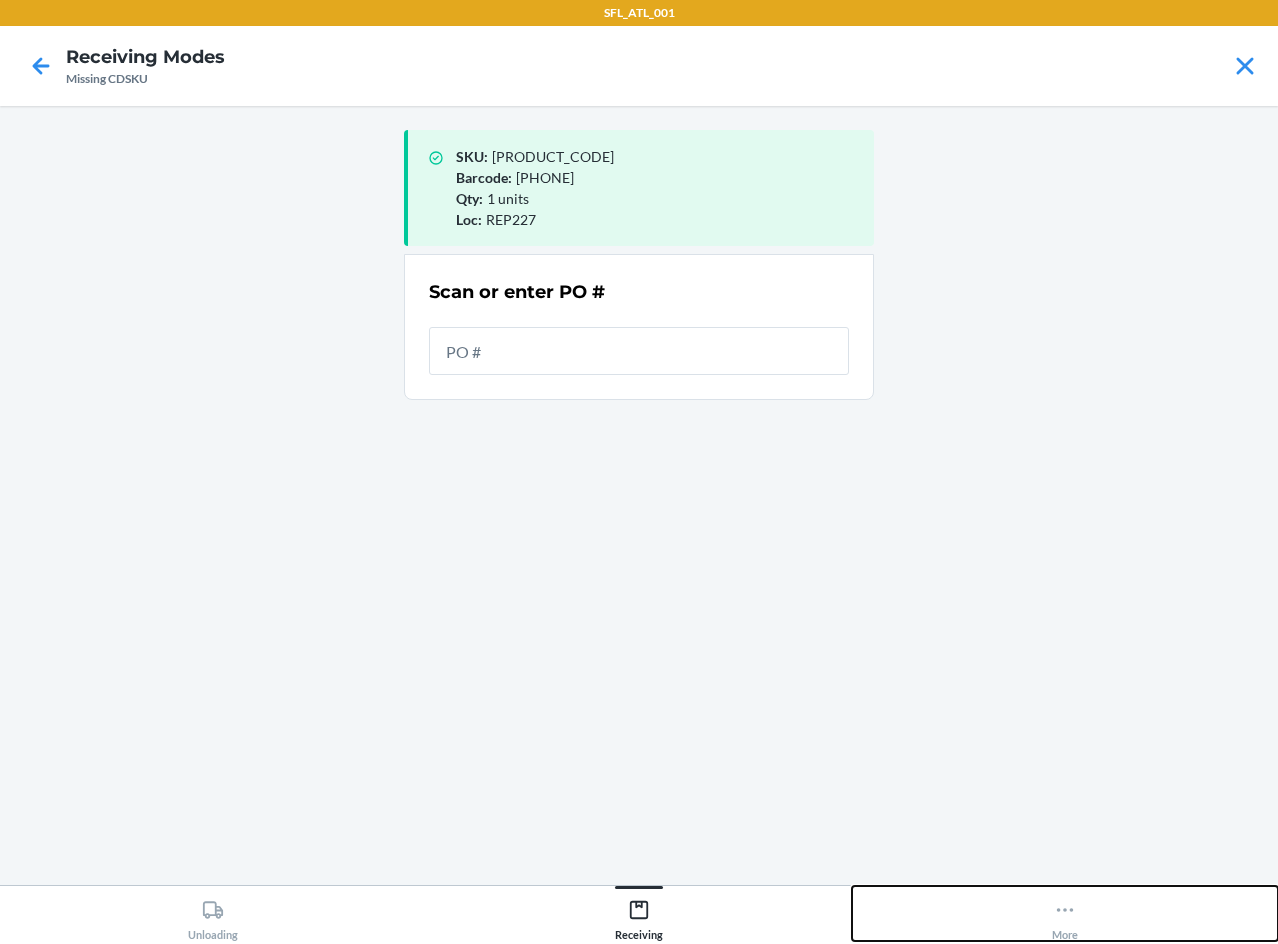 click on "More" at bounding box center (1065, 916) 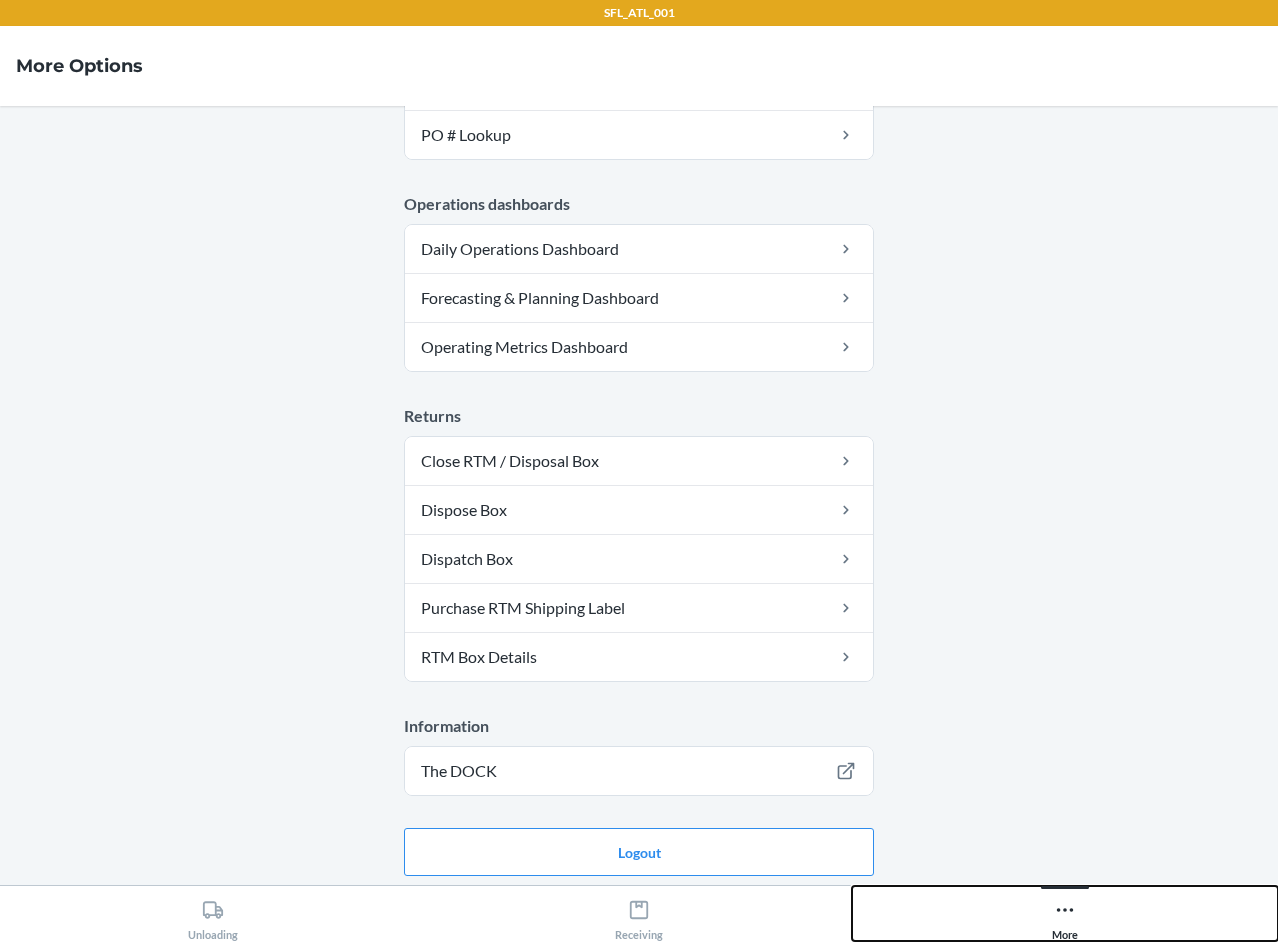 scroll, scrollTop: 507, scrollLeft: 0, axis: vertical 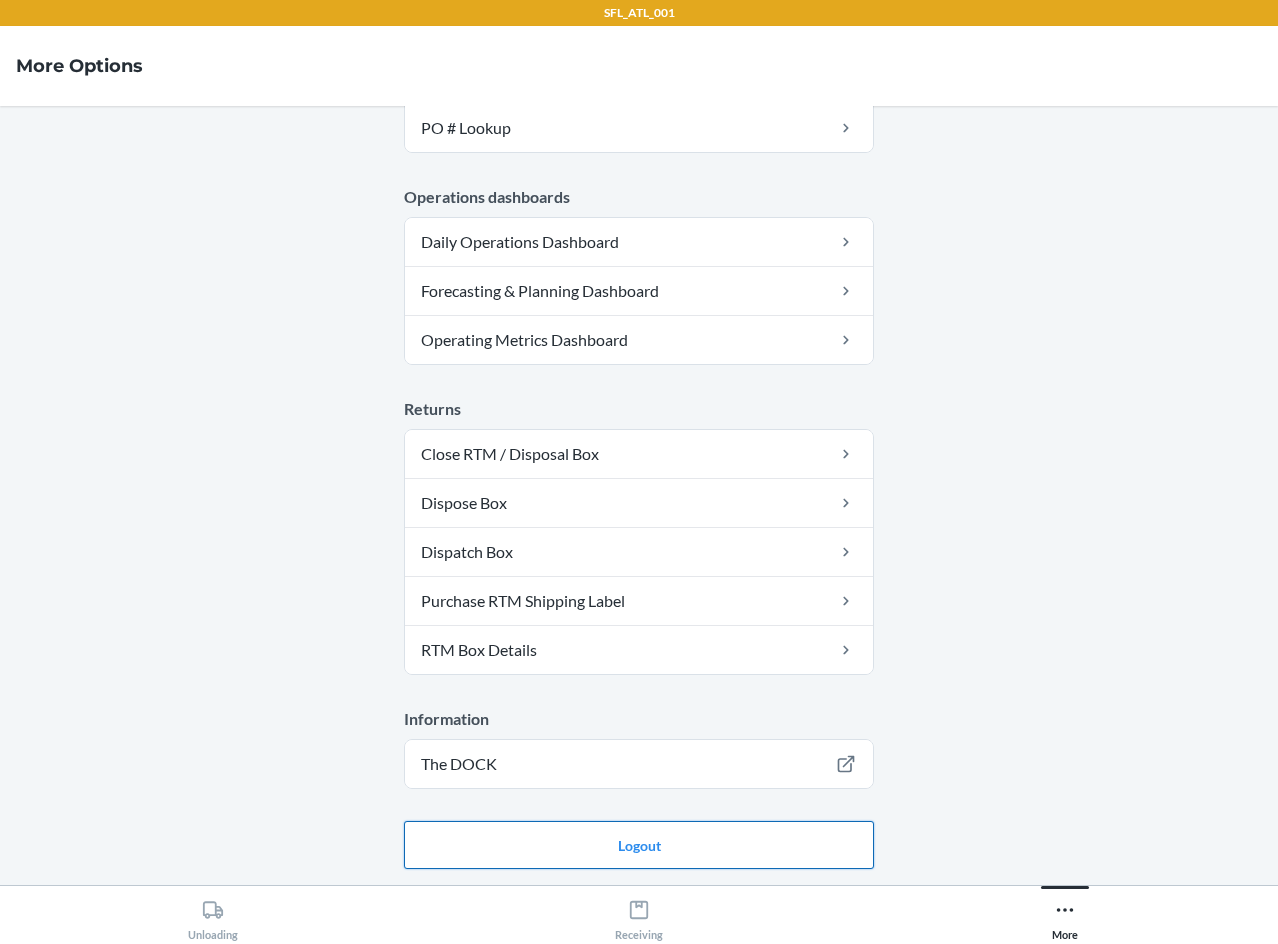 click on "Logout" at bounding box center [639, 845] 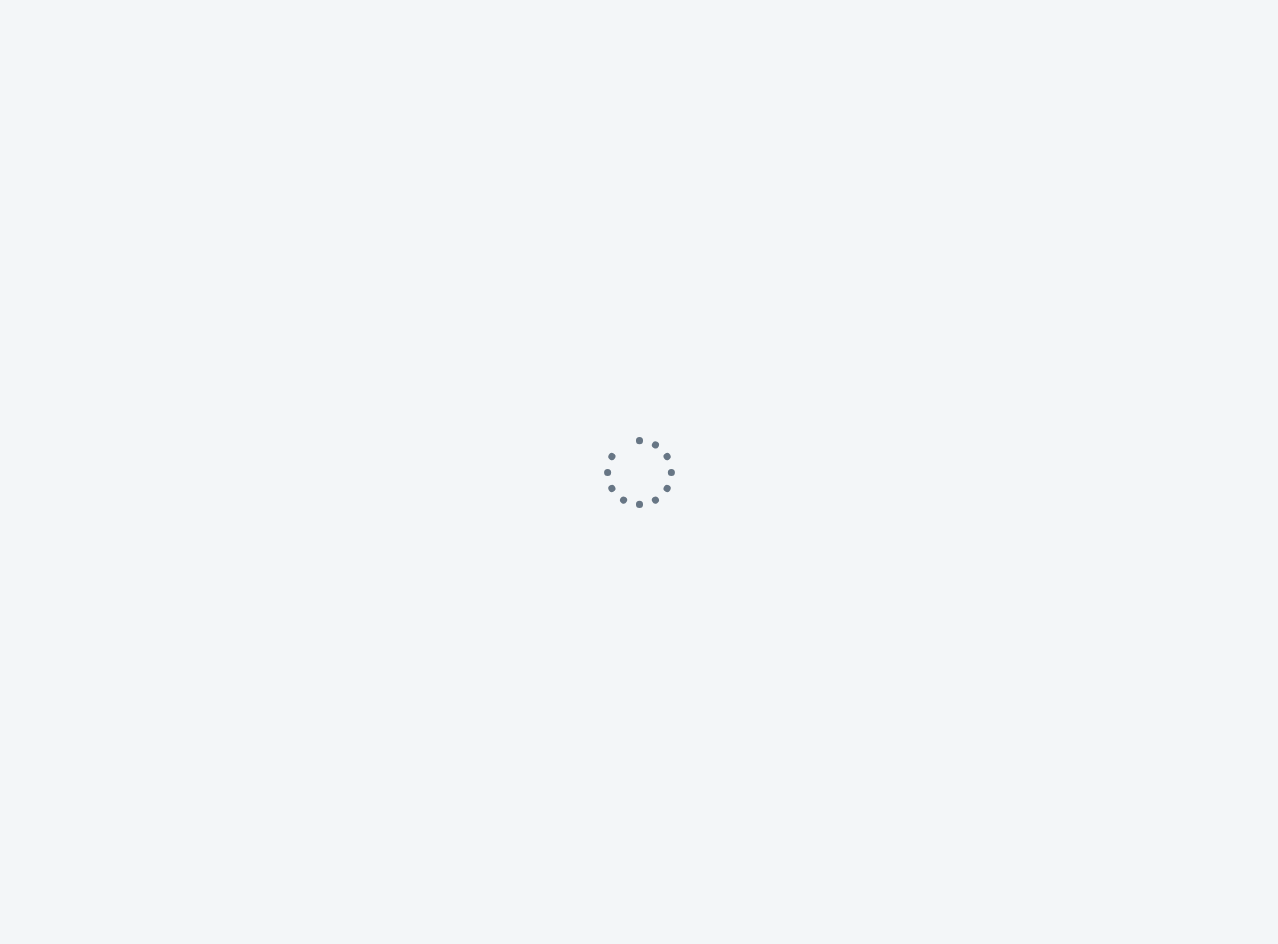 scroll, scrollTop: 0, scrollLeft: 0, axis: both 